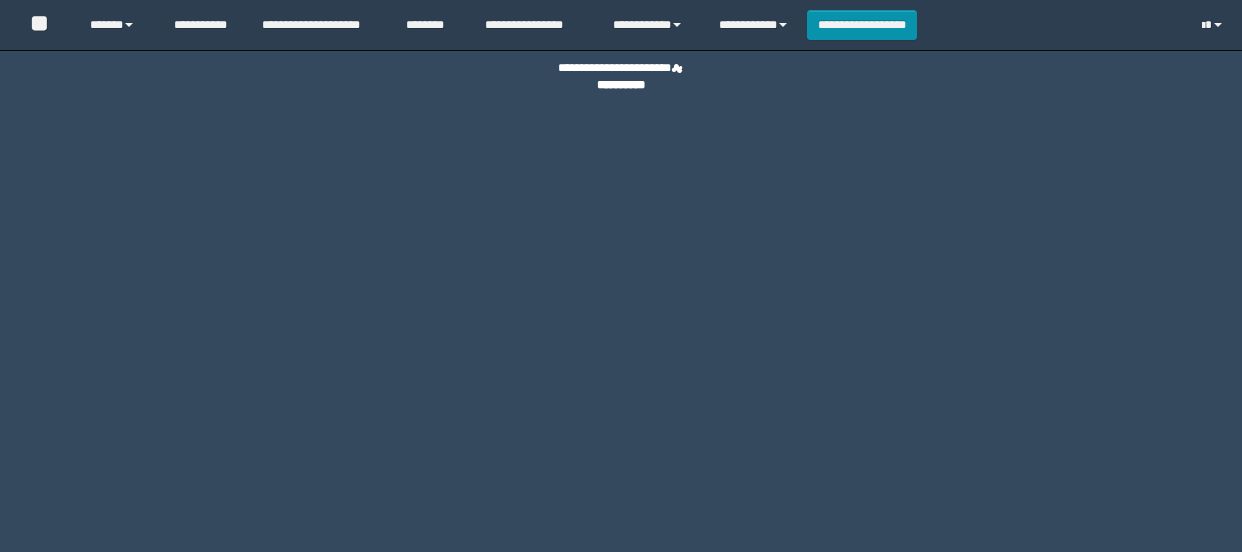 scroll, scrollTop: 0, scrollLeft: 0, axis: both 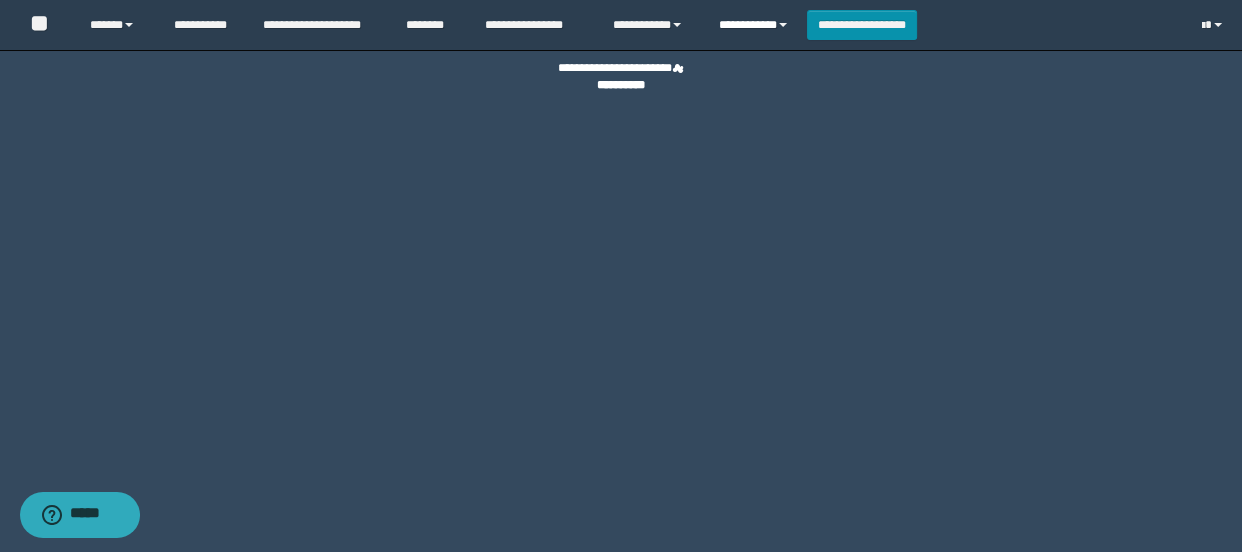 click on "**********" at bounding box center [755, 25] 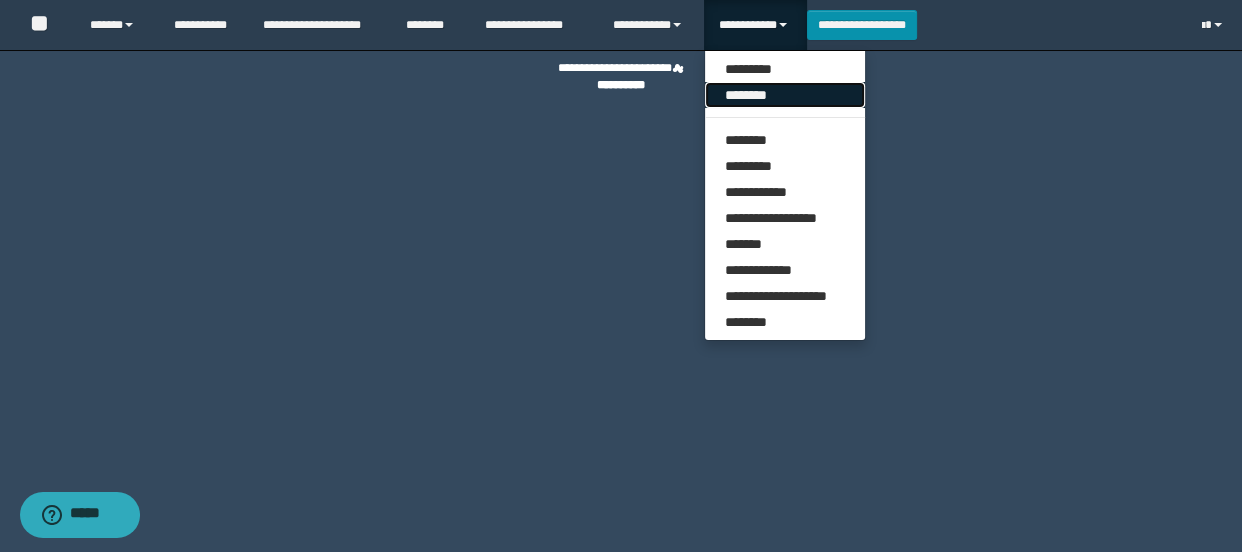 click on "********" at bounding box center [785, 95] 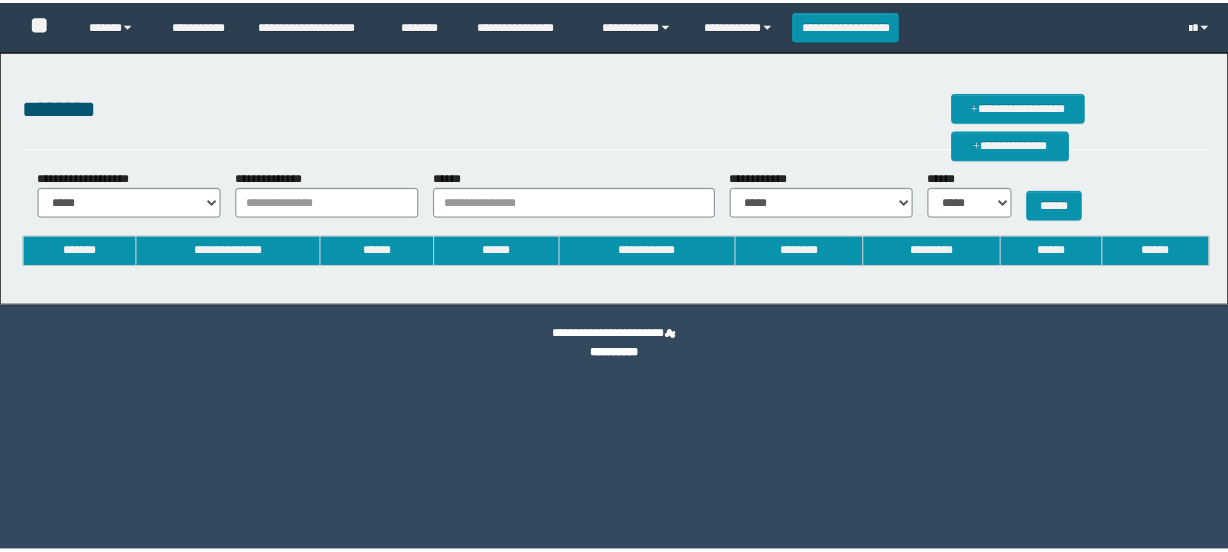 scroll, scrollTop: 0, scrollLeft: 0, axis: both 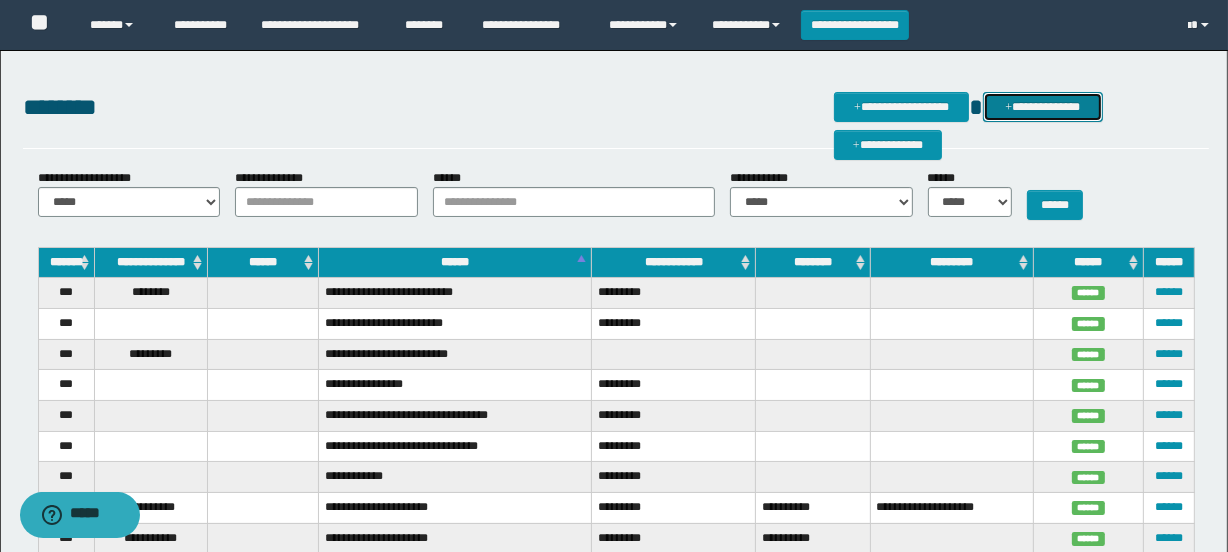 click on "**********" at bounding box center (1043, 107) 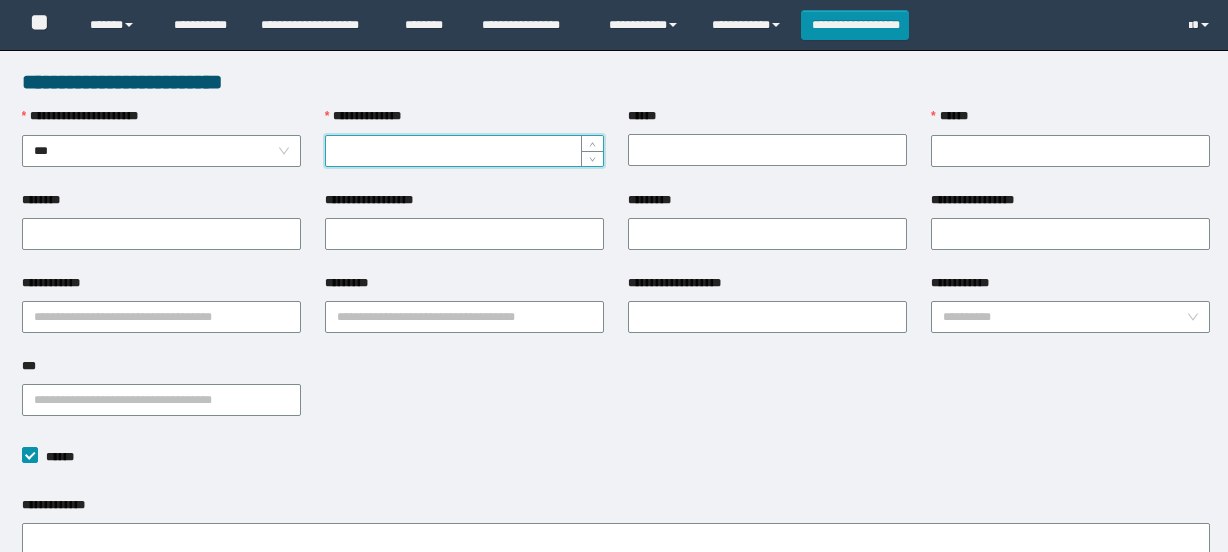 scroll, scrollTop: 0, scrollLeft: 0, axis: both 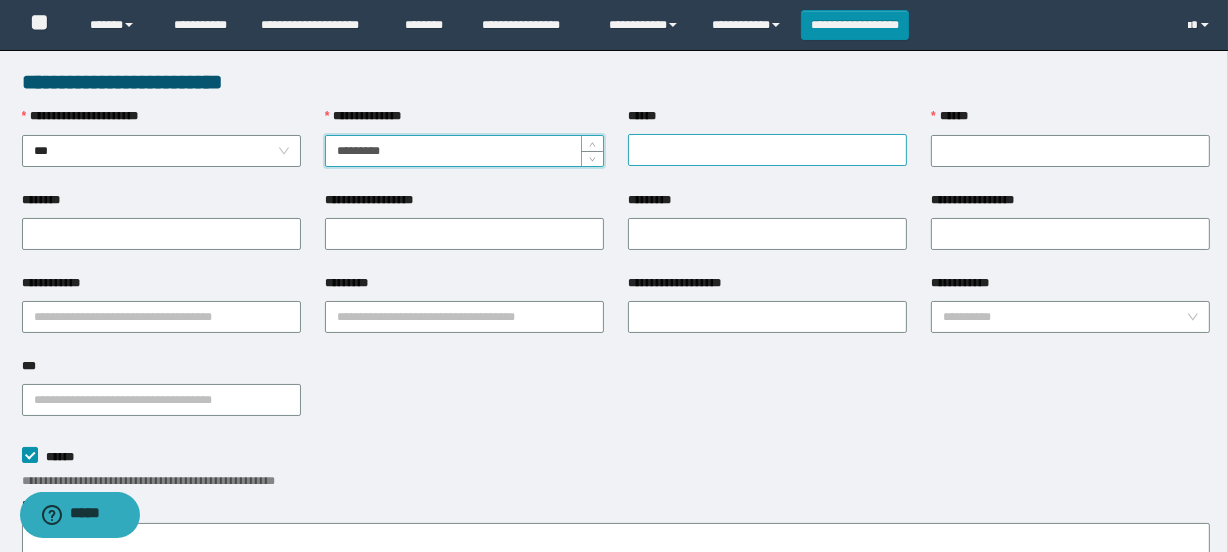 type on "*********" 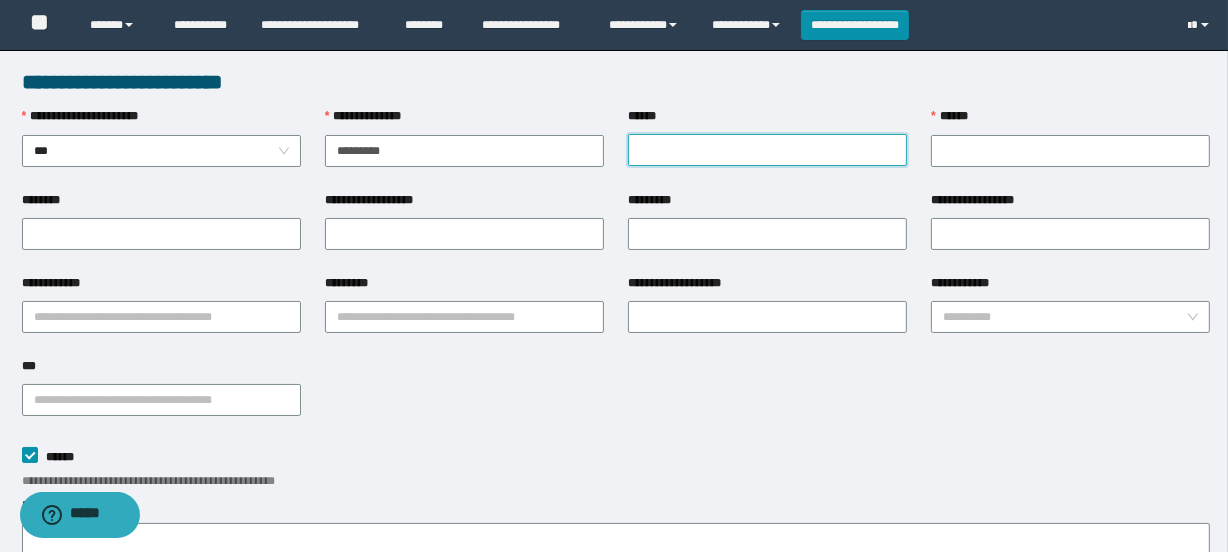click on "******" at bounding box center (767, 150) 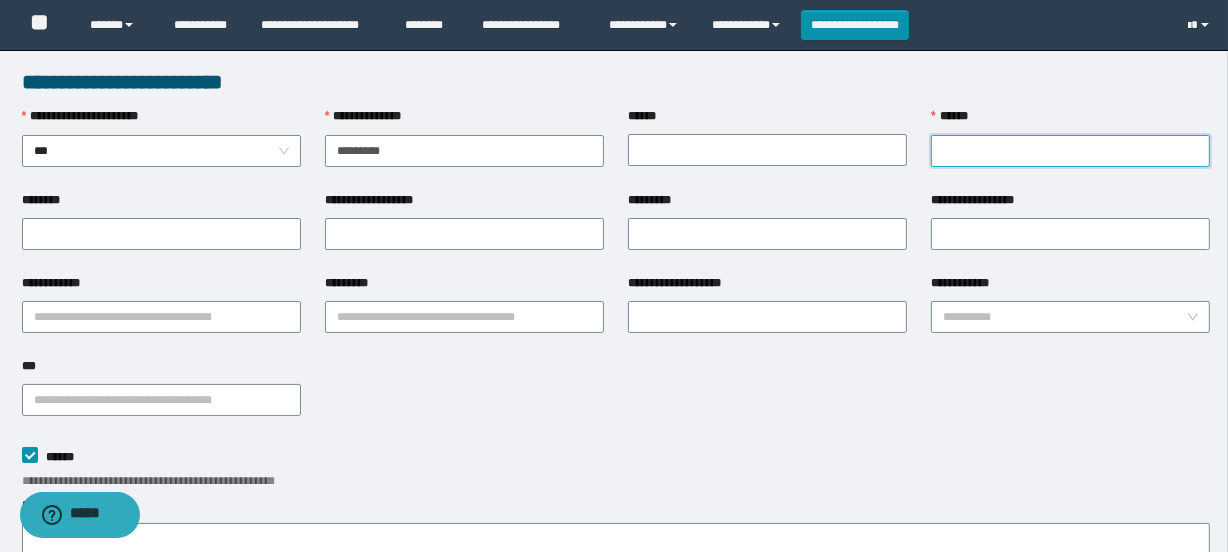click on "******" at bounding box center [1070, 151] 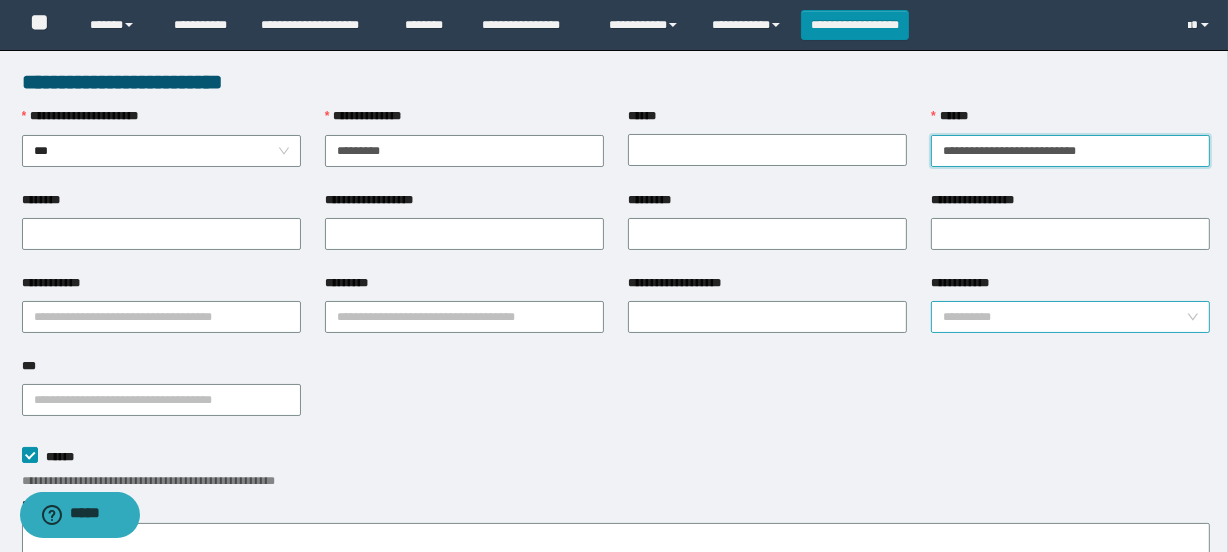 type on "**********" 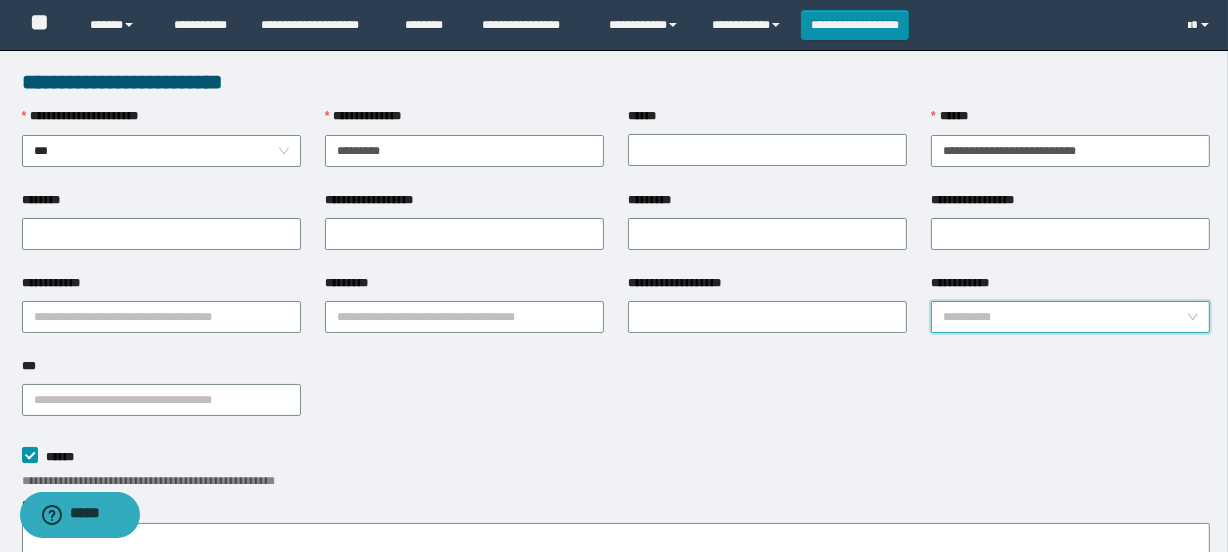 click on "**********" at bounding box center (1064, 317) 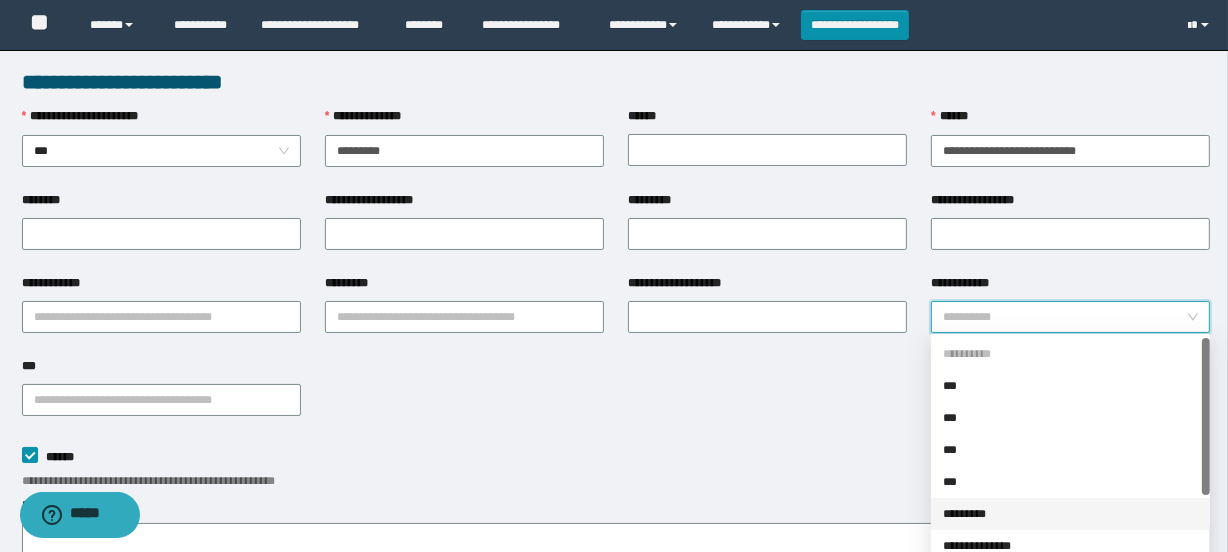 click on "*********" at bounding box center [1070, 514] 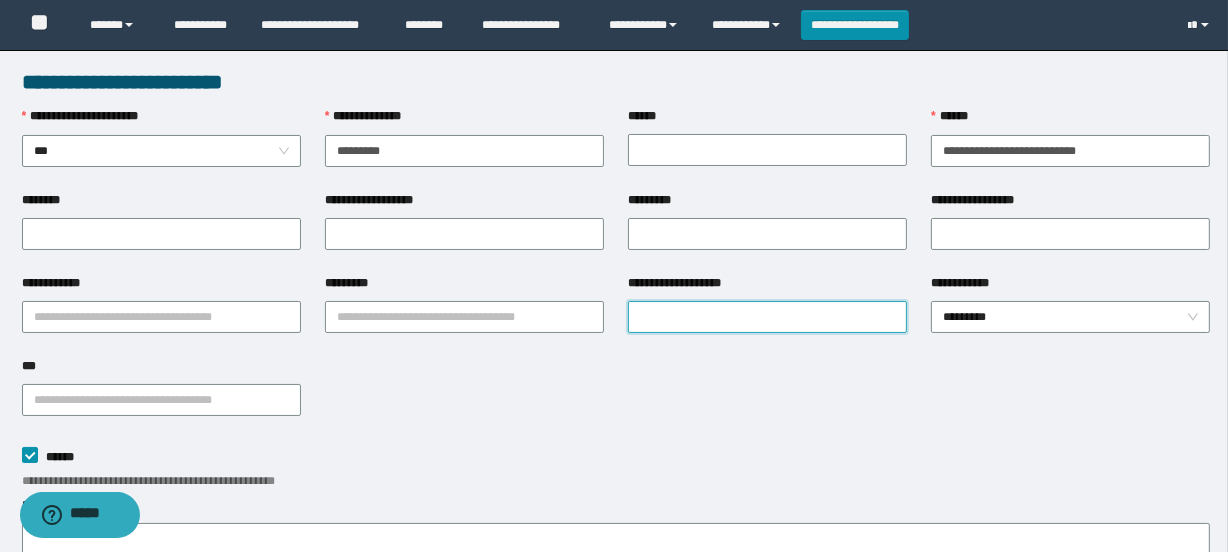 click on "**********" at bounding box center (767, 317) 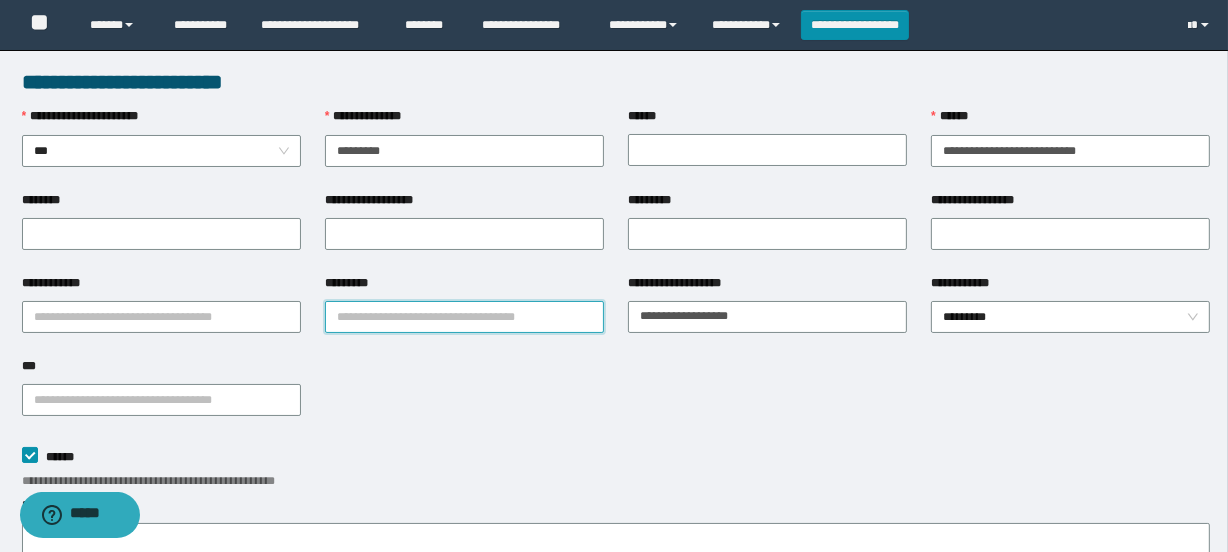 click on "*********" at bounding box center (464, 317) 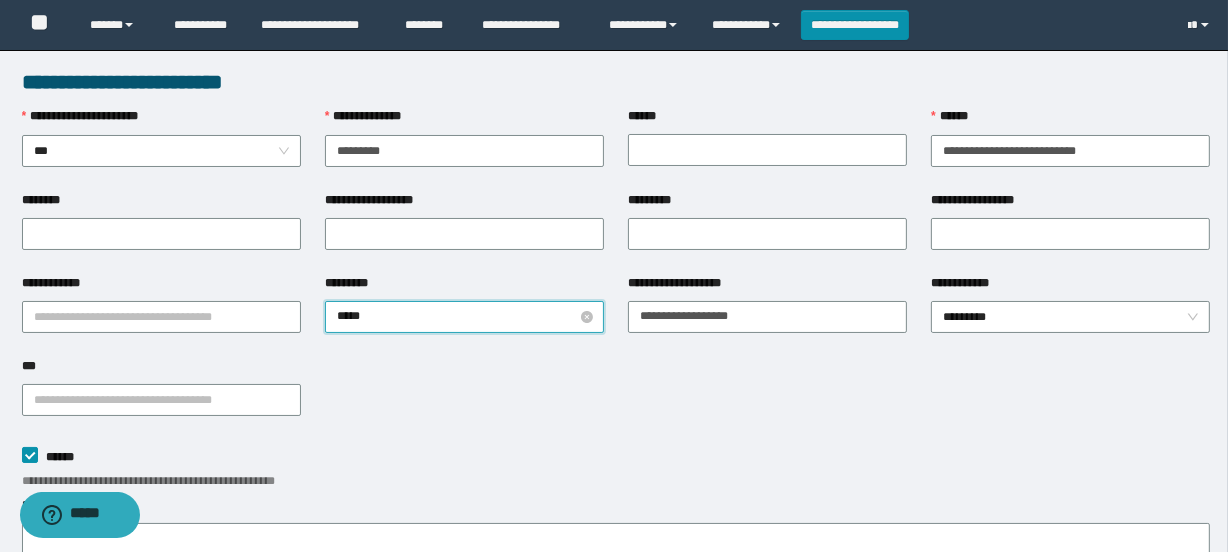 type on "******" 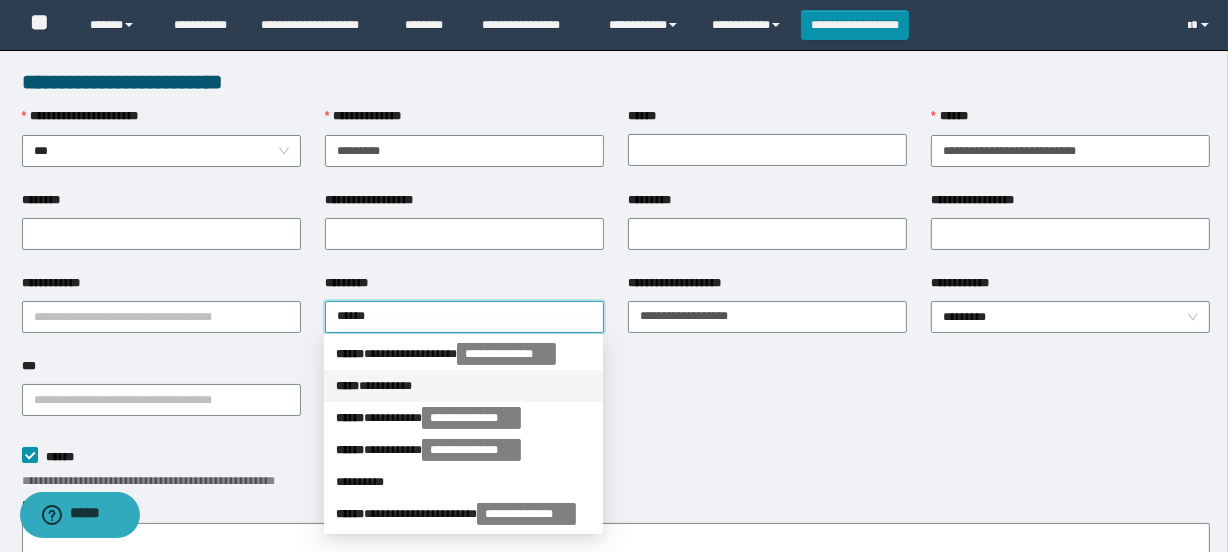 click on "***** * ********" at bounding box center [463, 386] 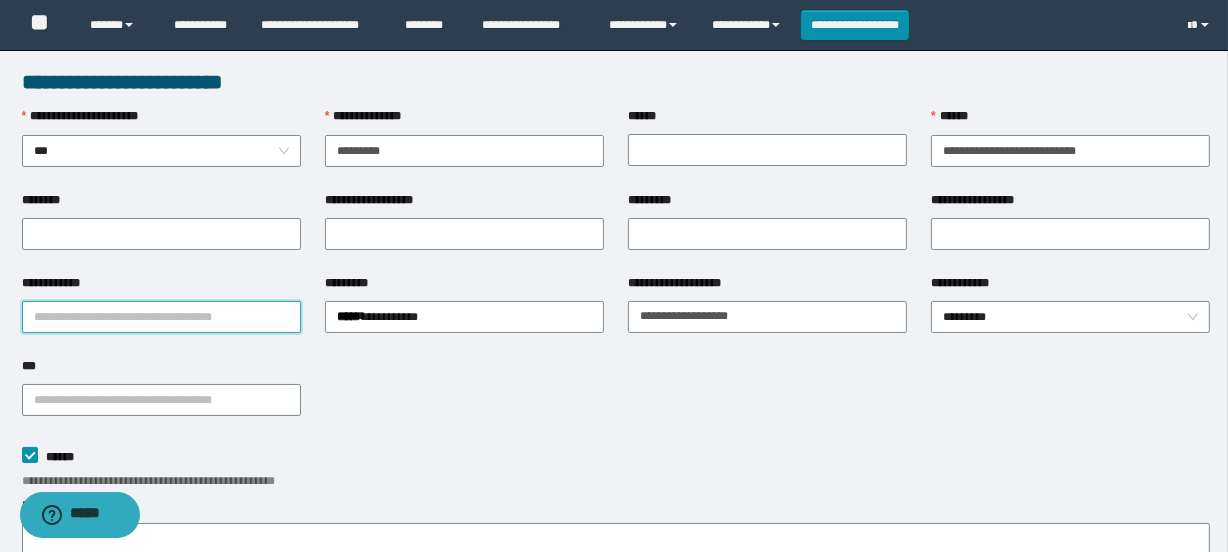 click on "**********" at bounding box center (161, 317) 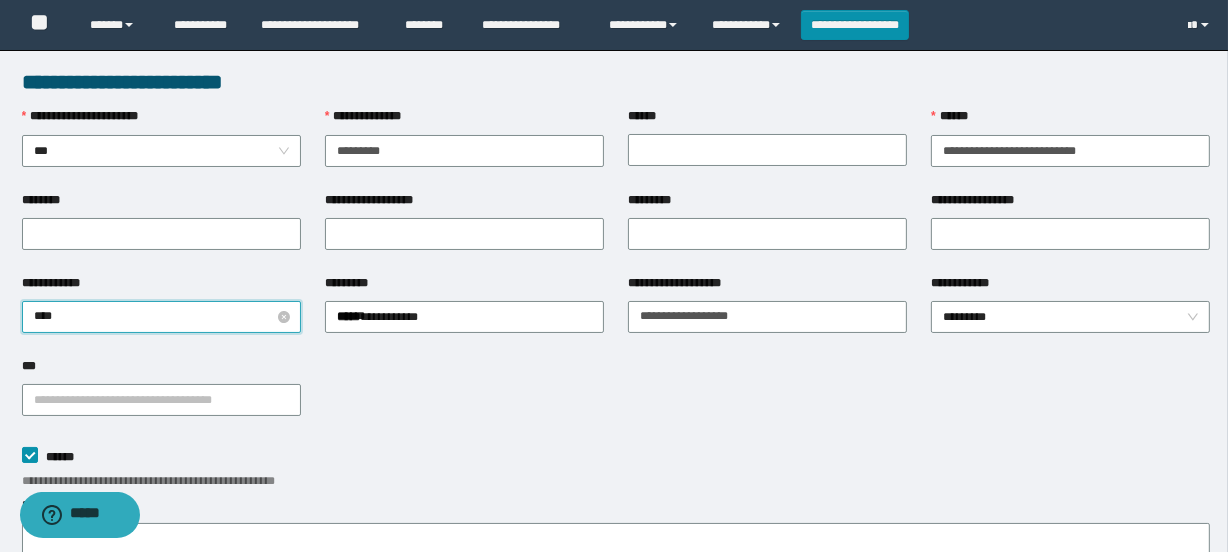 type on "*****" 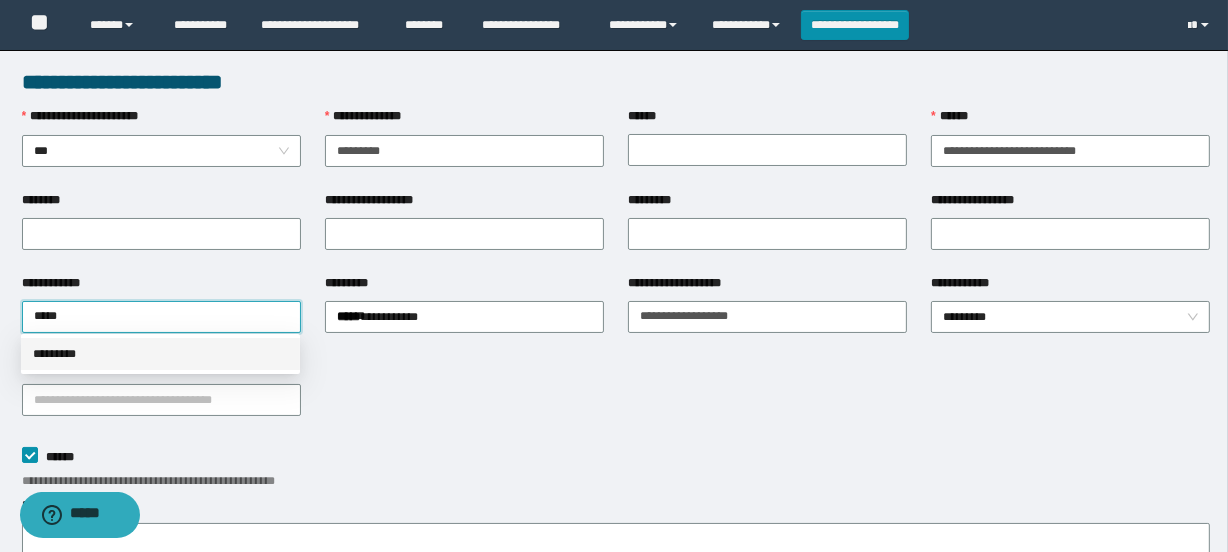 click on "*********" at bounding box center [160, 354] 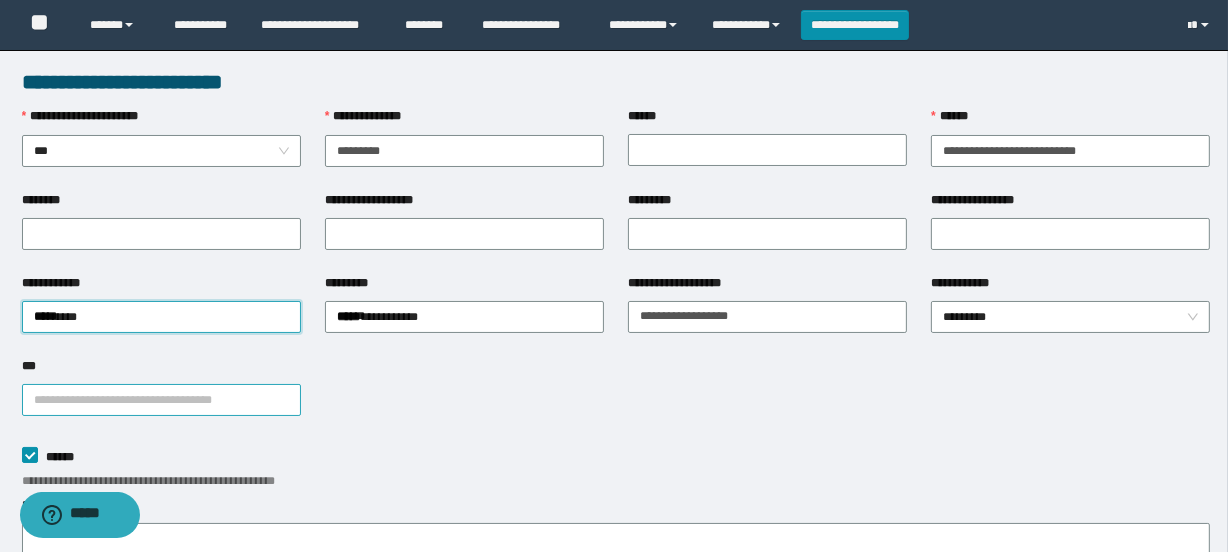 click on "***" at bounding box center (161, 400) 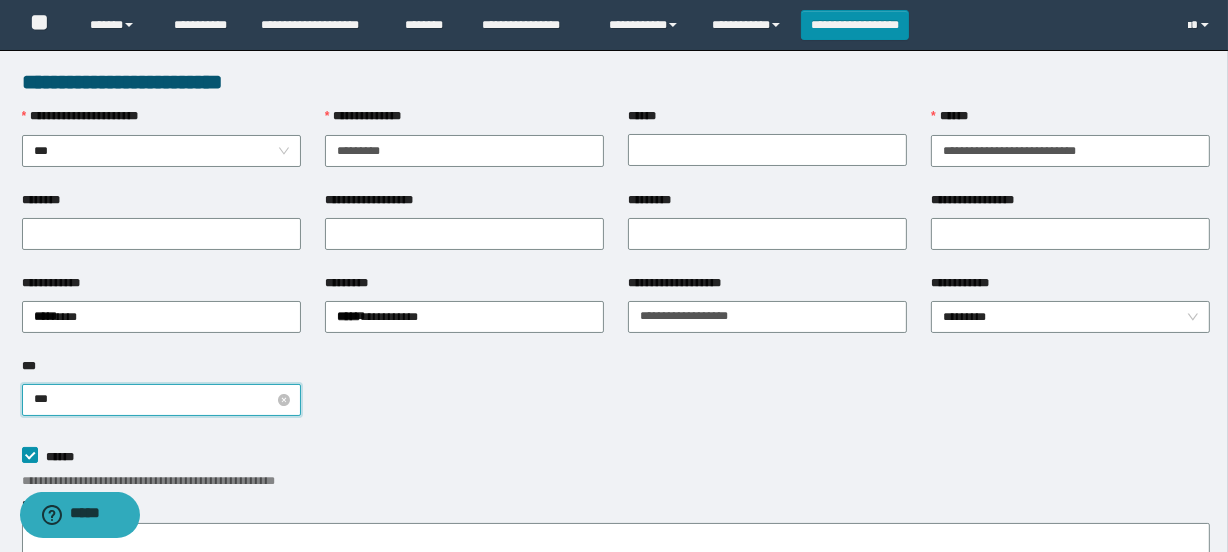 type on "****" 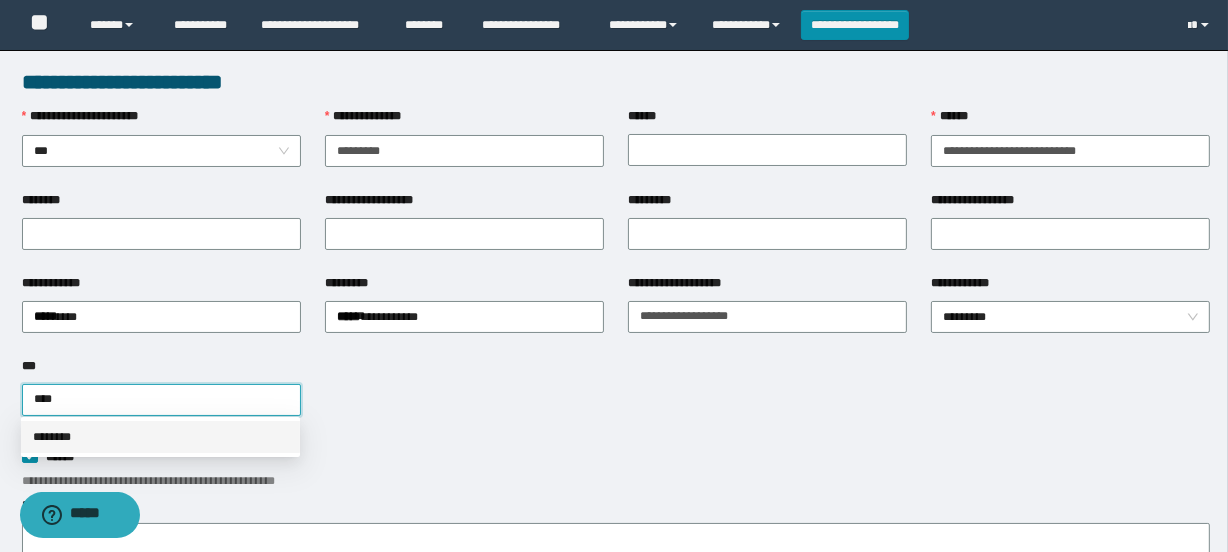 click on "********" at bounding box center [160, 437] 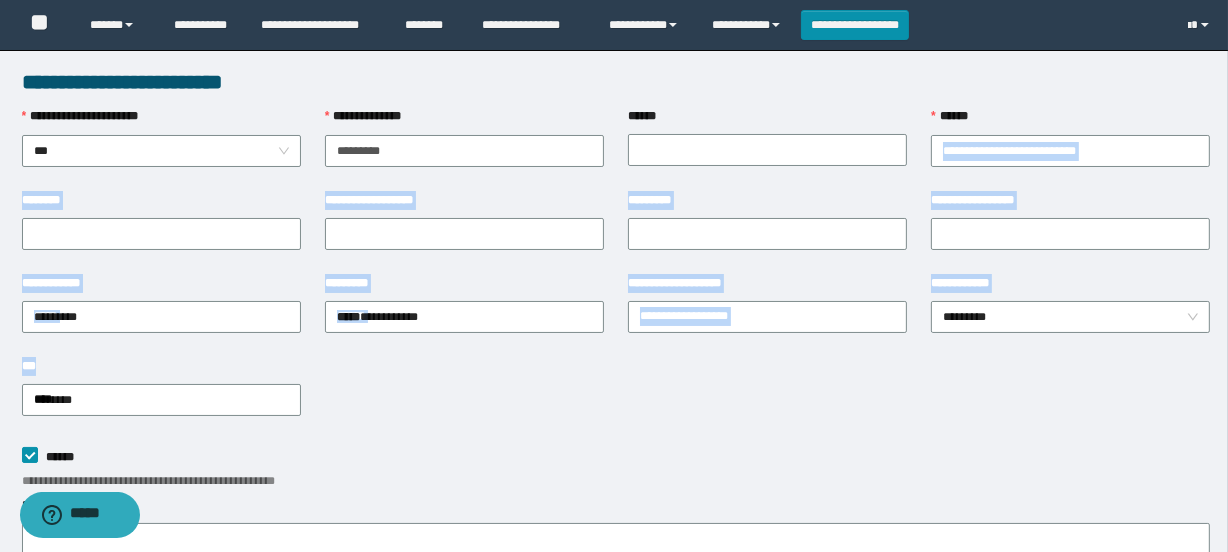 drag, startPoint x: 1118, startPoint y: 360, endPoint x: 1235, endPoint y: 139, distance: 250.06 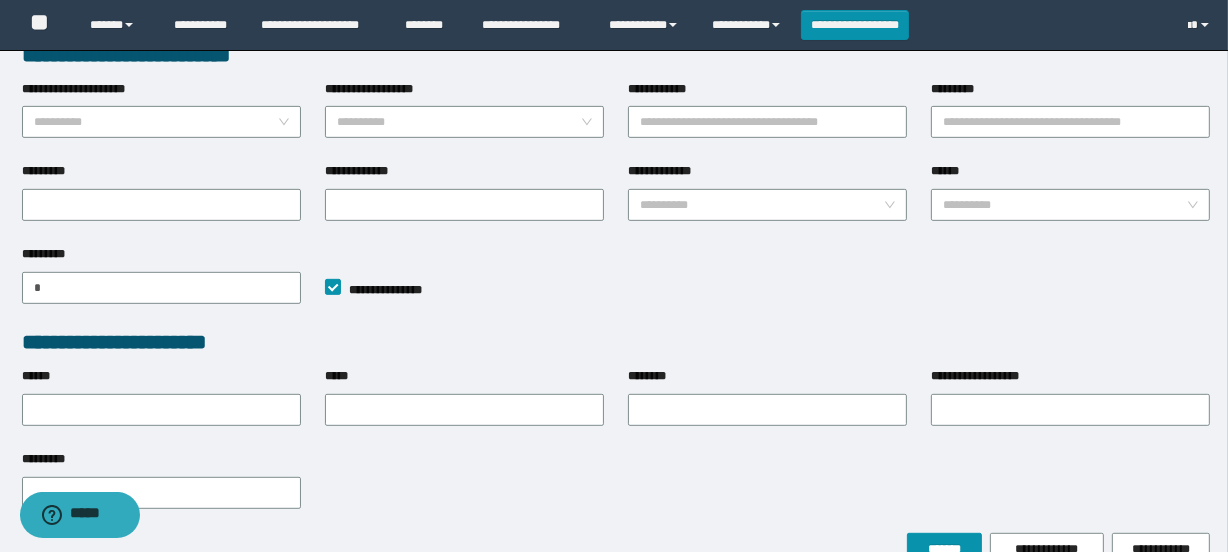 scroll, scrollTop: 926, scrollLeft: 0, axis: vertical 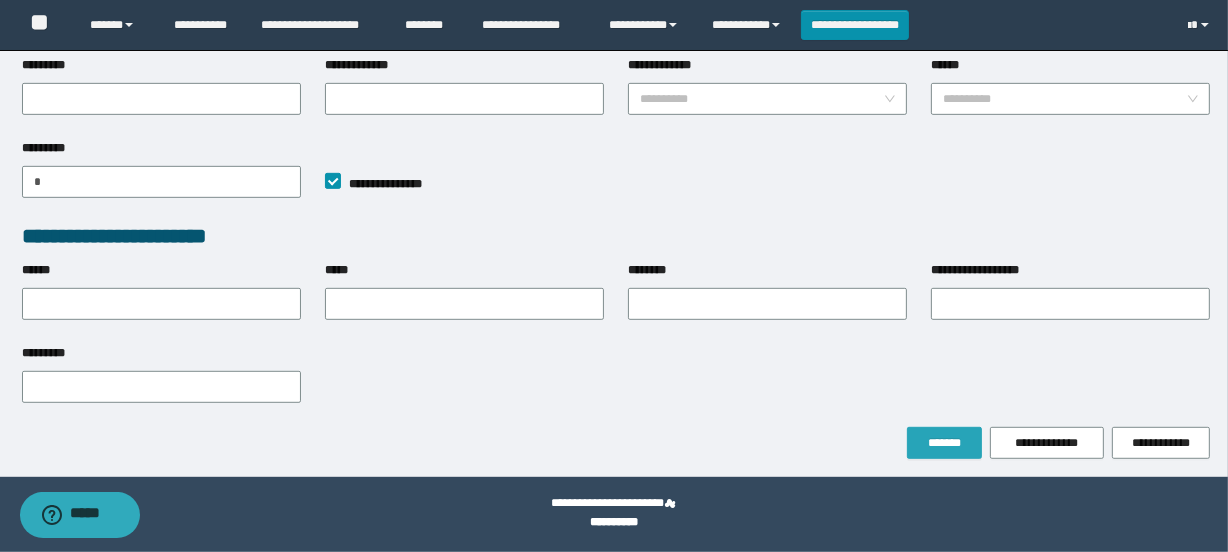 click on "*******" at bounding box center [944, 443] 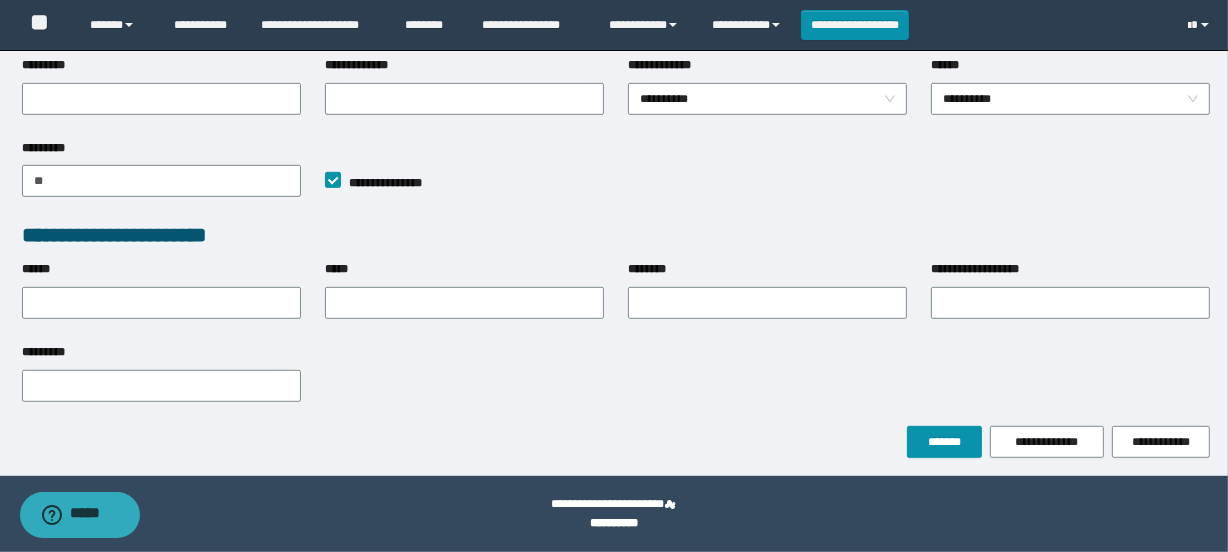 scroll, scrollTop: 0, scrollLeft: 0, axis: both 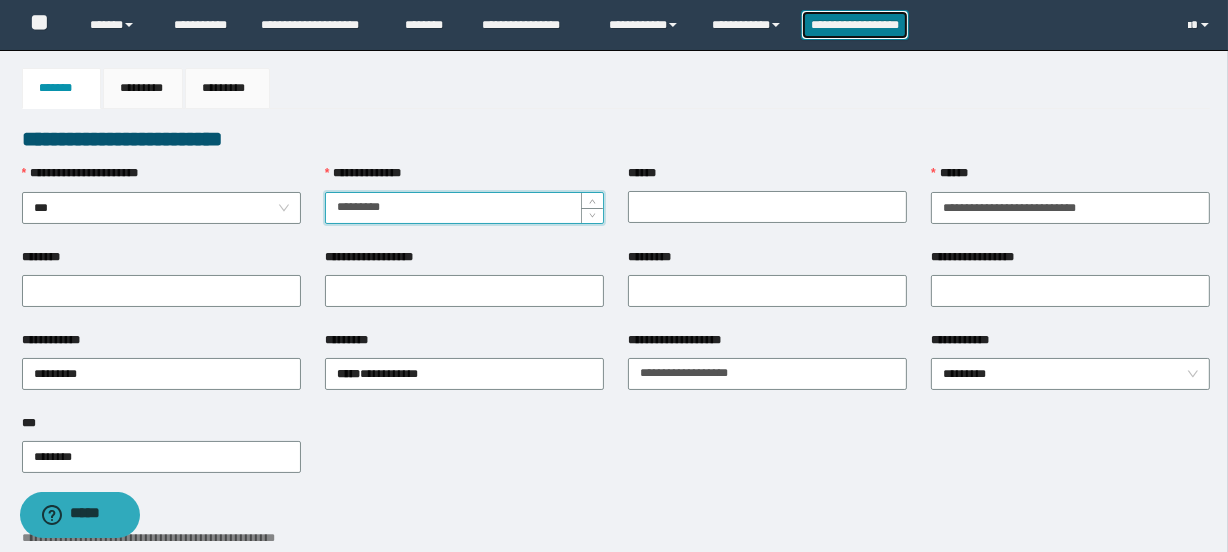 click on "**********" at bounding box center [855, 25] 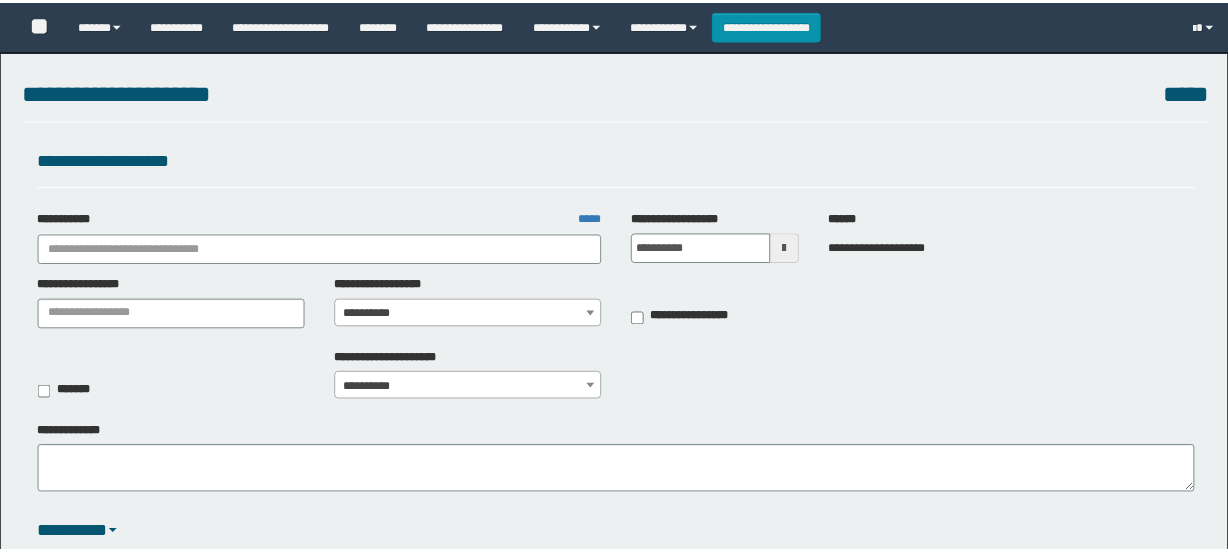 scroll, scrollTop: 0, scrollLeft: 0, axis: both 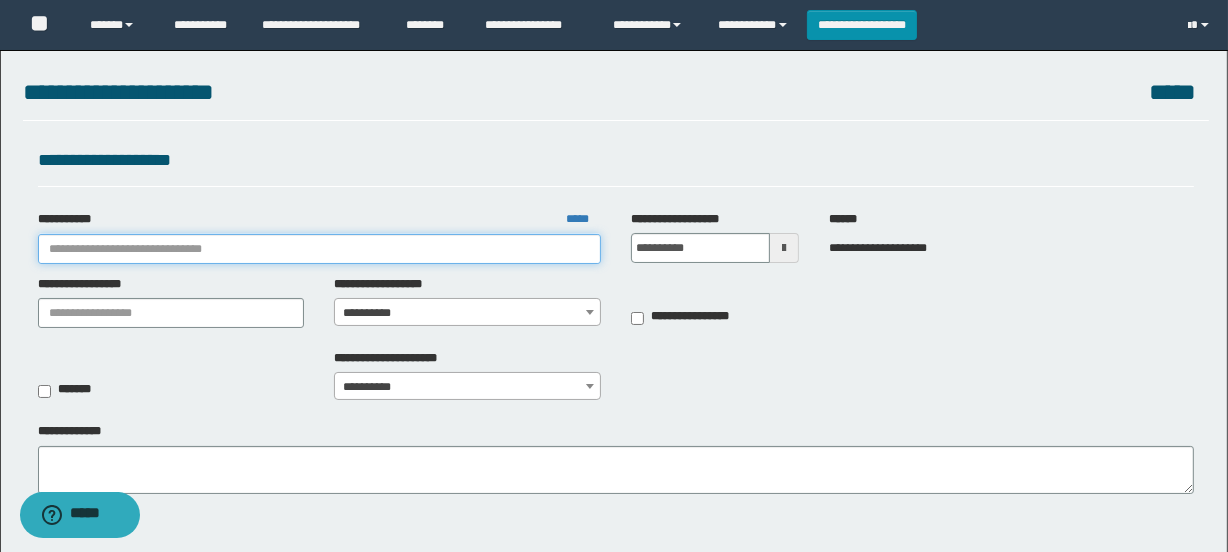 click on "**********" at bounding box center [319, 249] 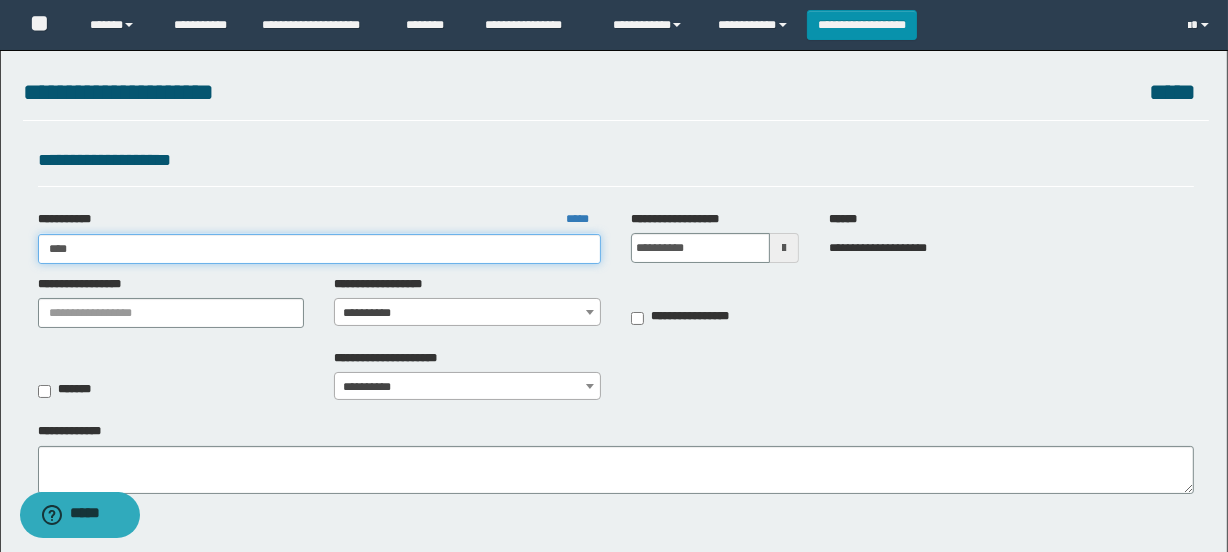 type on "*****" 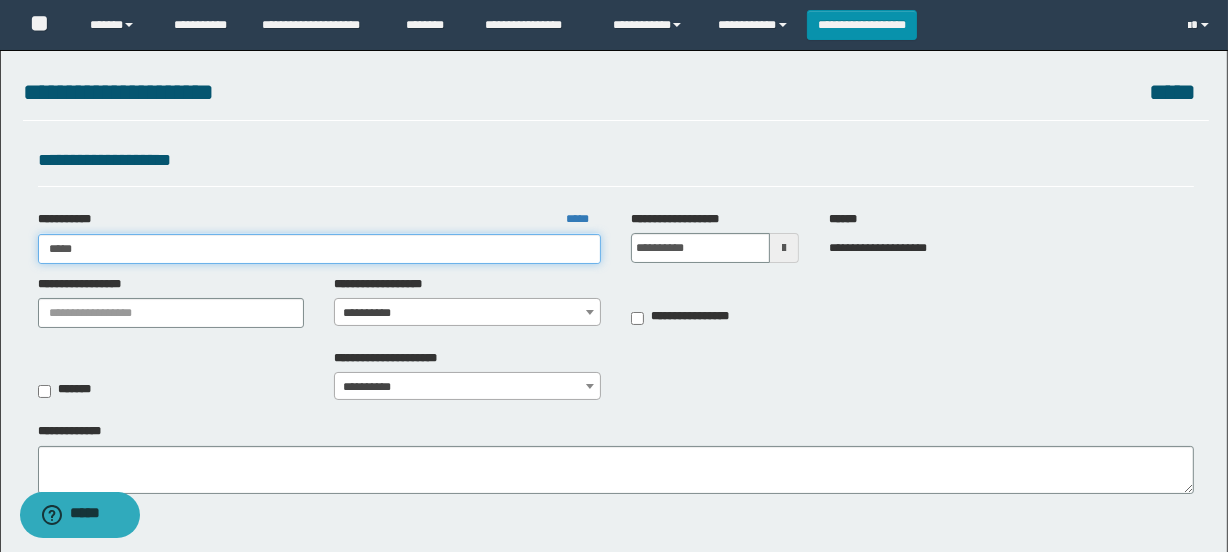 type on "*****" 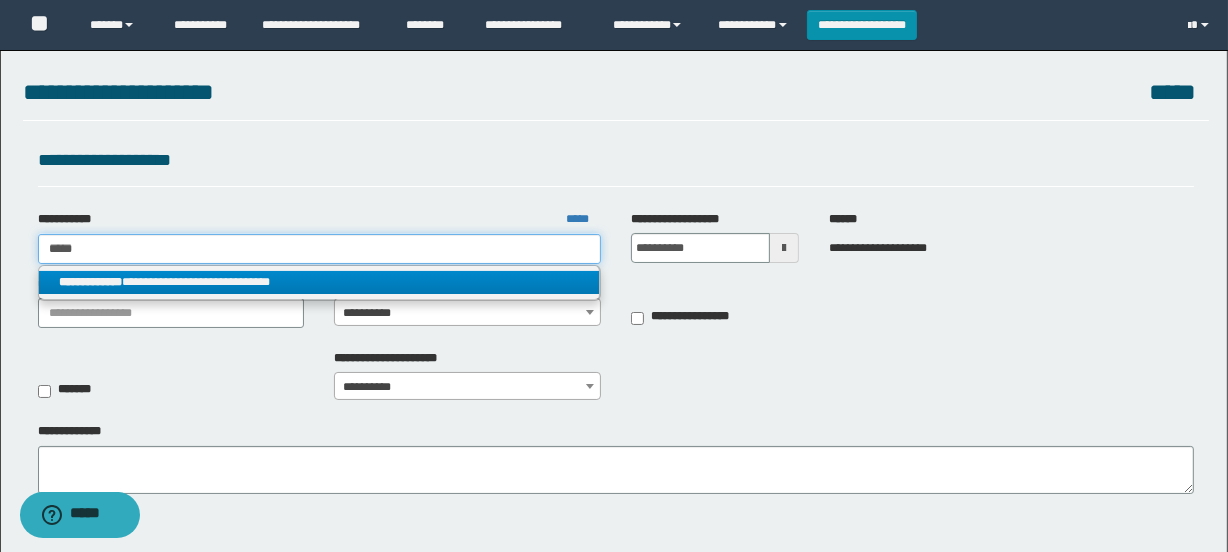 type on "*****" 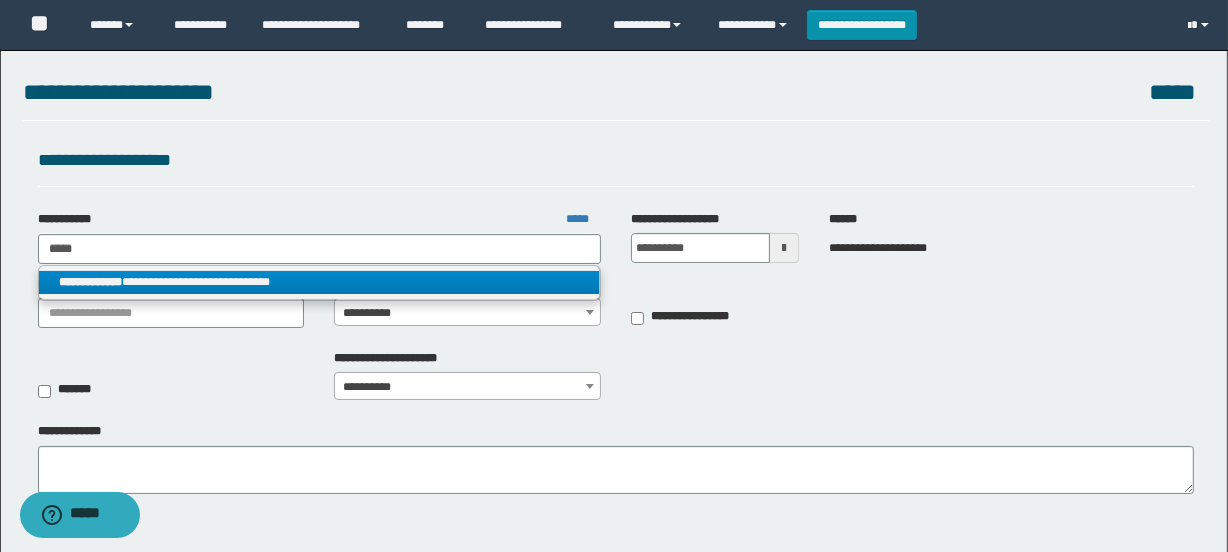 click on "**********" at bounding box center (319, 282) 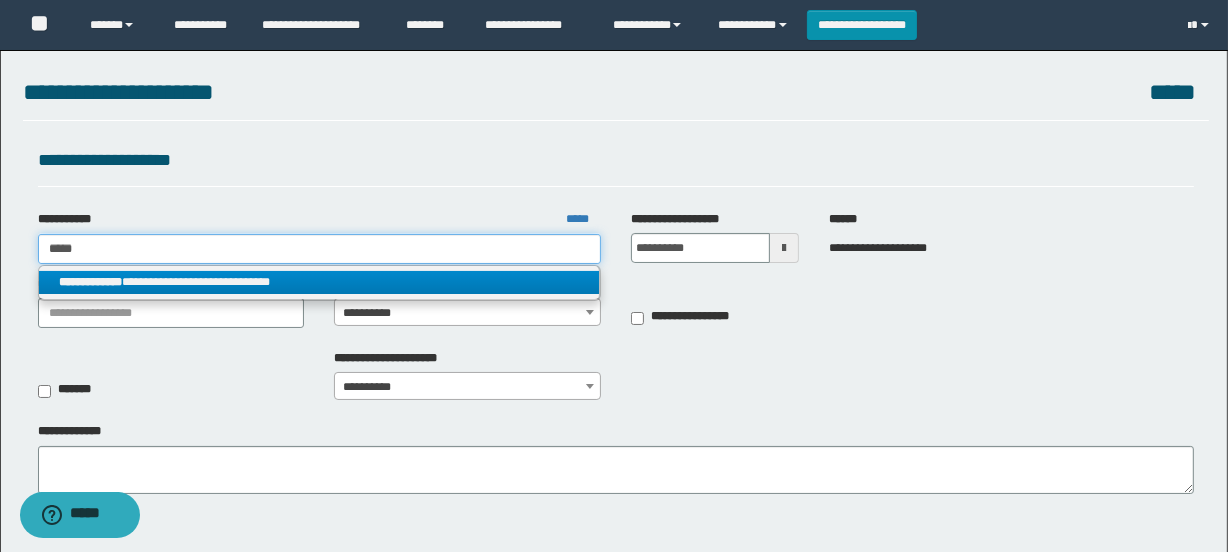 type 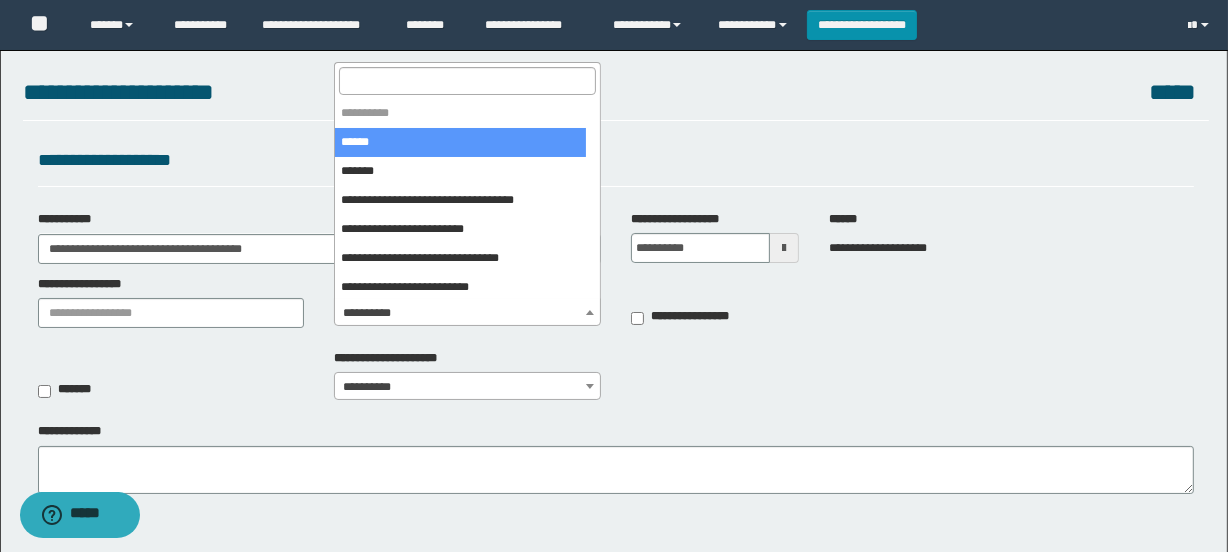 click on "**********" at bounding box center (467, 313) 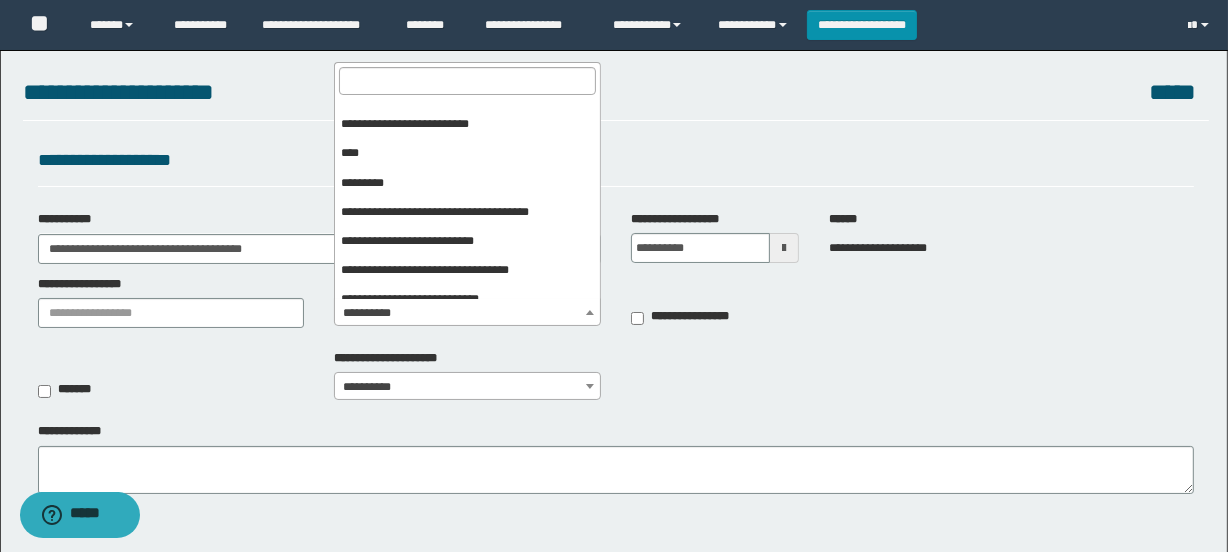 scroll, scrollTop: 208, scrollLeft: 0, axis: vertical 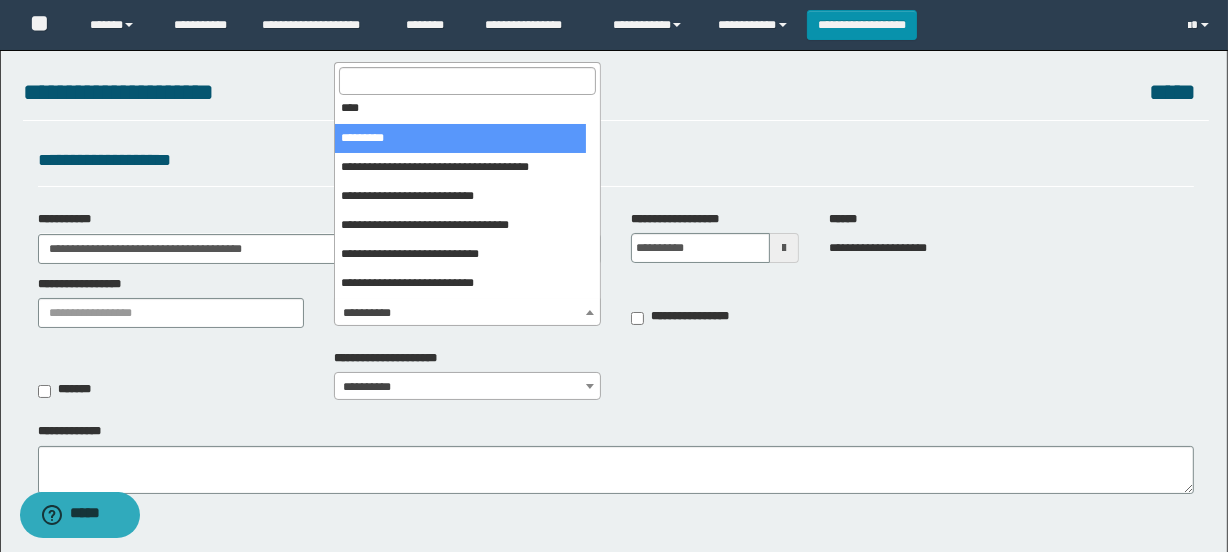 select on "****" 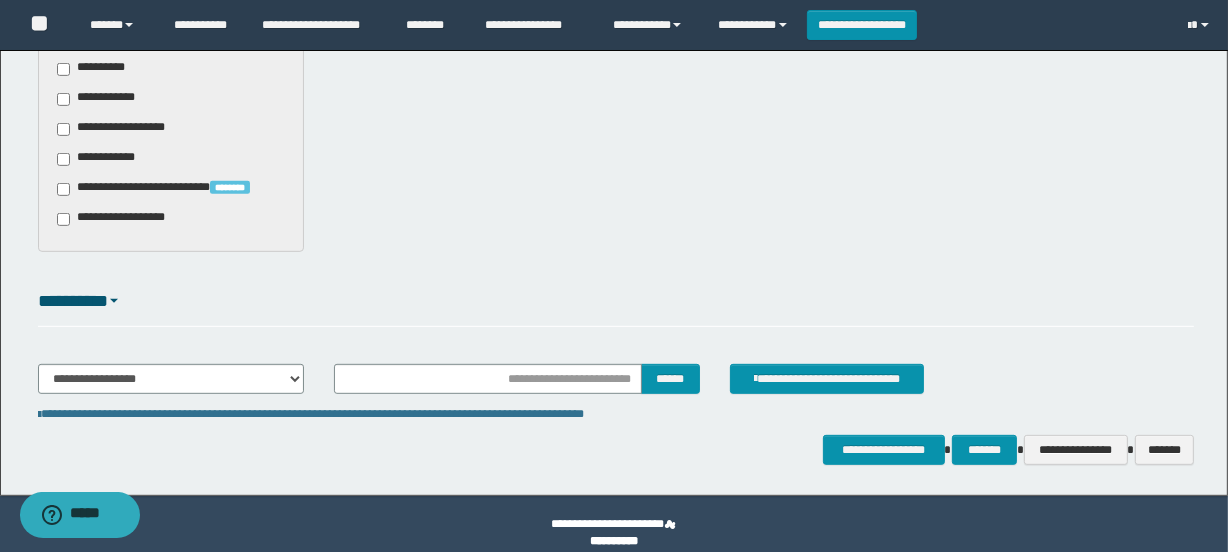 scroll, scrollTop: 830, scrollLeft: 0, axis: vertical 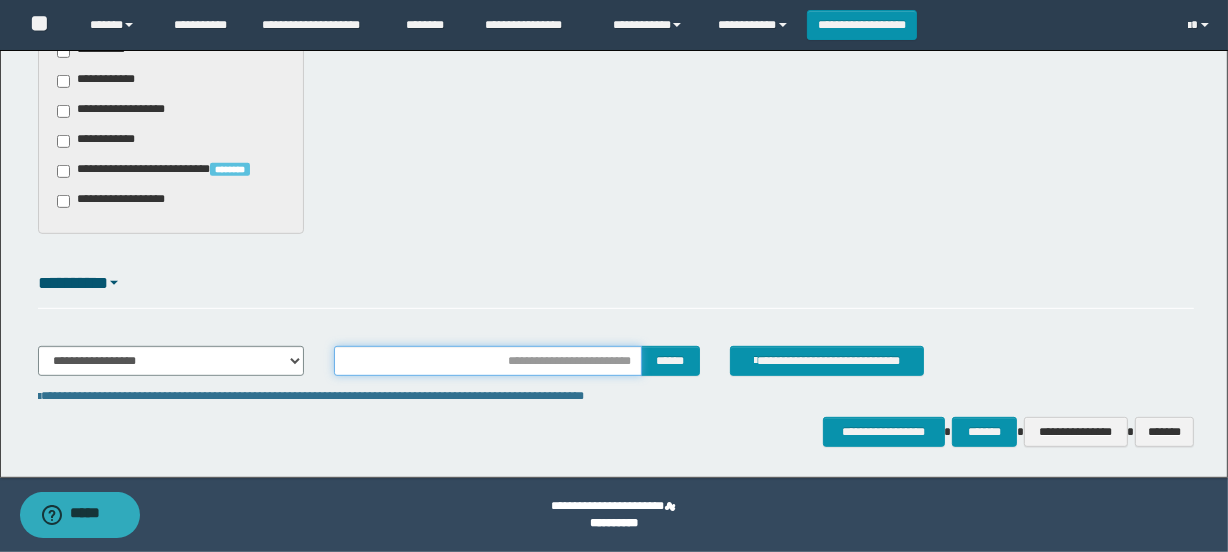 click at bounding box center (487, 361) 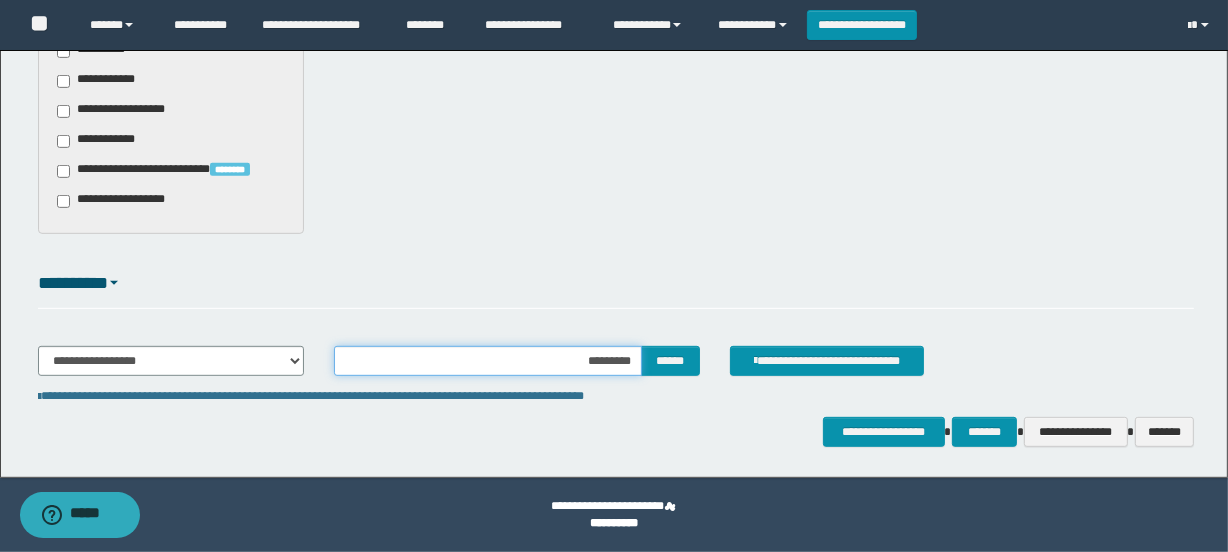 type on "**********" 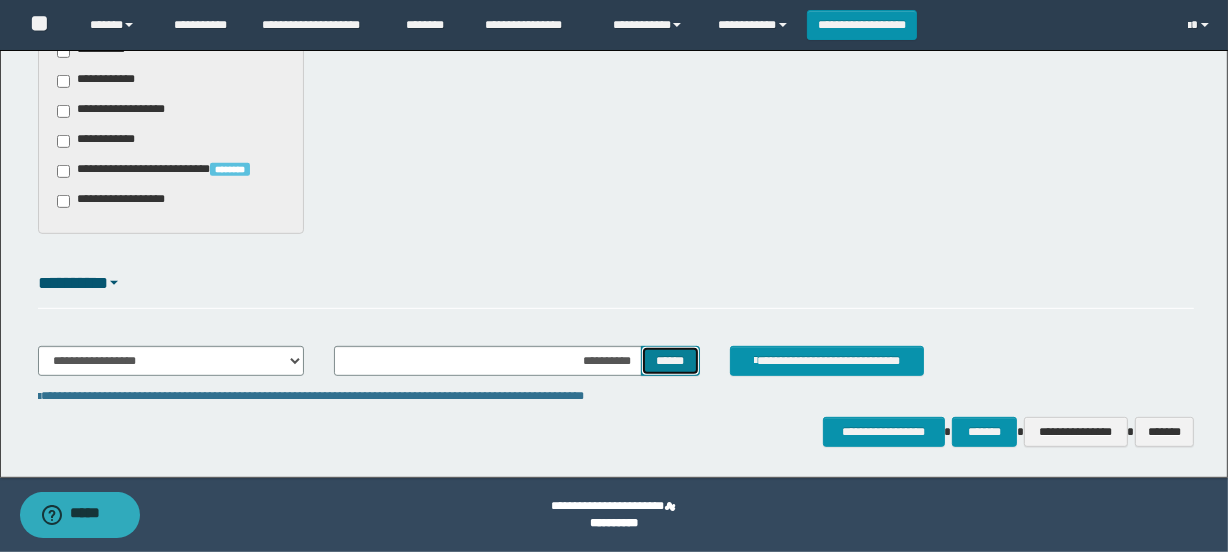 click on "******" at bounding box center (670, 361) 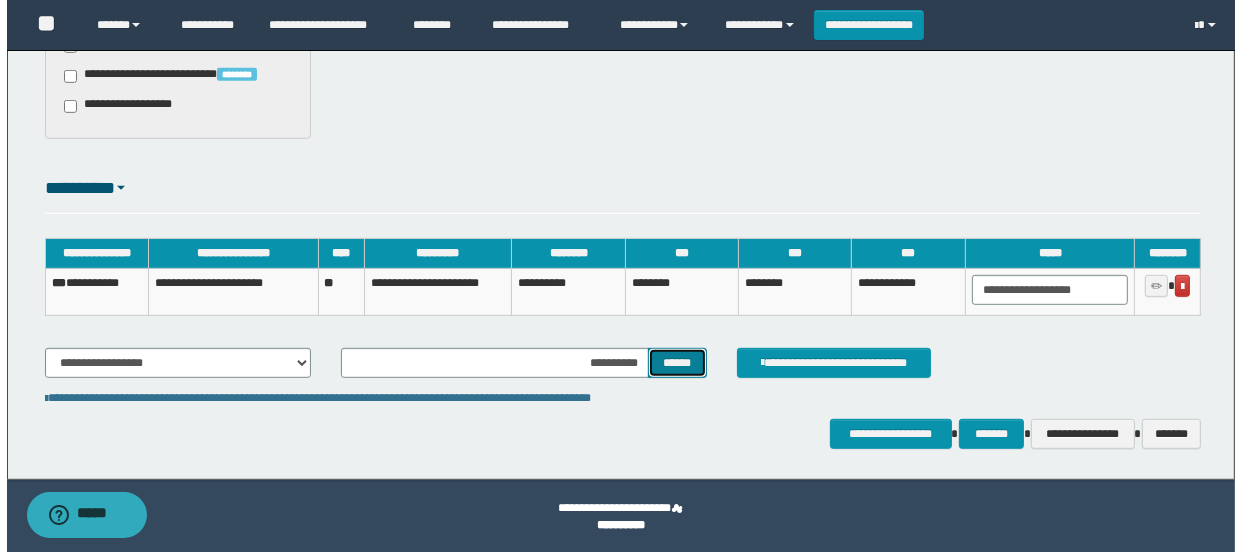 scroll, scrollTop: 927, scrollLeft: 0, axis: vertical 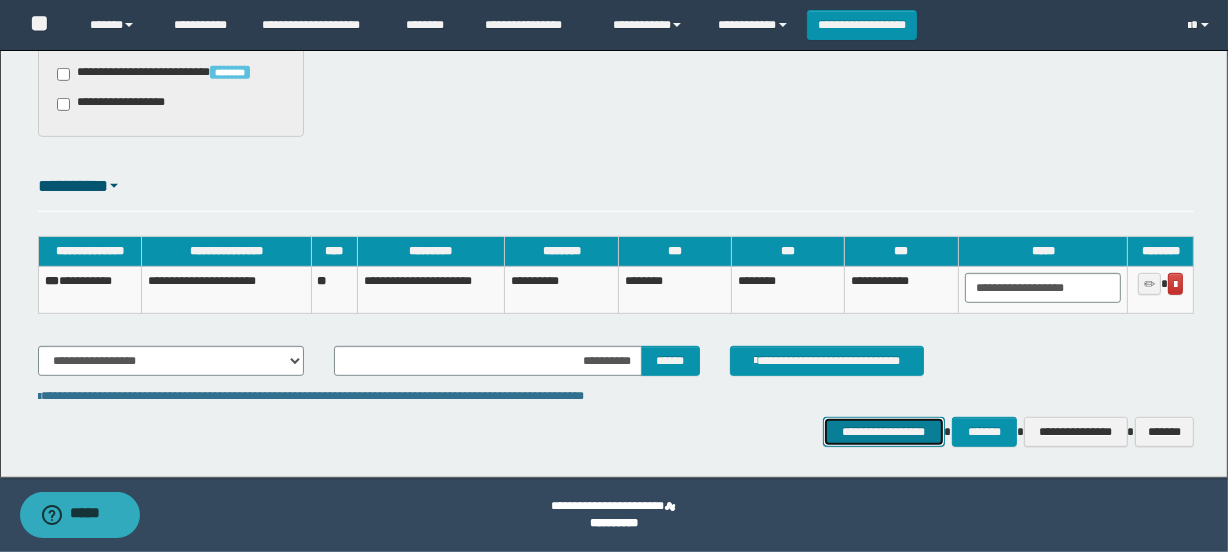 click on "**********" at bounding box center (884, 432) 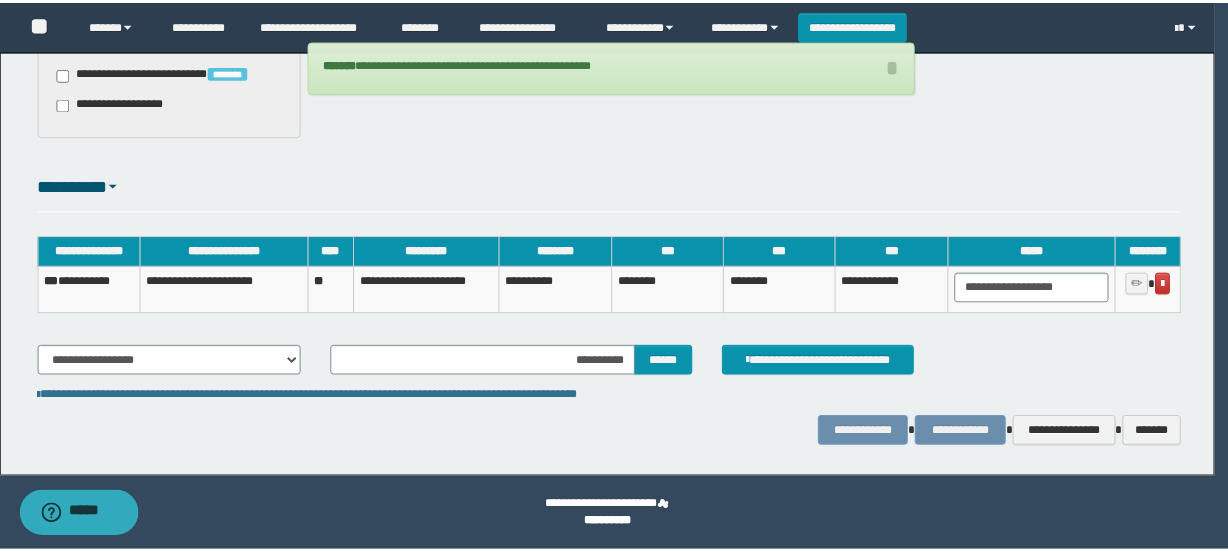 scroll, scrollTop: 923, scrollLeft: 0, axis: vertical 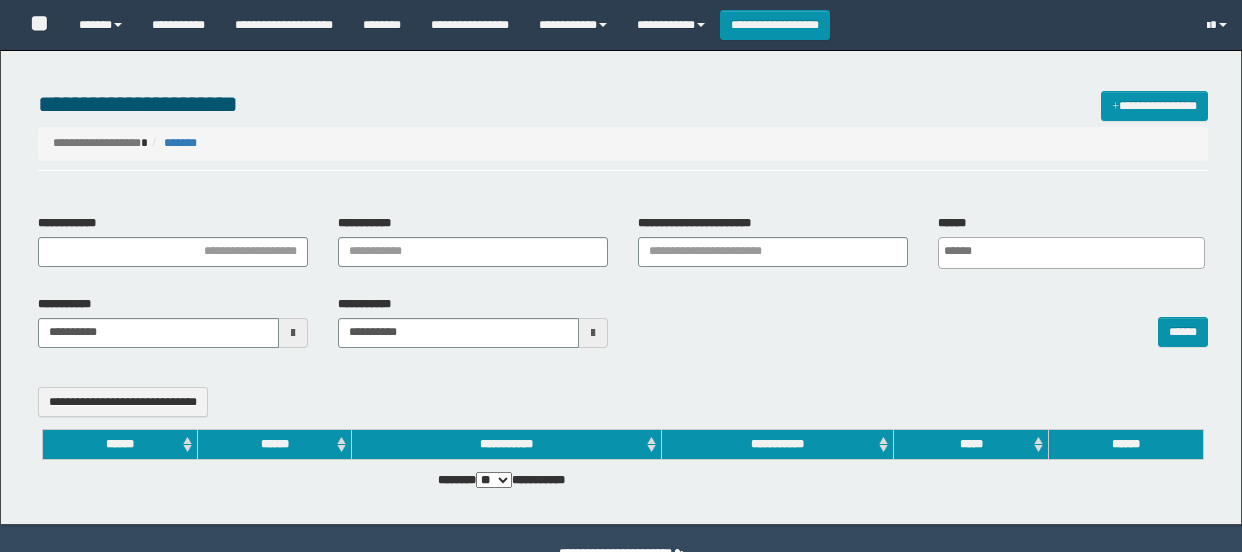 select 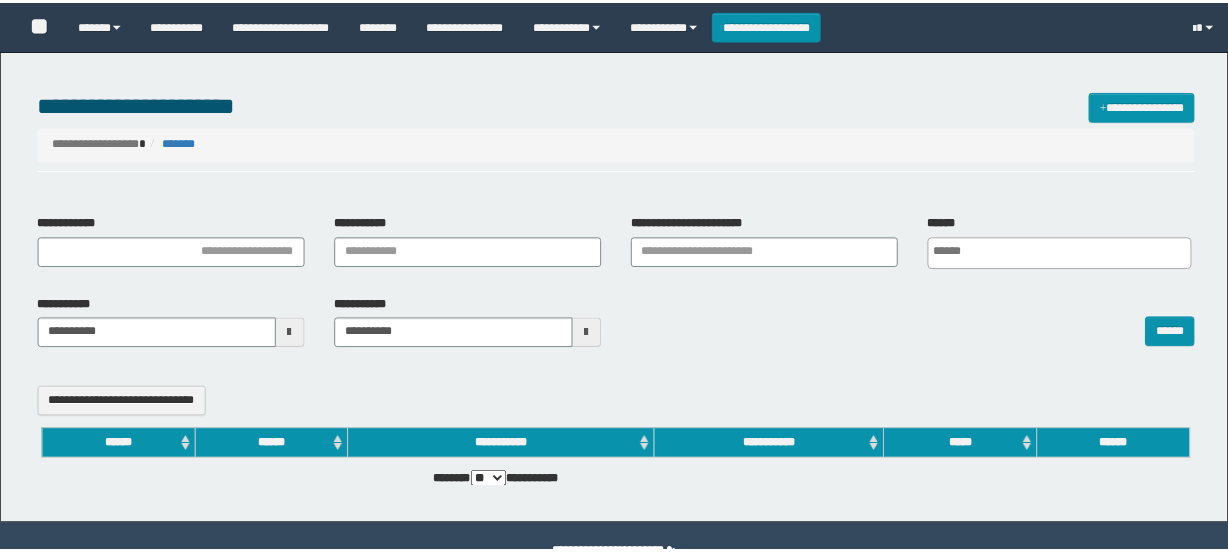 scroll, scrollTop: 0, scrollLeft: 0, axis: both 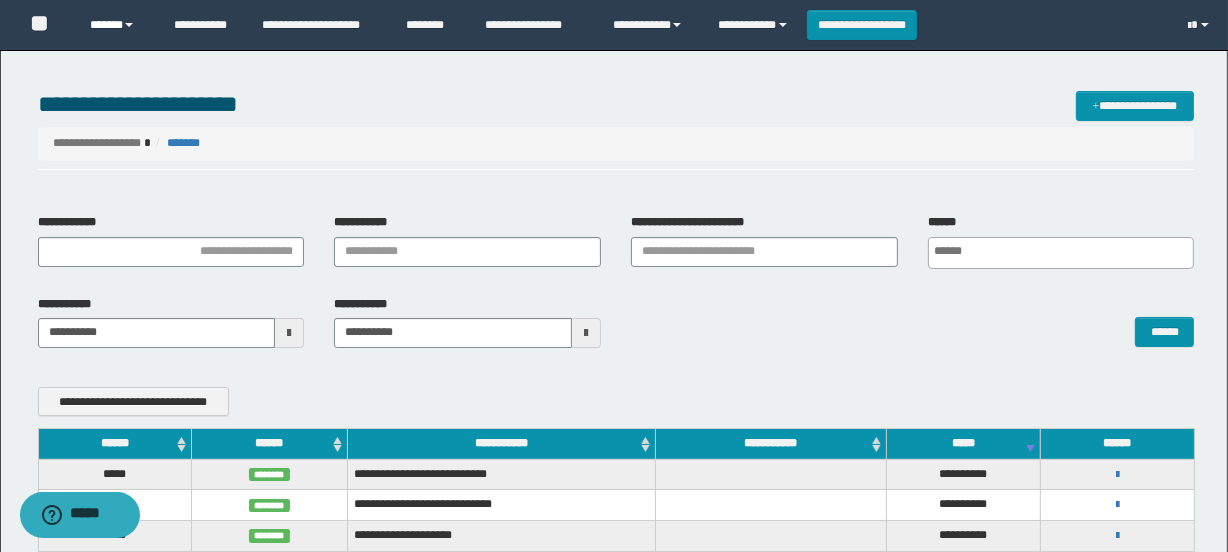 click on "******" at bounding box center (117, 25) 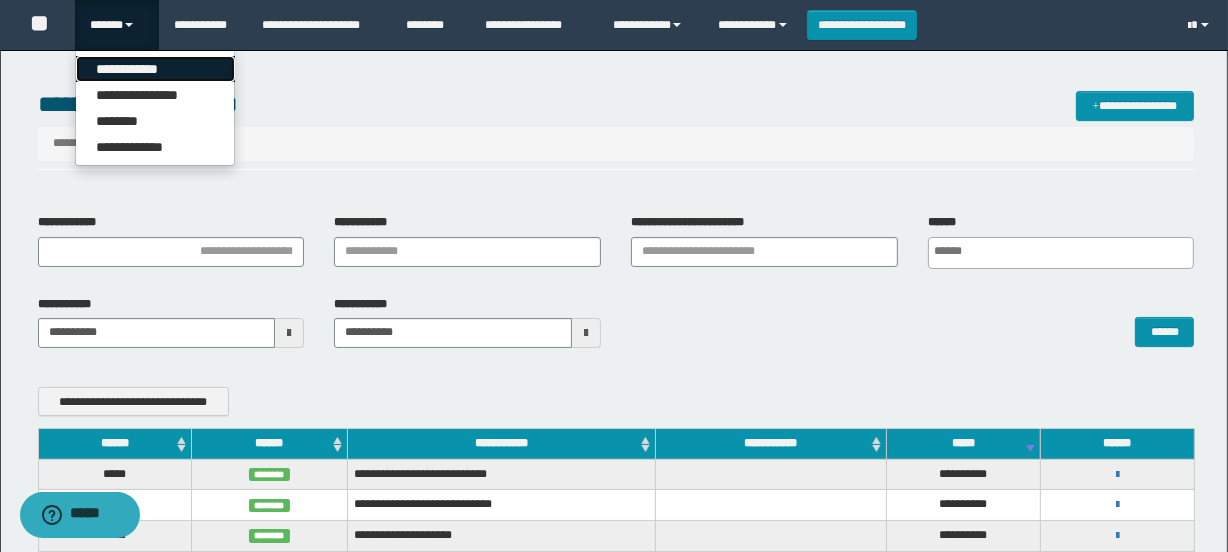 click on "**********" at bounding box center [155, 69] 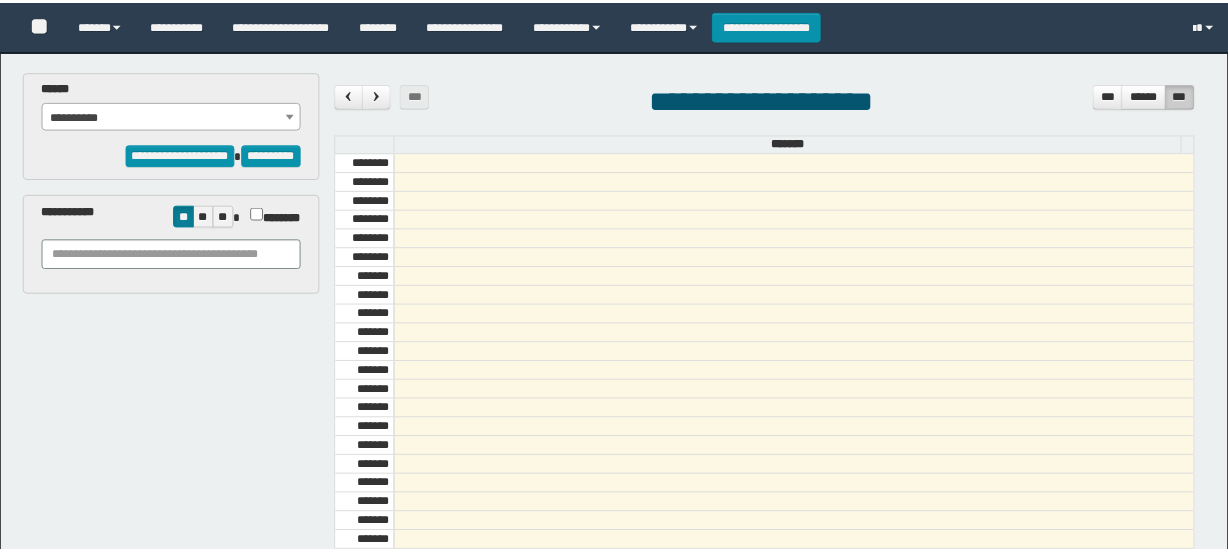 scroll, scrollTop: 0, scrollLeft: 0, axis: both 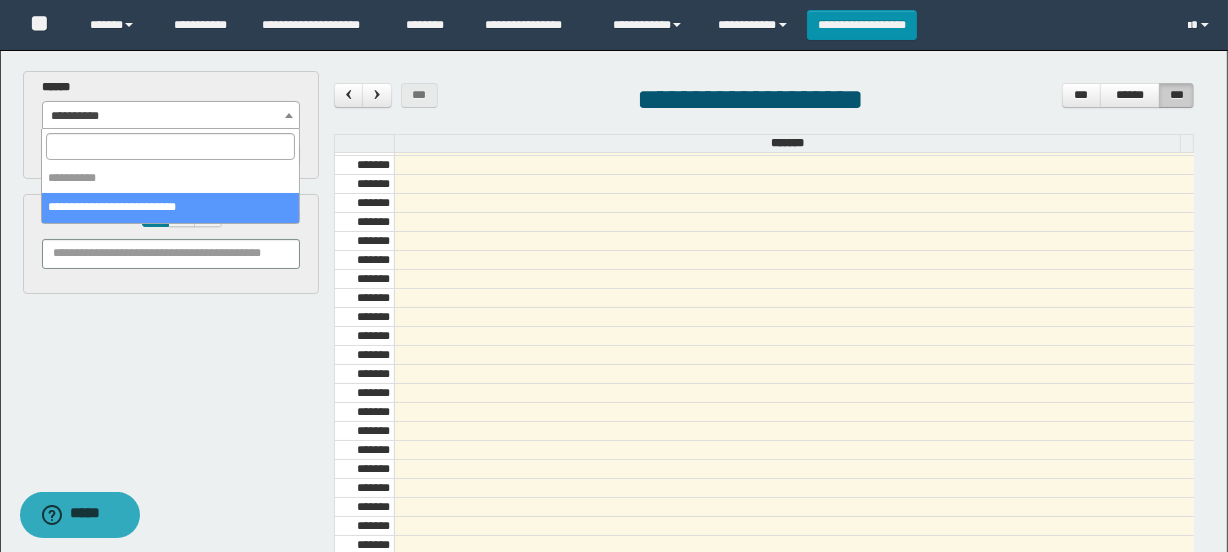 click on "**********" at bounding box center (171, 116) 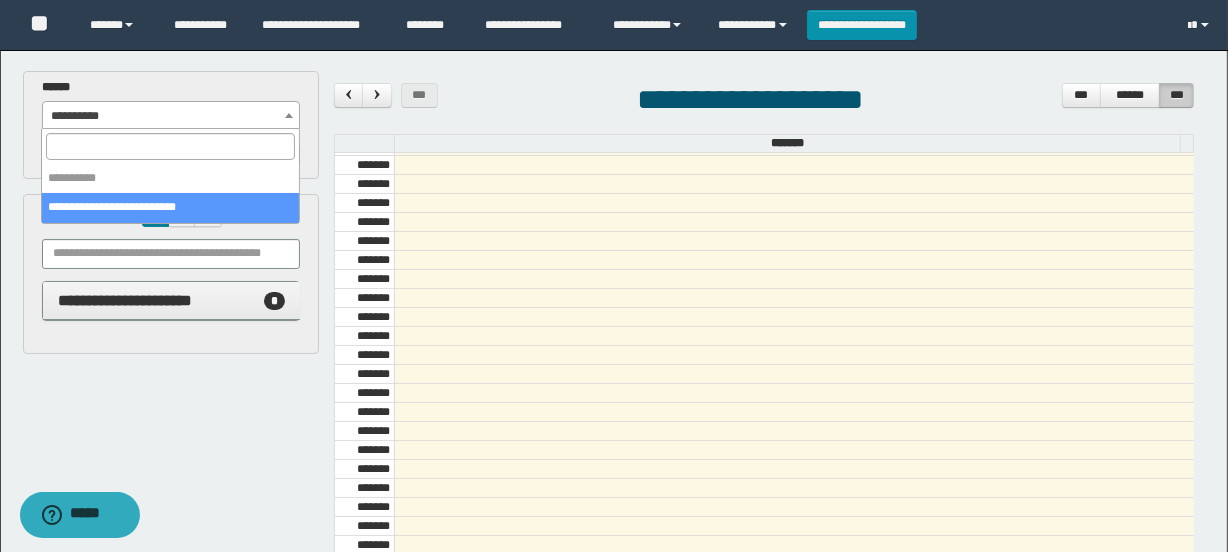 select on "******" 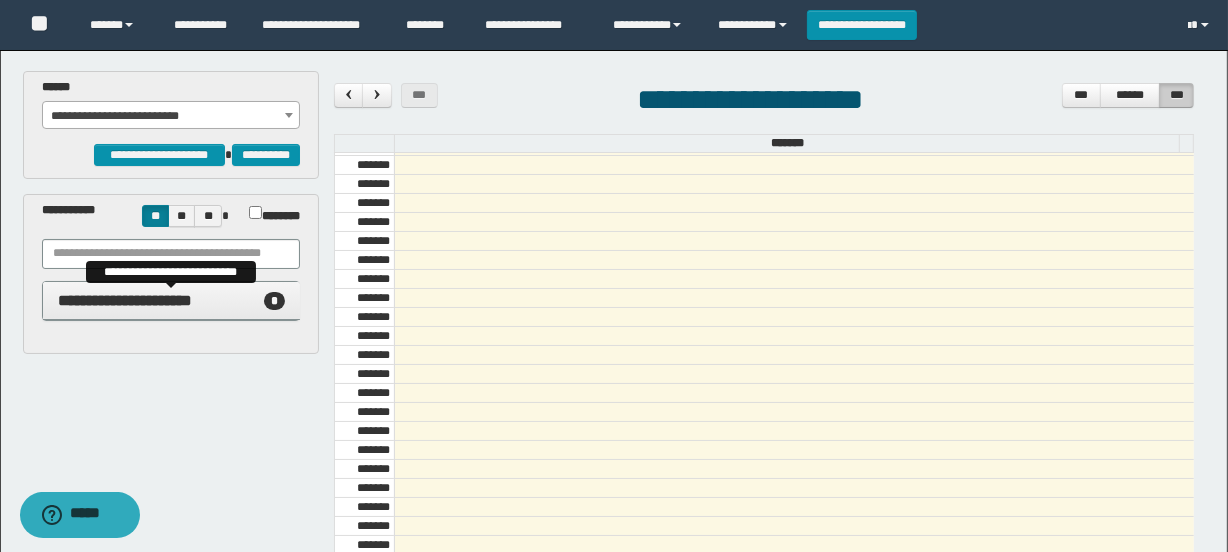 click on "**********" at bounding box center [125, 300] 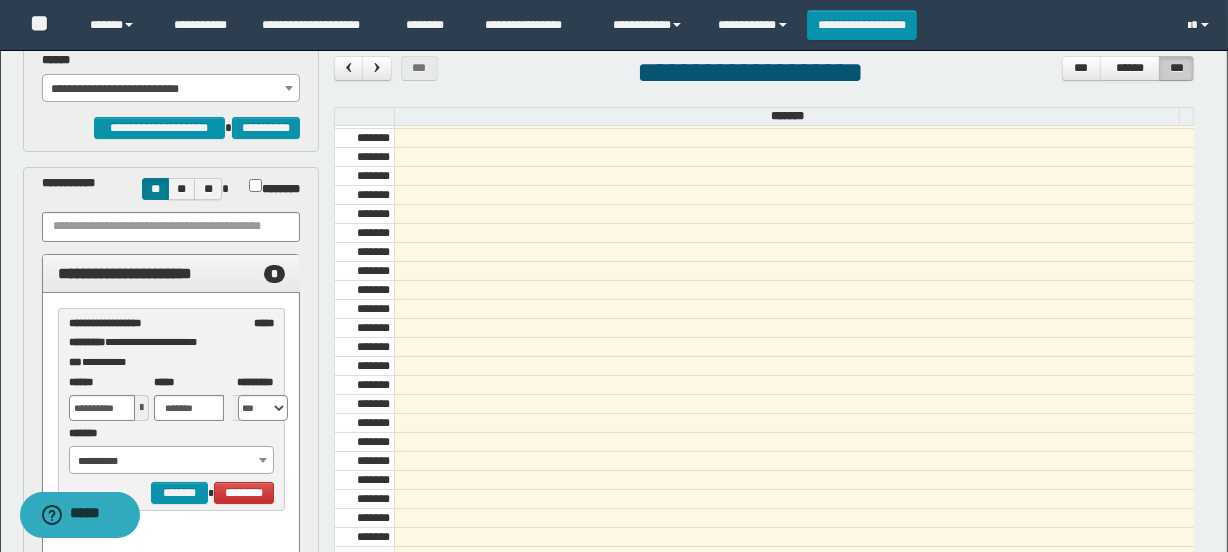 scroll, scrollTop: 31, scrollLeft: 0, axis: vertical 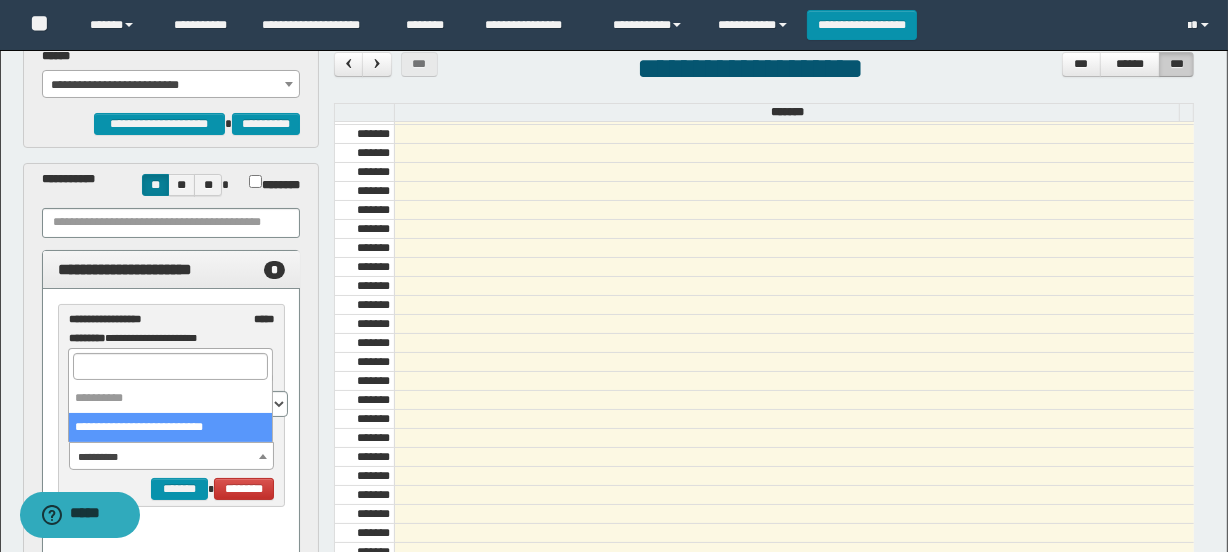 click at bounding box center (263, 456) 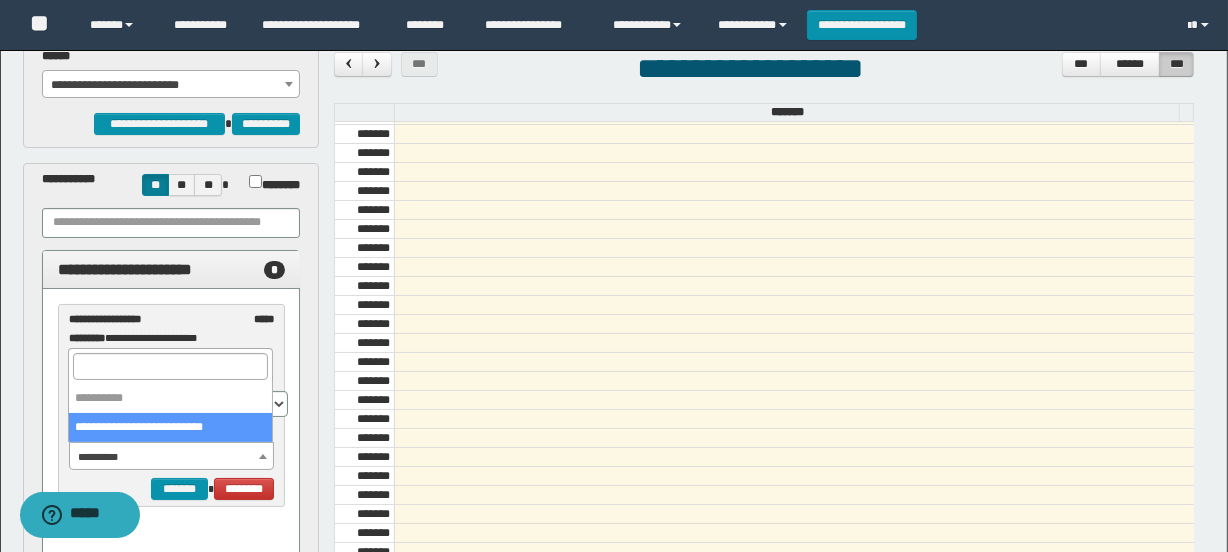 select on "******" 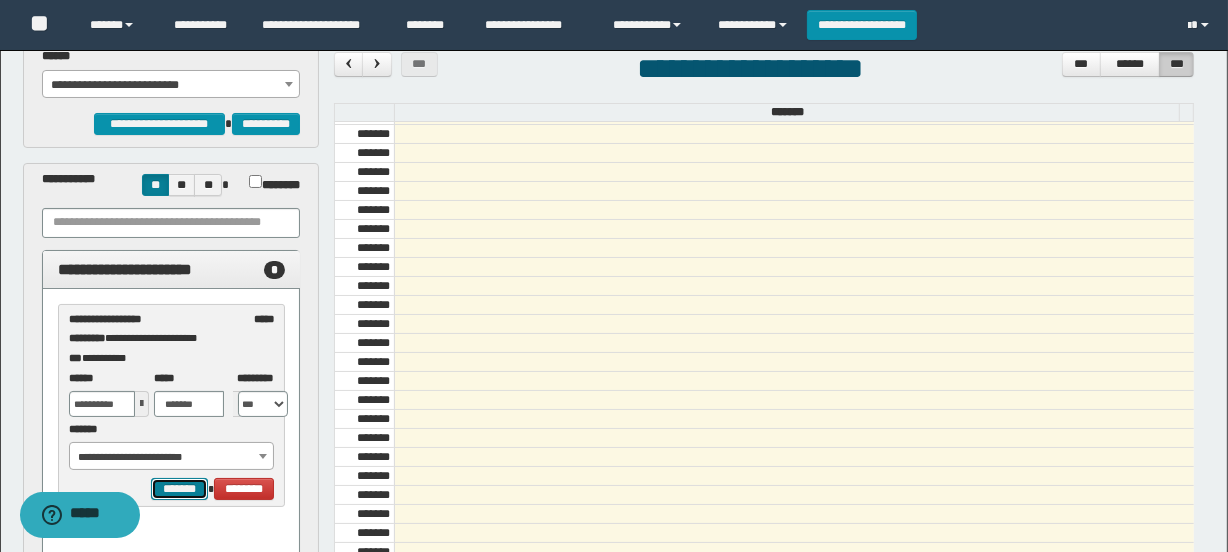 click on "*******" at bounding box center [179, 489] 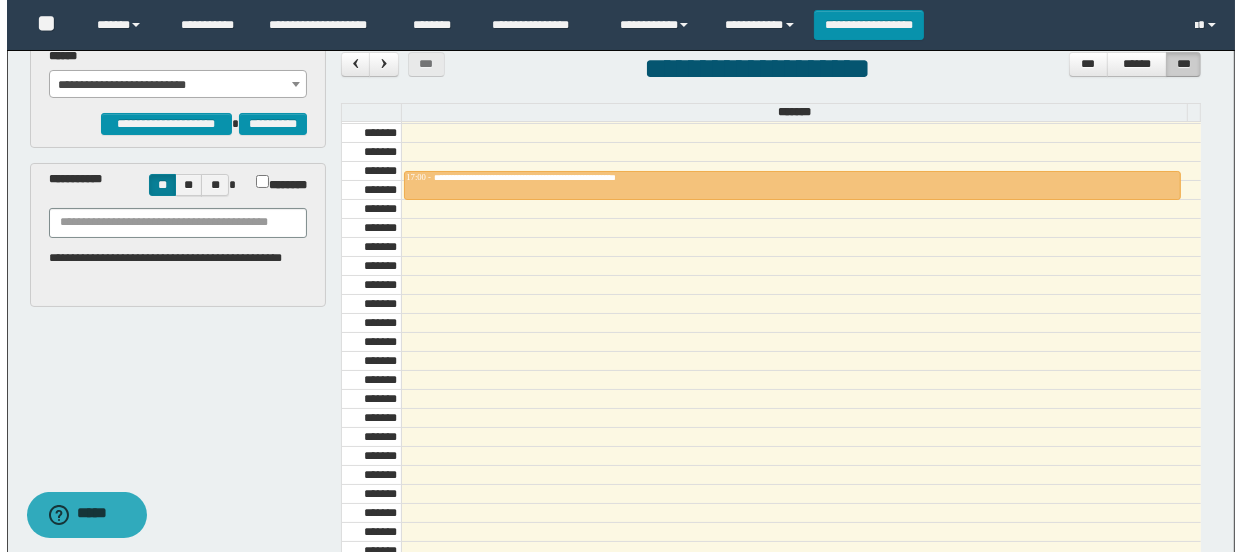 scroll, scrollTop: 1868, scrollLeft: 0, axis: vertical 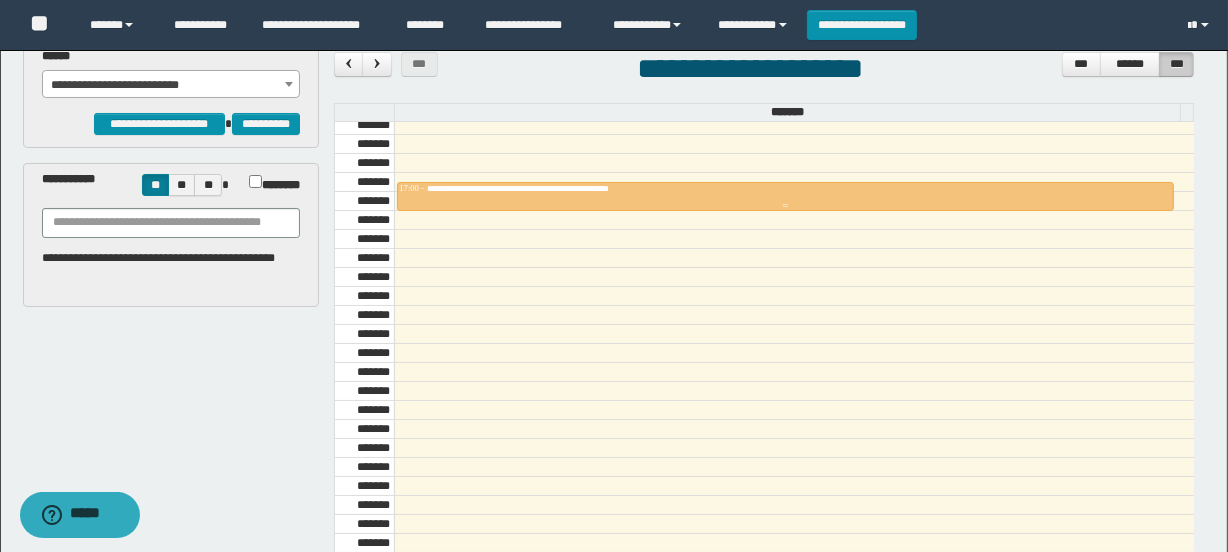 click on "**********" at bounding box center (555, 188) 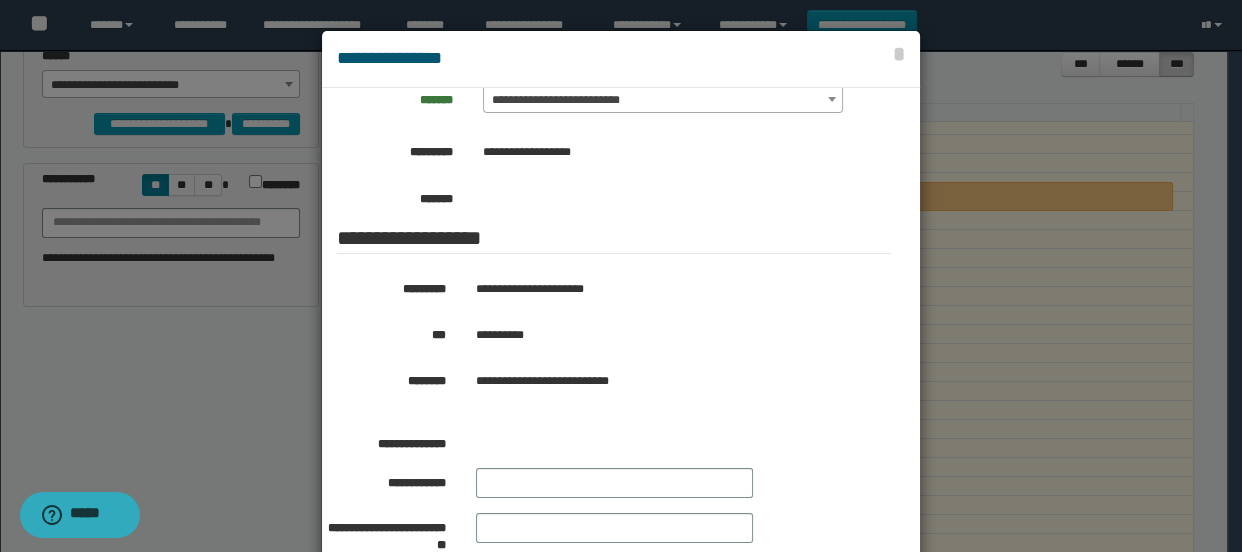 scroll, scrollTop: 380, scrollLeft: 0, axis: vertical 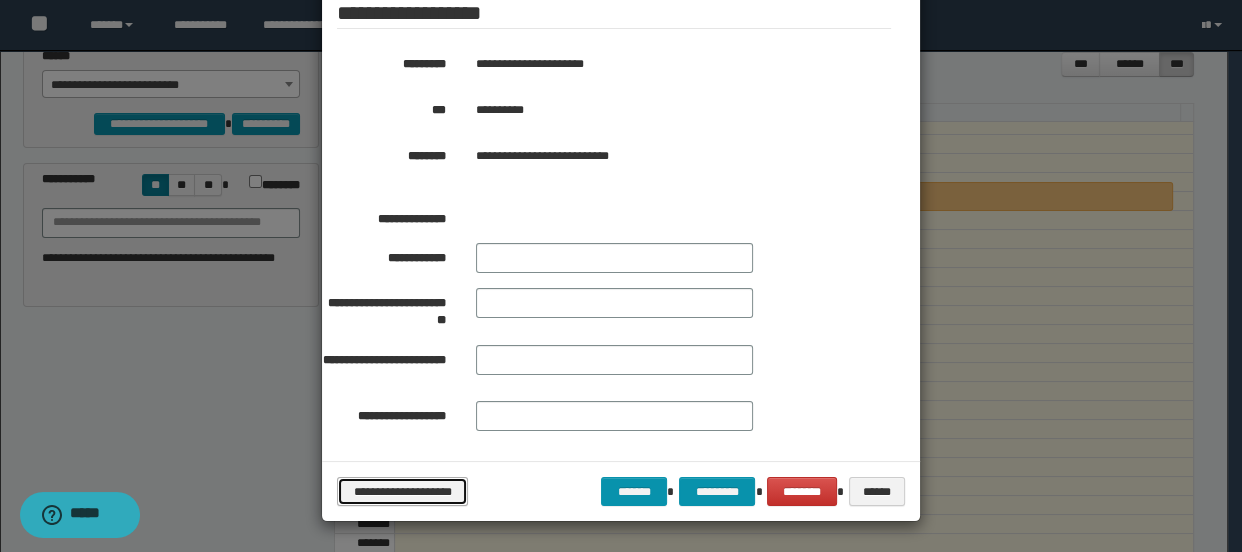 click on "**********" at bounding box center [402, 492] 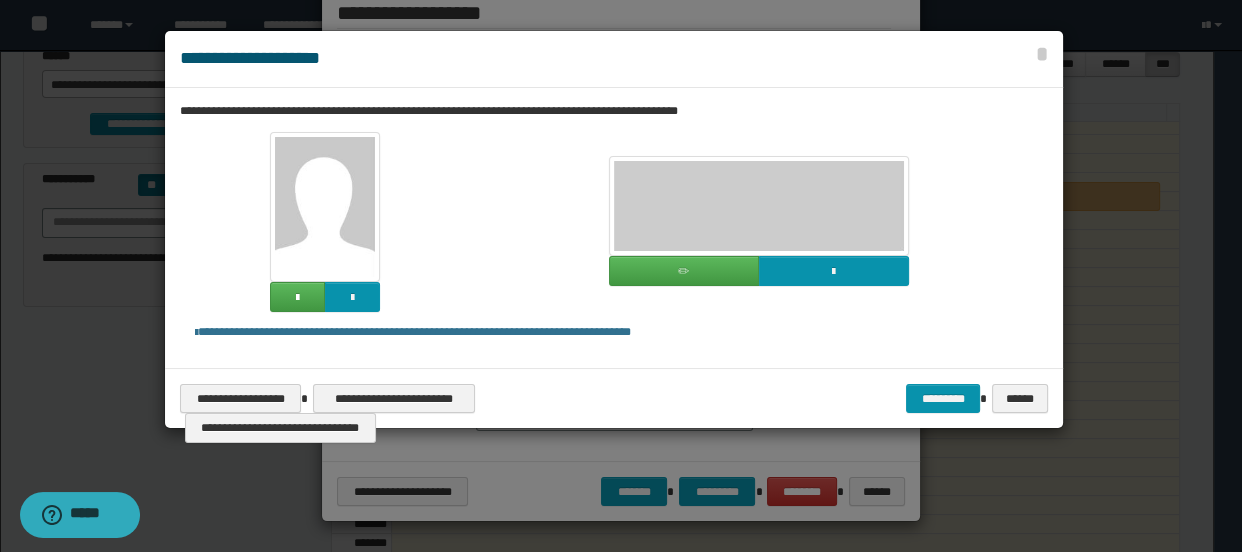 click at bounding box center [324, 222] 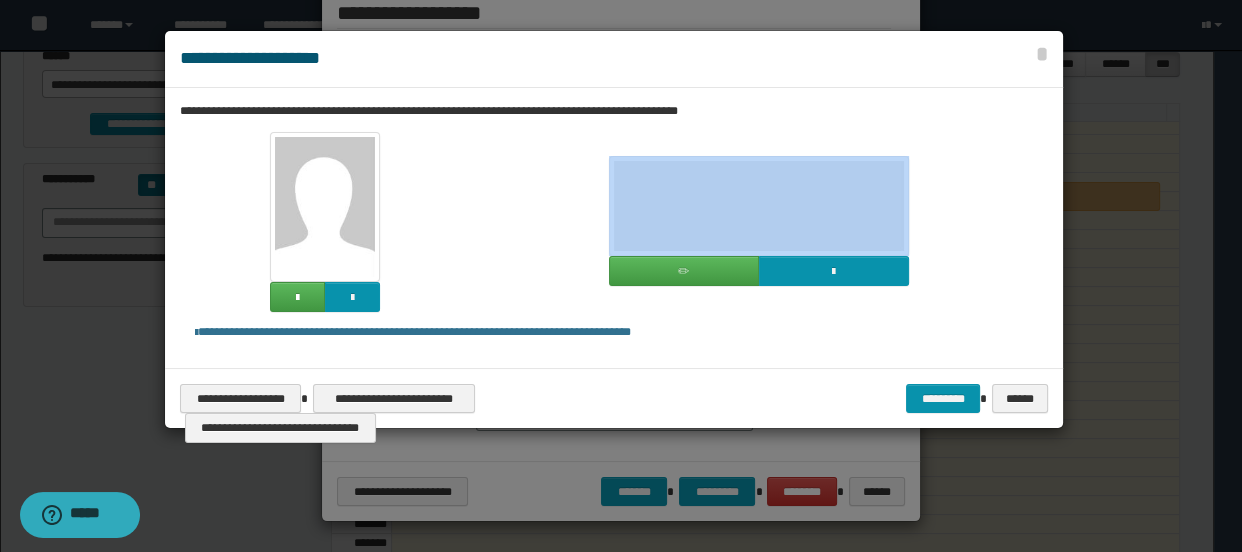 click at bounding box center [324, 222] 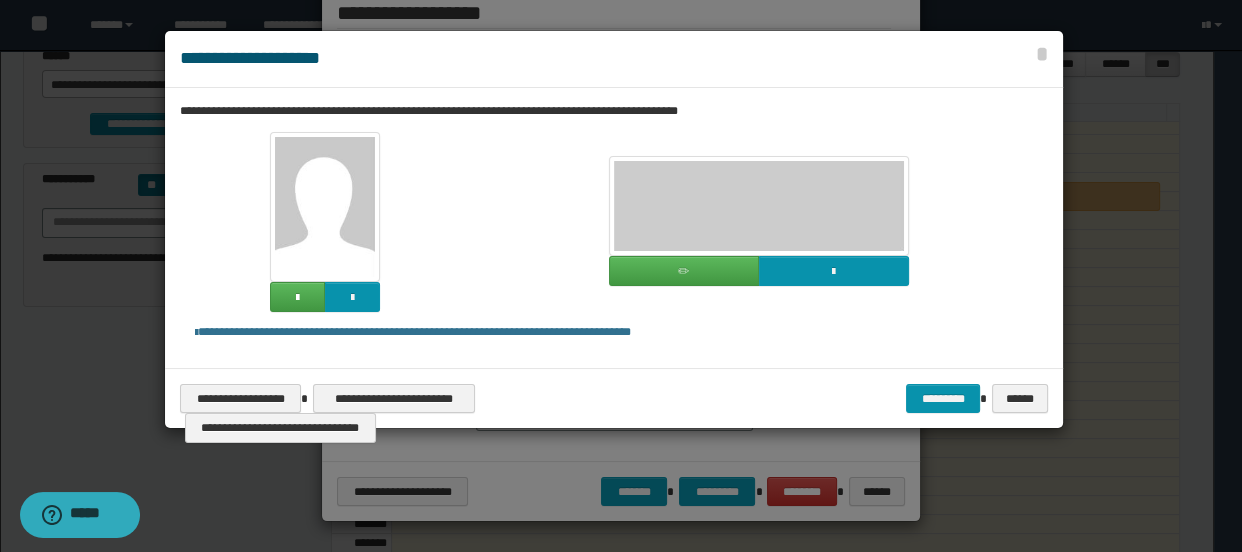 click at bounding box center [324, 222] 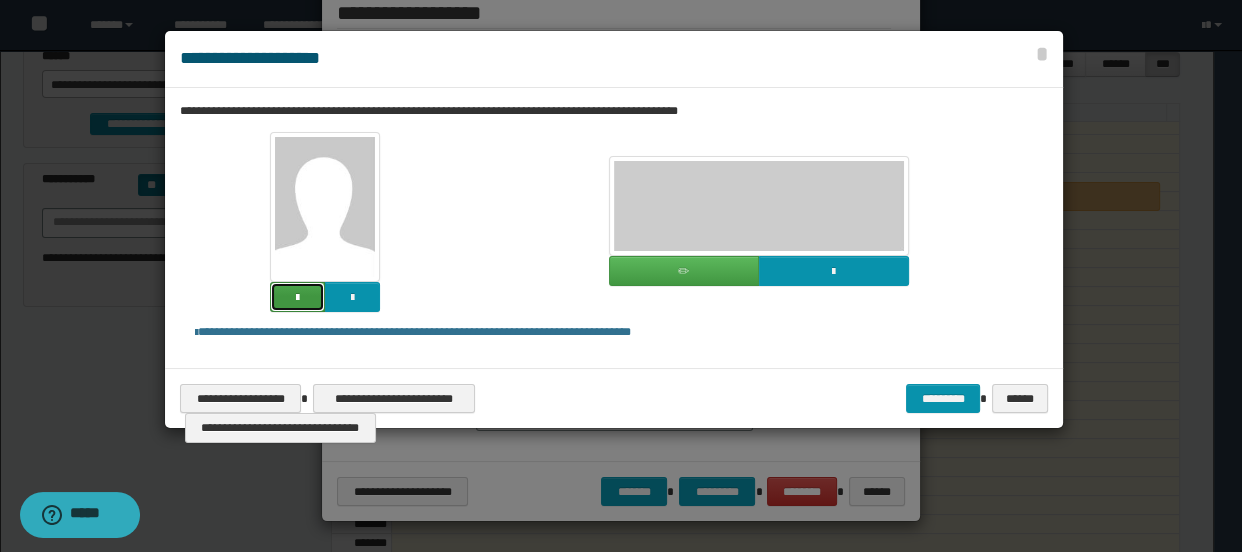 click at bounding box center (297, 297) 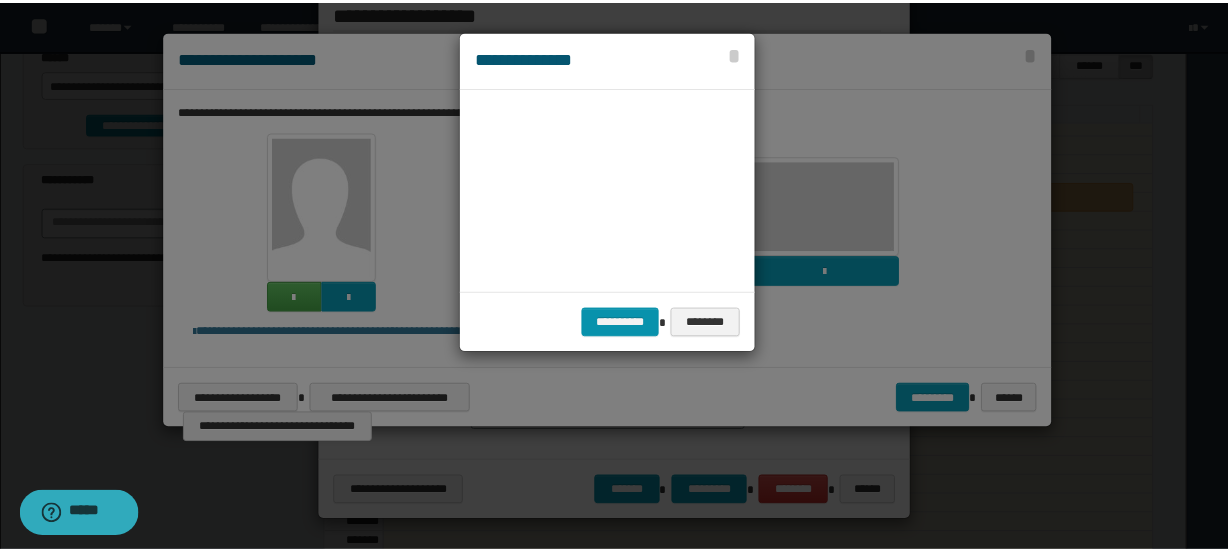 scroll, scrollTop: 45, scrollLeft: 105, axis: both 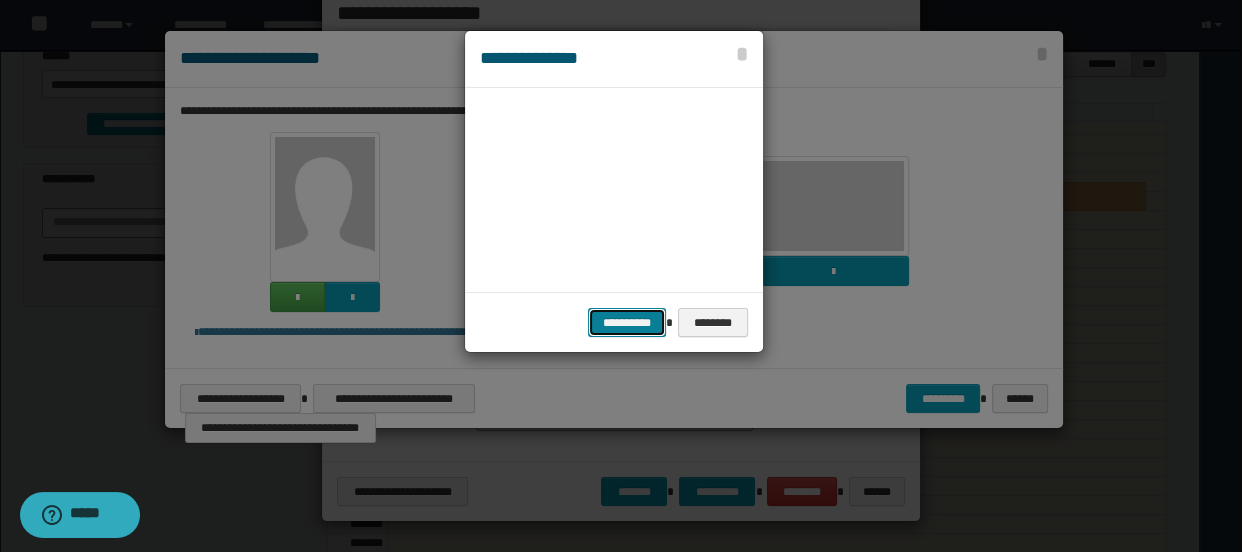 click on "**********" at bounding box center [627, 323] 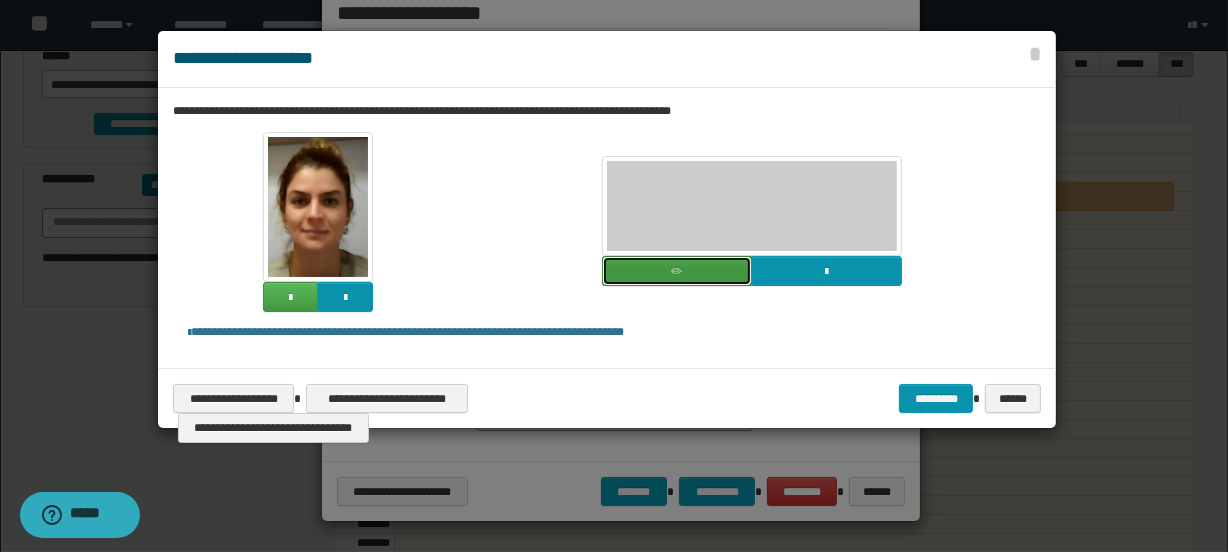 click at bounding box center (677, 271) 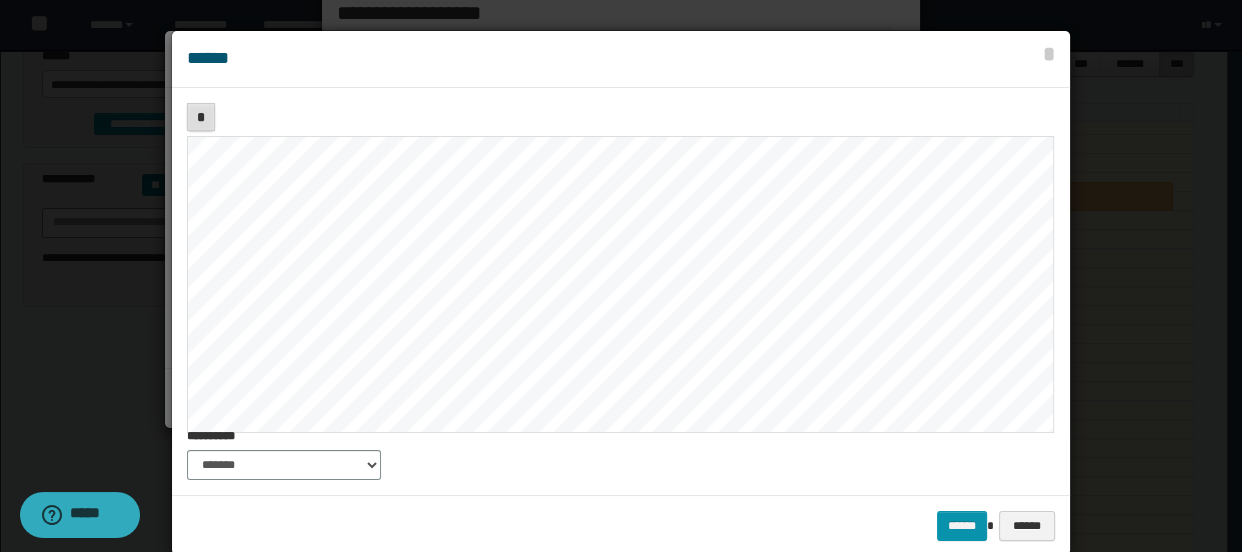 click on "*" at bounding box center (201, 117) 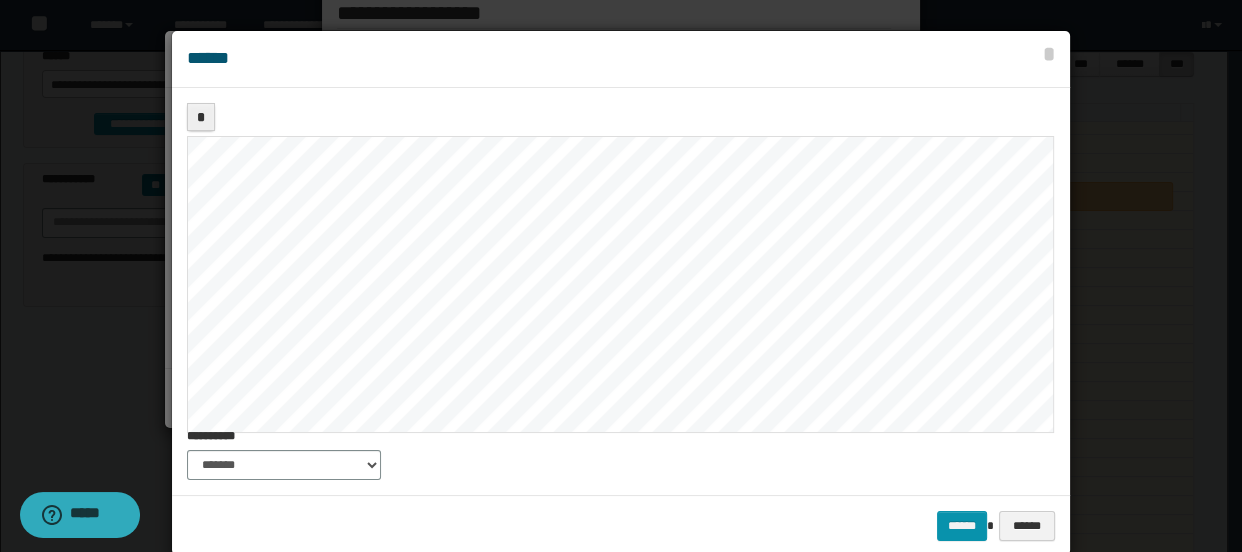 click on "******
******" at bounding box center (621, 525) 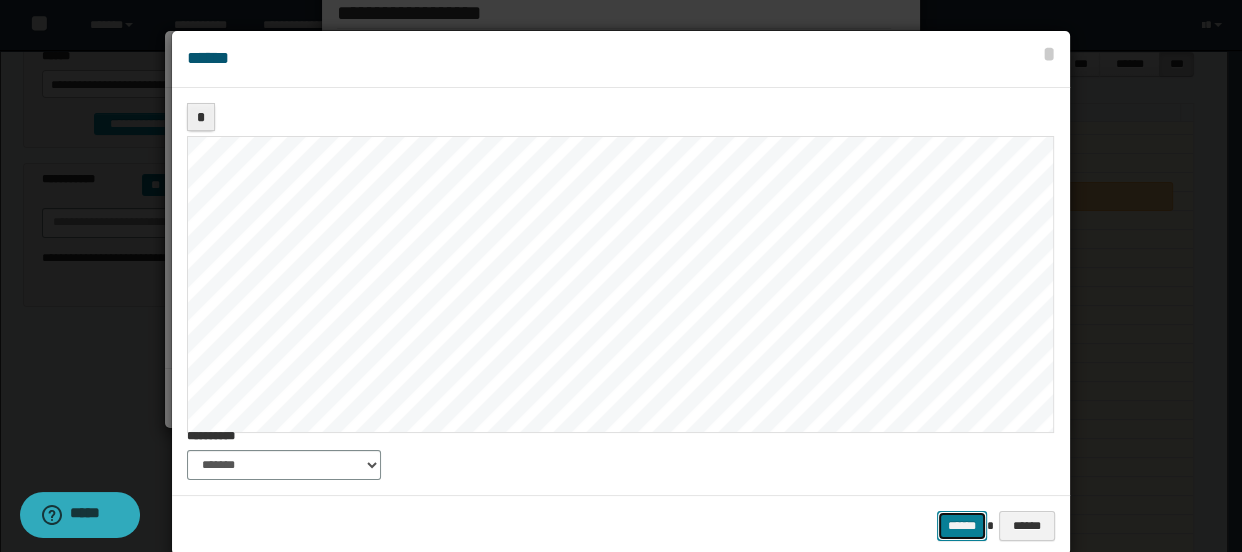 click on "******" at bounding box center [962, 526] 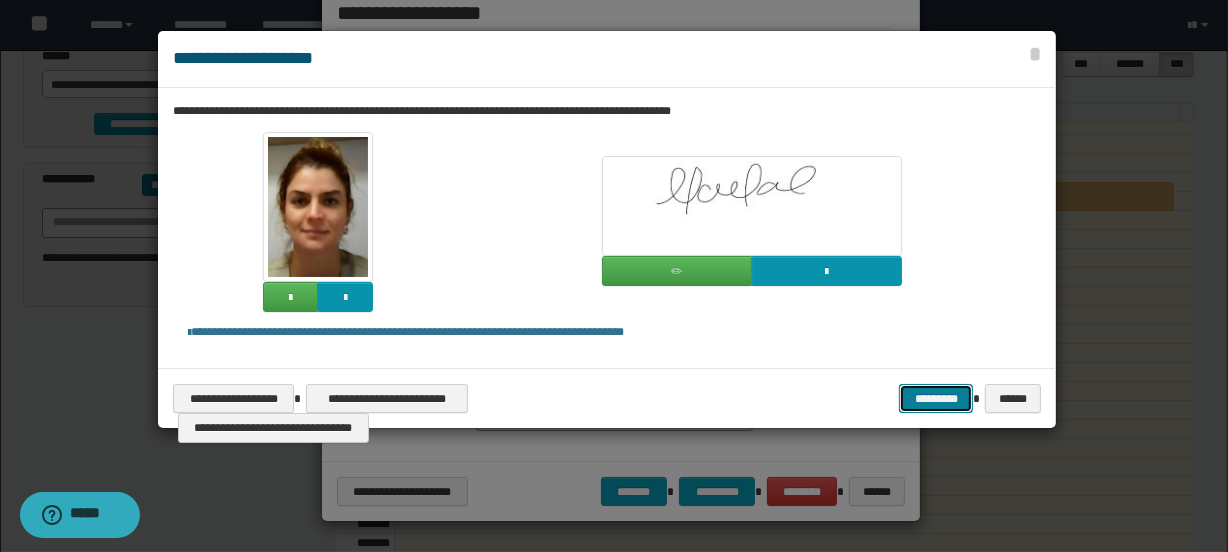 click on "*********" at bounding box center (936, 399) 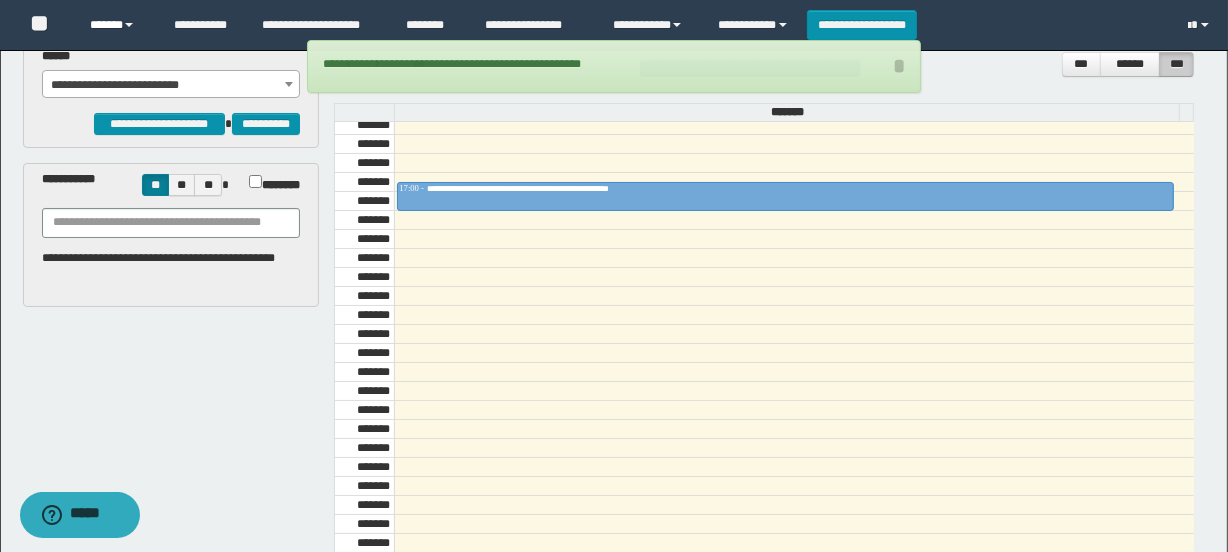 click on "******" at bounding box center [117, 25] 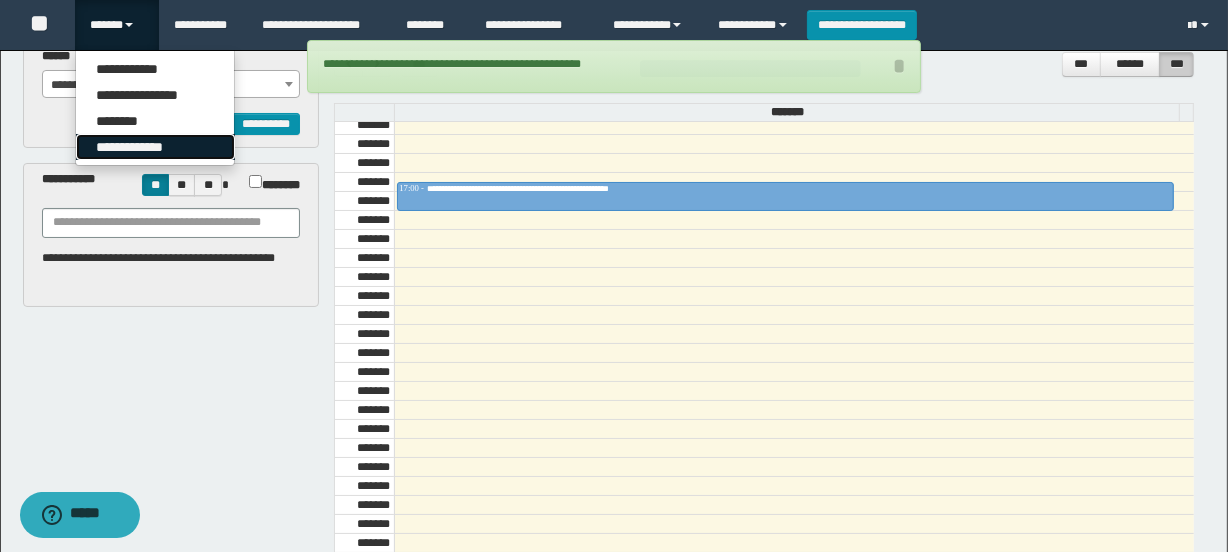 click on "**********" at bounding box center [155, 147] 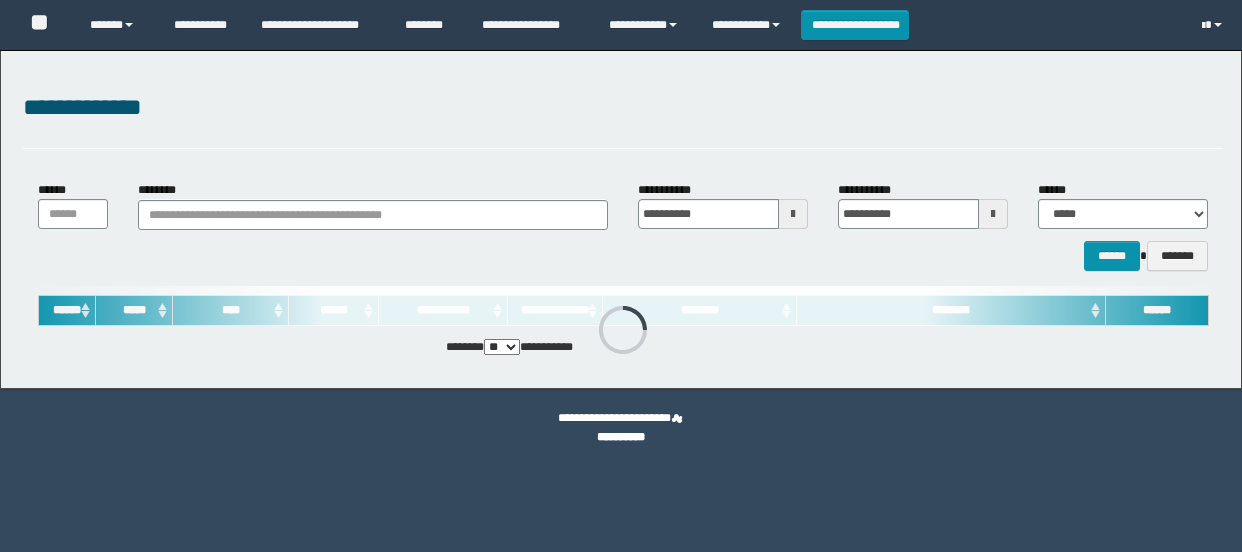 scroll, scrollTop: 0, scrollLeft: 0, axis: both 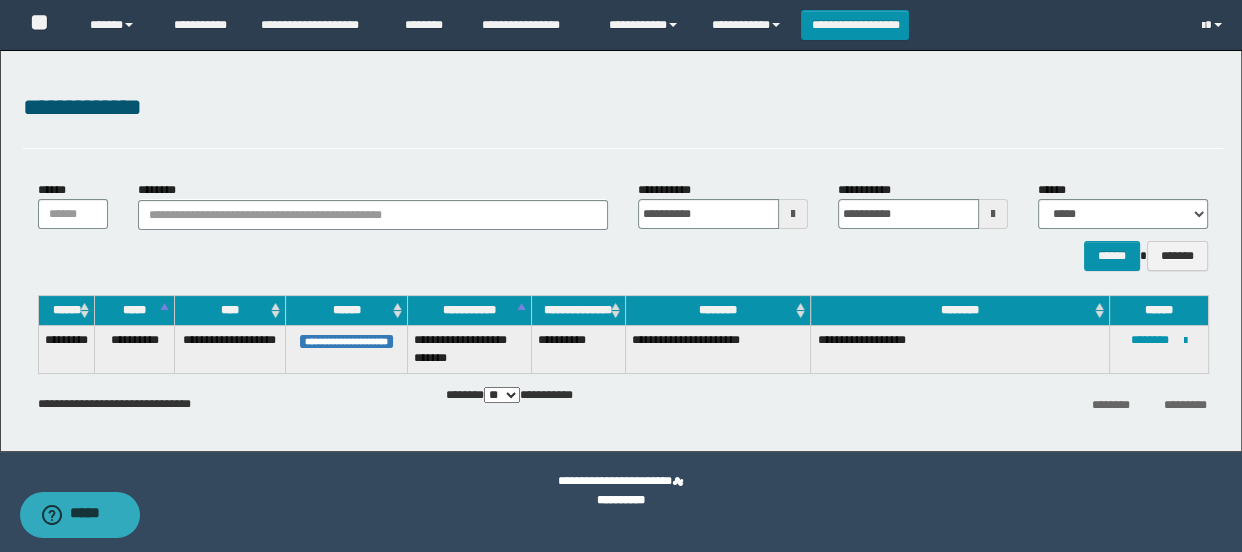 click on "**********" at bounding box center (578, 349) 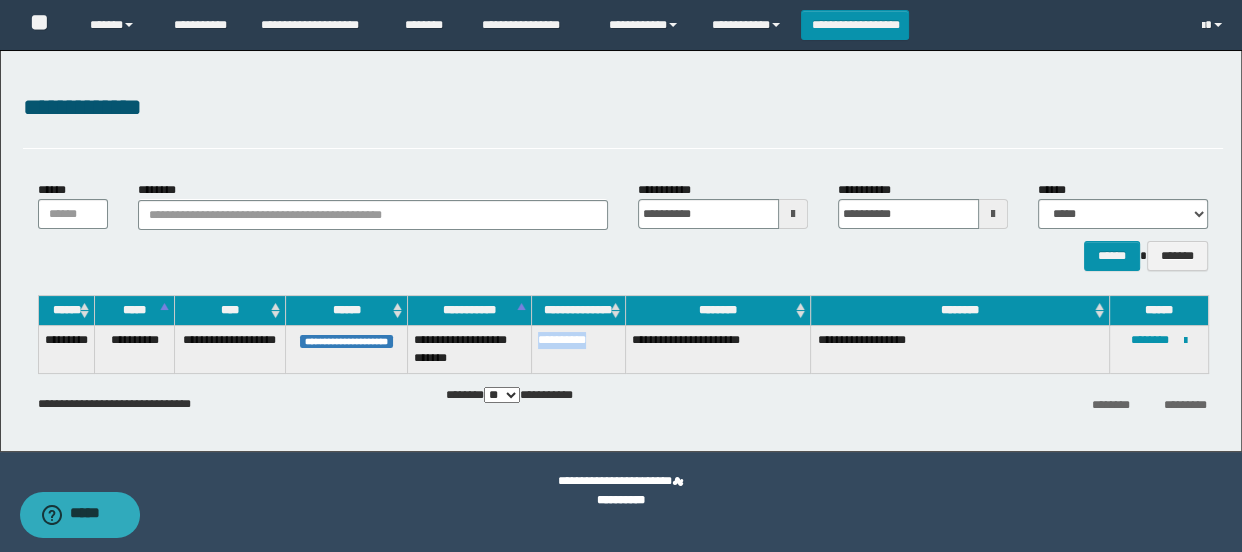 click on "**********" at bounding box center (578, 349) 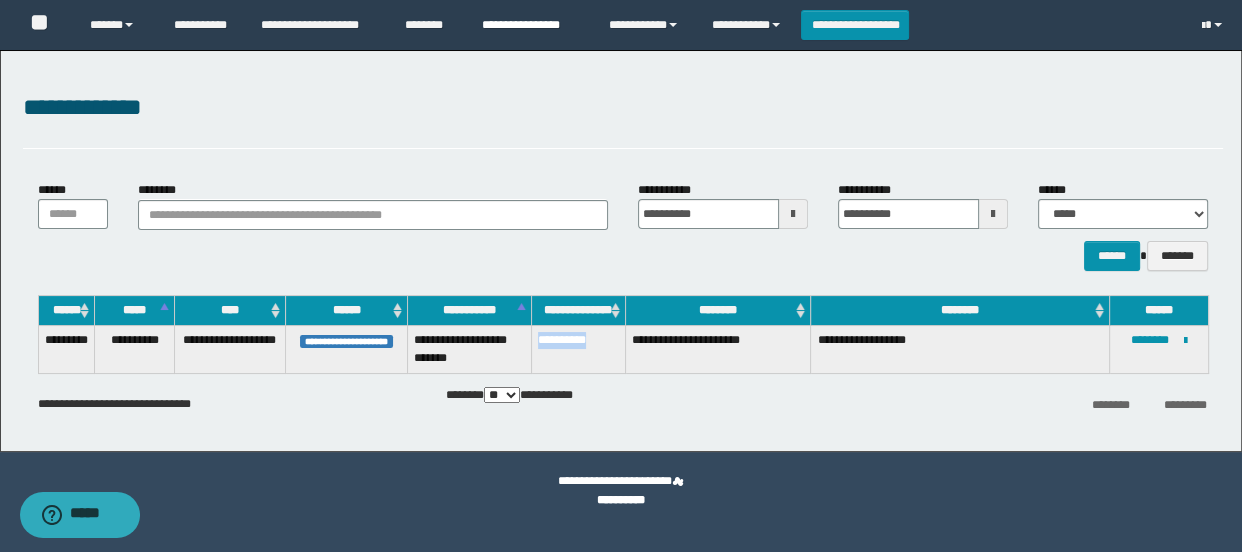 click on "**********" at bounding box center [530, 25] 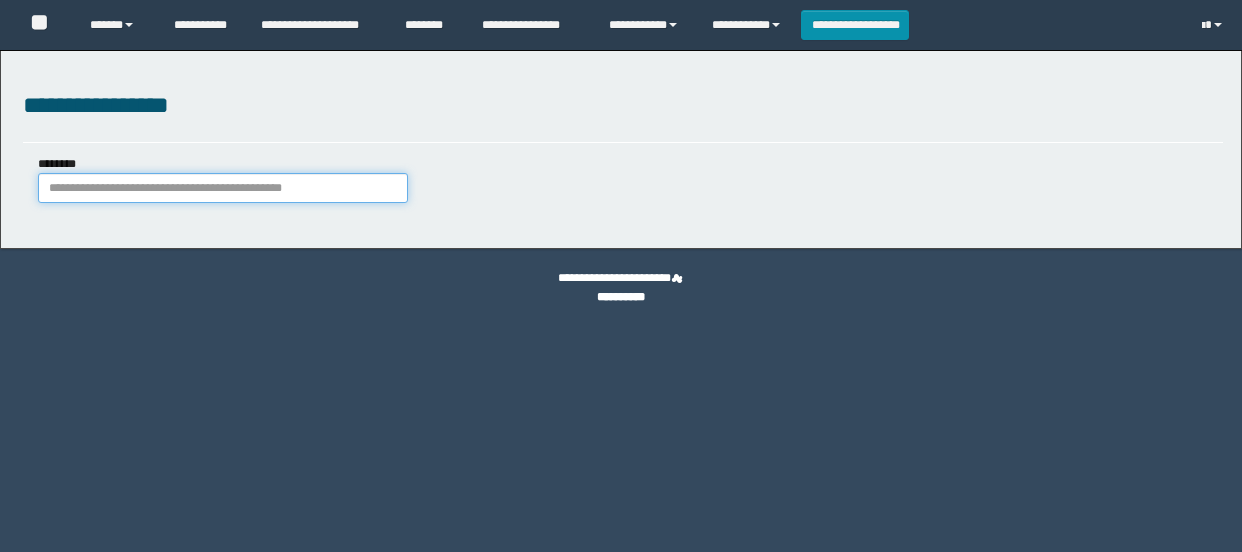 scroll, scrollTop: 0, scrollLeft: 0, axis: both 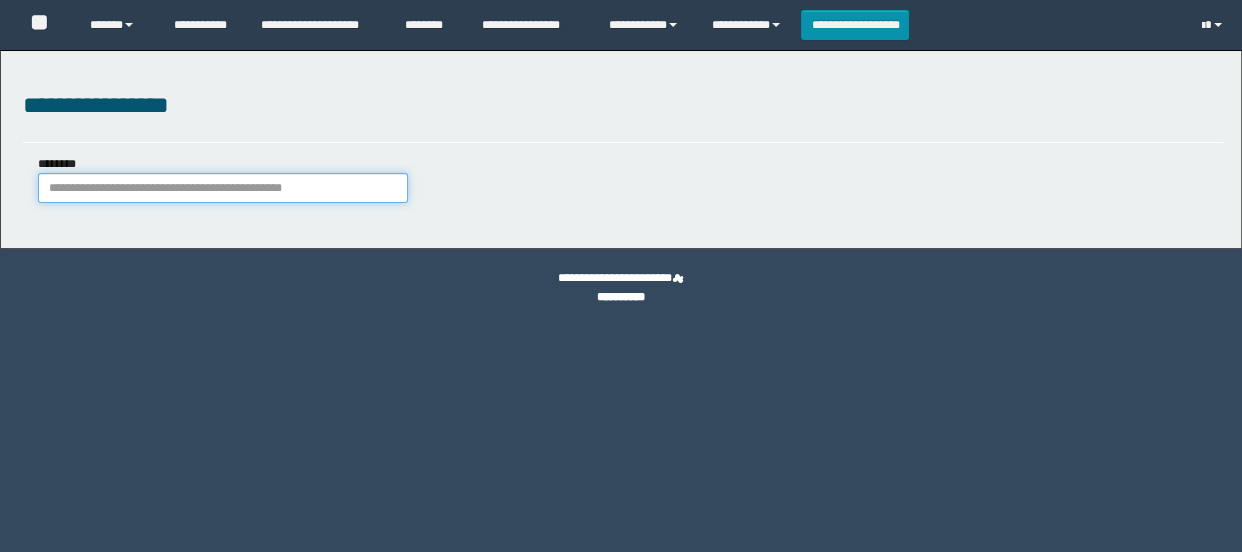 click on "********" at bounding box center (223, 188) 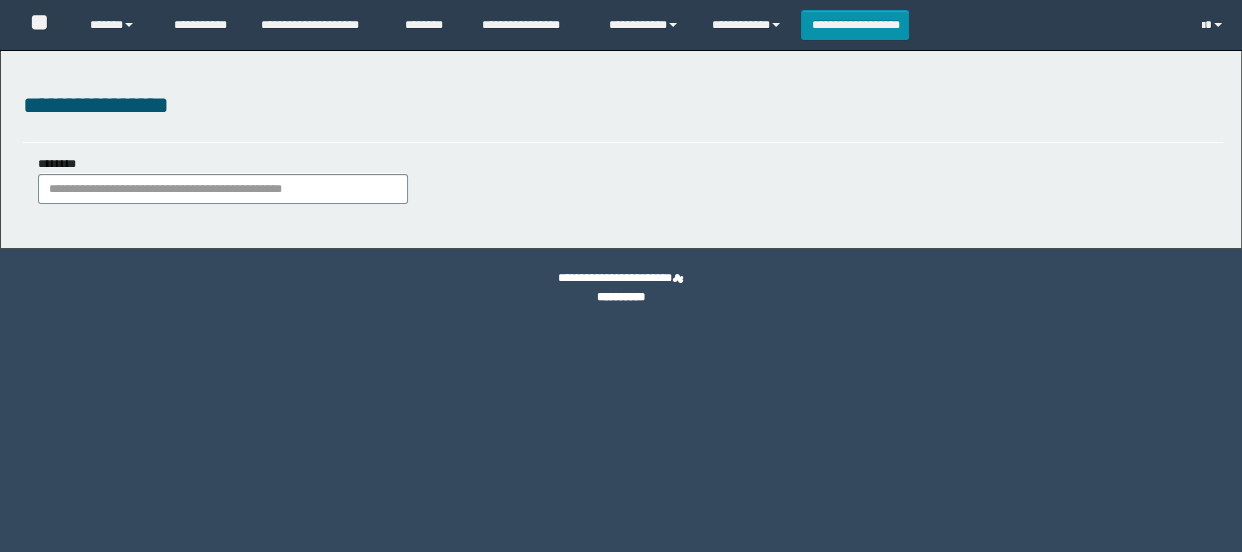scroll, scrollTop: 0, scrollLeft: 0, axis: both 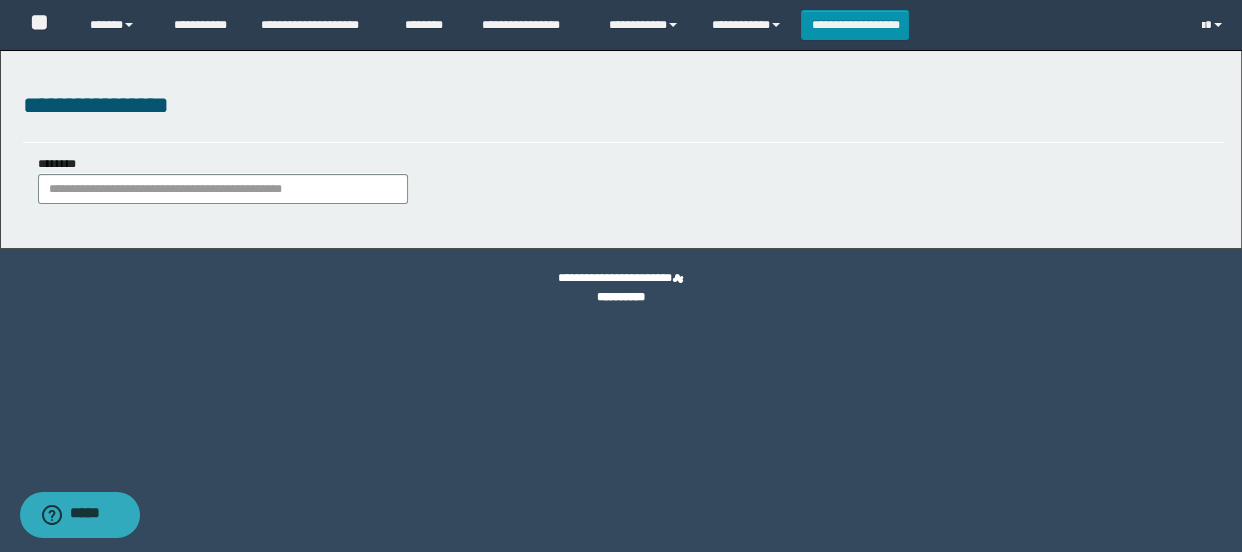 type on "**********" 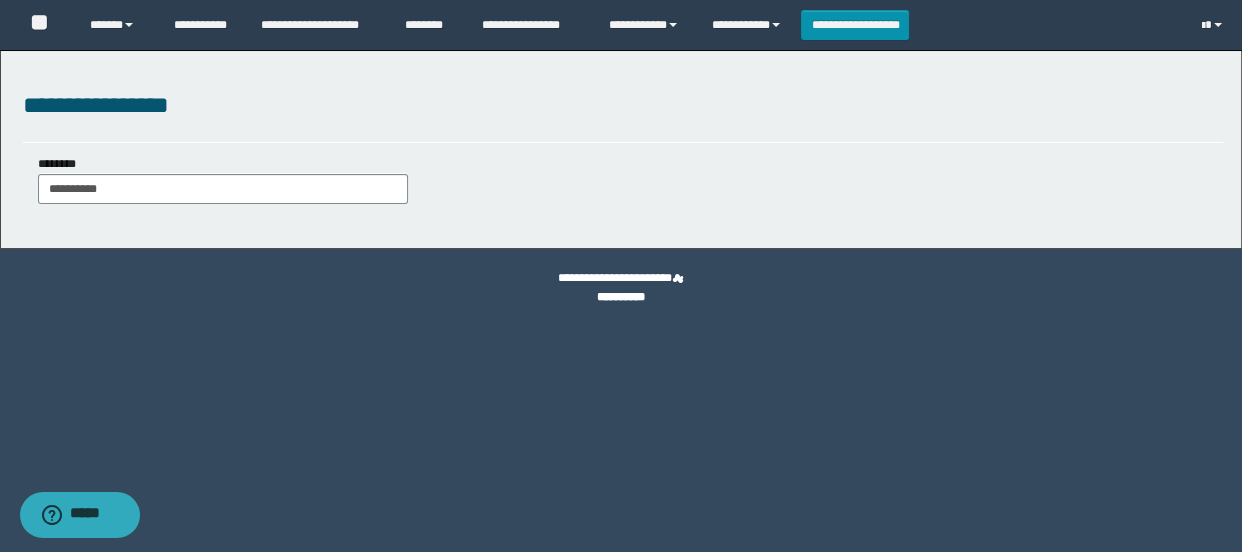 type on "**********" 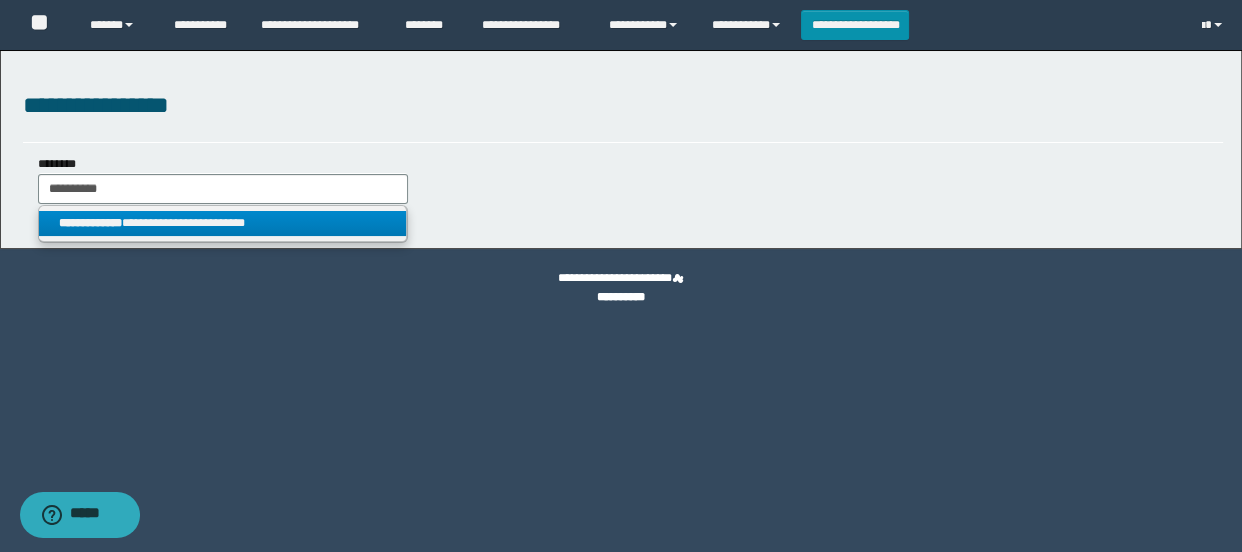 type on "**********" 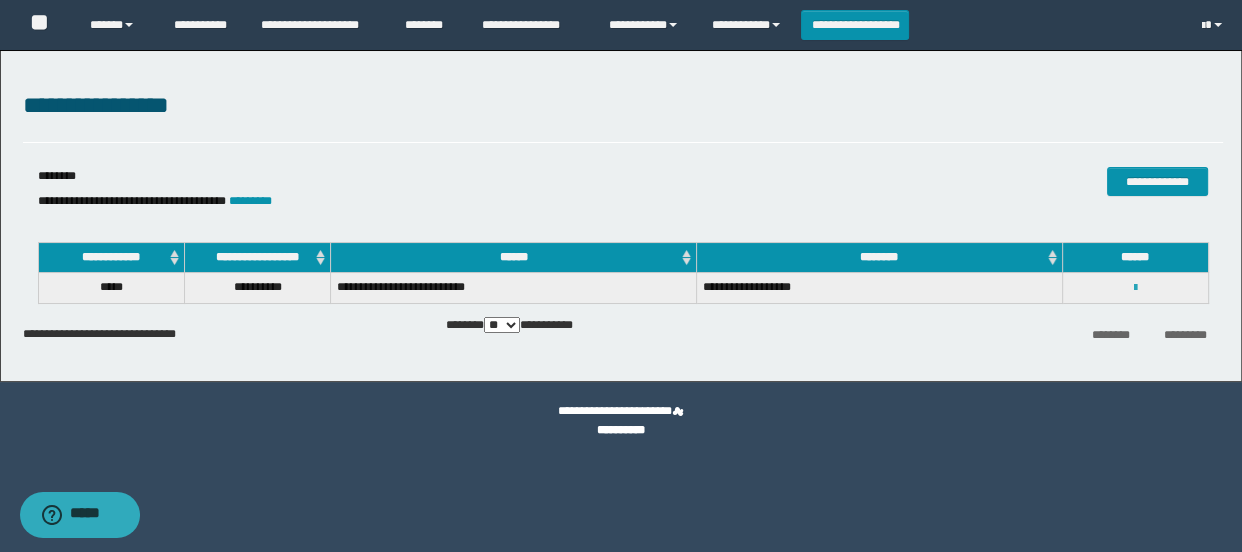 click at bounding box center (1135, 288) 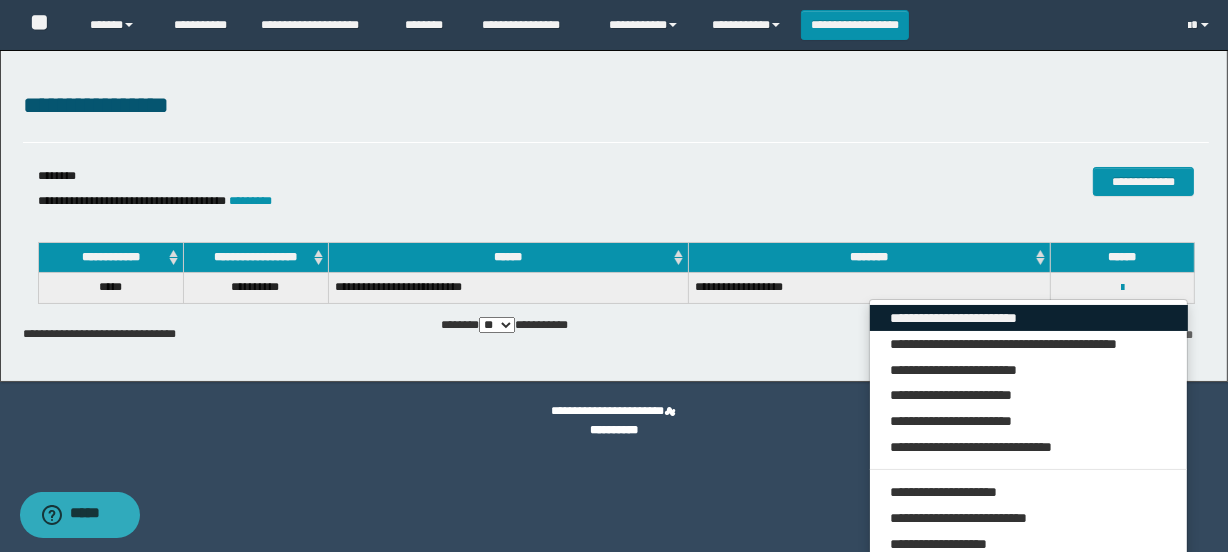 click on "**********" at bounding box center (1029, 318) 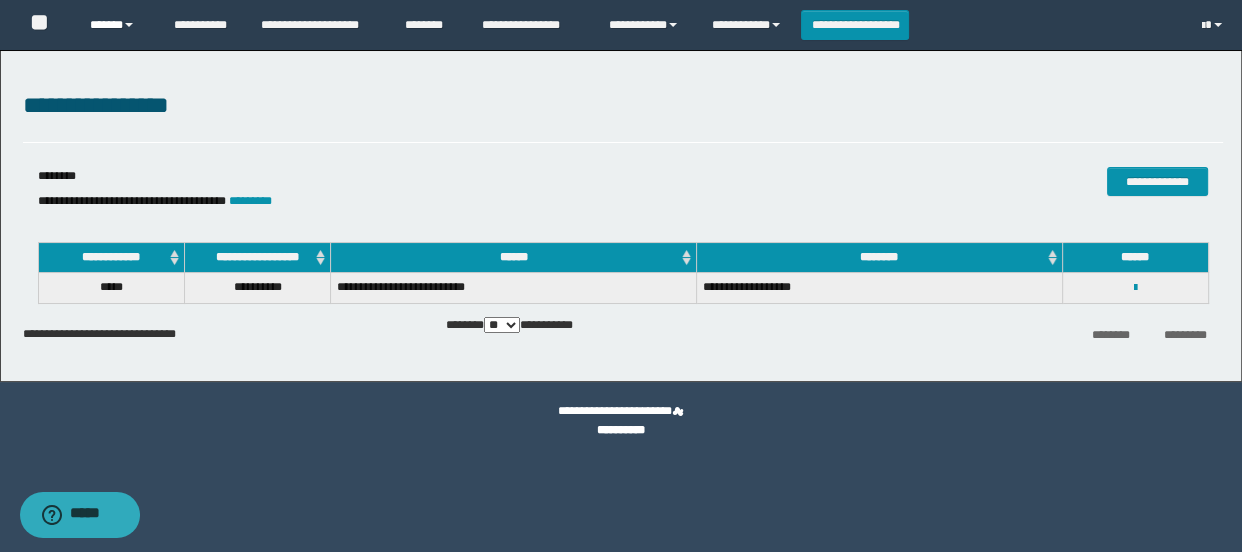 click on "******" at bounding box center [117, 25] 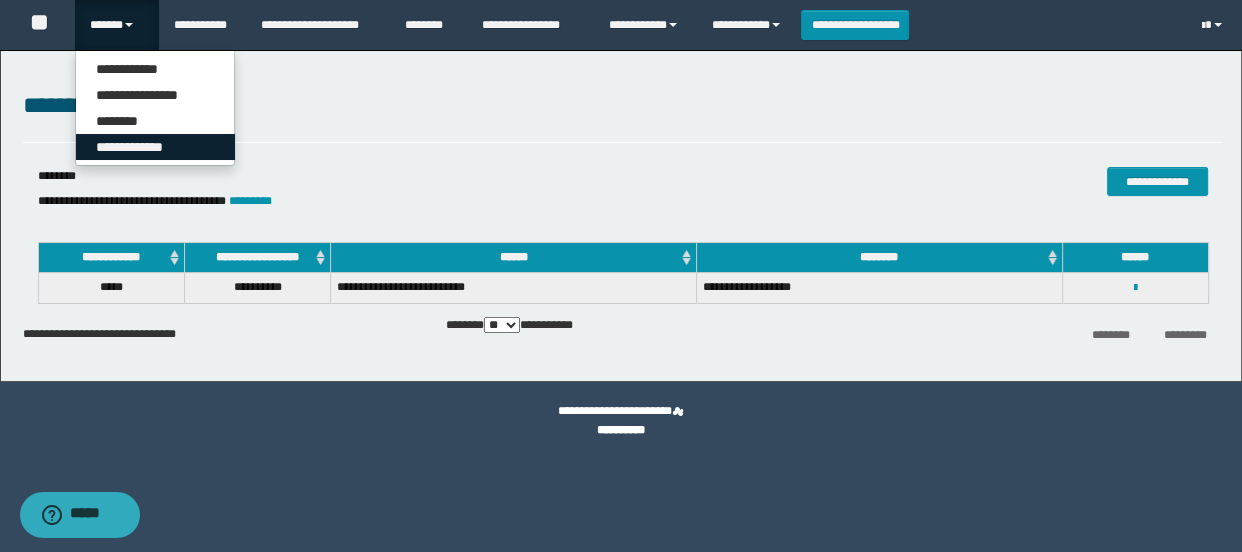 click on "**********" at bounding box center [155, 147] 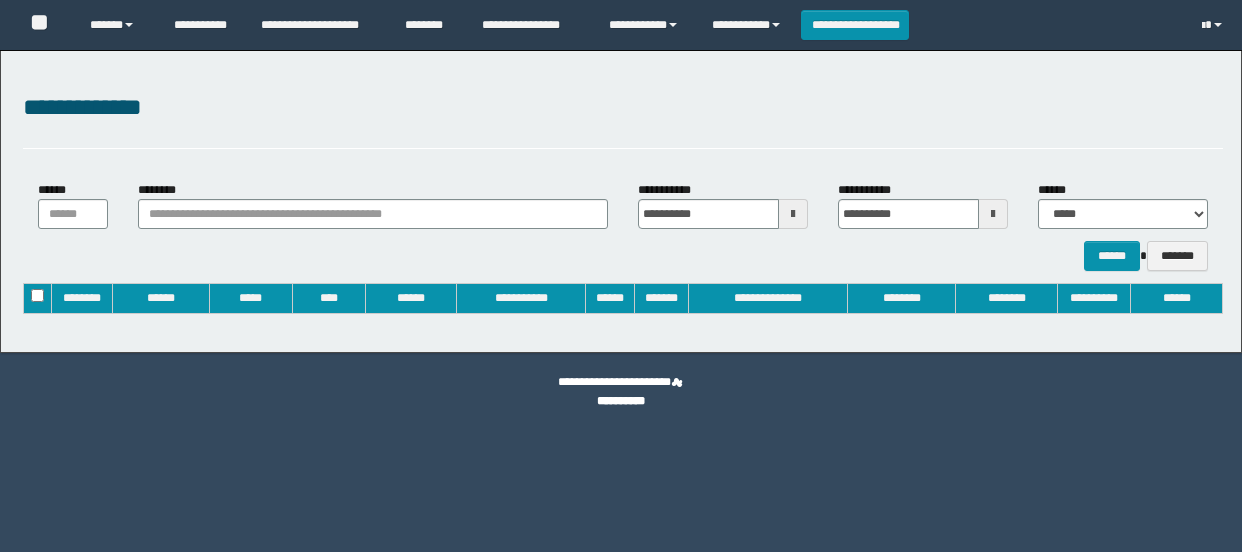 type on "**********" 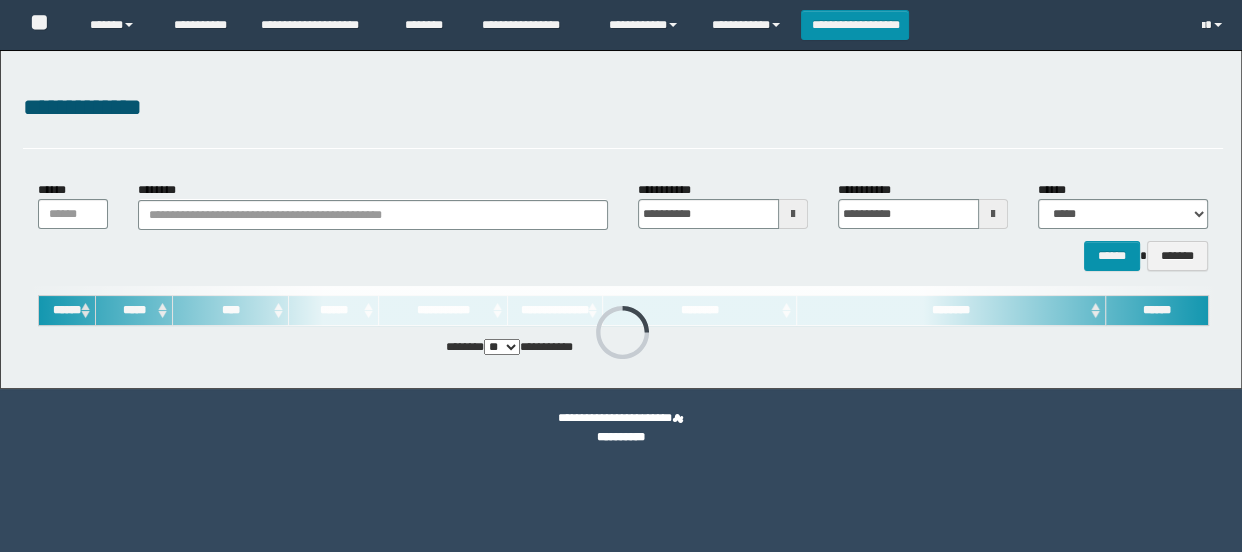 scroll, scrollTop: 0, scrollLeft: 0, axis: both 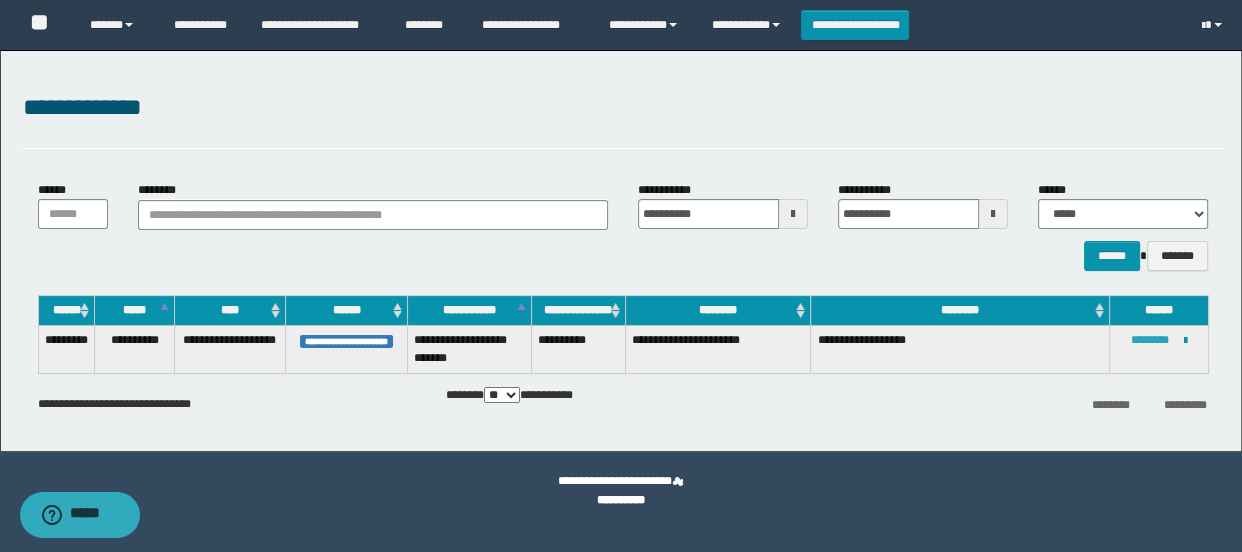 click on "********" at bounding box center [1150, 340] 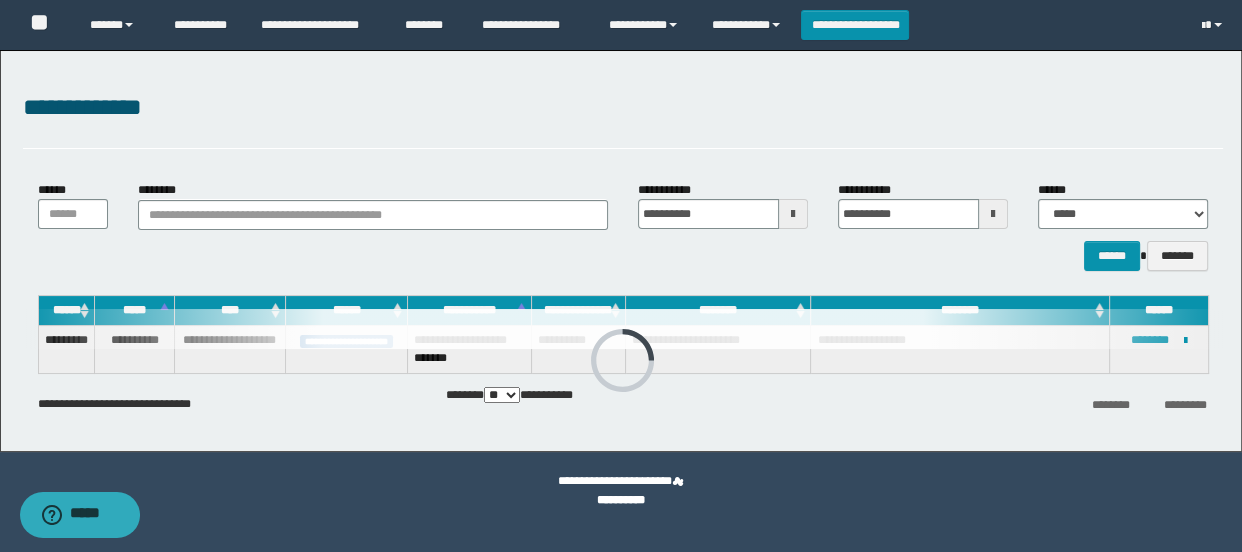click on "**********" at bounding box center [623, 119] 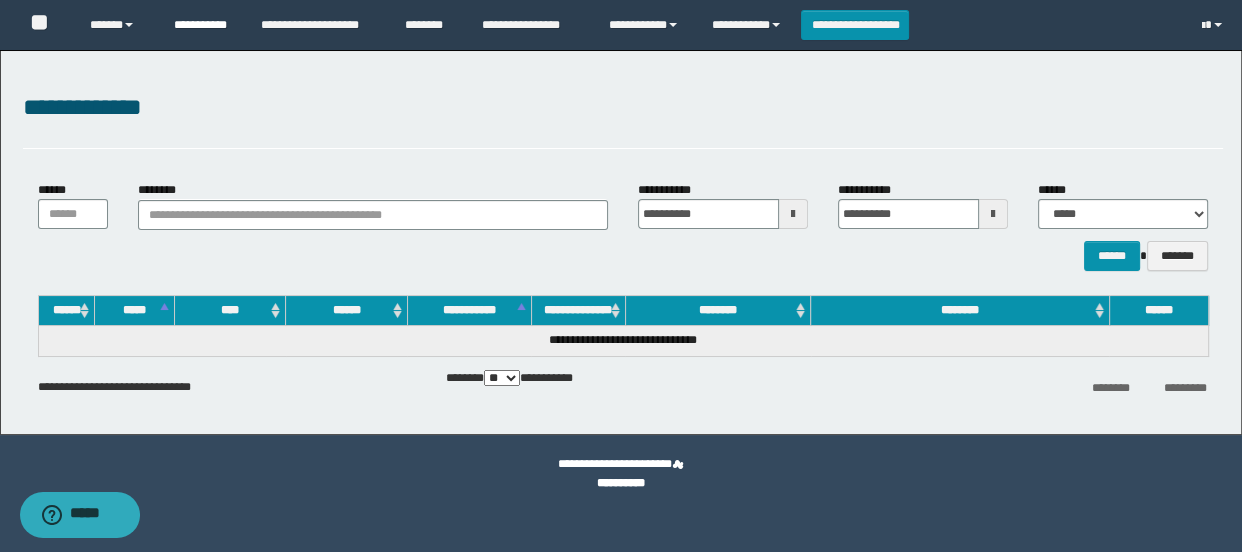 click on "**********" at bounding box center (202, 25) 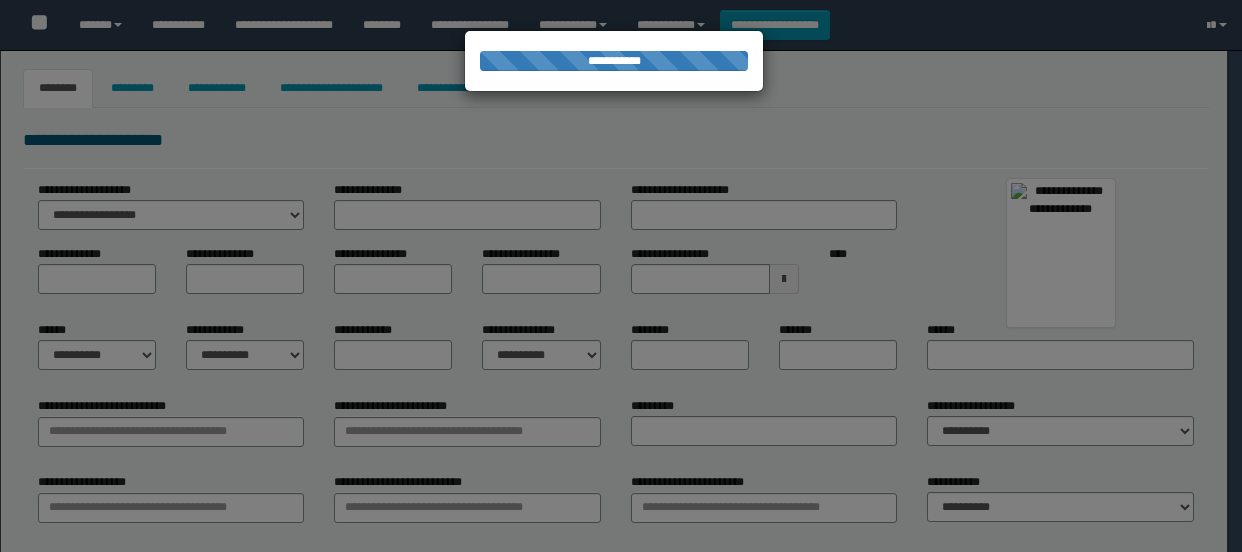 type on "**********" 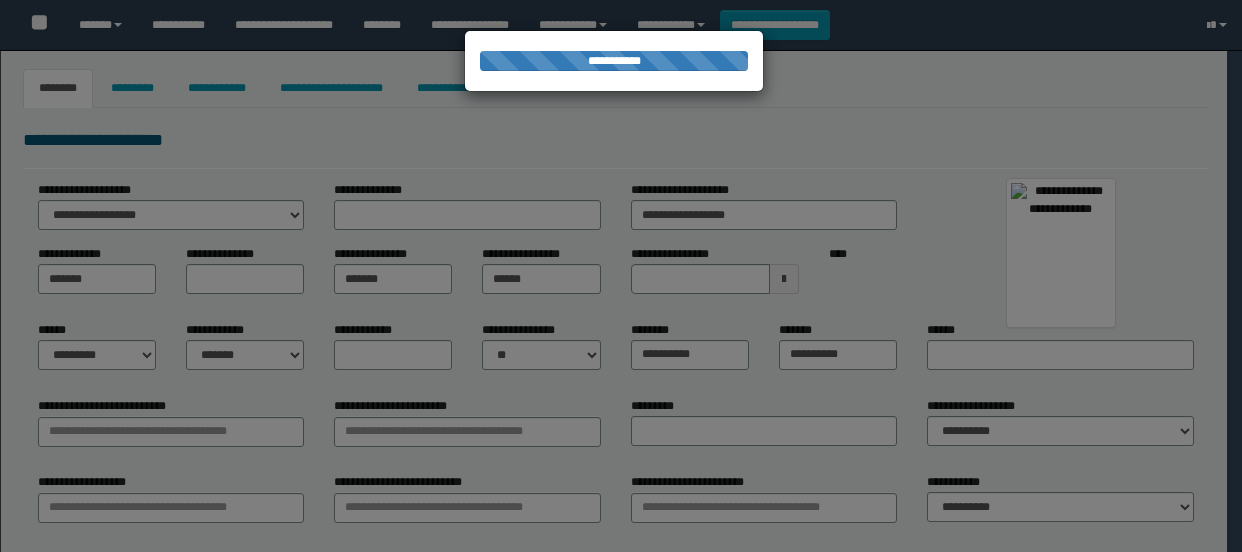 type on "**********" 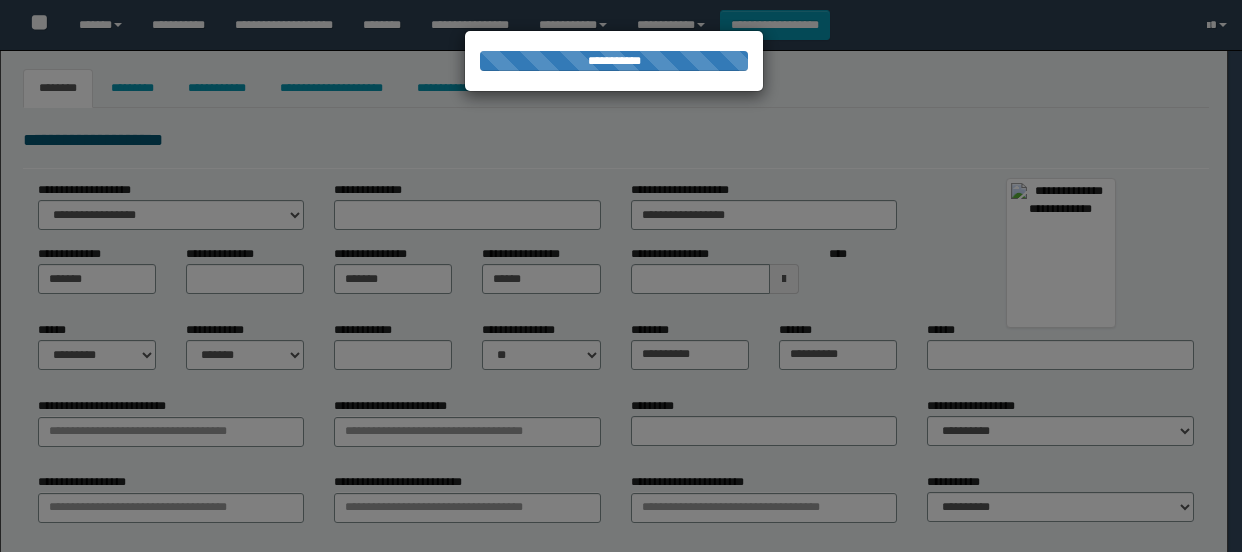 type on "*********" 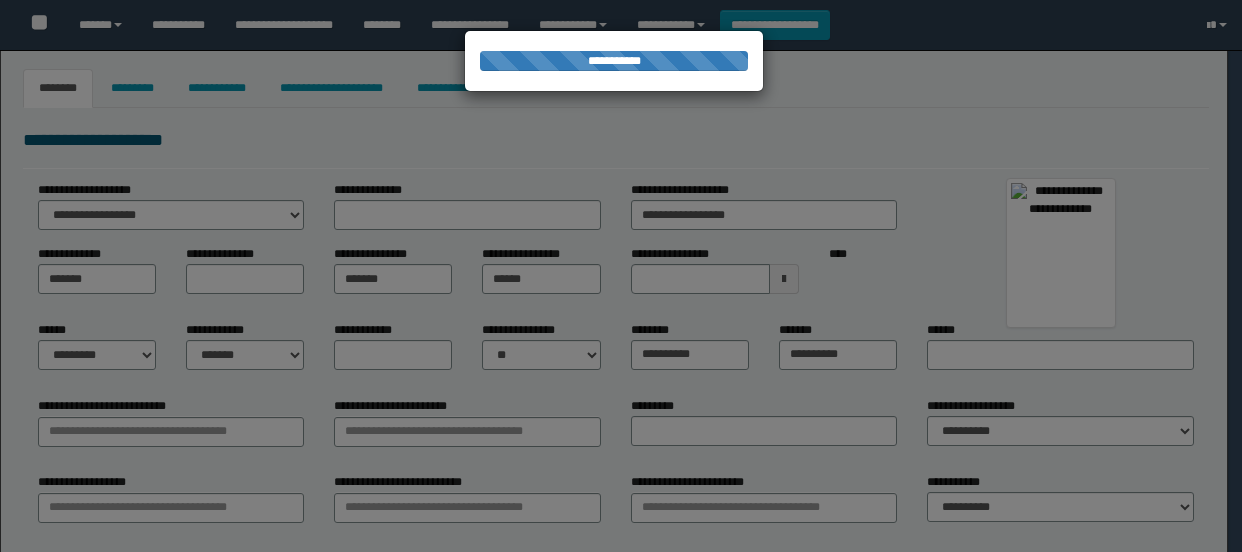 type on "********" 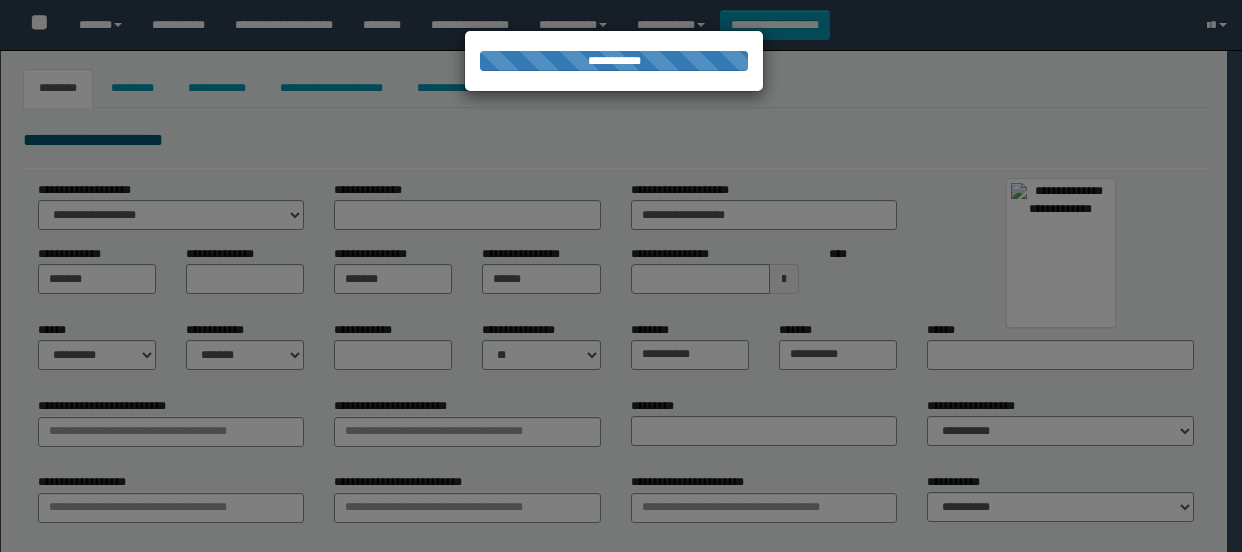 type on "********" 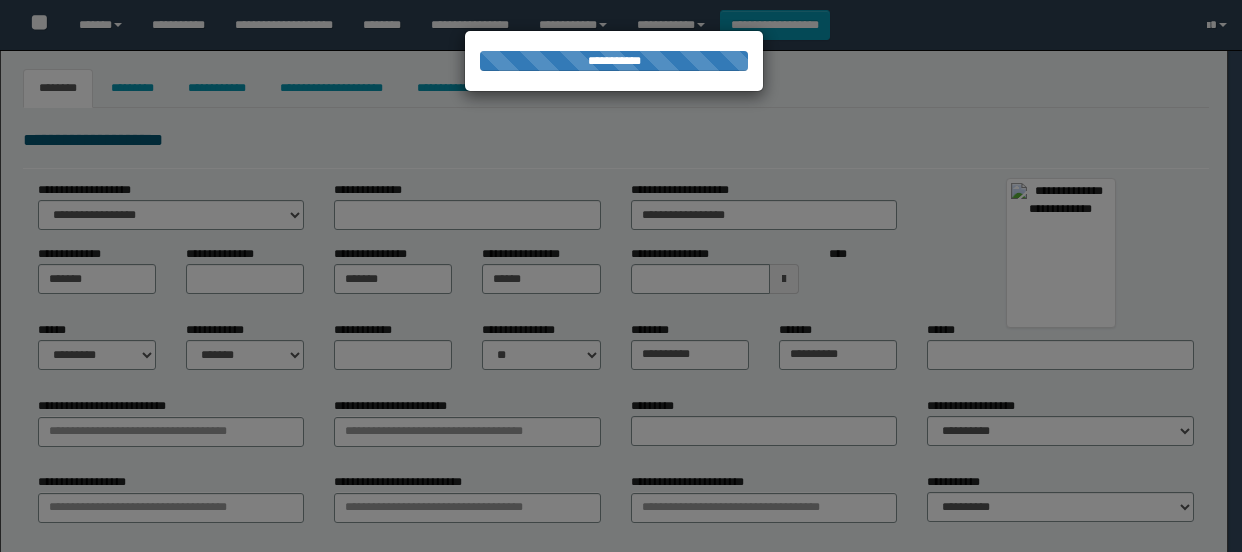 select on "*" 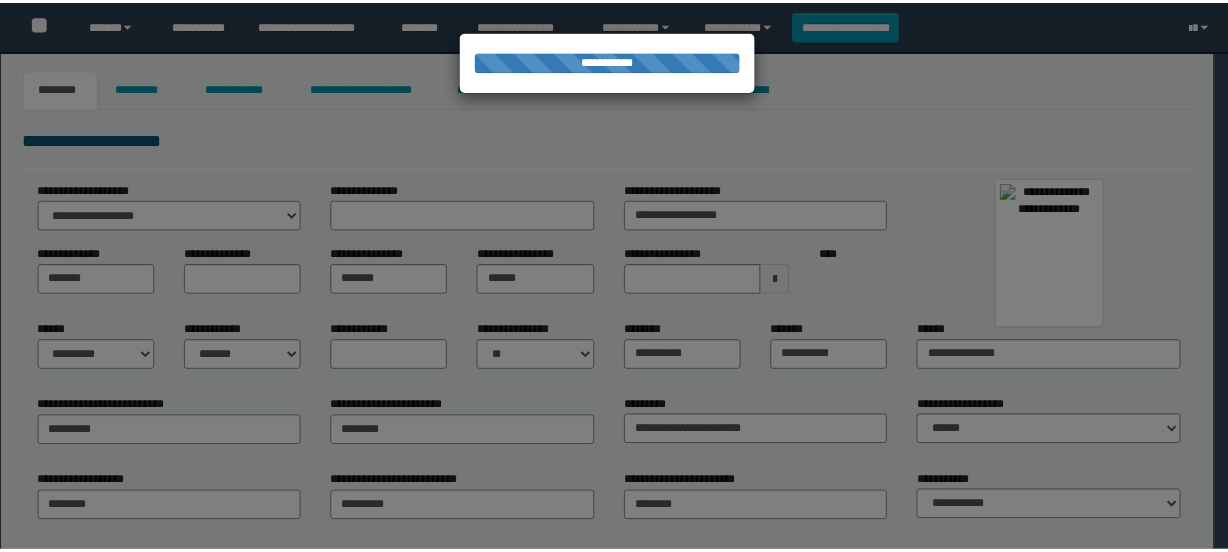 scroll, scrollTop: 0, scrollLeft: 0, axis: both 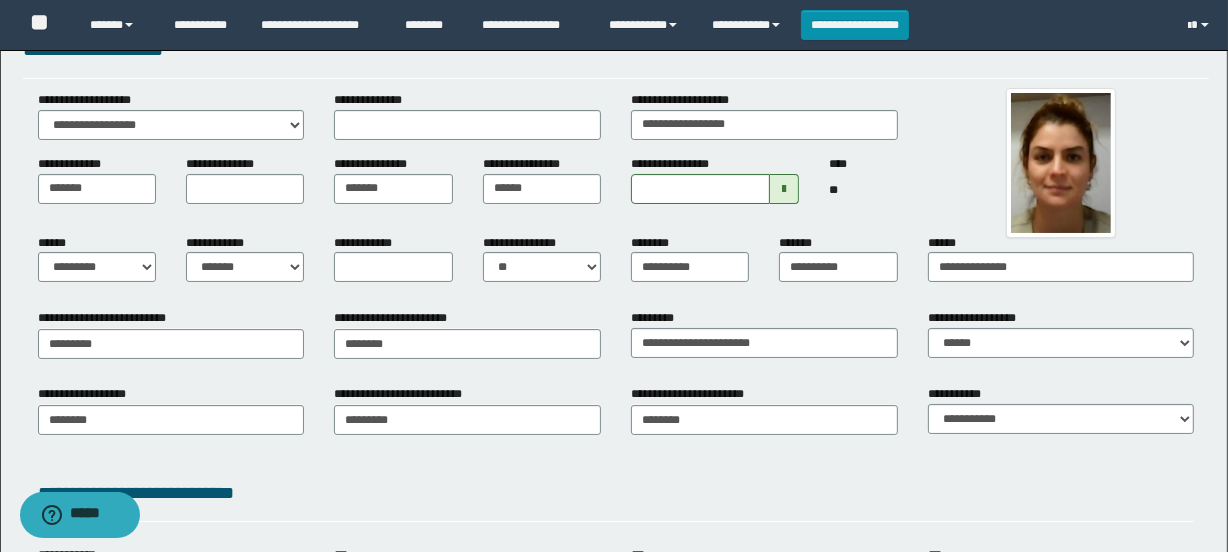 click on "**********" at bounding box center (616, 426) 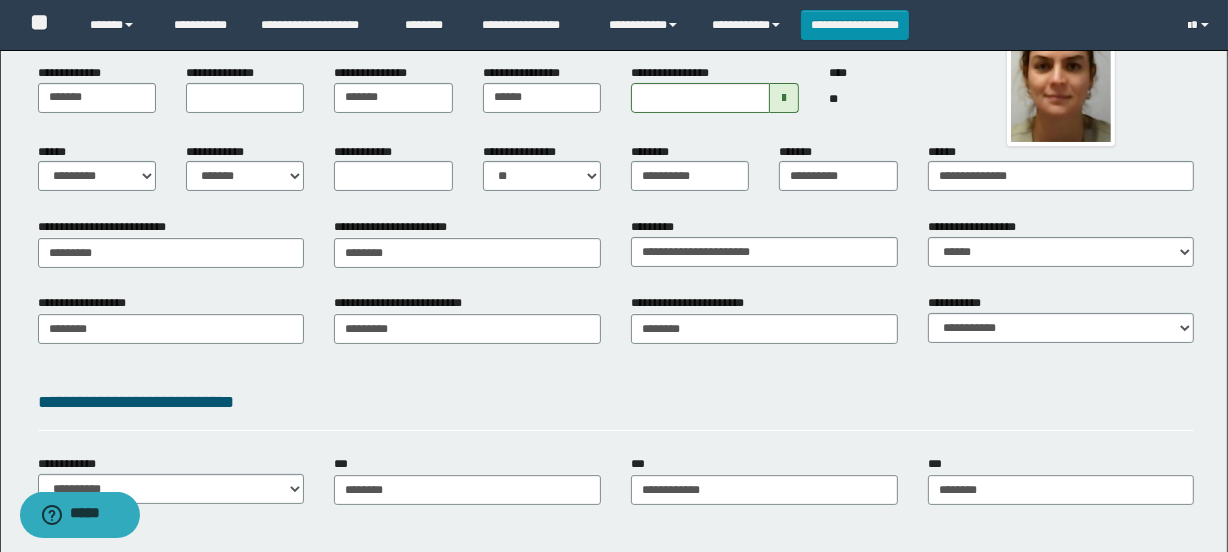 scroll, scrollTop: 272, scrollLeft: 0, axis: vertical 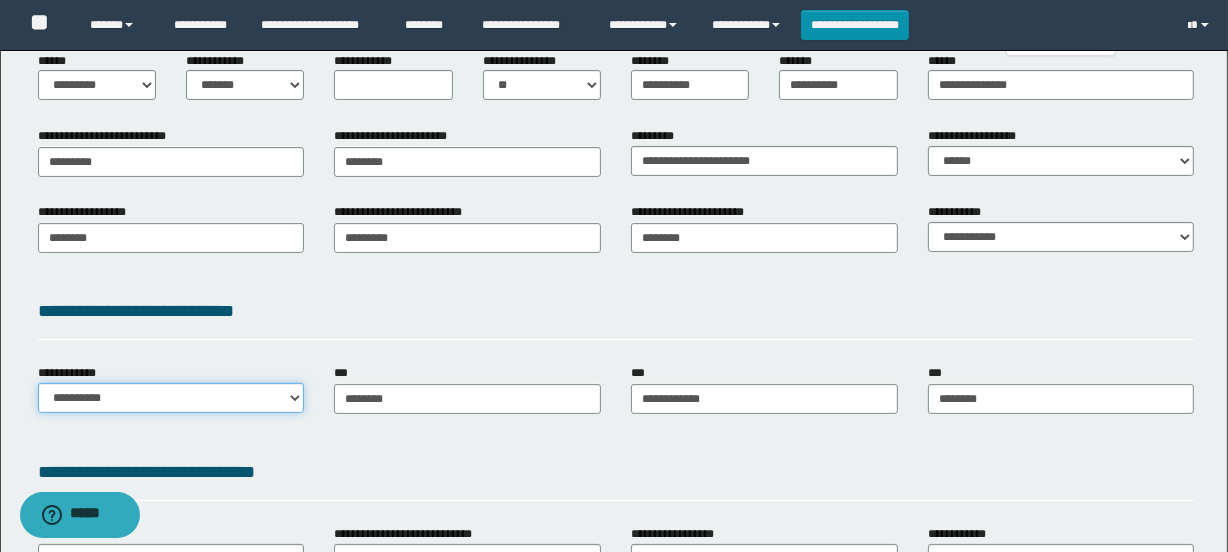 click on "**********" at bounding box center (171, 398) 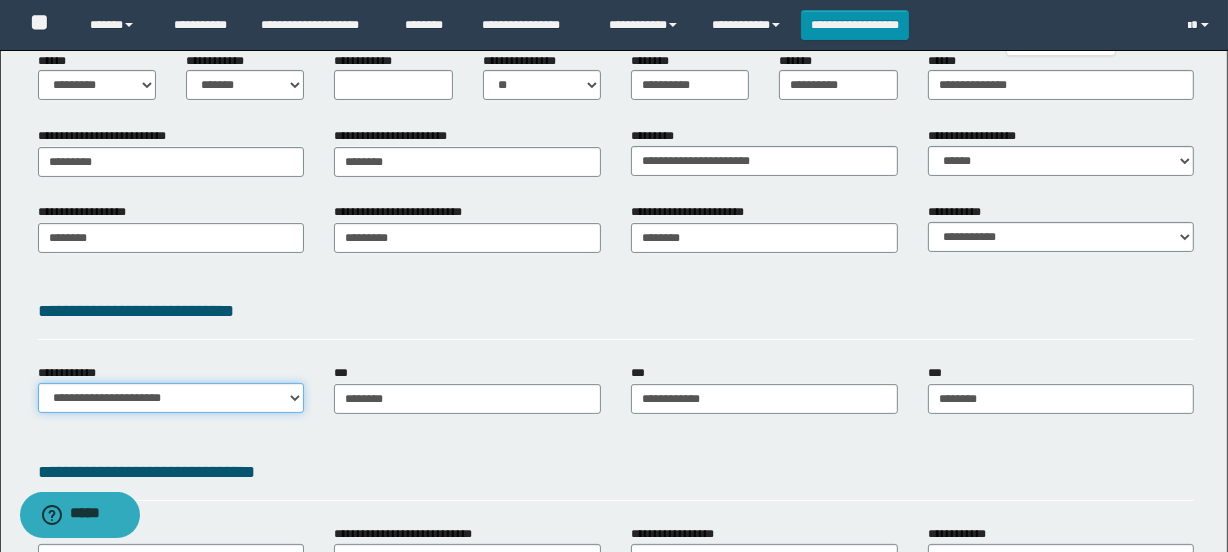 click on "**********" at bounding box center (171, 398) 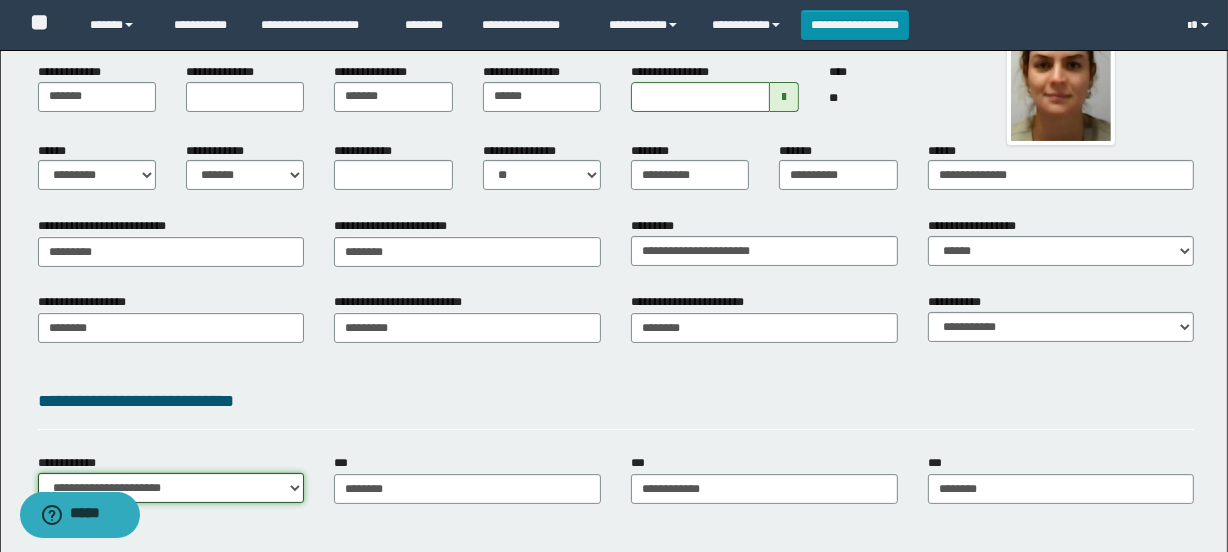 scroll, scrollTop: 0, scrollLeft: 0, axis: both 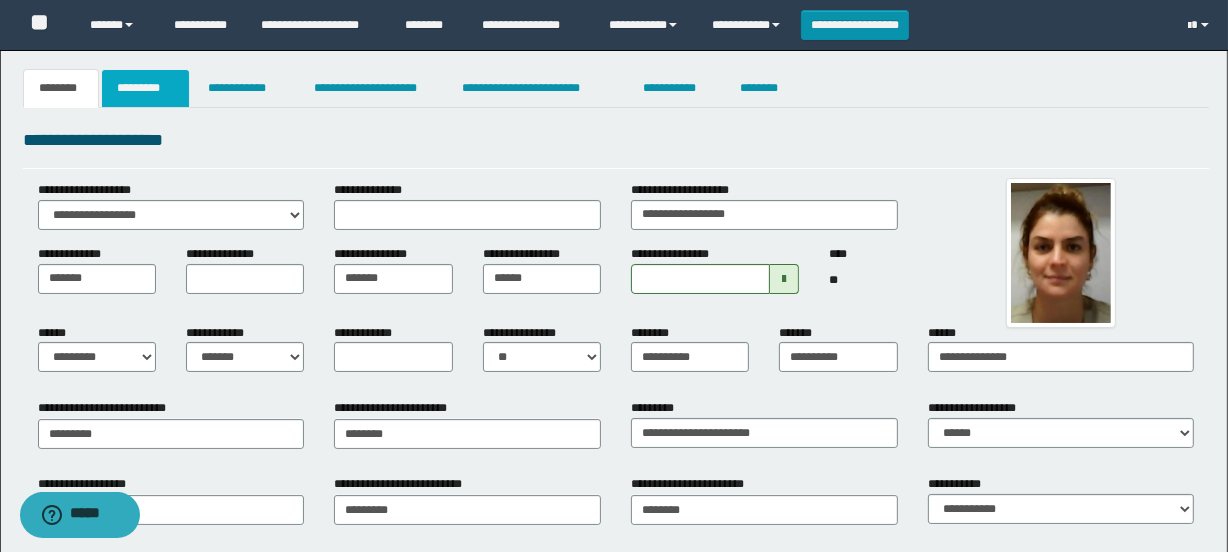 click on "*********" at bounding box center (145, 88) 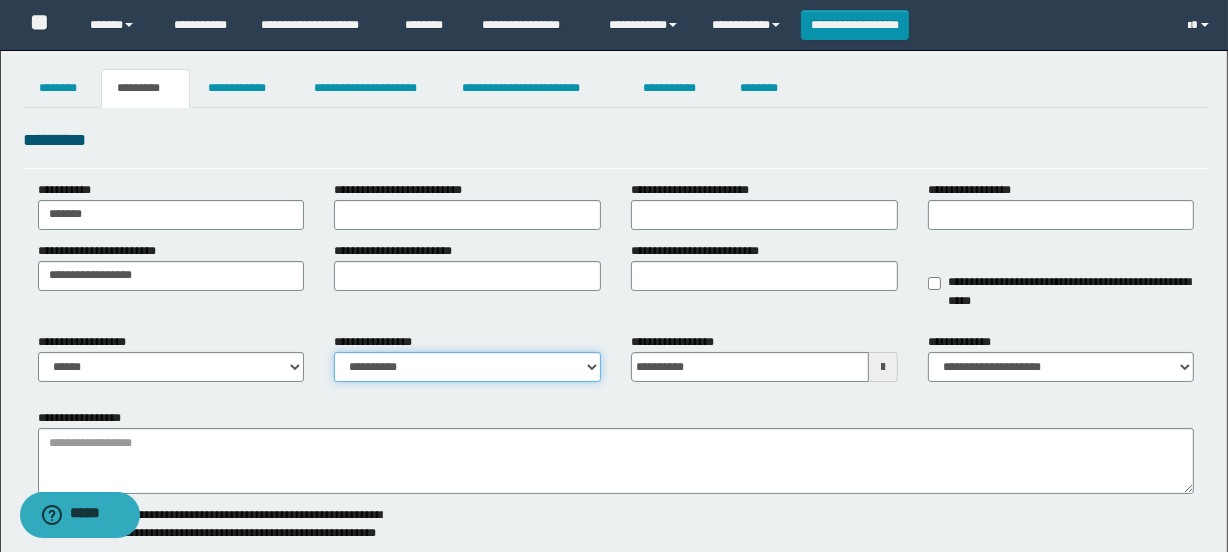 click on "**********" at bounding box center [467, 367] 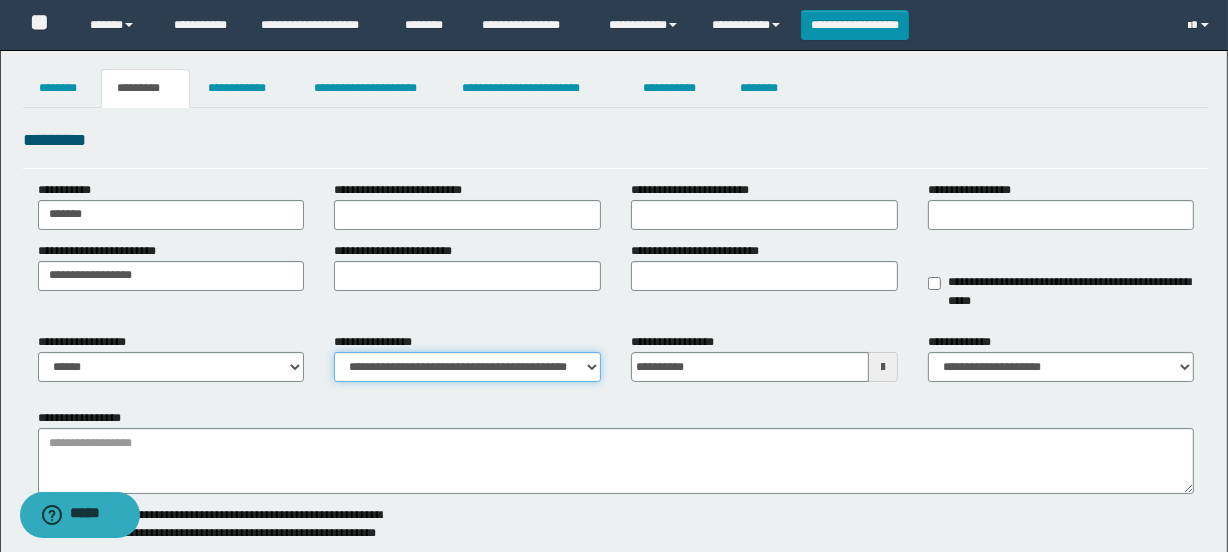 click on "**********" at bounding box center (467, 367) 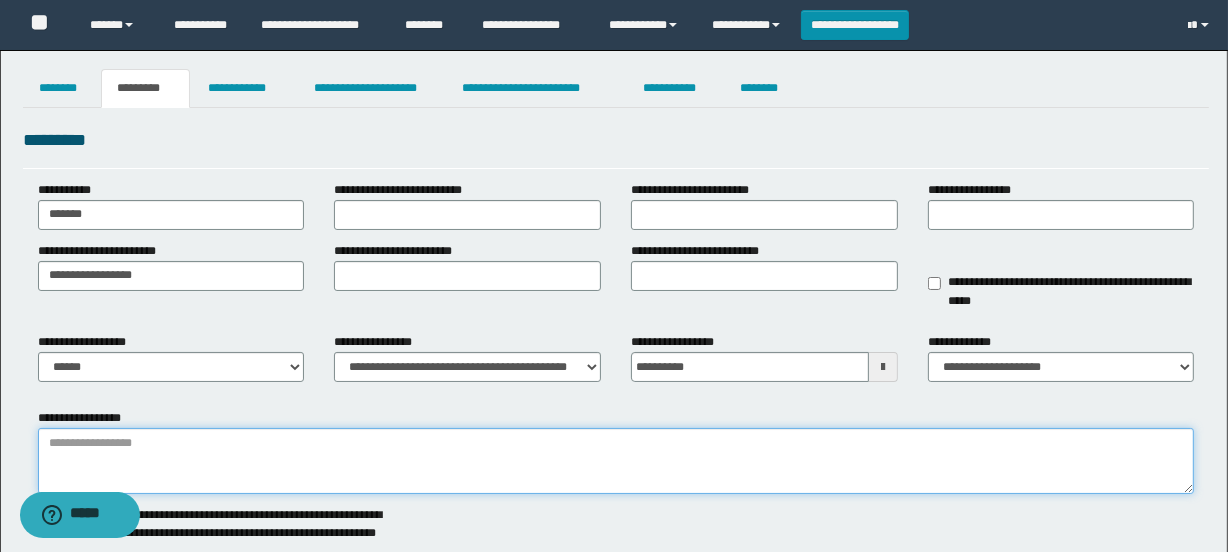 click on "**********" at bounding box center (616, 461) 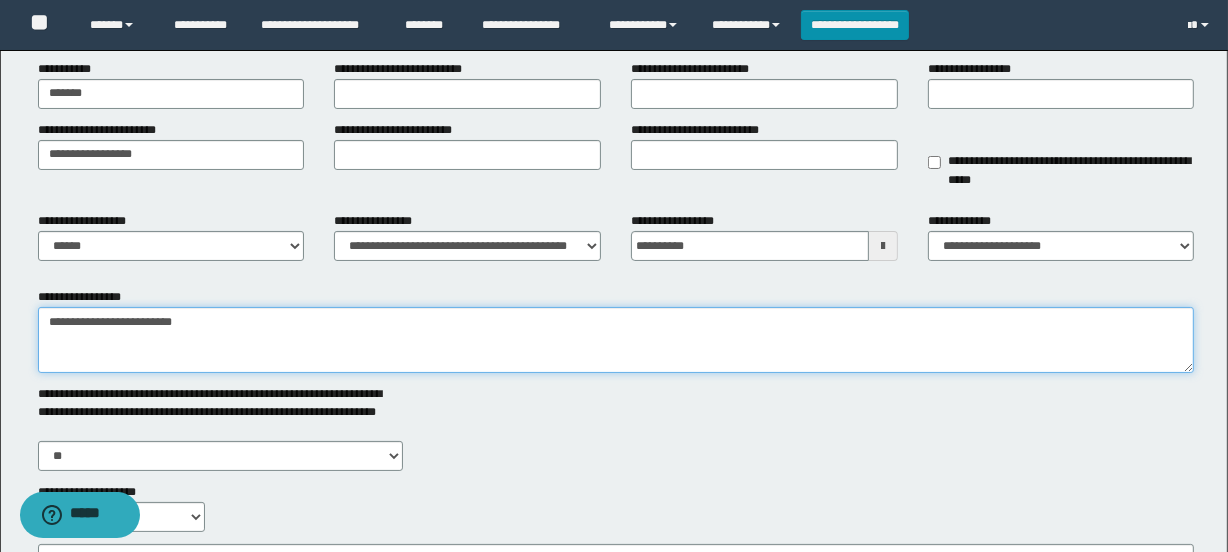 scroll, scrollTop: 272, scrollLeft: 0, axis: vertical 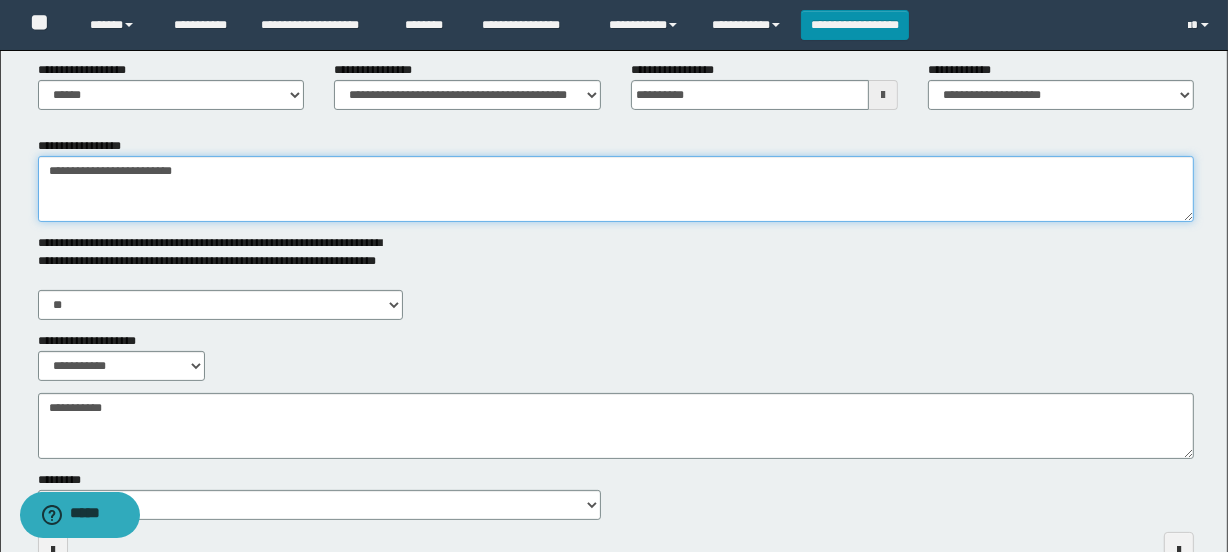 type on "**********" 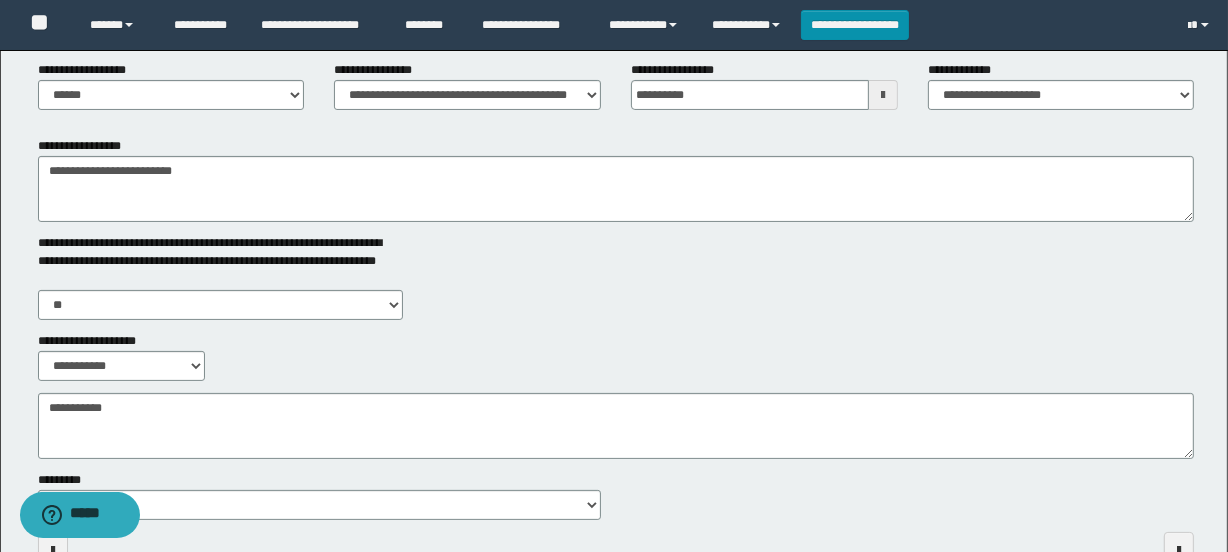 click on "**********" at bounding box center [616, 356] 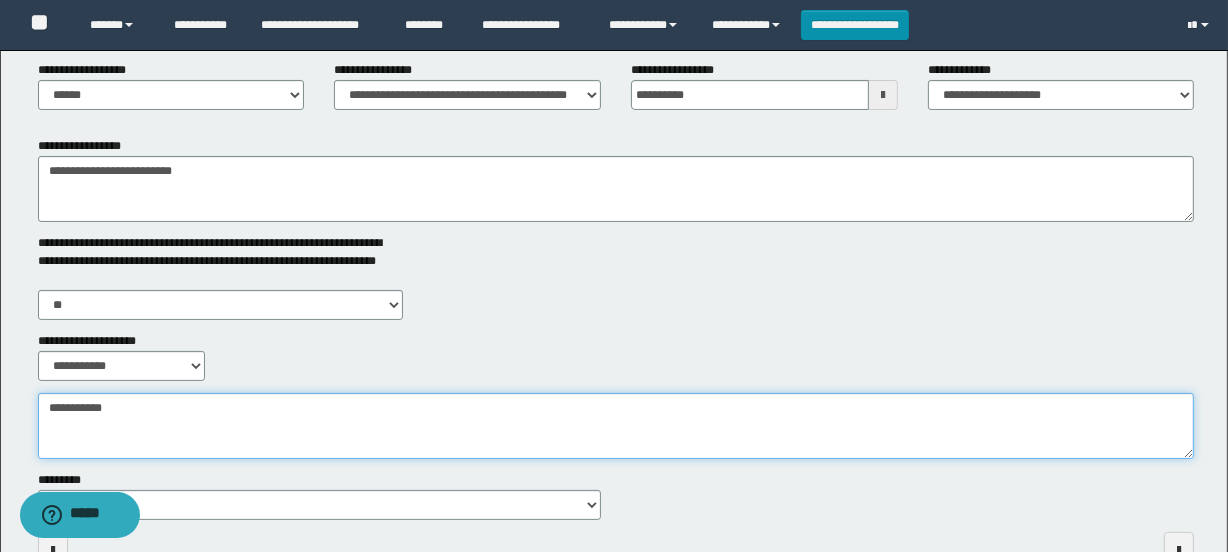 click on "**********" at bounding box center [616, 426] 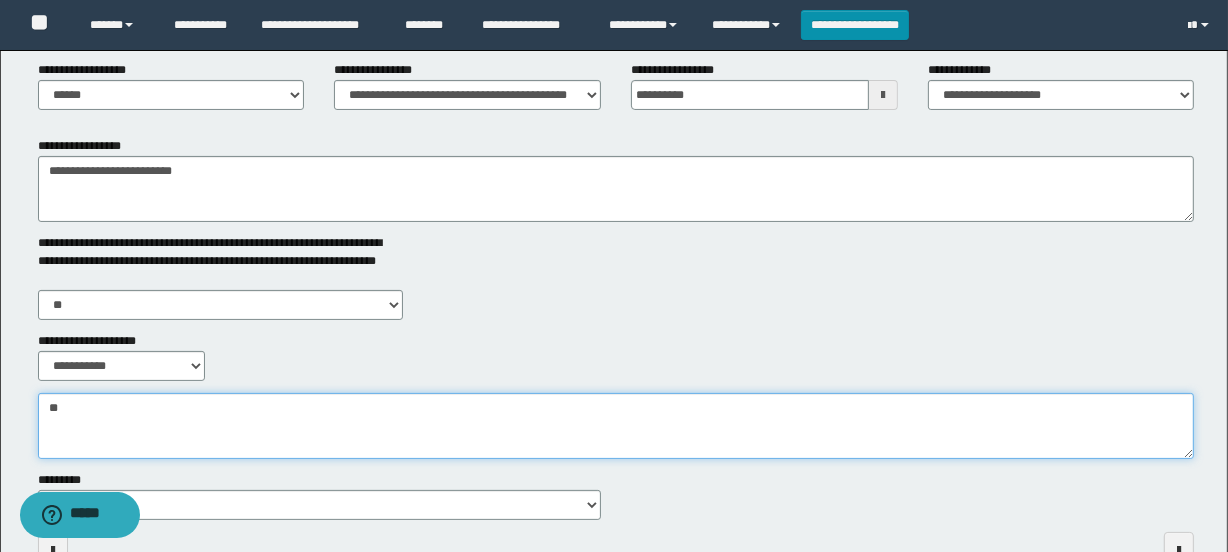 type on "*" 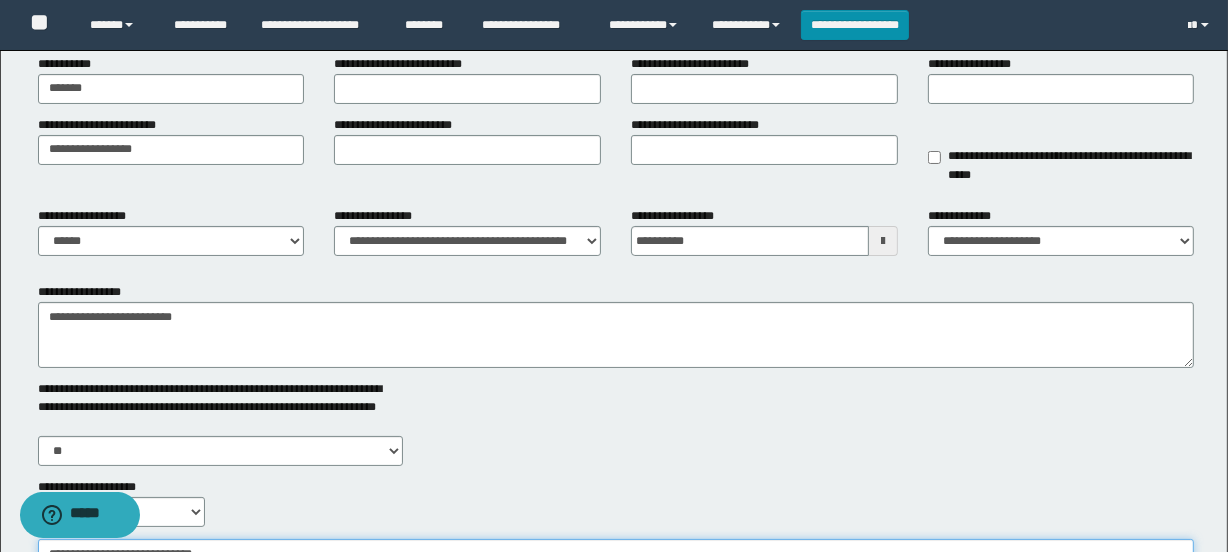scroll, scrollTop: 0, scrollLeft: 0, axis: both 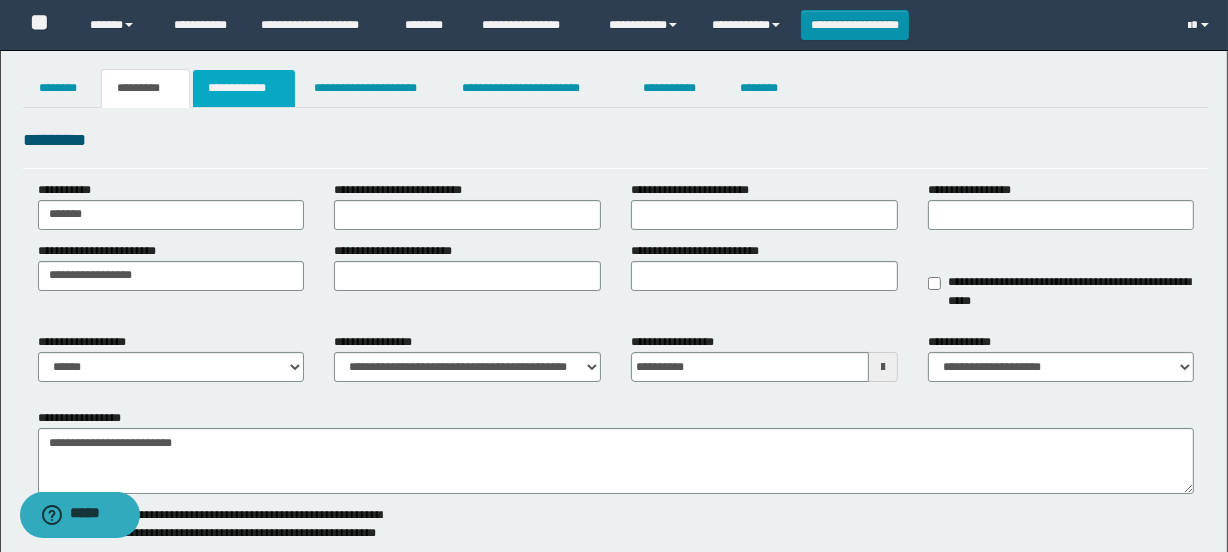 type on "**********" 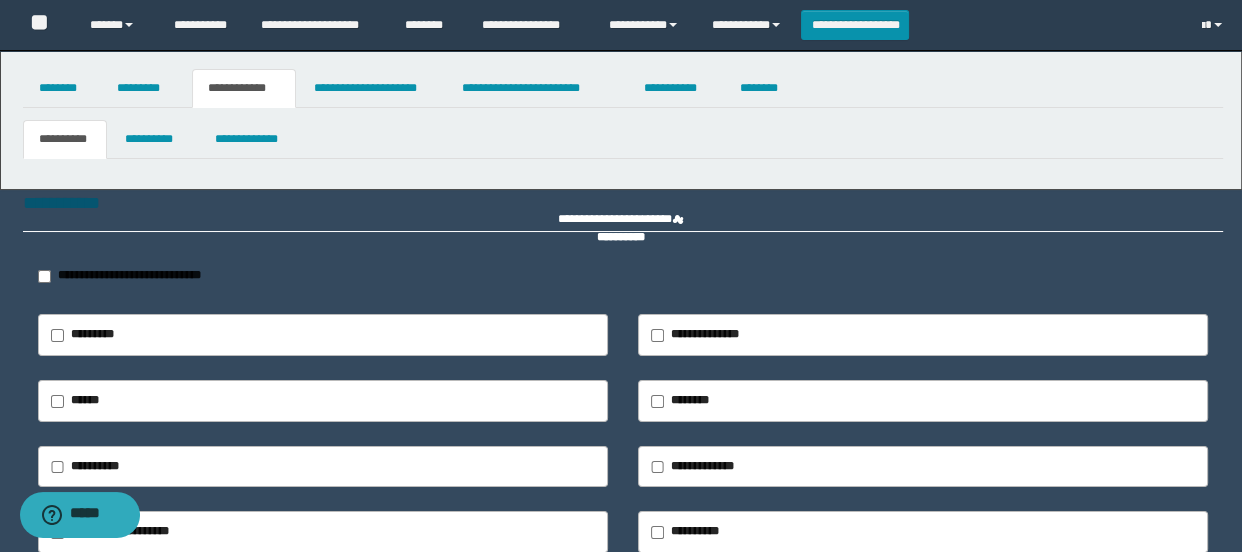 type on "**********" 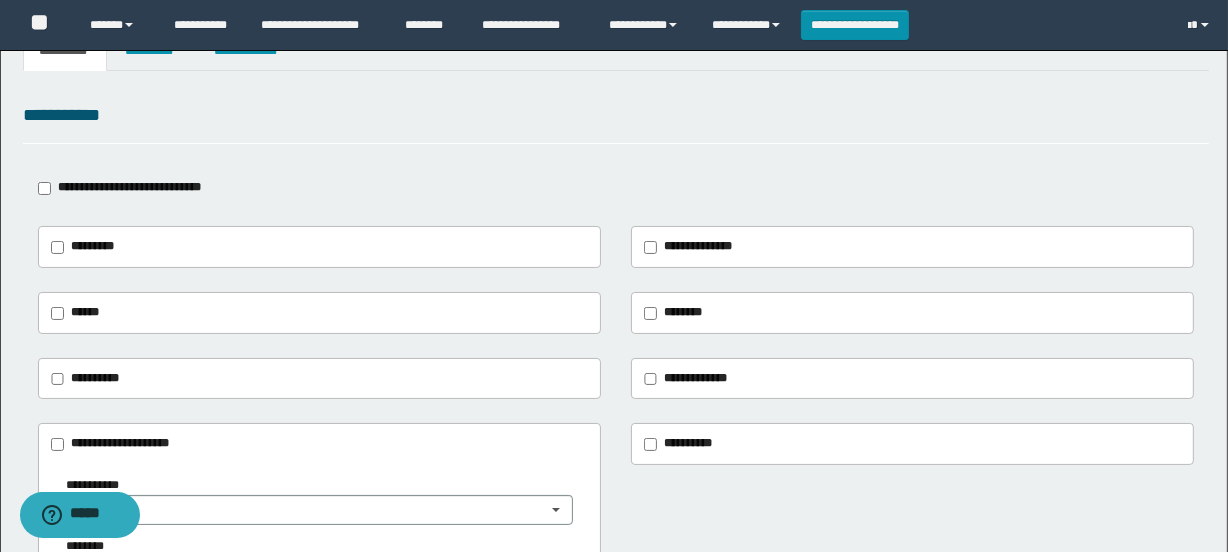 scroll, scrollTop: 0, scrollLeft: 0, axis: both 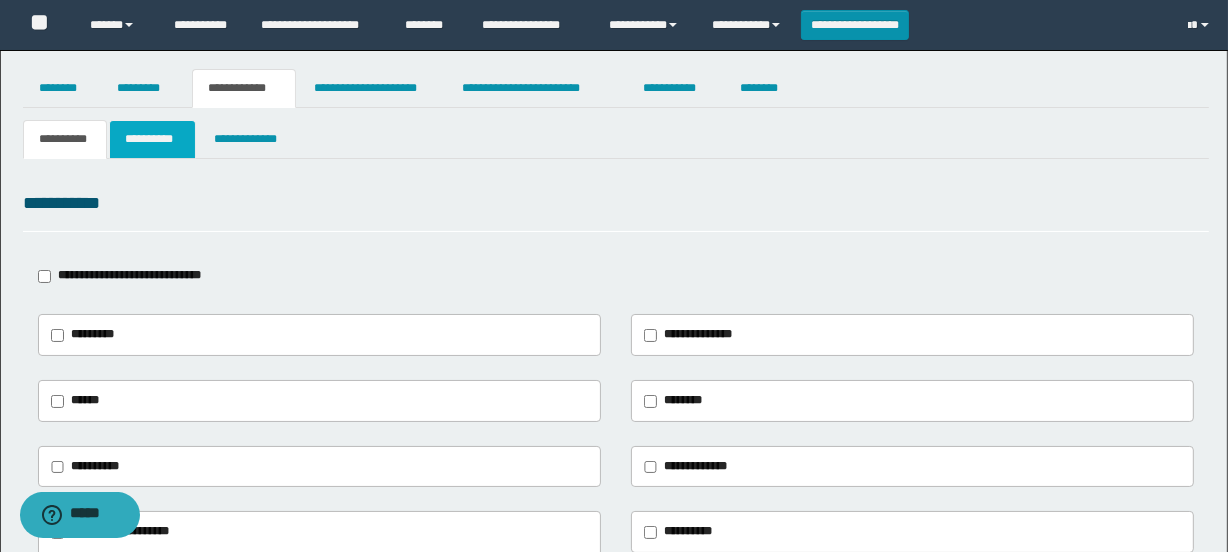 click on "**********" at bounding box center [153, 139] 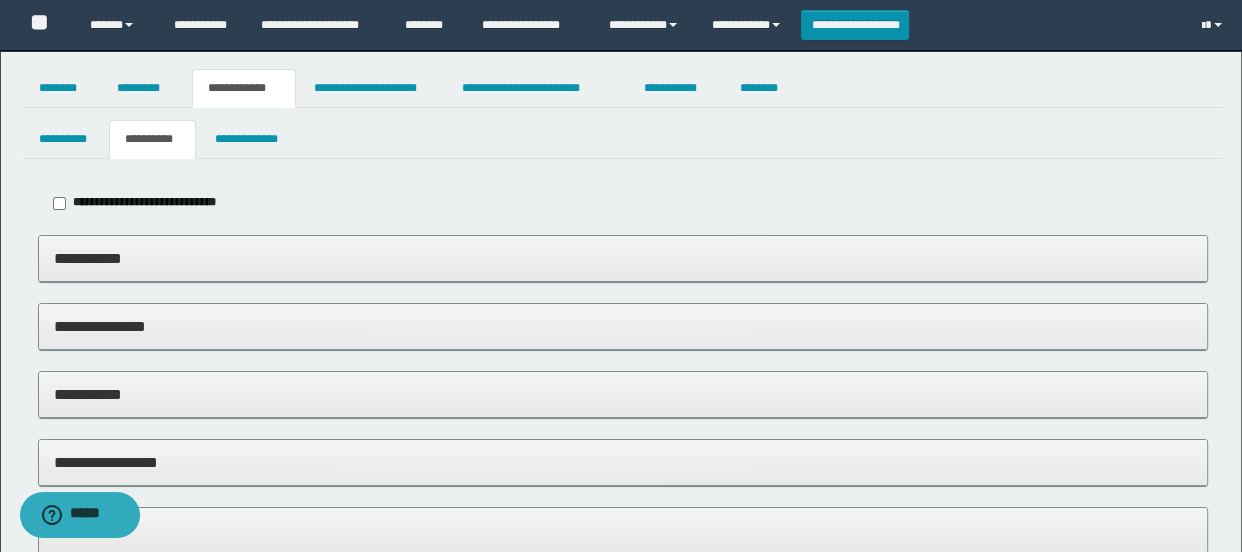 type on "**********" 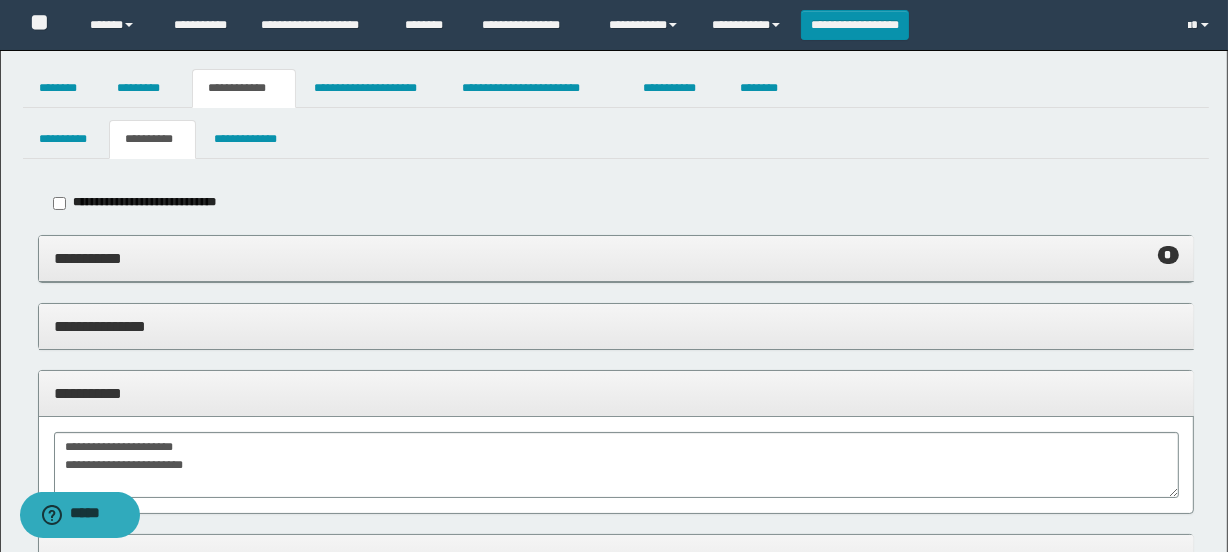 click on "**********" at bounding box center (616, 258) 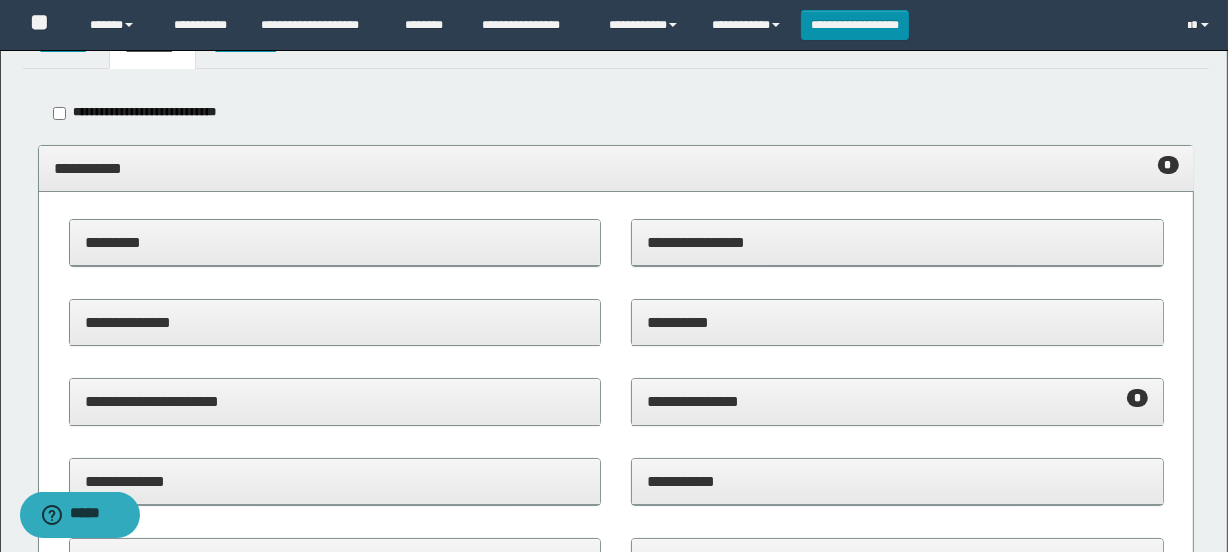 scroll, scrollTop: 181, scrollLeft: 0, axis: vertical 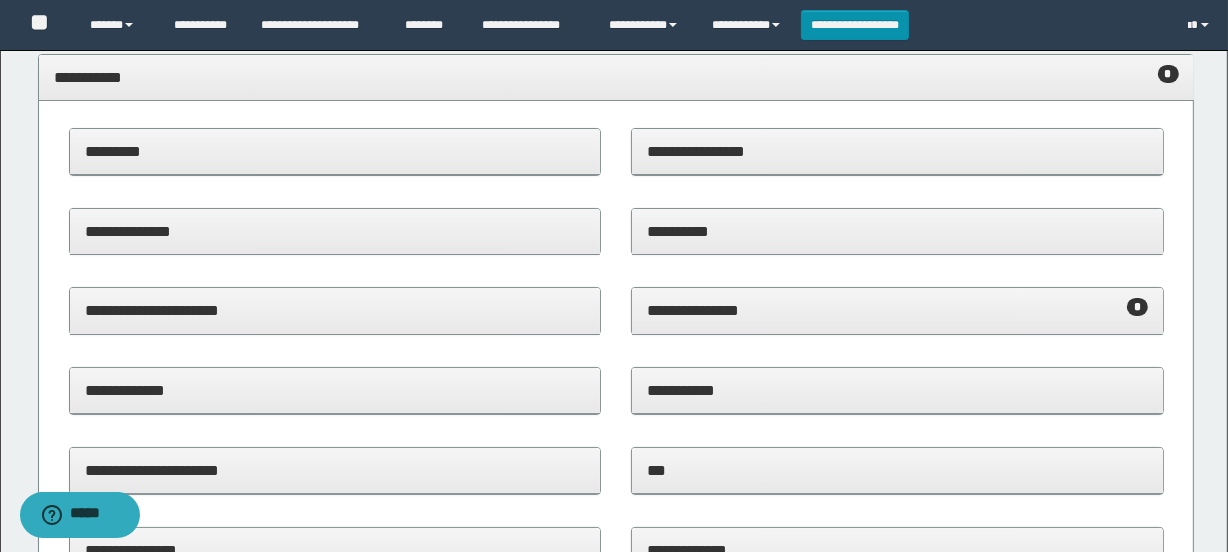 click on "**********" at bounding box center (897, 311) 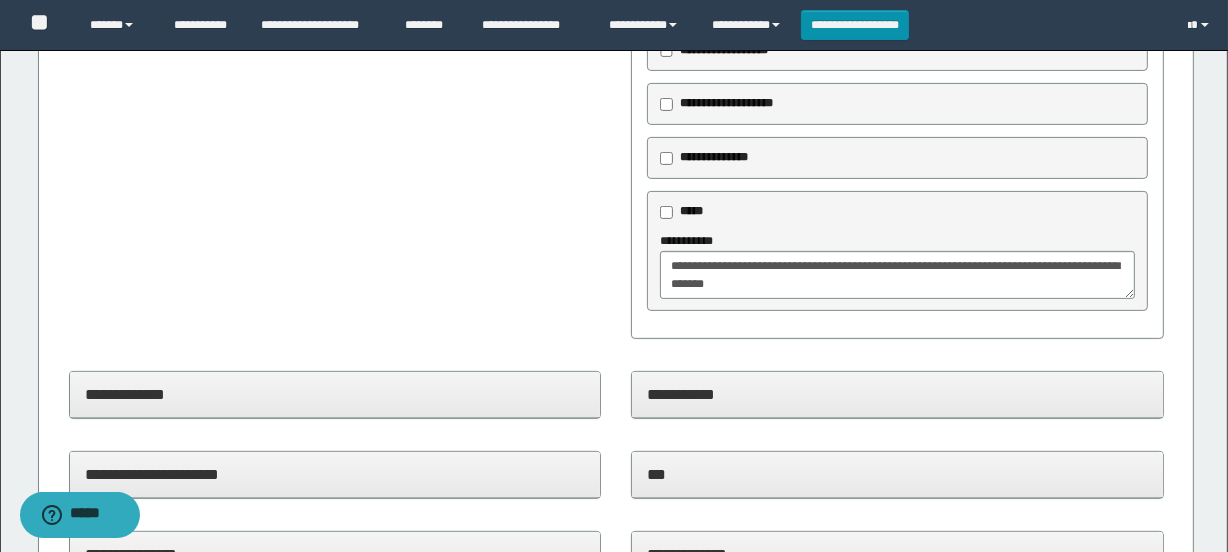 scroll, scrollTop: 545, scrollLeft: 0, axis: vertical 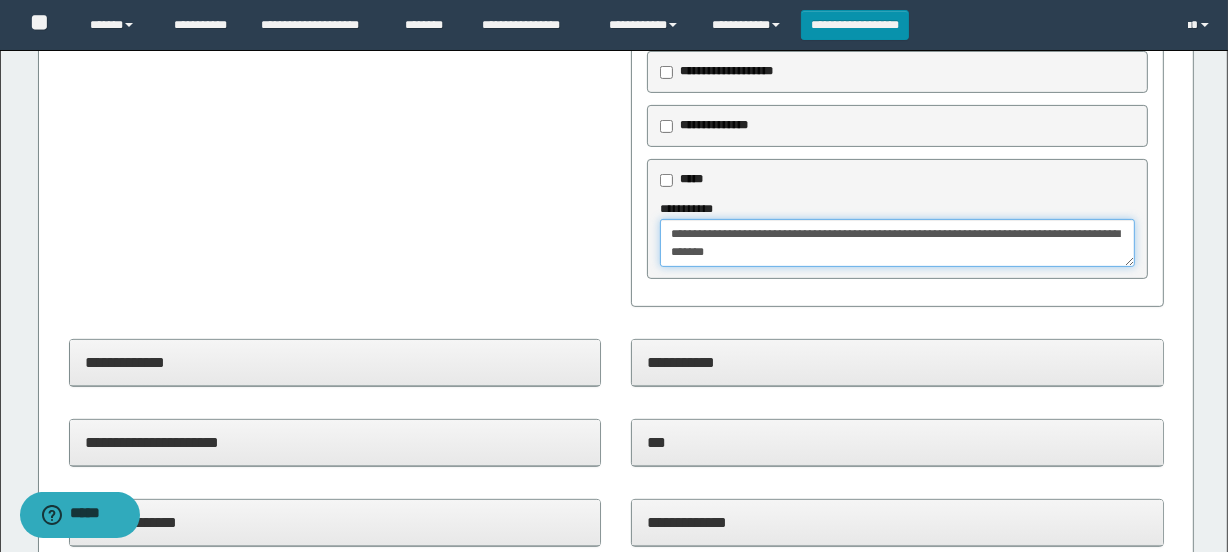 click on "**********" at bounding box center (897, 243) 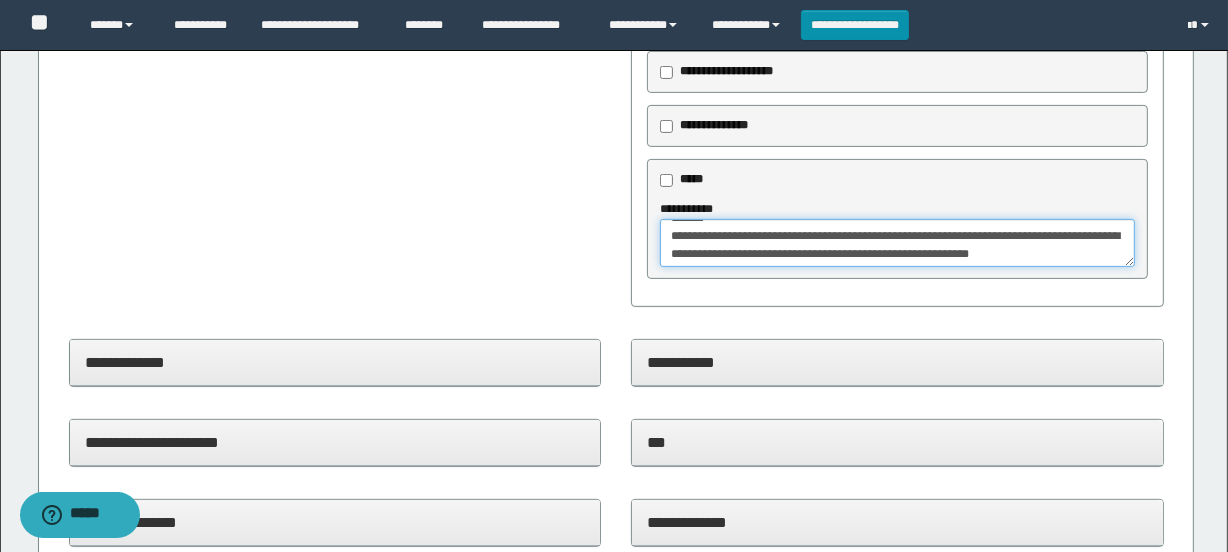 scroll, scrollTop: 35, scrollLeft: 0, axis: vertical 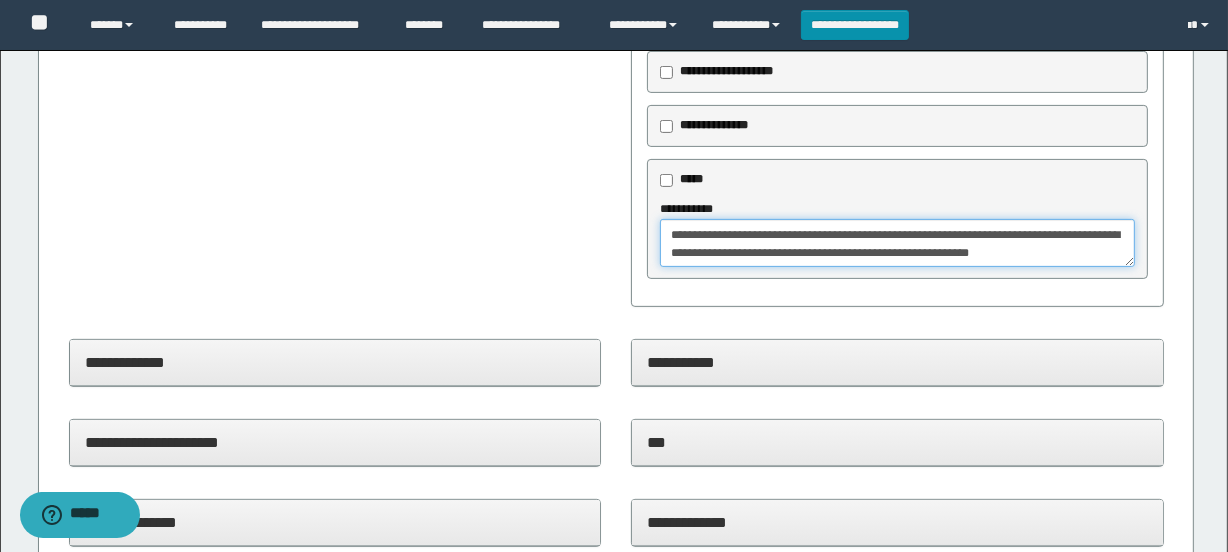 type on "**********" 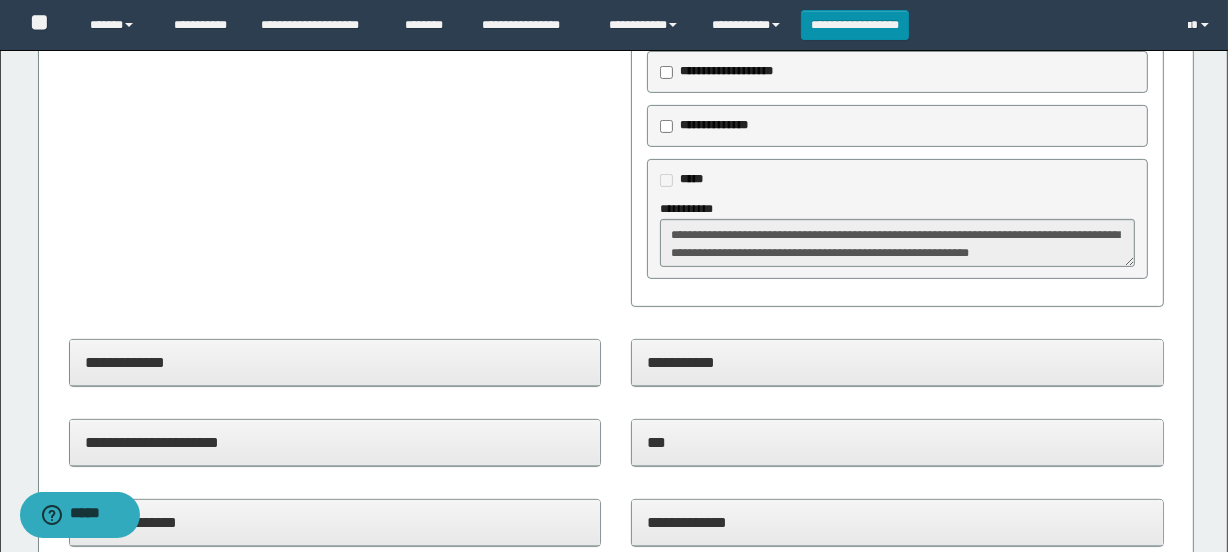 click on "**********" at bounding box center [897, 126] 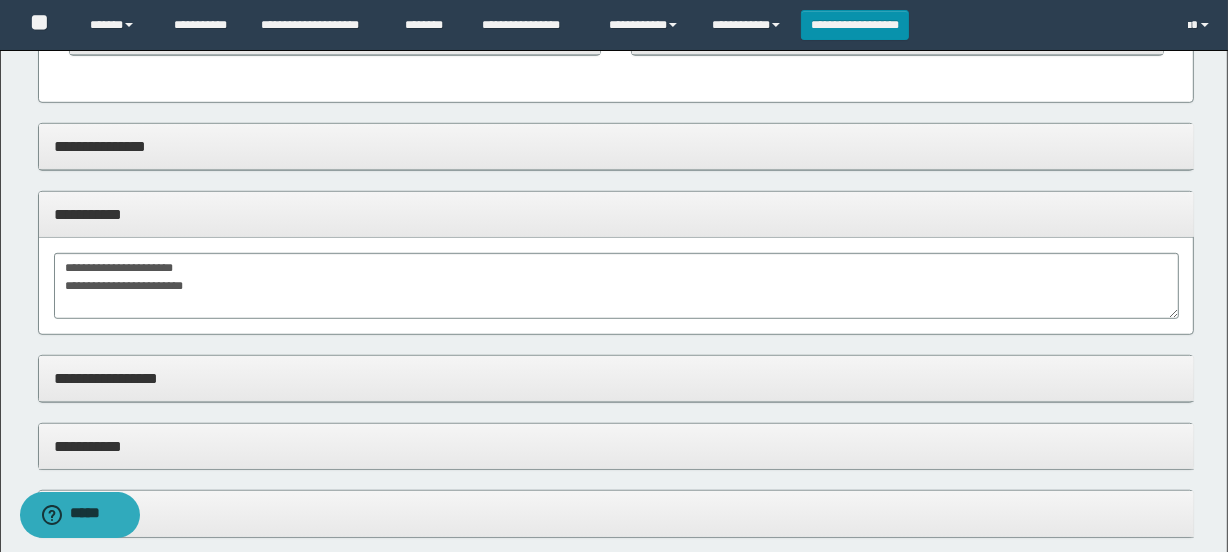 scroll, scrollTop: 1181, scrollLeft: 0, axis: vertical 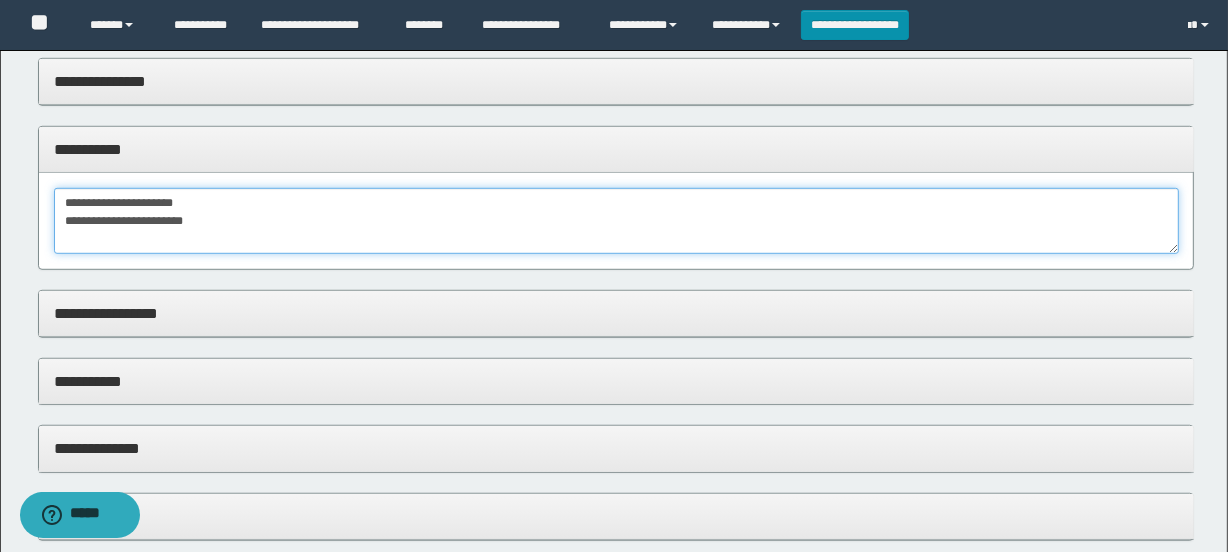 click on "**********" at bounding box center (616, 221) 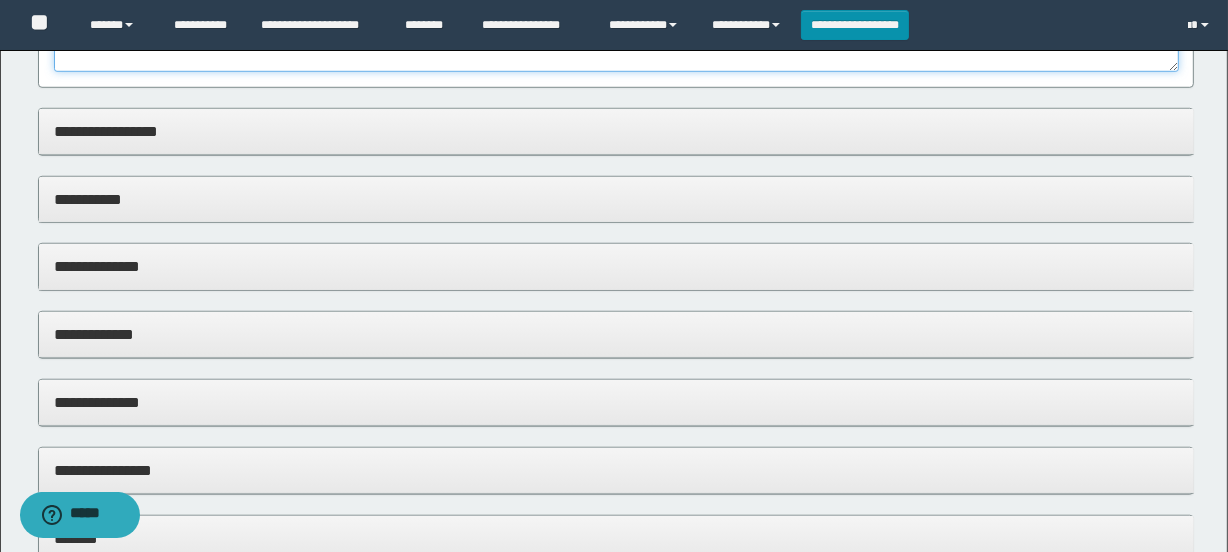 scroll, scrollTop: 1454, scrollLeft: 0, axis: vertical 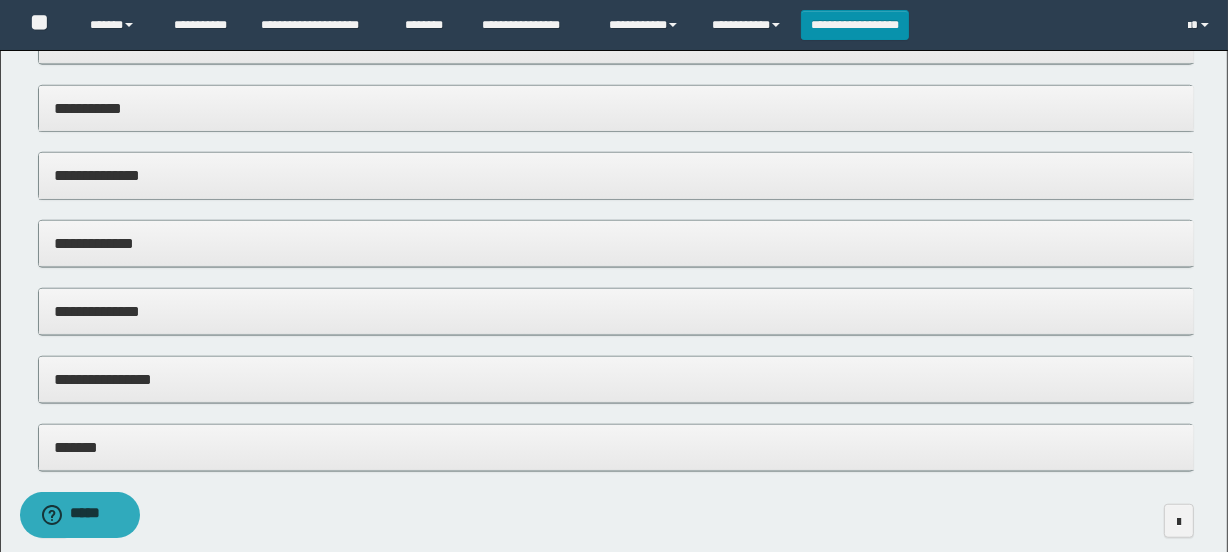 click on "**********" at bounding box center [616, 109] 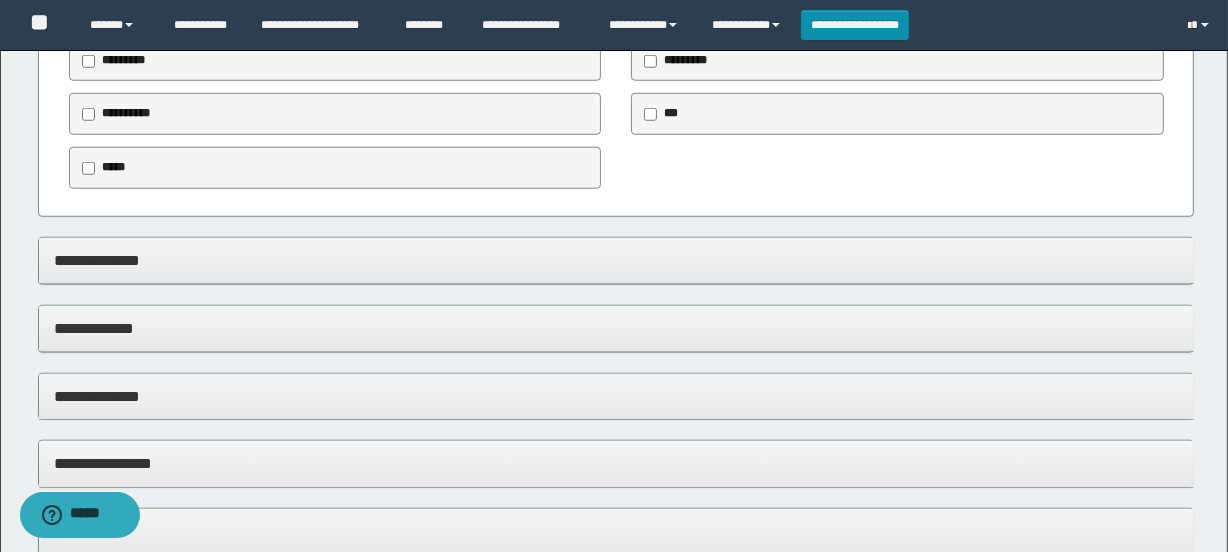 scroll, scrollTop: 1636, scrollLeft: 0, axis: vertical 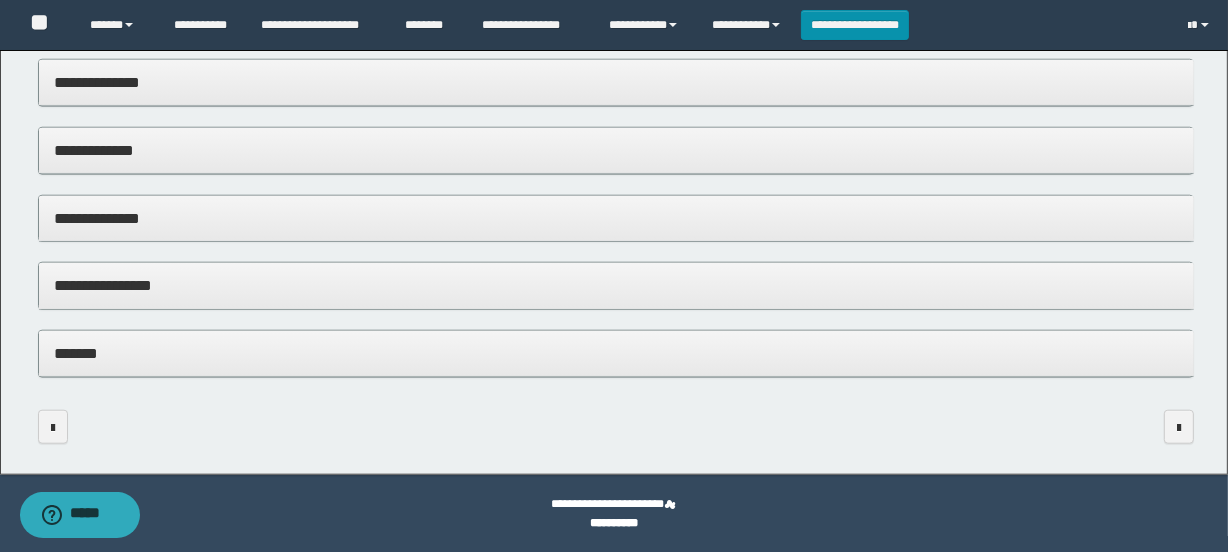 click on "**********" at bounding box center (616, 285) 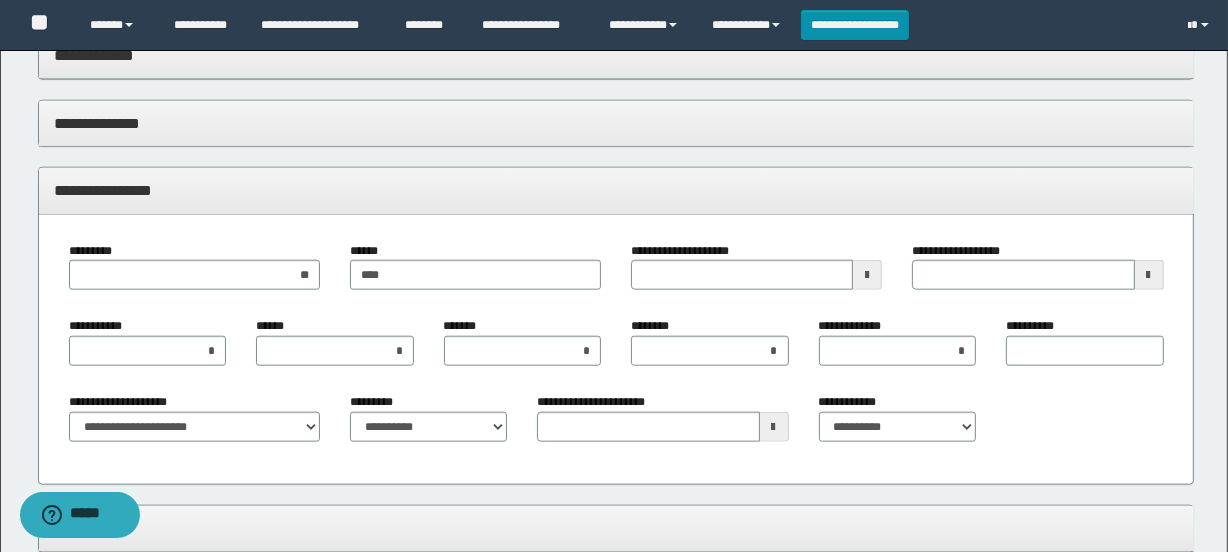 scroll, scrollTop: 1933, scrollLeft: 0, axis: vertical 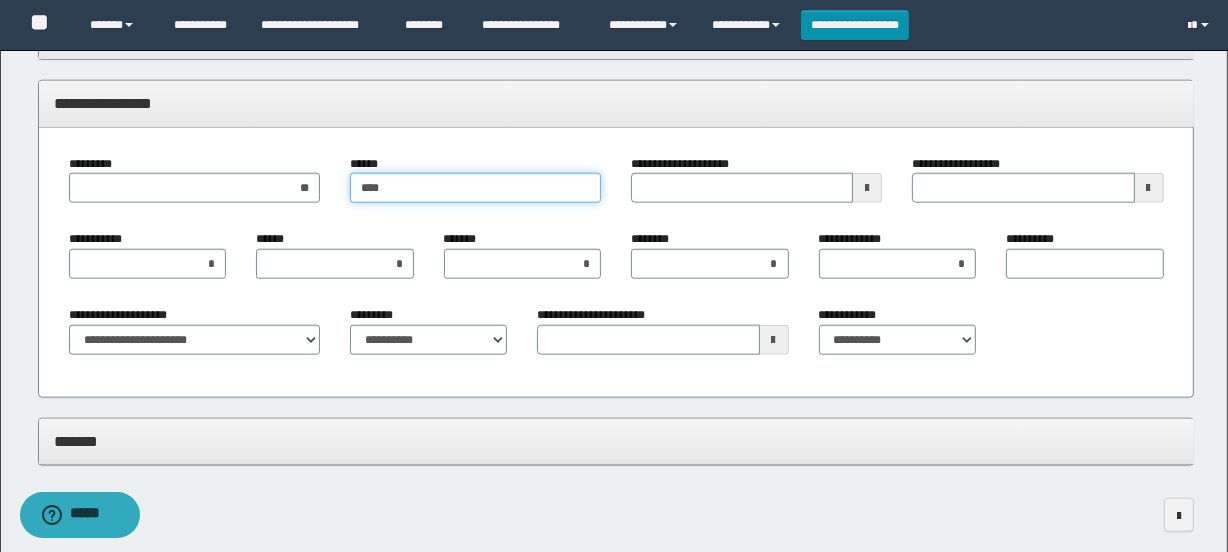 click on "****" at bounding box center (475, 188) 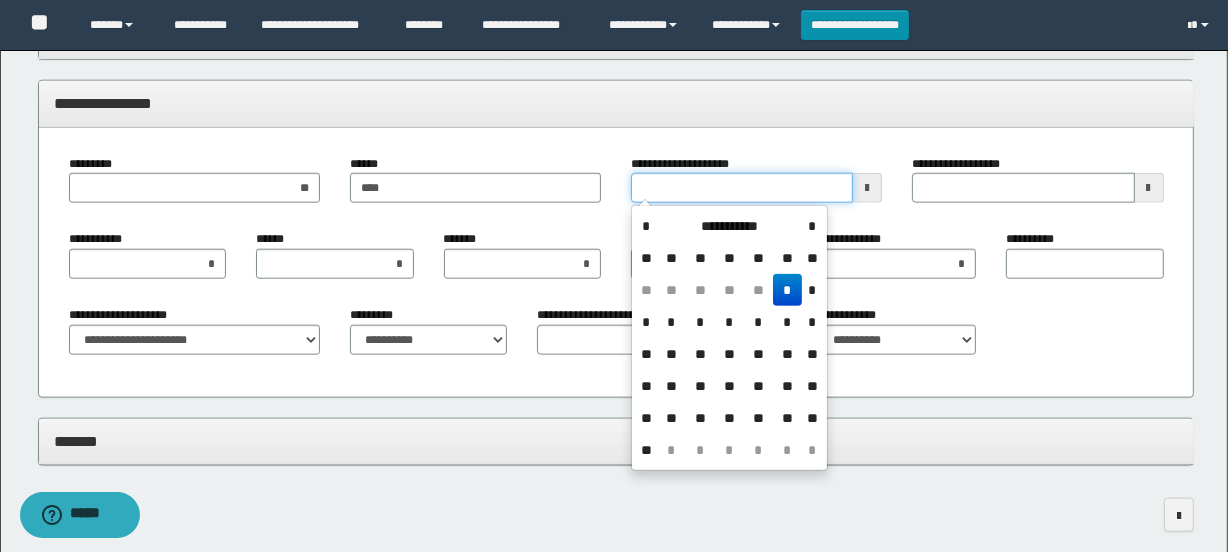 click on "**********" at bounding box center (742, 188) 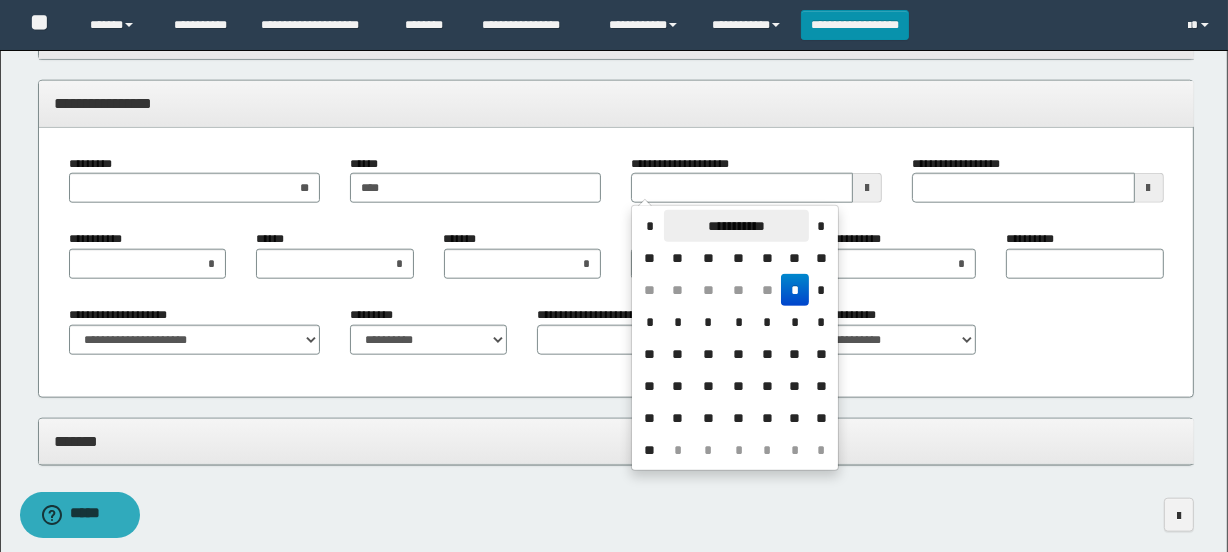 click on "**********" at bounding box center [736, 226] 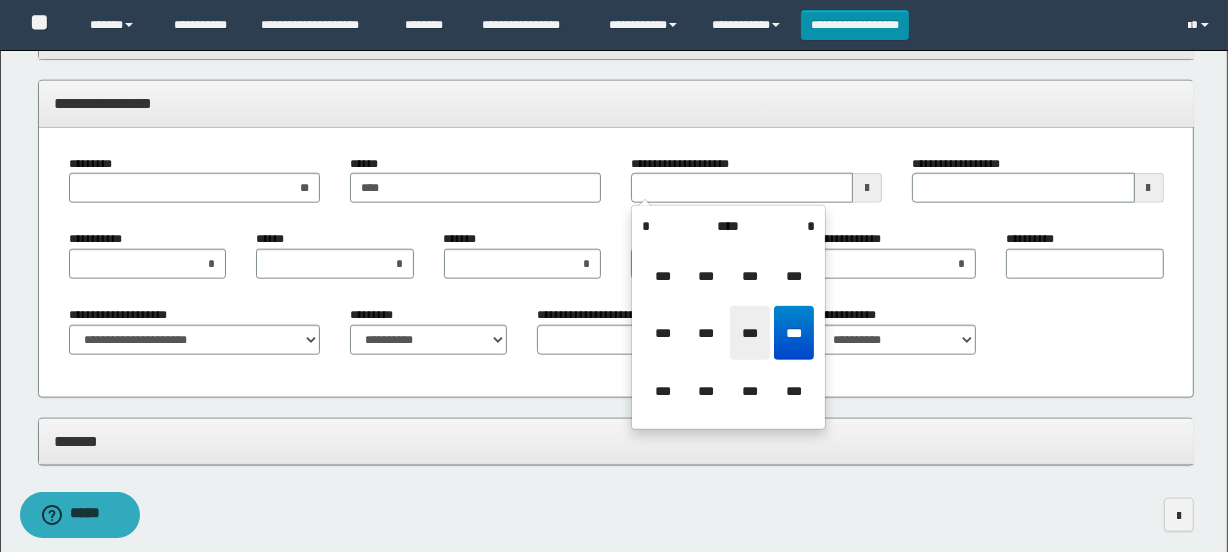 click on "***" at bounding box center [750, 333] 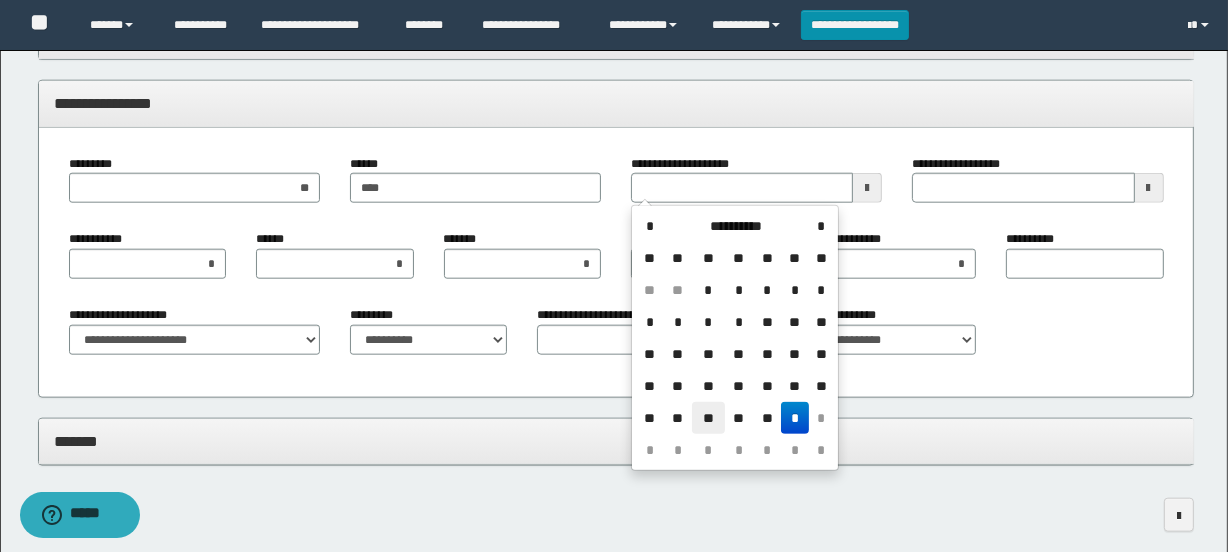 click on "**" at bounding box center (708, 418) 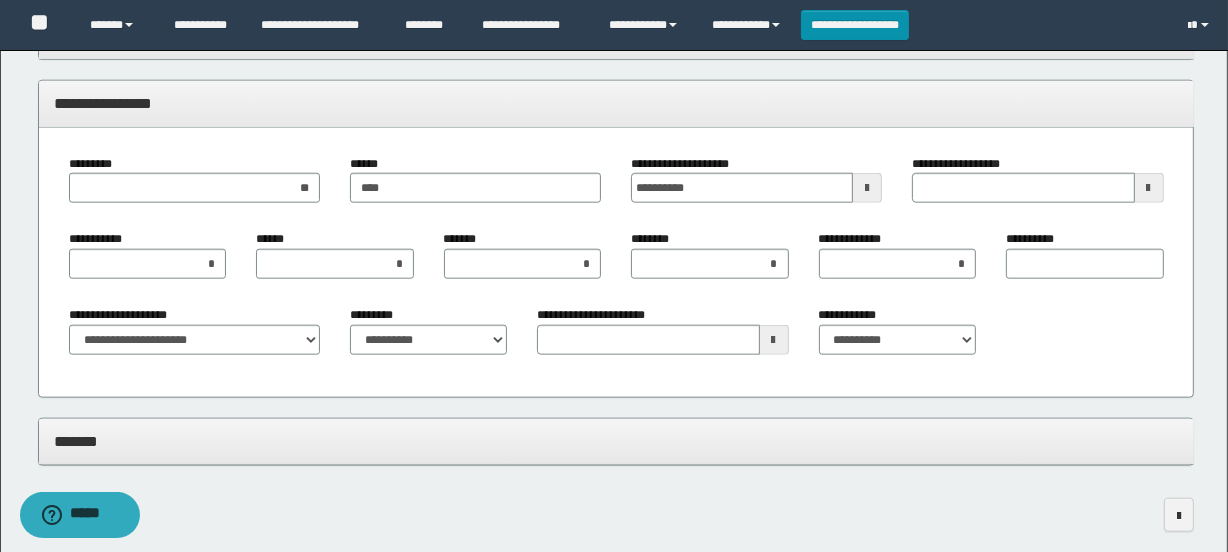 type 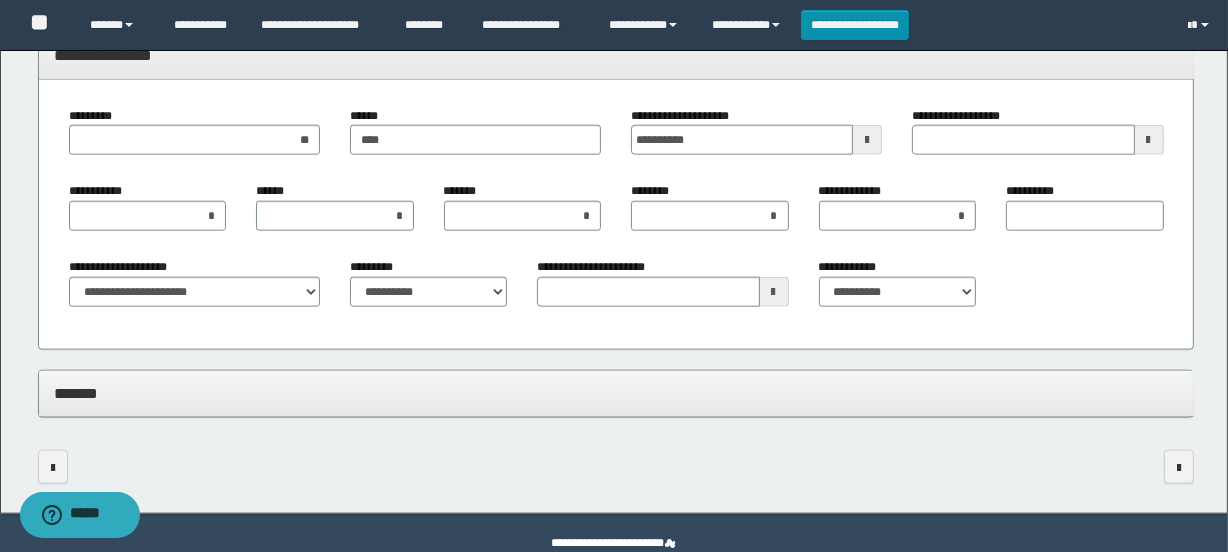 scroll, scrollTop: 2020, scrollLeft: 0, axis: vertical 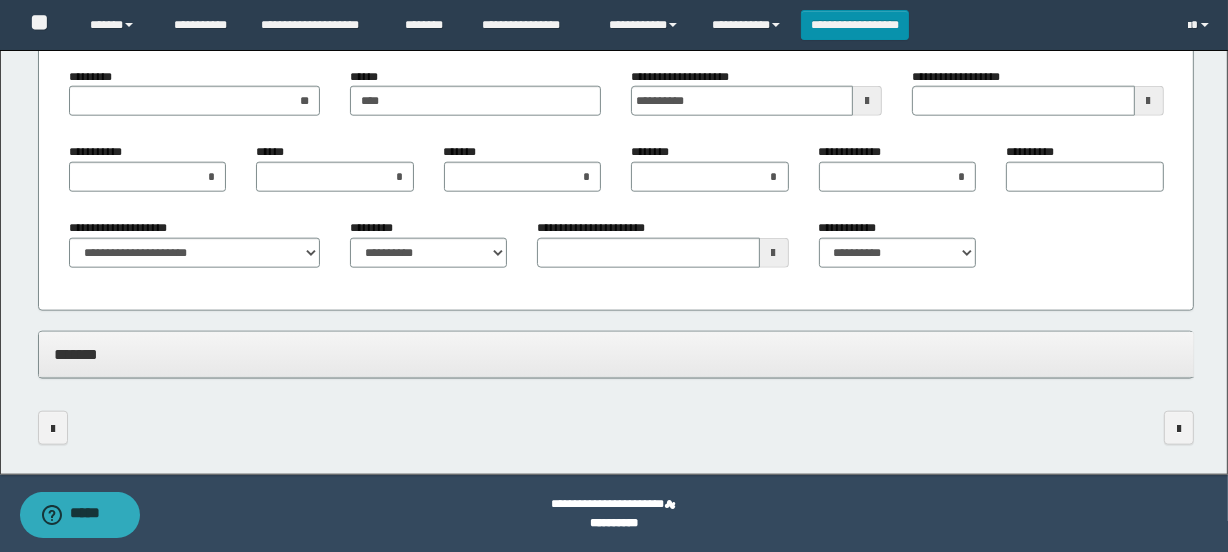 click on "**********" at bounding box center [194, 251] 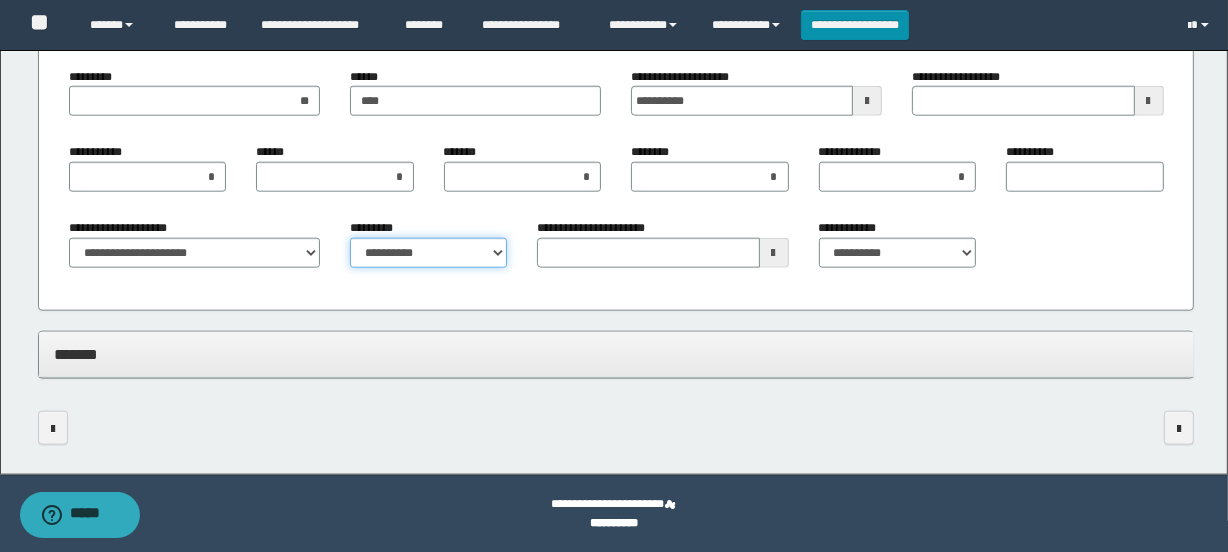 click on "**********" at bounding box center [428, 253] 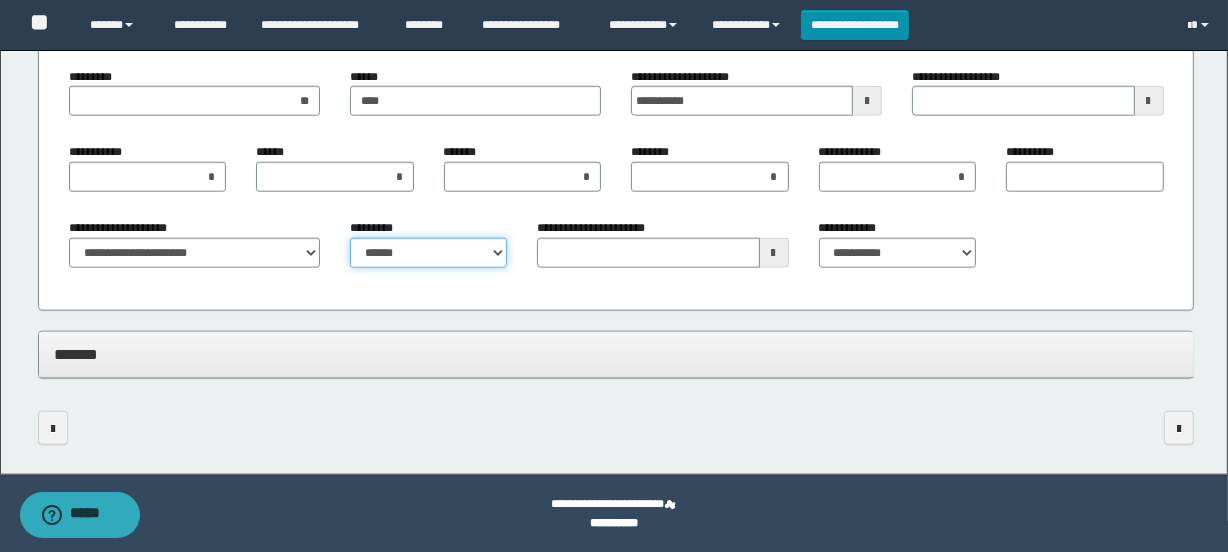 click on "**********" at bounding box center (428, 253) 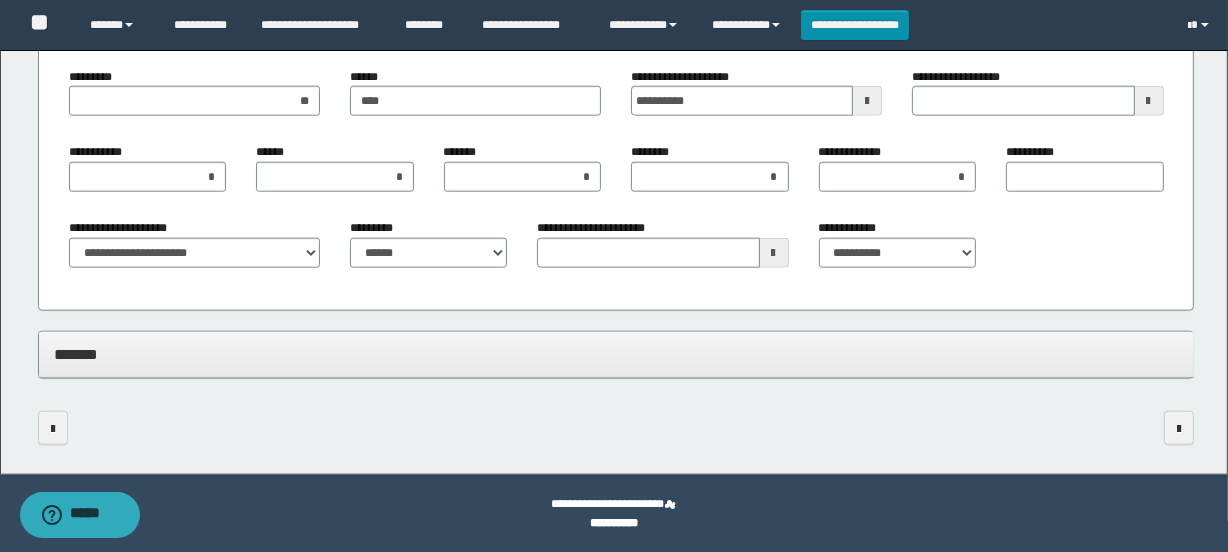 click on "**********" at bounding box center (662, 251) 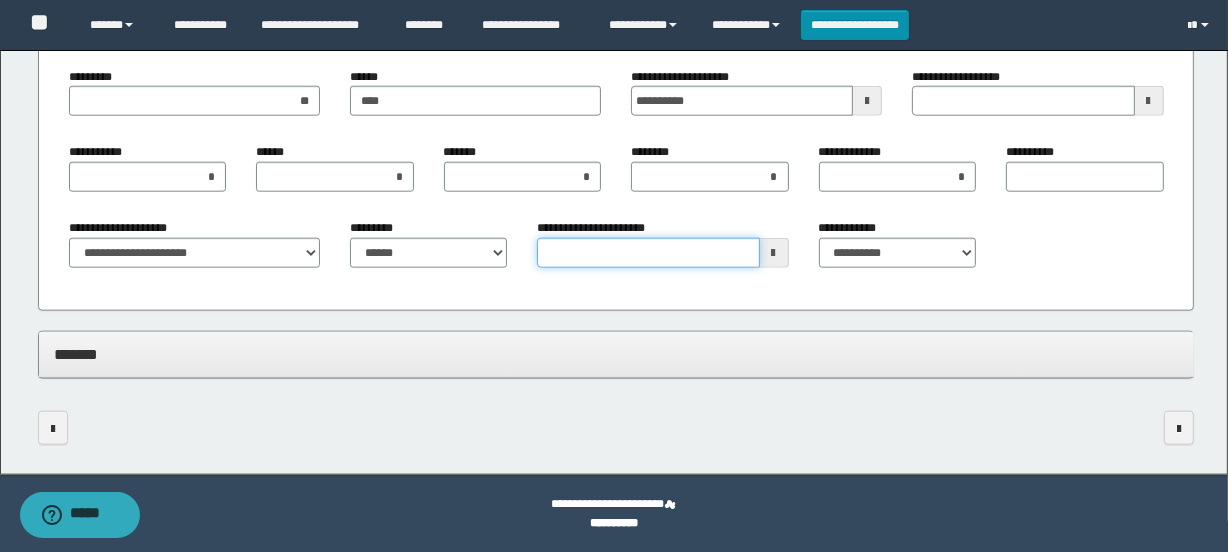 click on "**********" at bounding box center (648, 253) 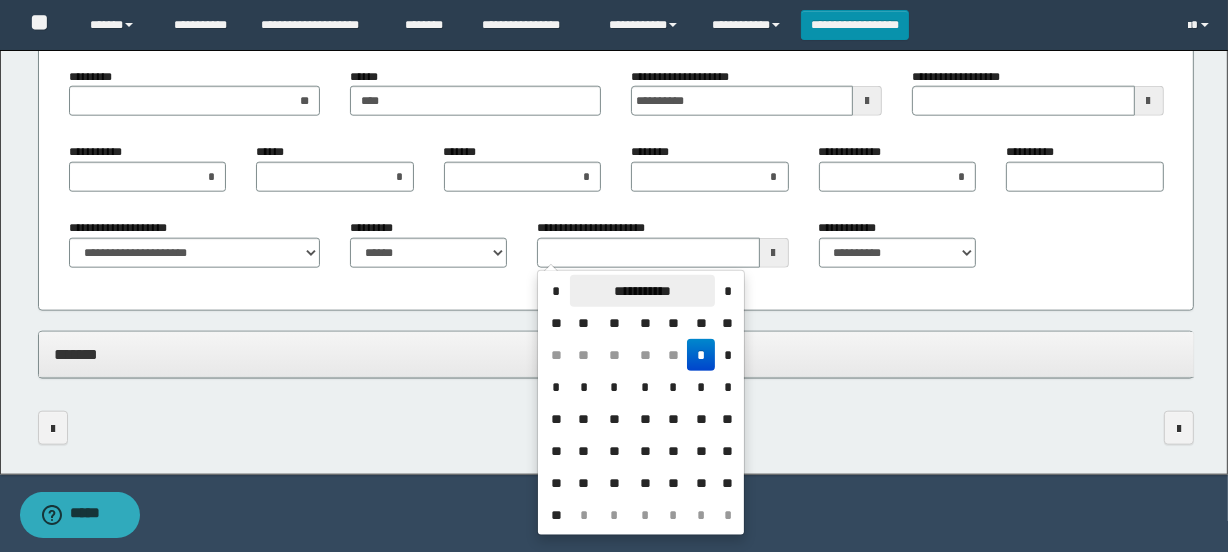 click on "**********" at bounding box center [642, 291] 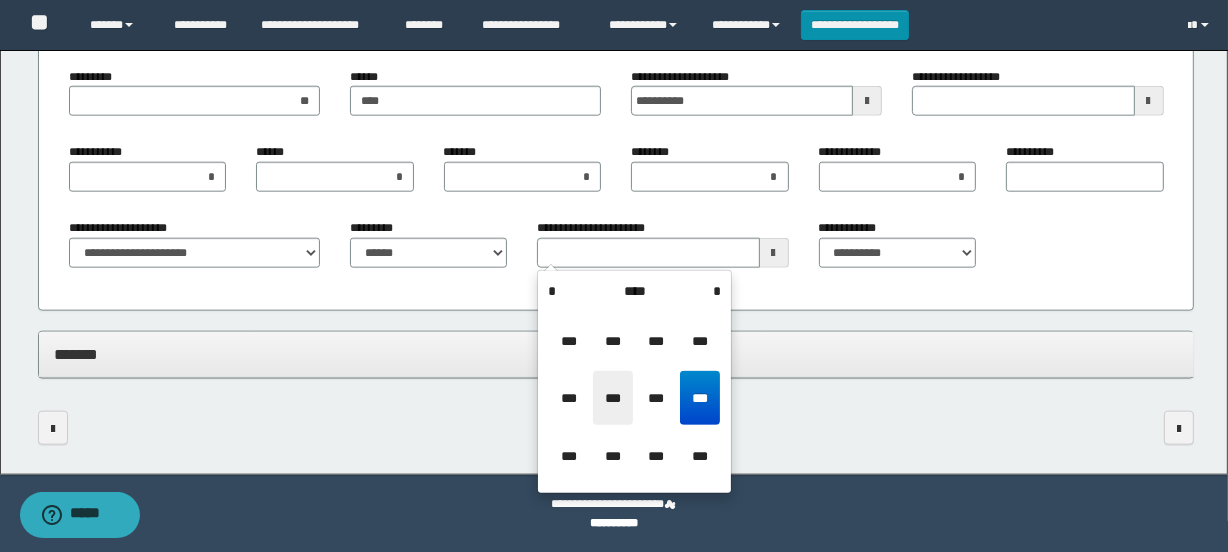 click on "***" at bounding box center (613, 398) 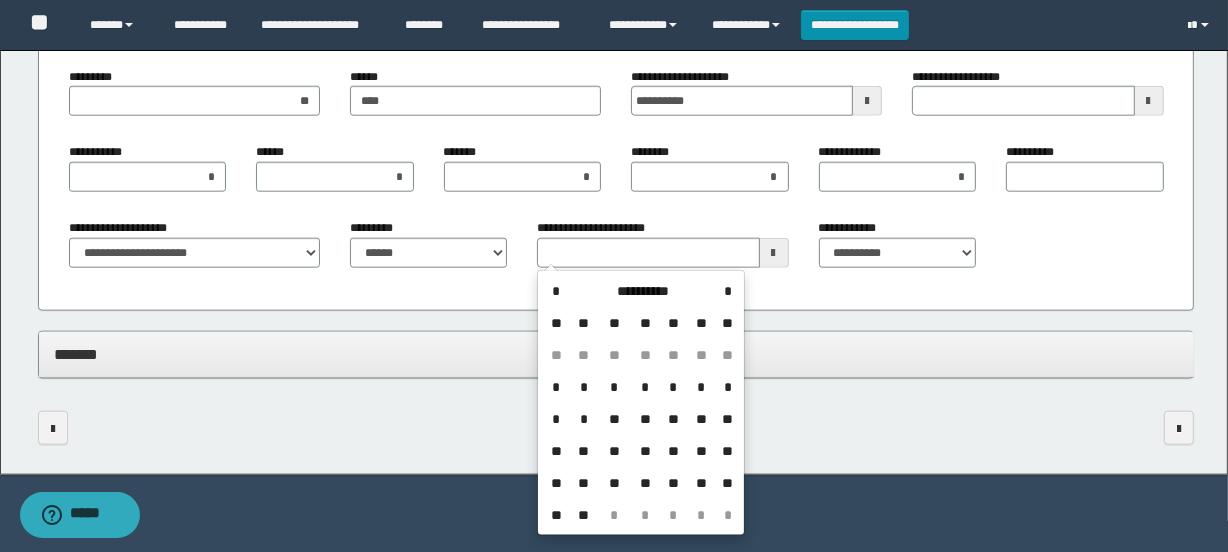 click on "**" at bounding box center [614, 419] 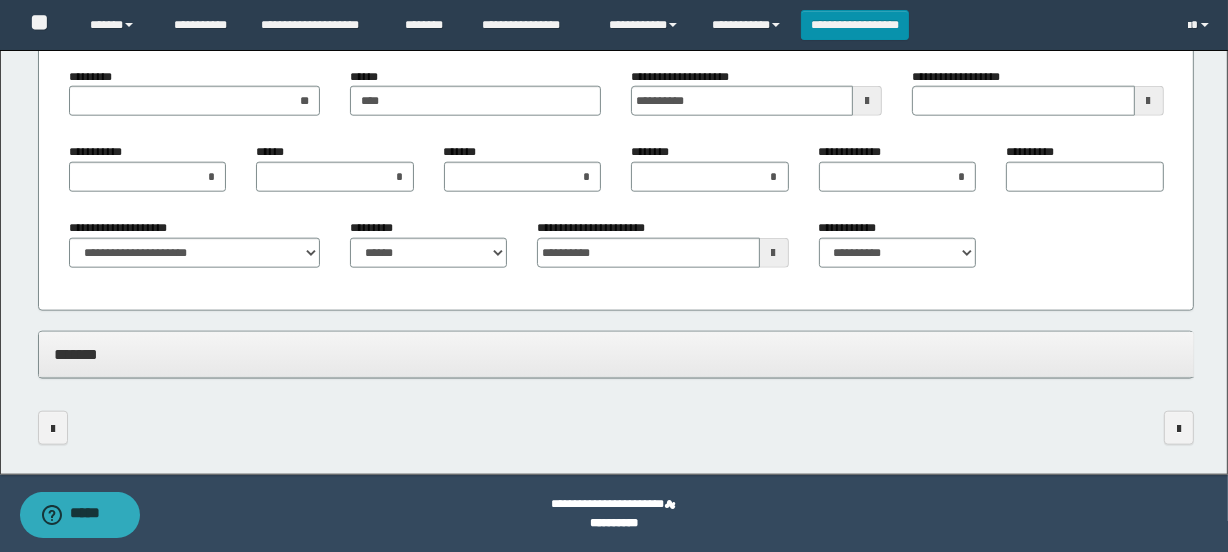 drag, startPoint x: 885, startPoint y: 276, endPoint x: 885, endPoint y: 265, distance: 11 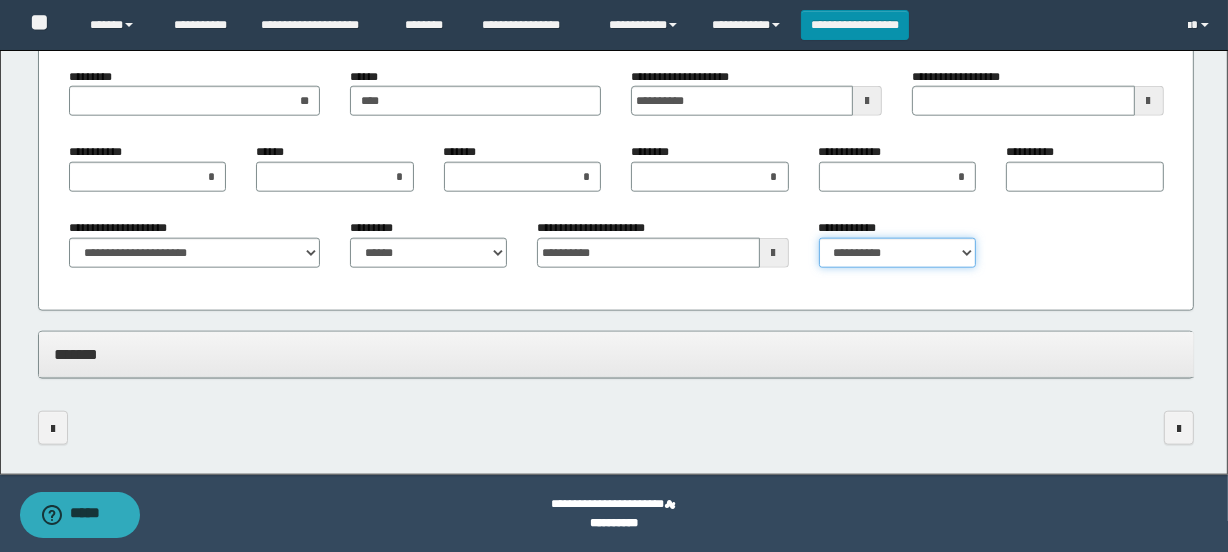 click on "**********" at bounding box center [897, 253] 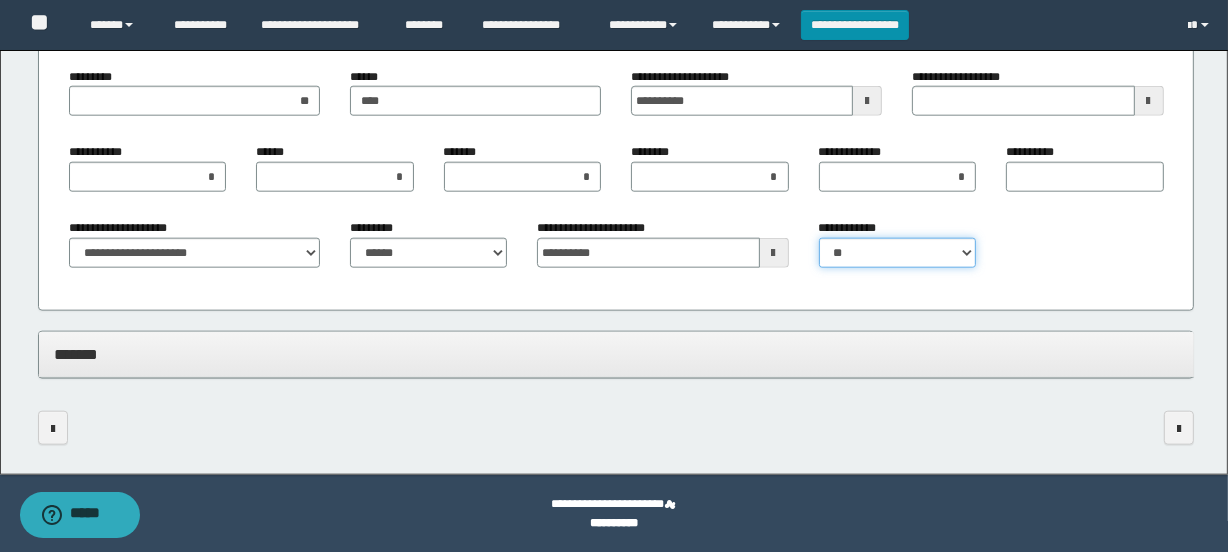 click on "**********" at bounding box center [897, 253] 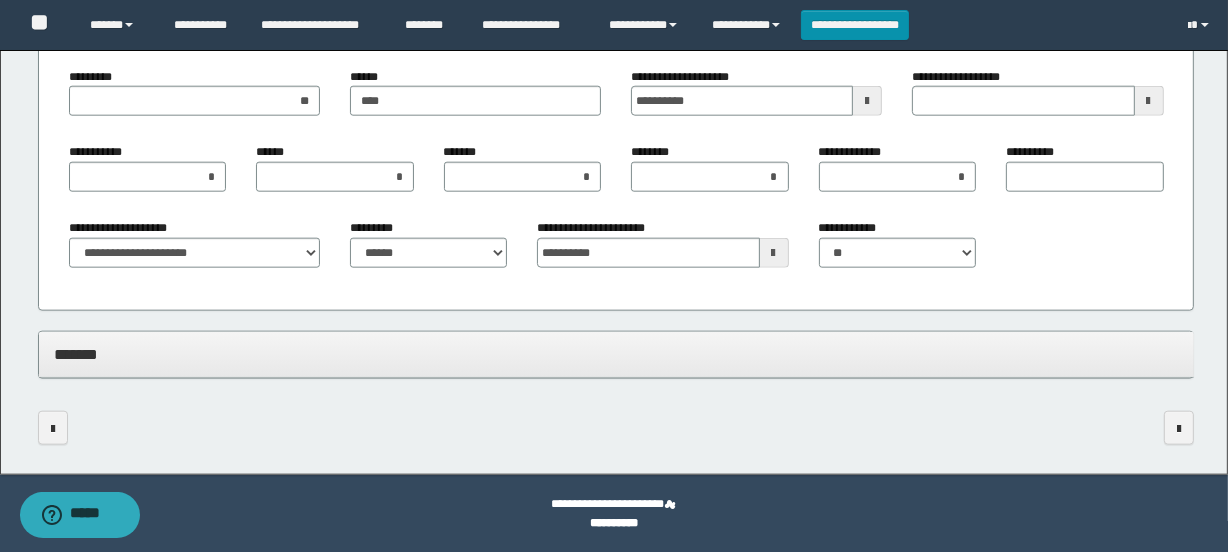 click on "*******" at bounding box center (616, 355) 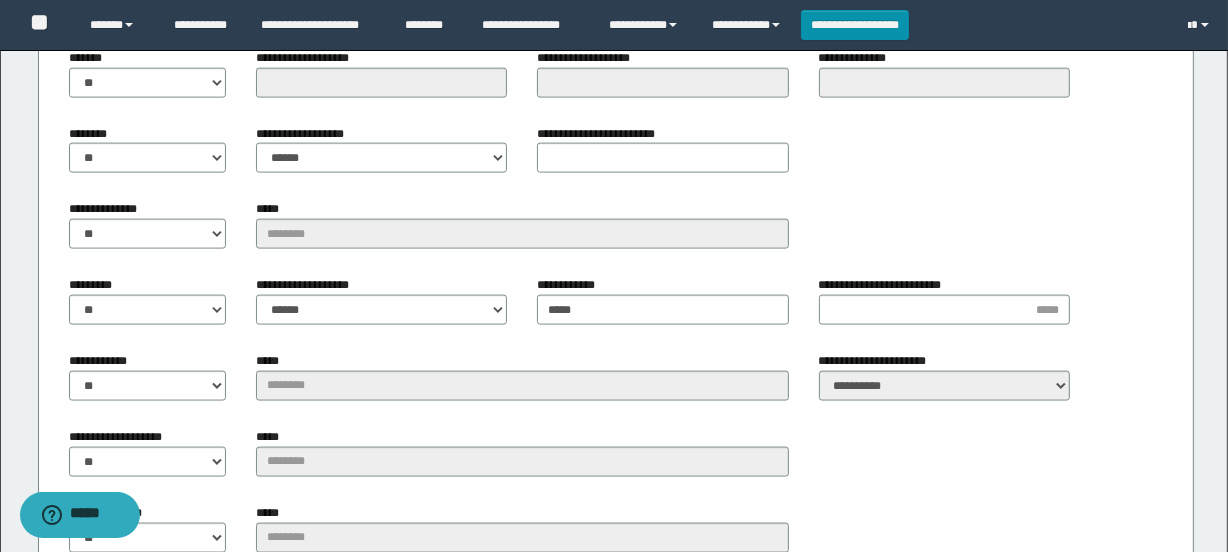 scroll, scrollTop: 2566, scrollLeft: 0, axis: vertical 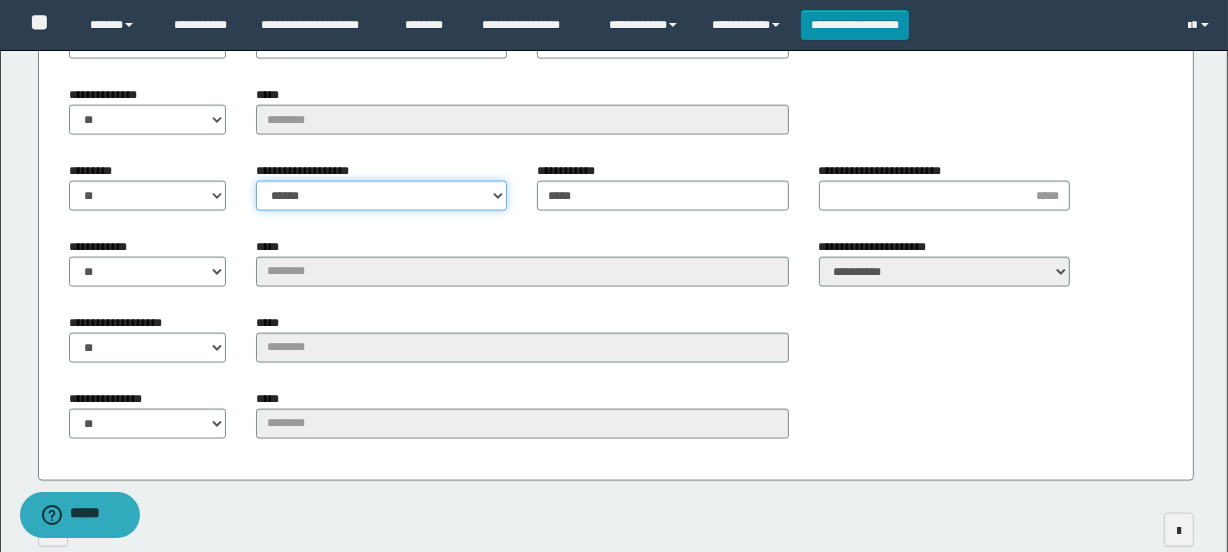 click on "**********" at bounding box center [381, 196] 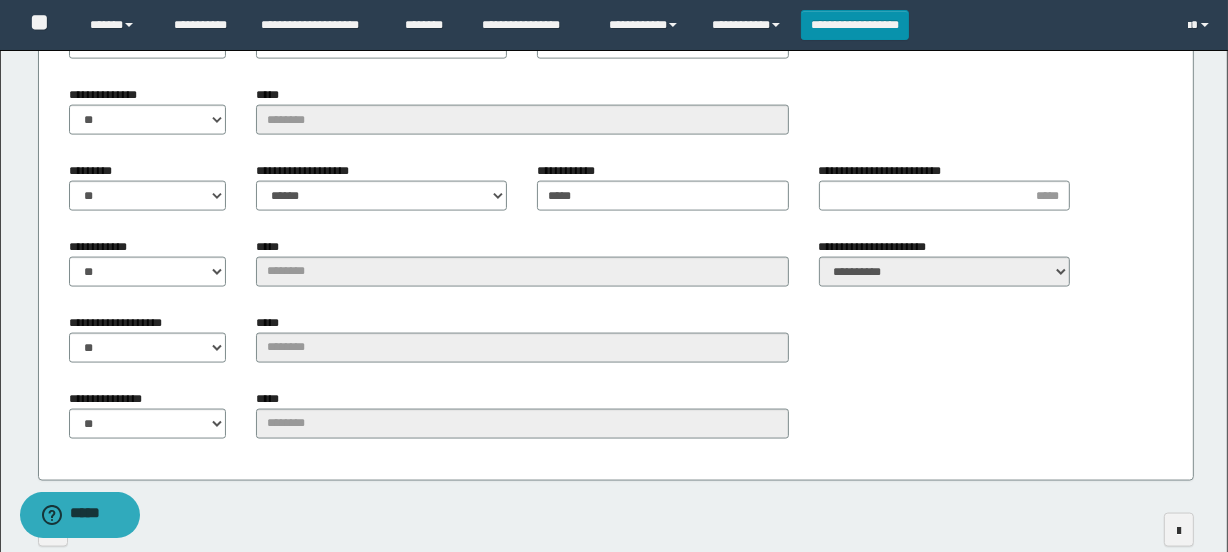 click on "**********" at bounding box center (662, 194) 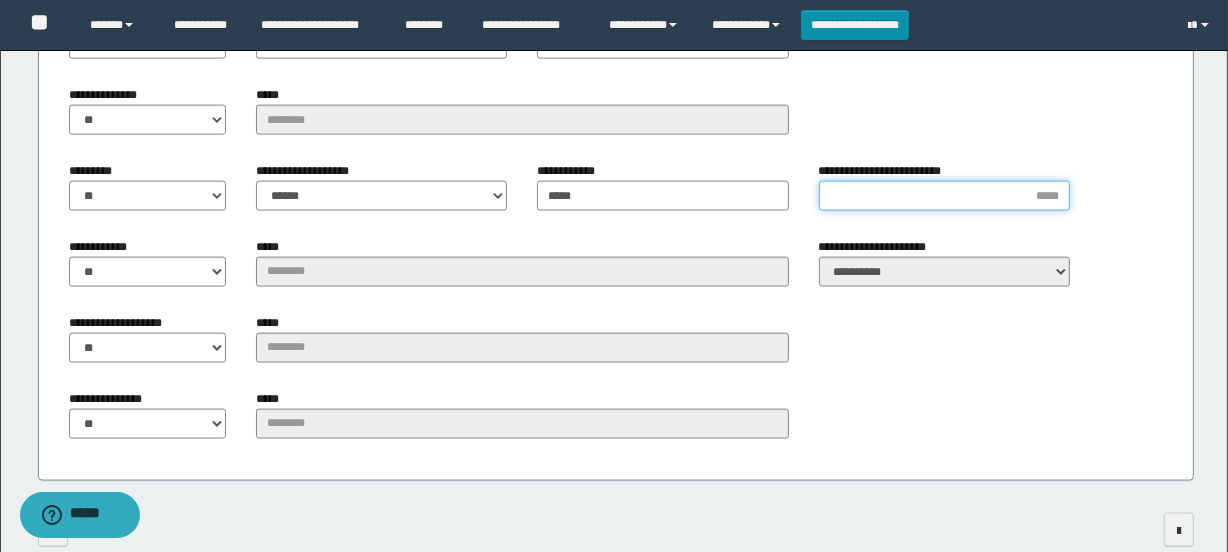 click on "**********" at bounding box center (944, 196) 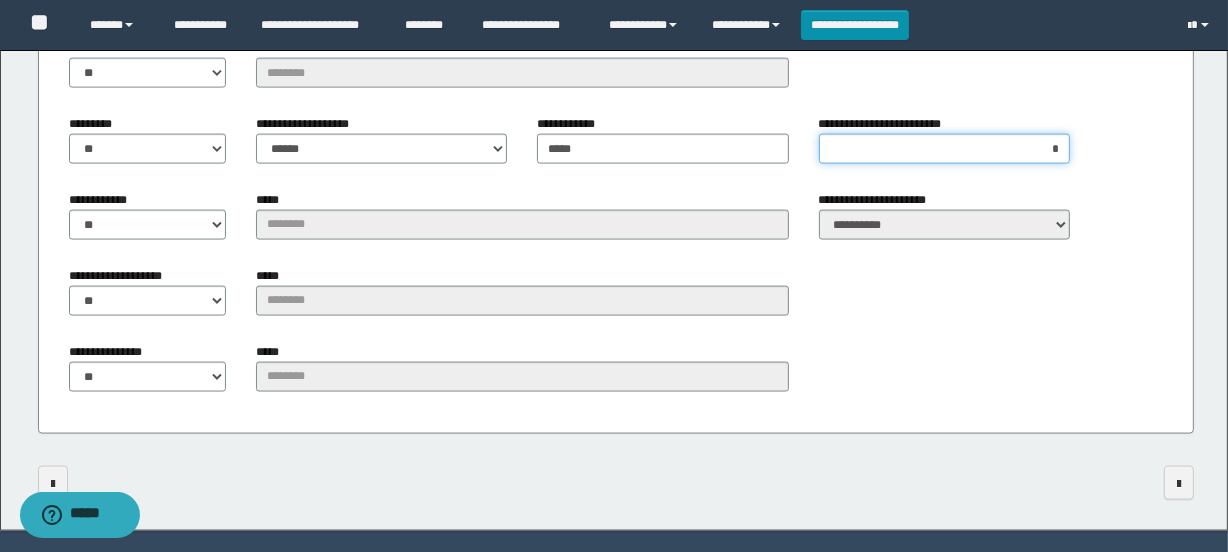 scroll, scrollTop: 2670, scrollLeft: 0, axis: vertical 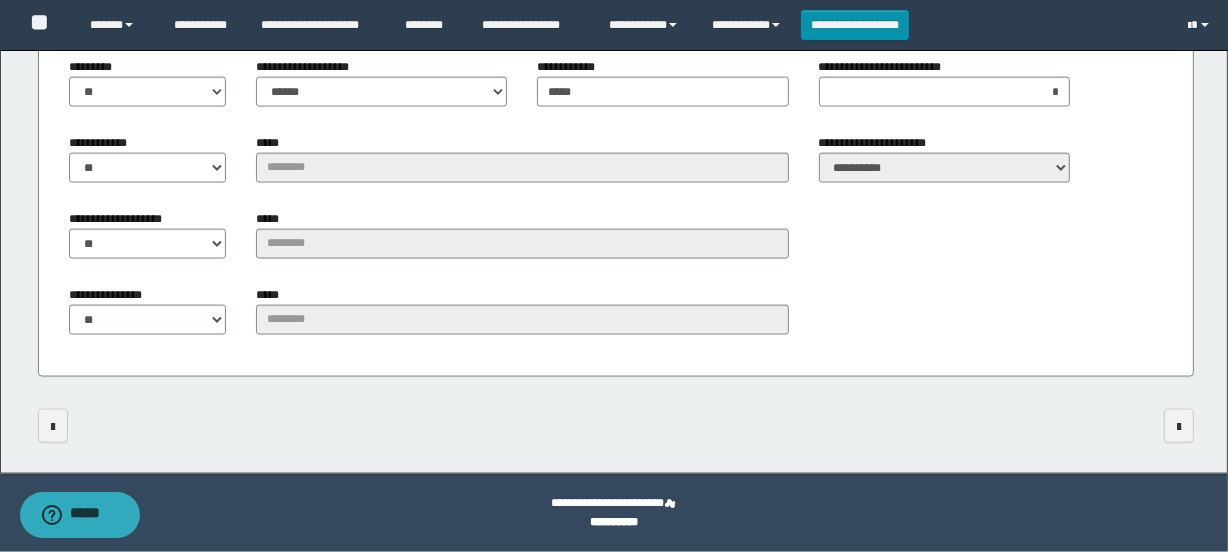 click on "**********" at bounding box center (614, -1073) 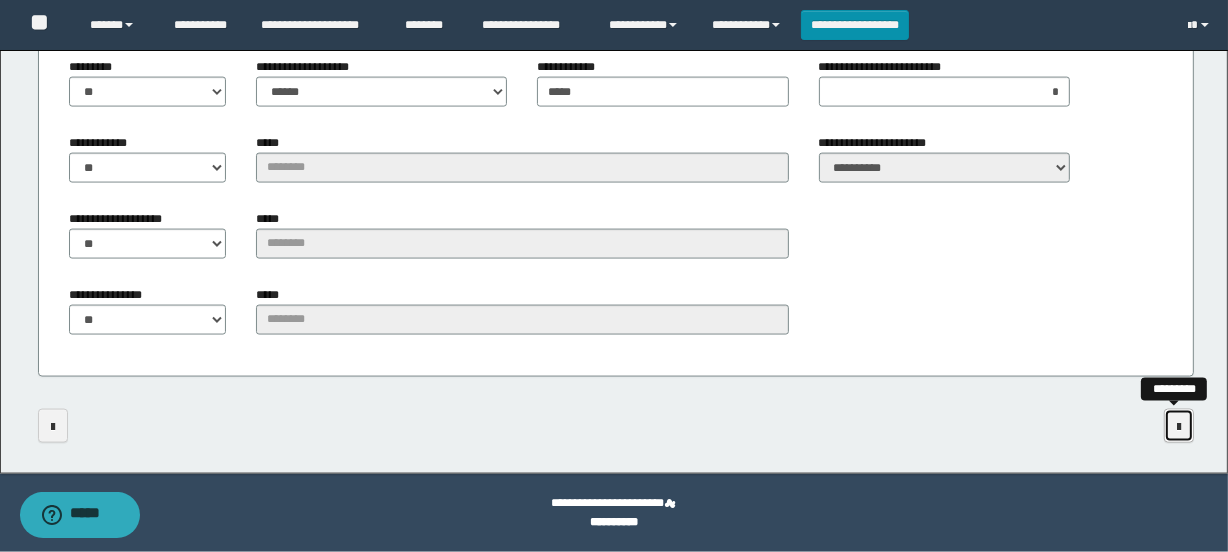 click at bounding box center (1179, 426) 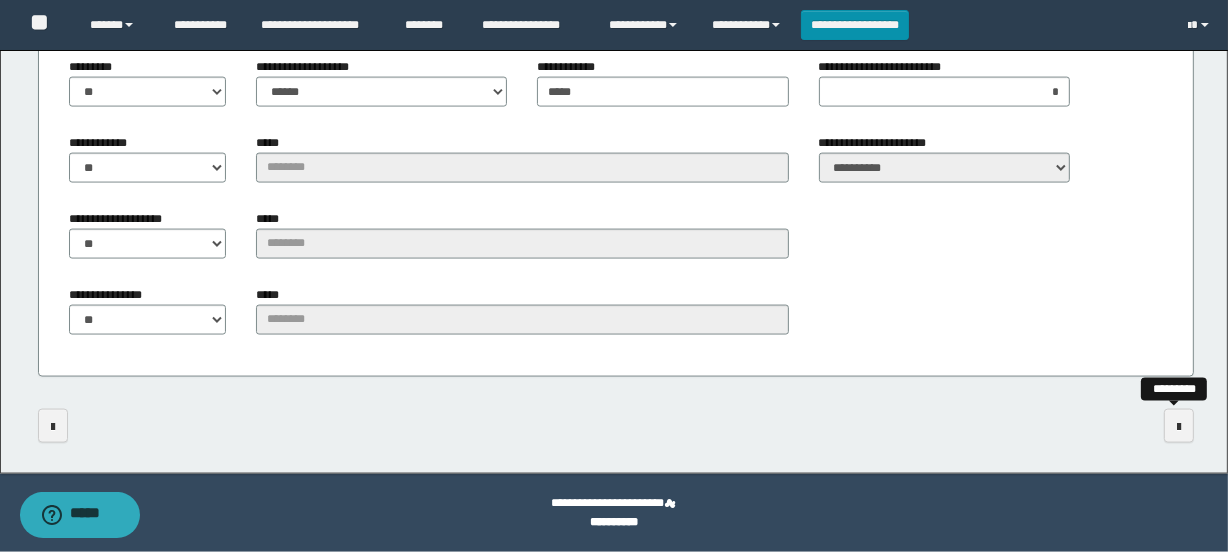 scroll, scrollTop: 0, scrollLeft: 0, axis: both 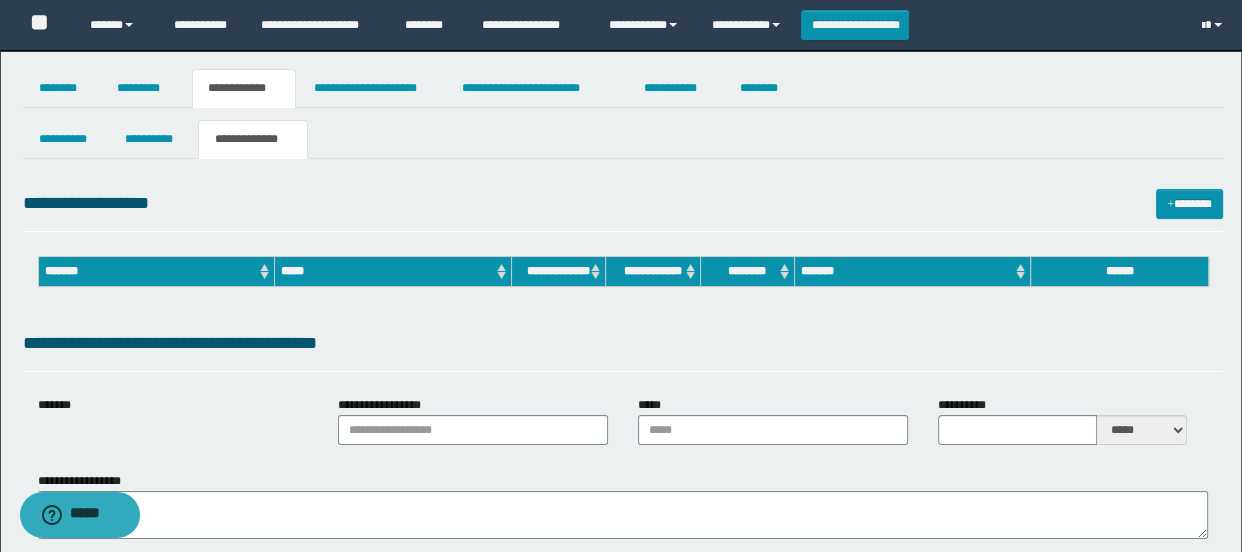 type on "**********" 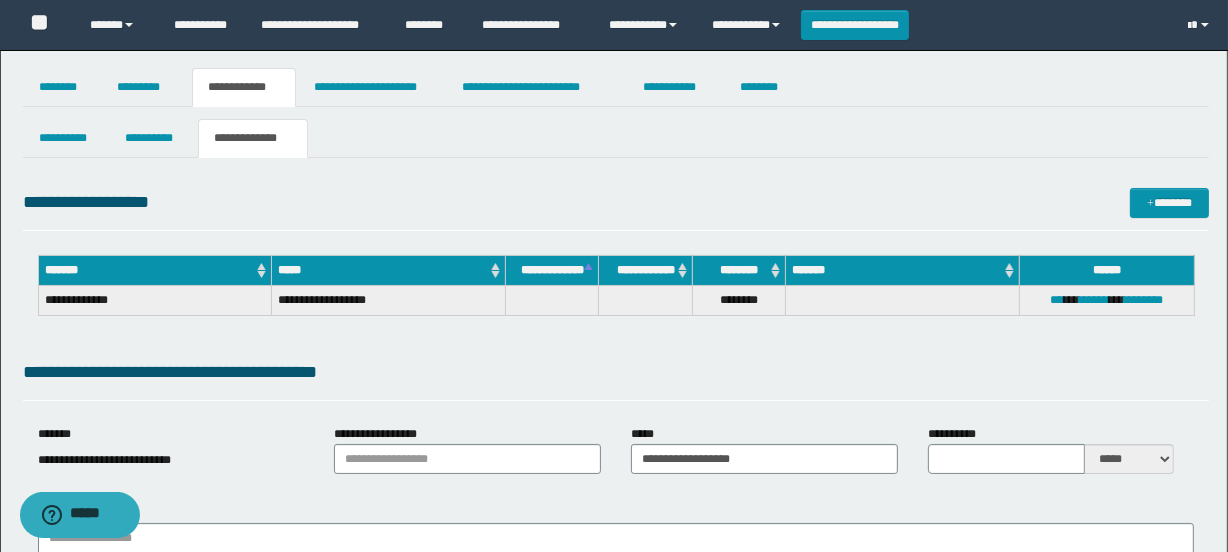 scroll, scrollTop: 90, scrollLeft: 0, axis: vertical 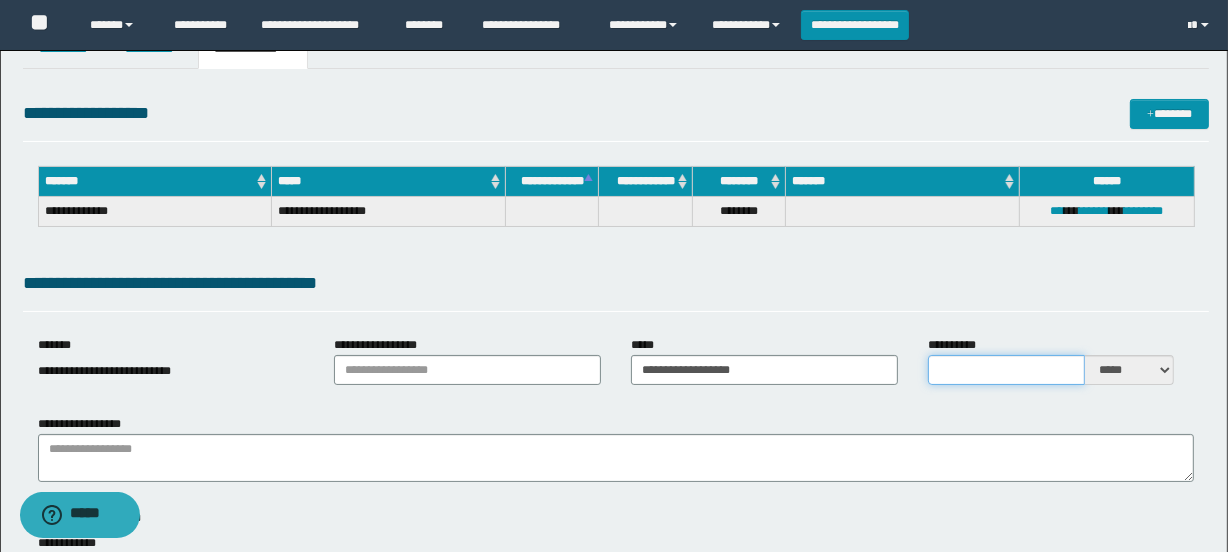 click on "**********" at bounding box center (1006, 370) 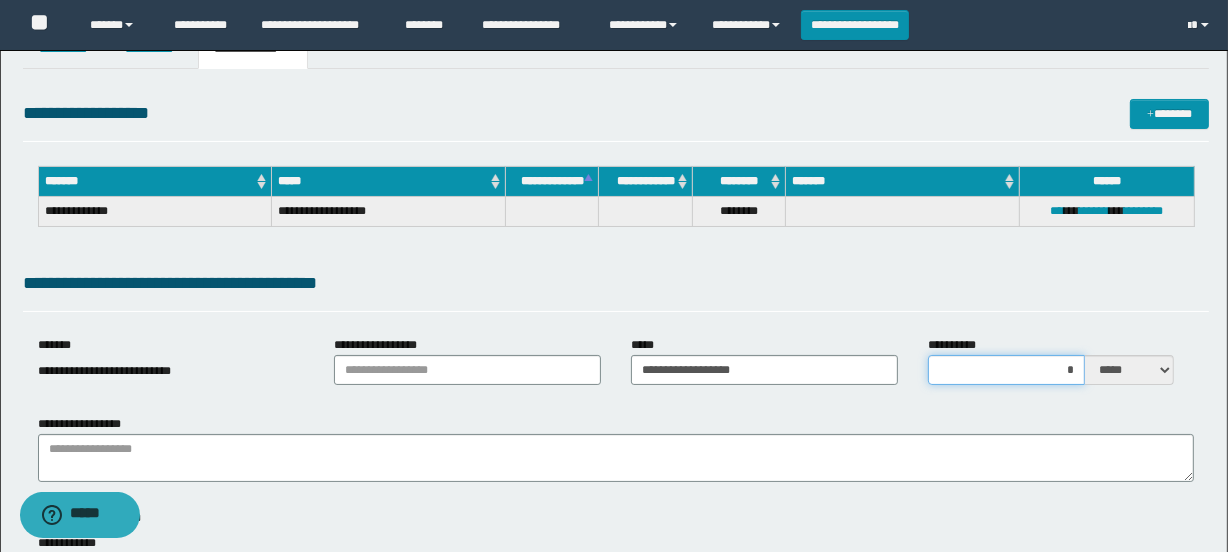 type on "**" 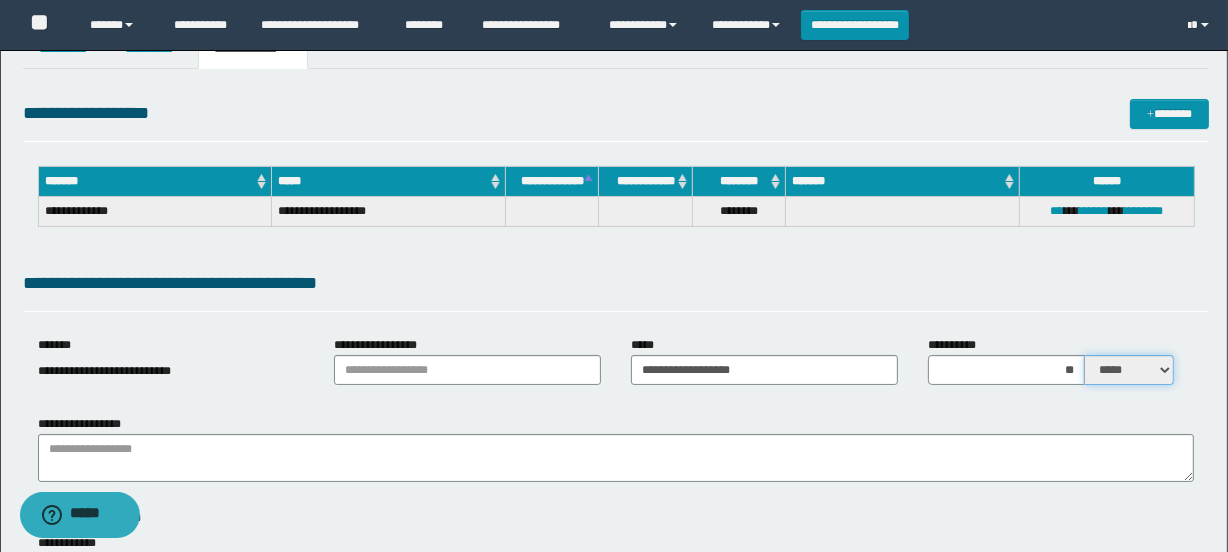 drag, startPoint x: 1124, startPoint y: 364, endPoint x: 1126, endPoint y: 380, distance: 16.124516 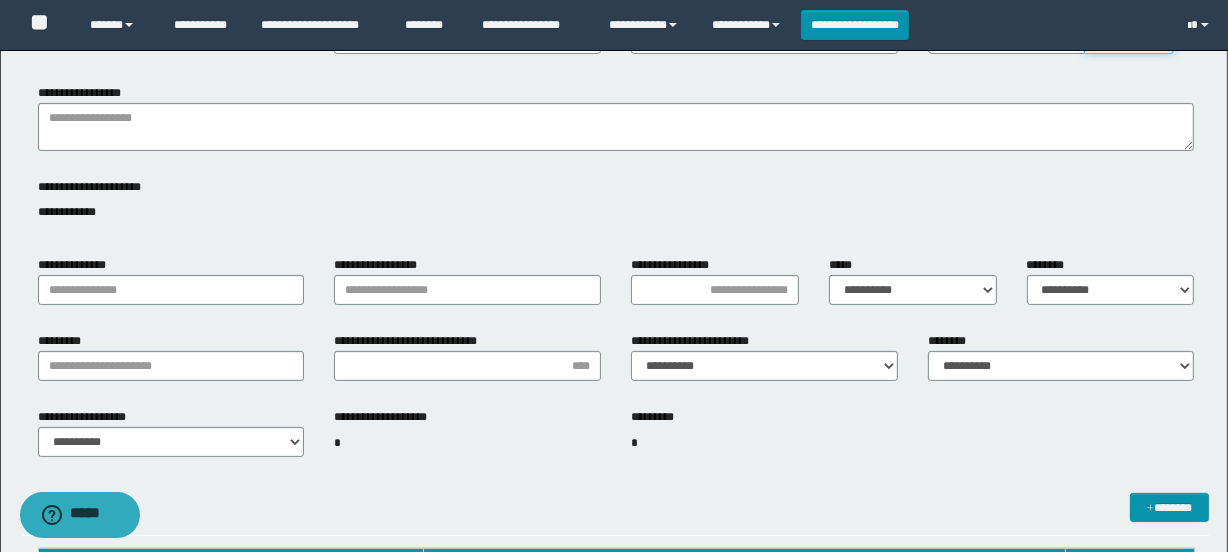 scroll, scrollTop: 454, scrollLeft: 0, axis: vertical 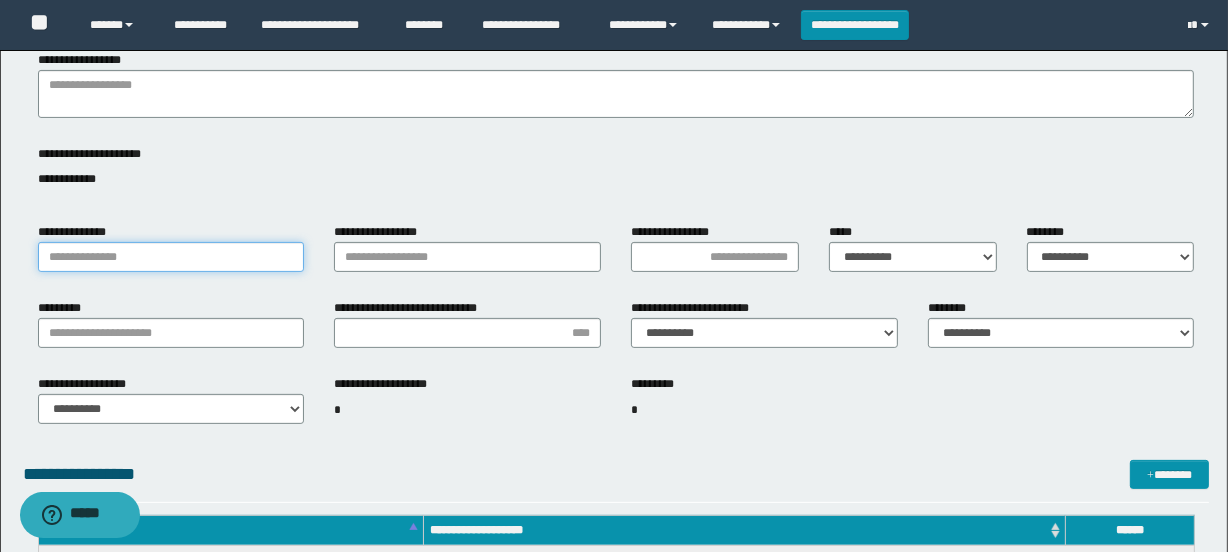 click on "**********" at bounding box center (171, 257) 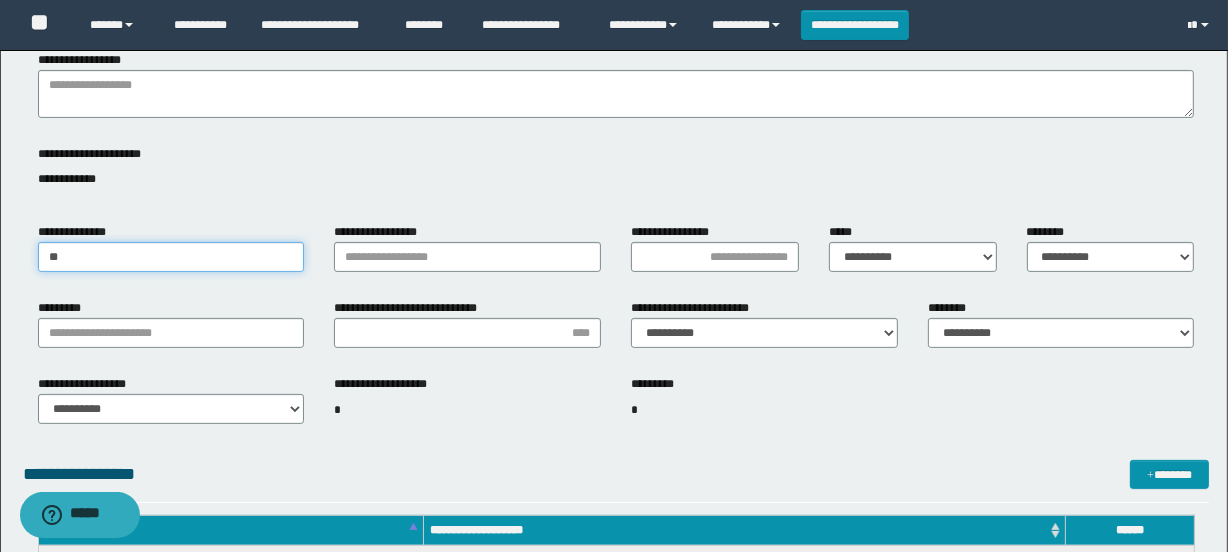 type on "*" 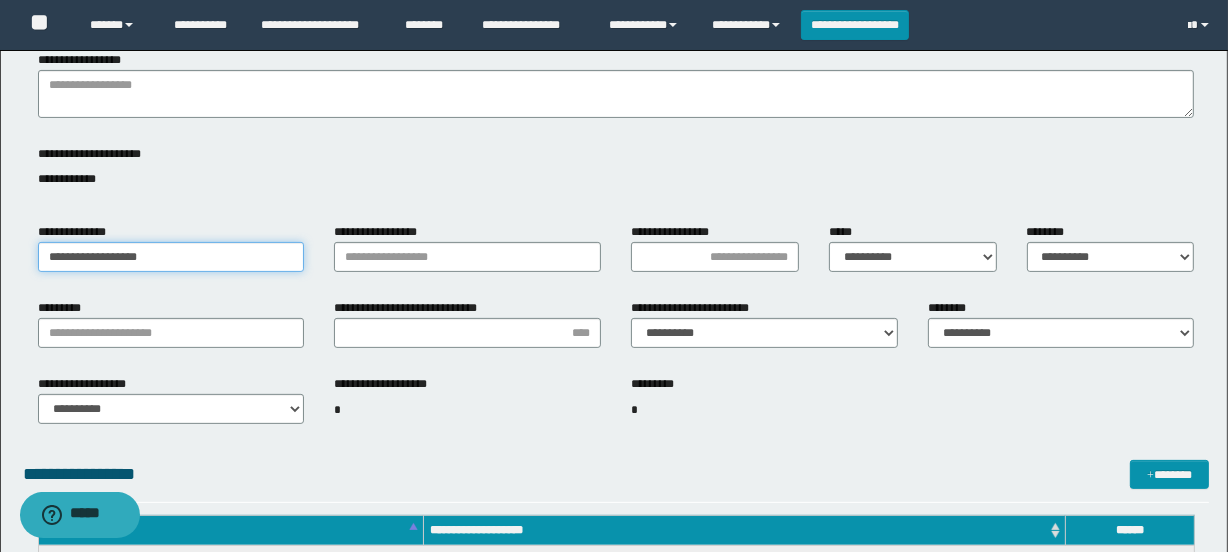 type on "**********" 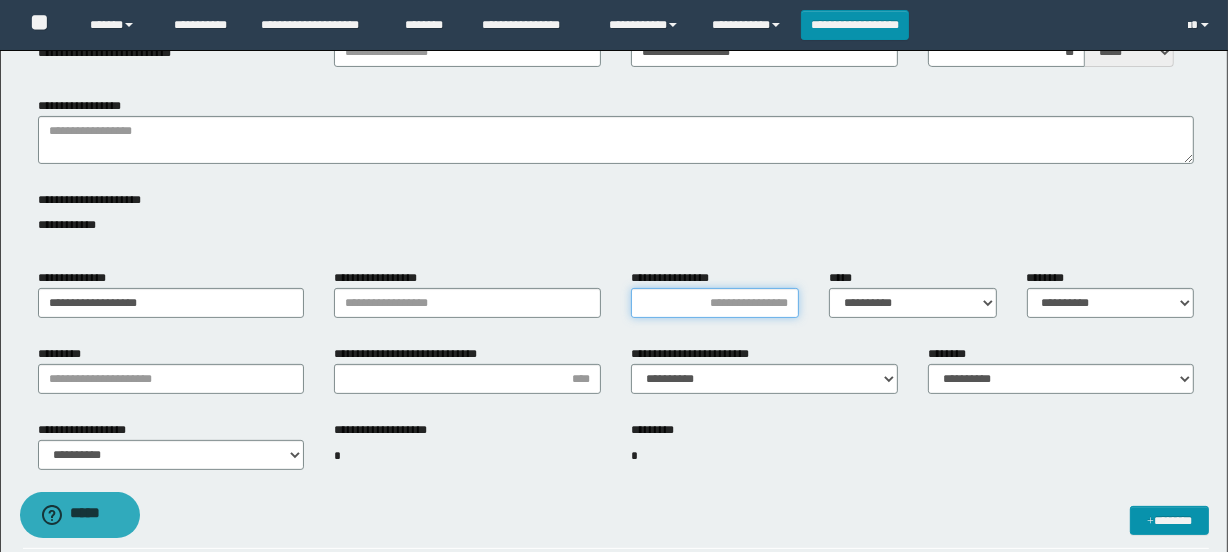 scroll, scrollTop: 363, scrollLeft: 0, axis: vertical 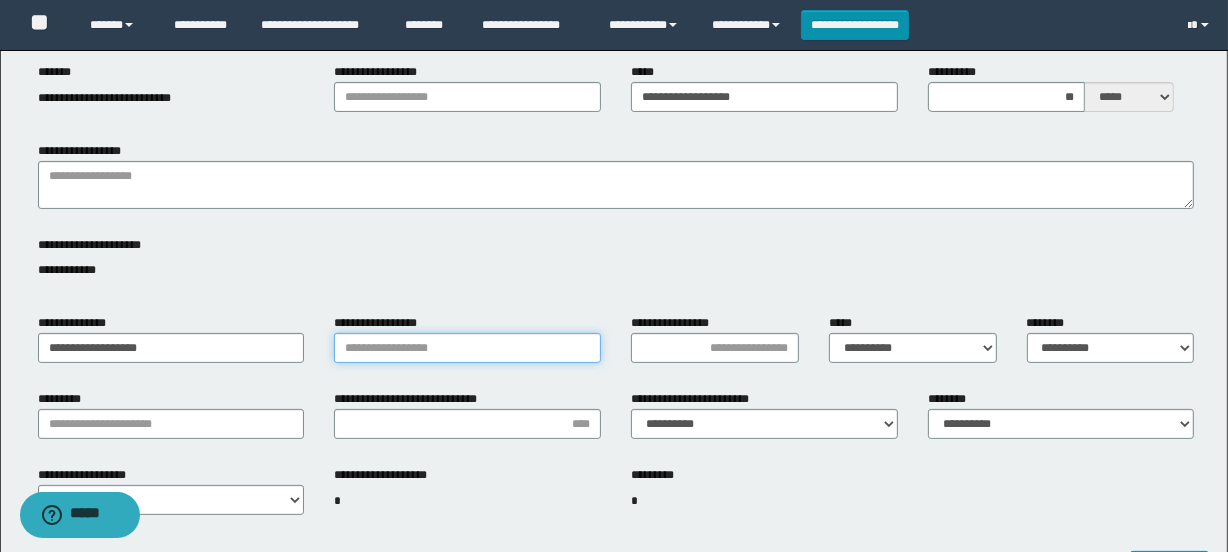 click on "**********" at bounding box center [467, 348] 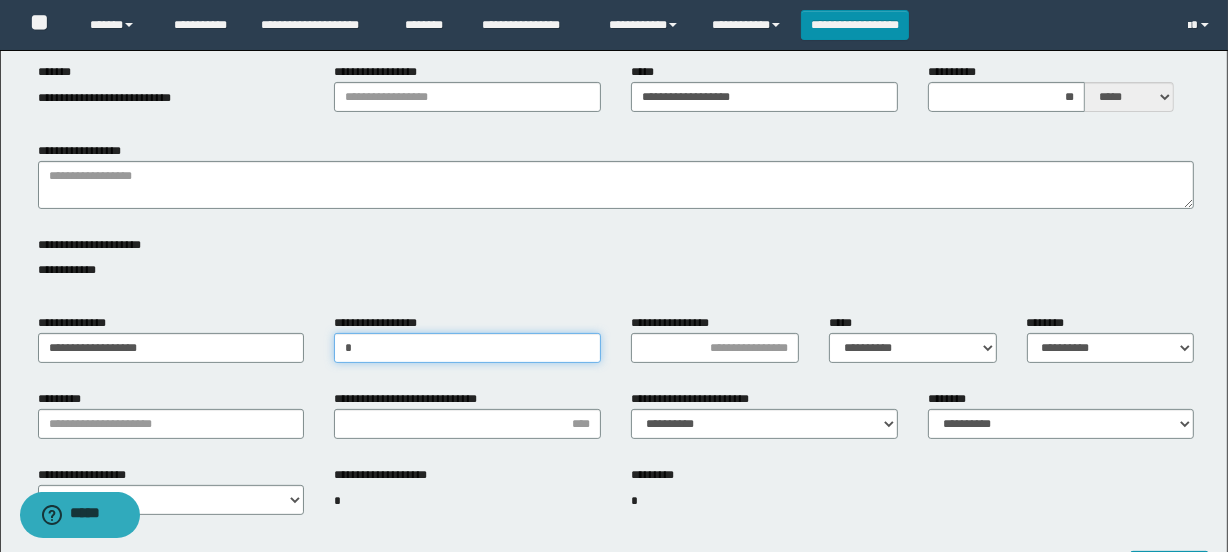 type on "*" 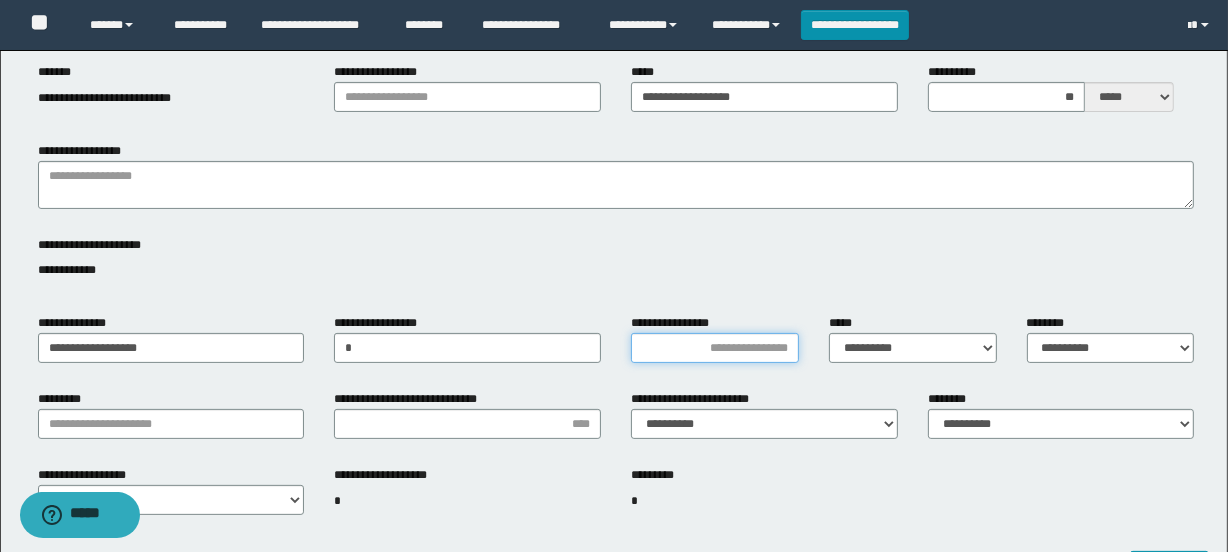 type on "*" 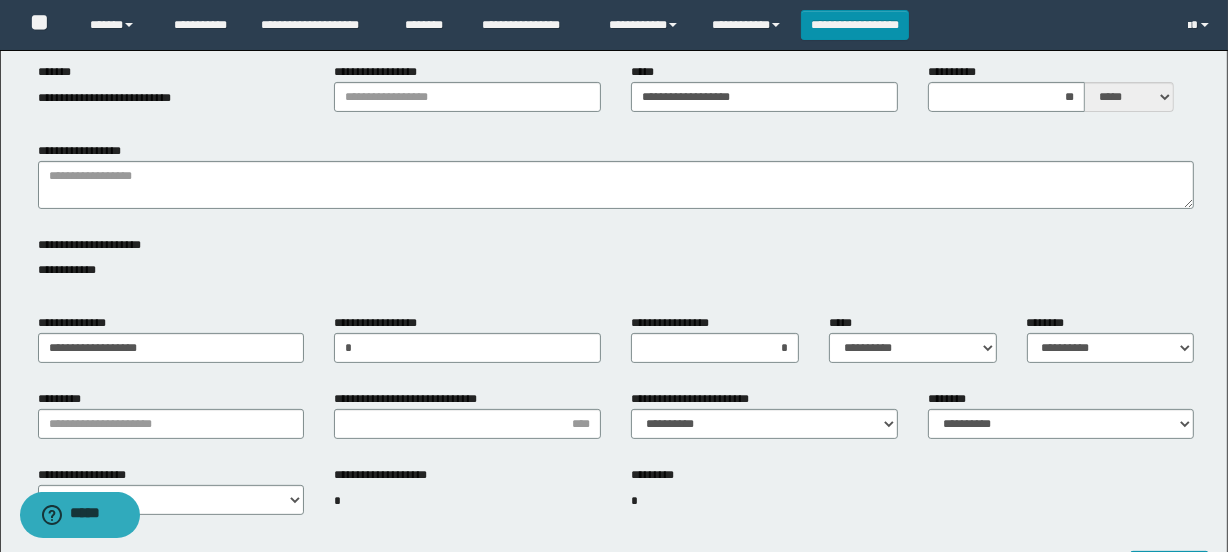 click on "**********" at bounding box center [913, 338] 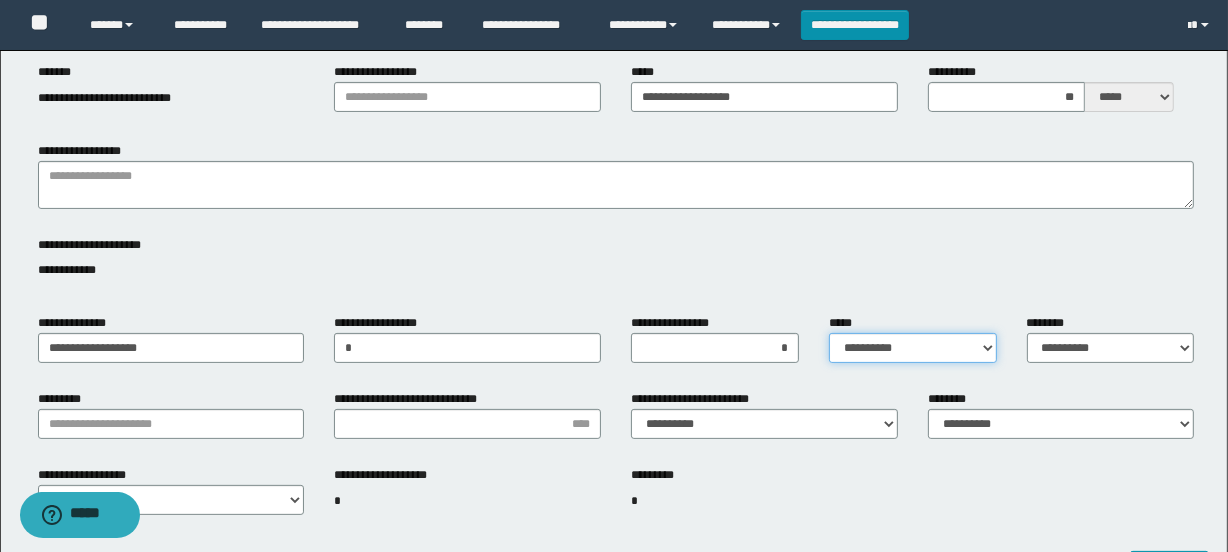 drag, startPoint x: 907, startPoint y: 350, endPoint x: 904, endPoint y: 360, distance: 10.440307 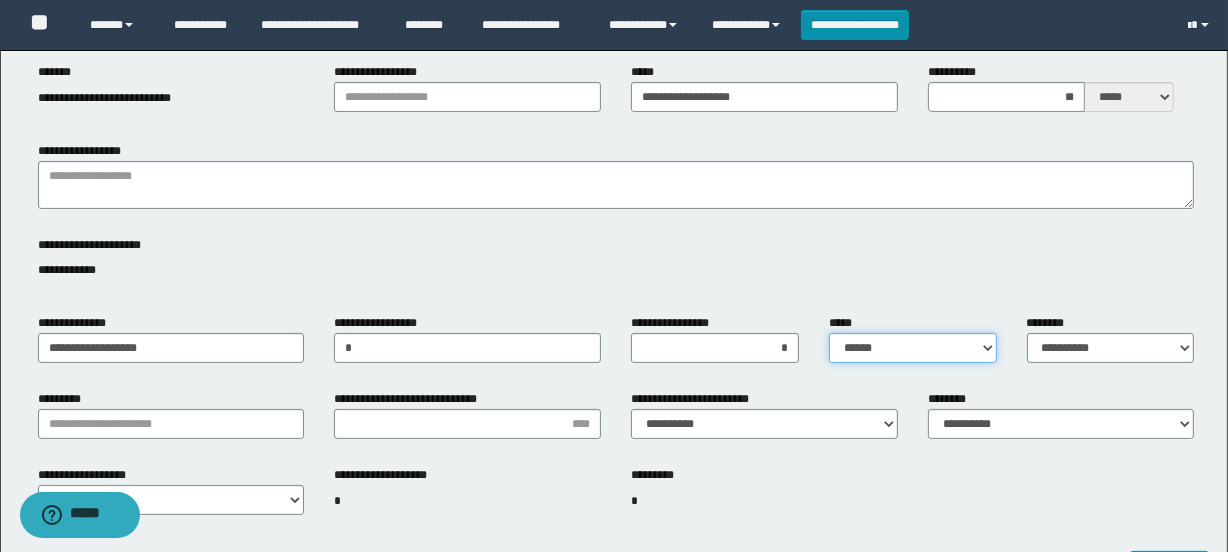 click on "**********" at bounding box center [913, 348] 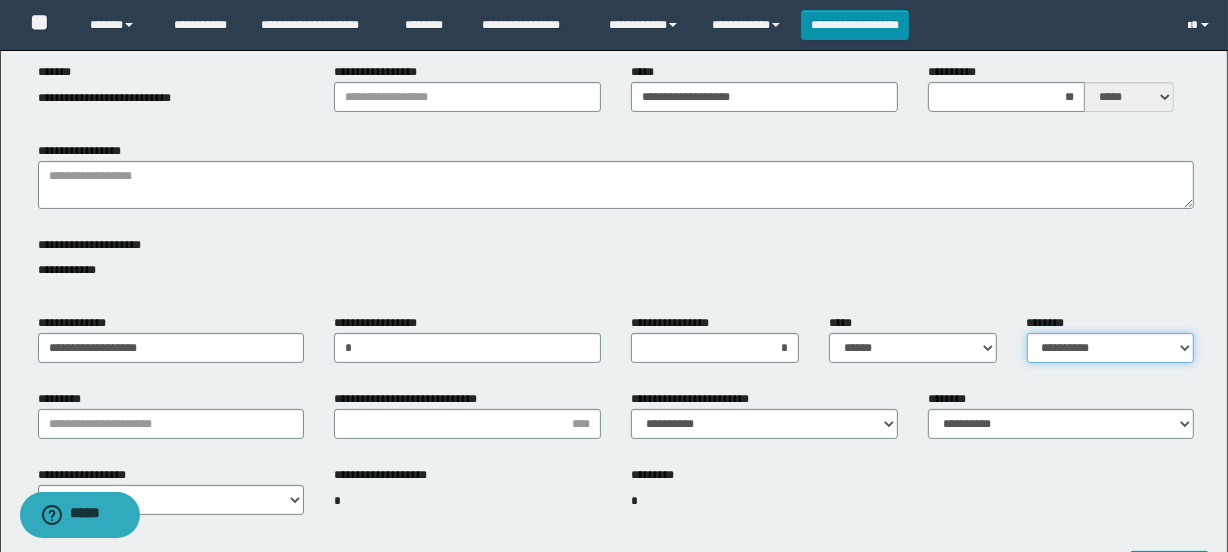 drag, startPoint x: 1055, startPoint y: 349, endPoint x: 1055, endPoint y: 360, distance: 11 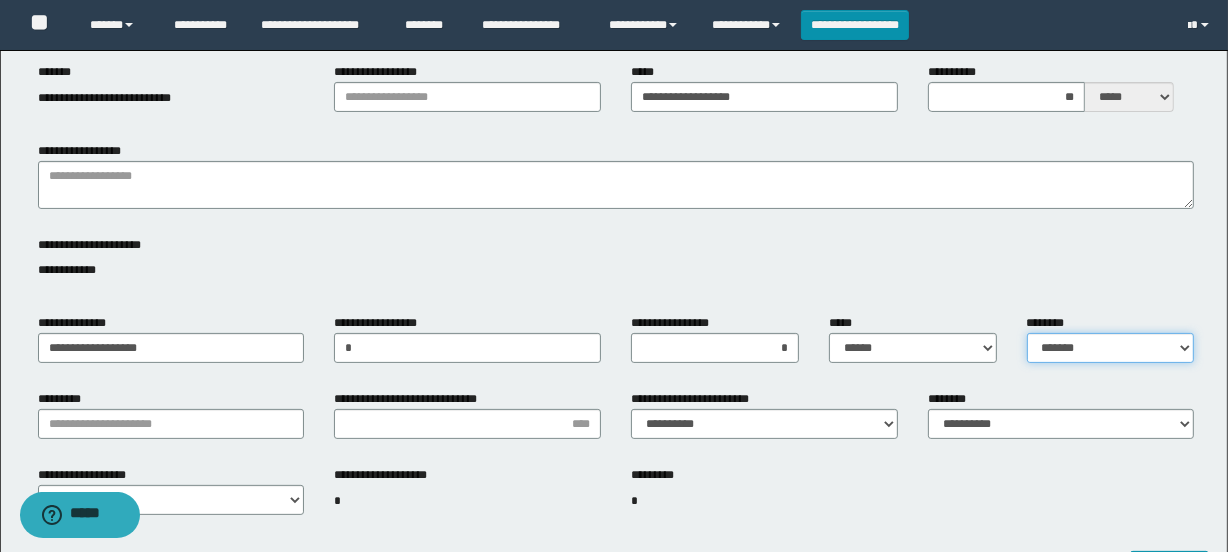 click on "**********" at bounding box center (1111, 348) 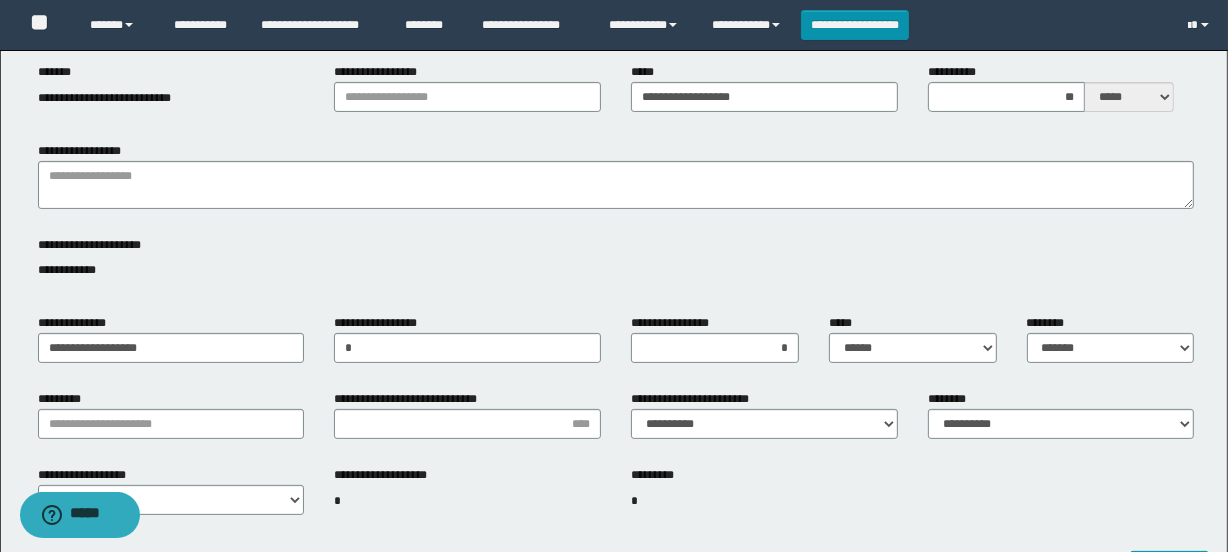 click on "**********" at bounding box center (616, 270) 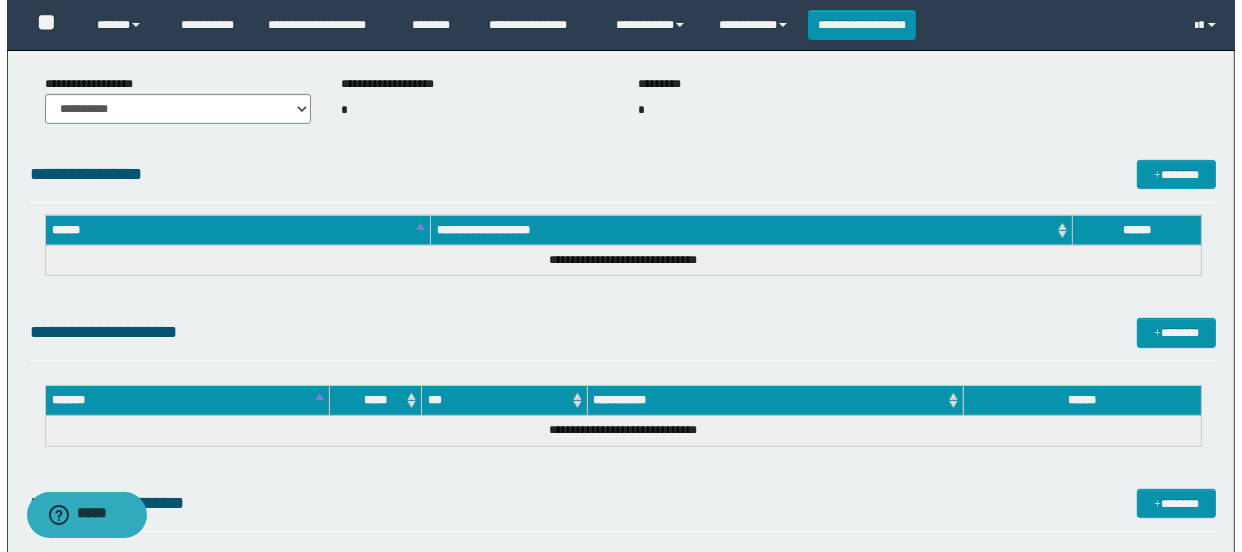 scroll, scrollTop: 711, scrollLeft: 0, axis: vertical 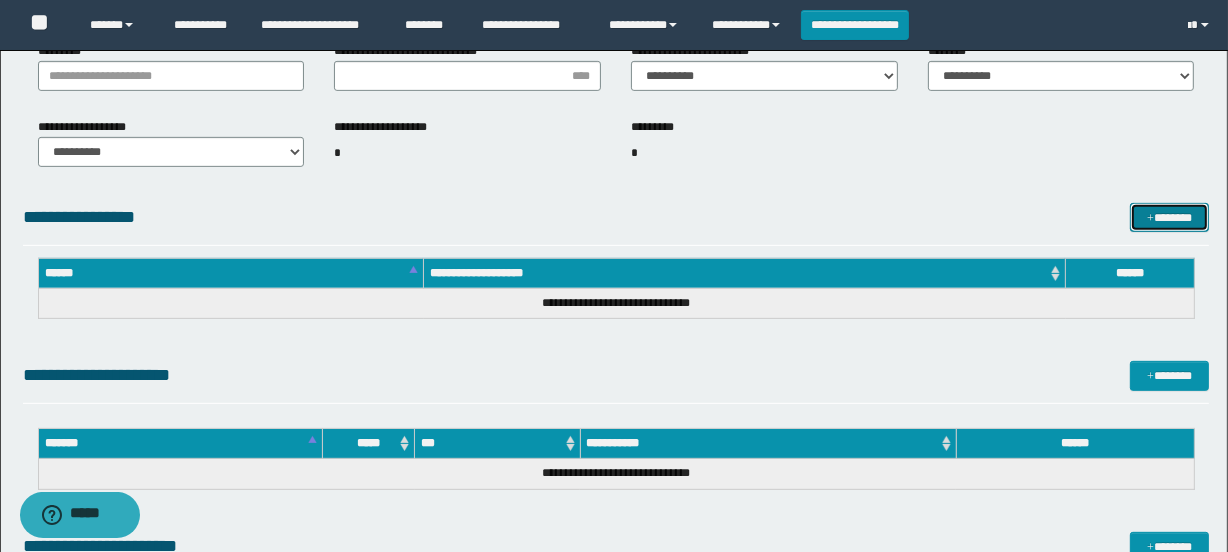 click on "*******" at bounding box center (1170, 218) 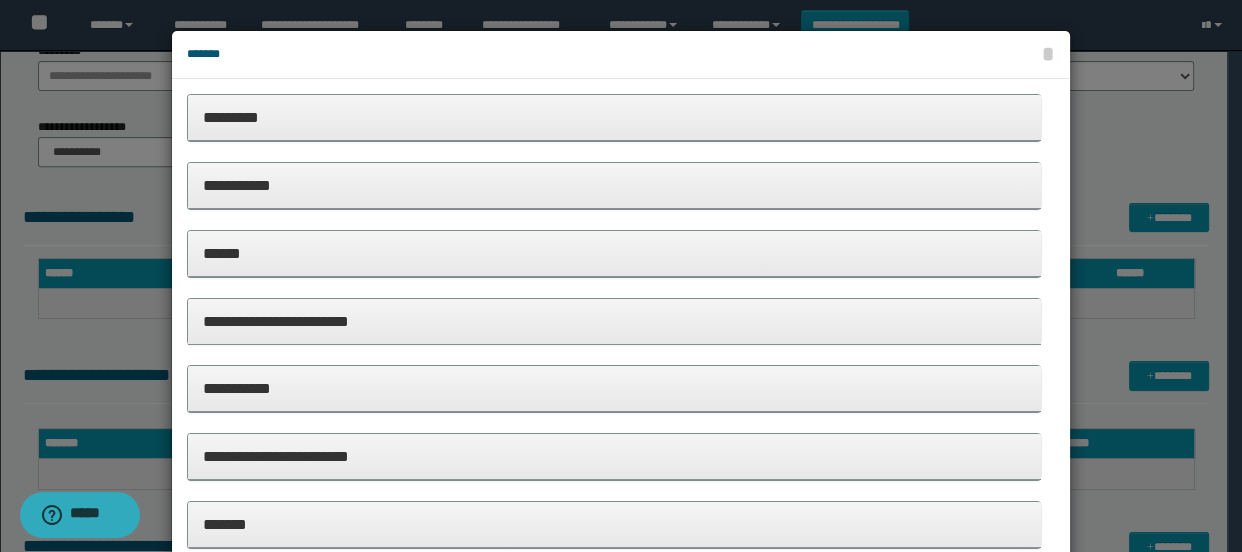 click on "*********" at bounding box center (614, 117) 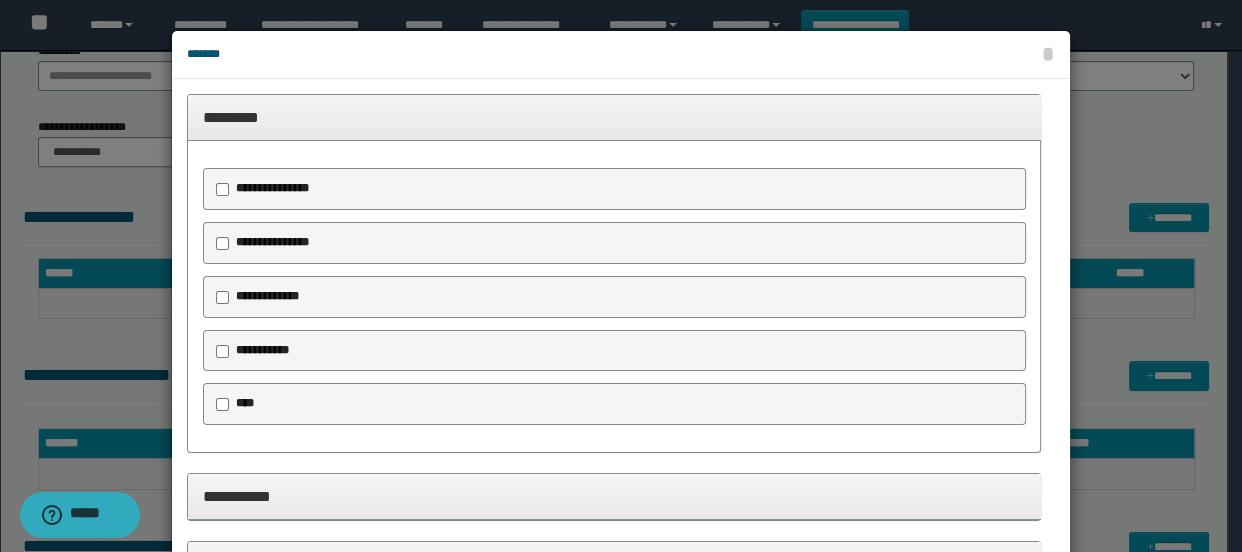 scroll, scrollTop: 0, scrollLeft: 0, axis: both 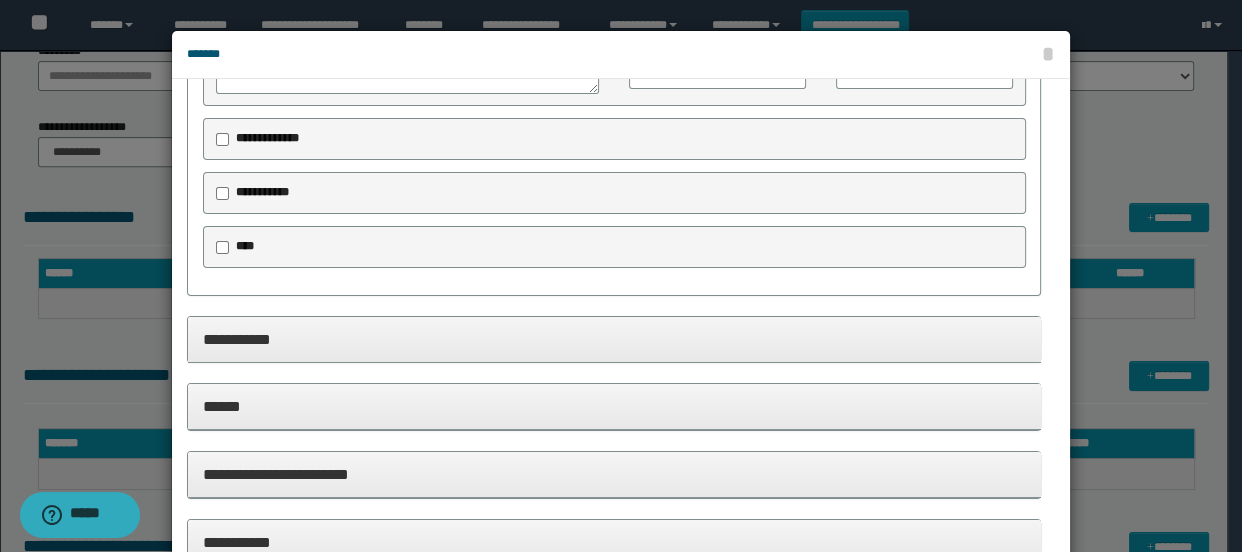click on "**********" at bounding box center (614, 339) 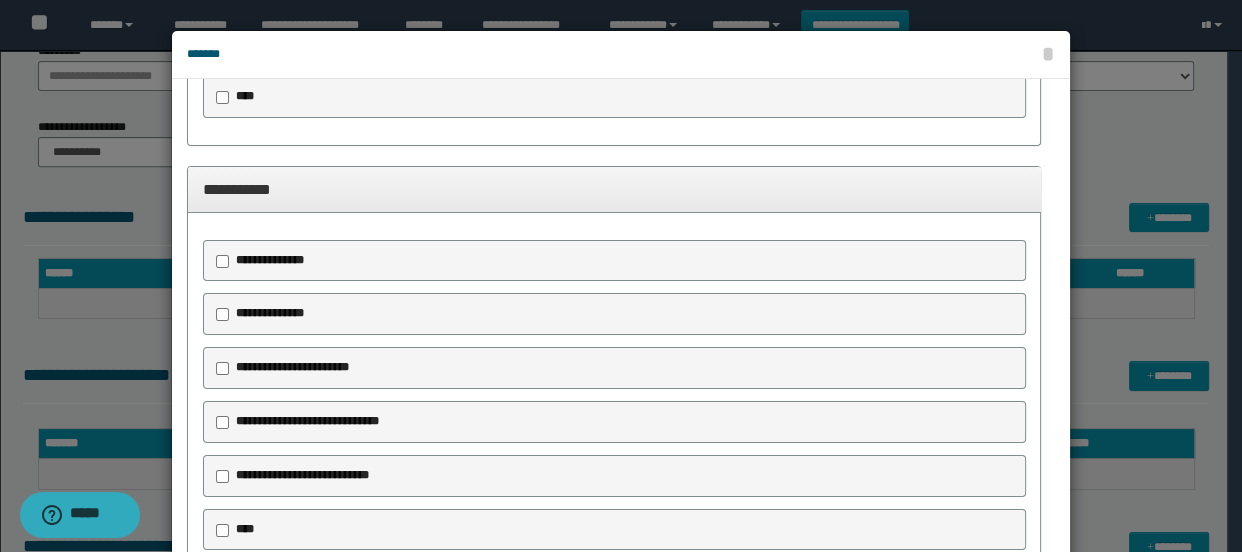 scroll, scrollTop: 454, scrollLeft: 0, axis: vertical 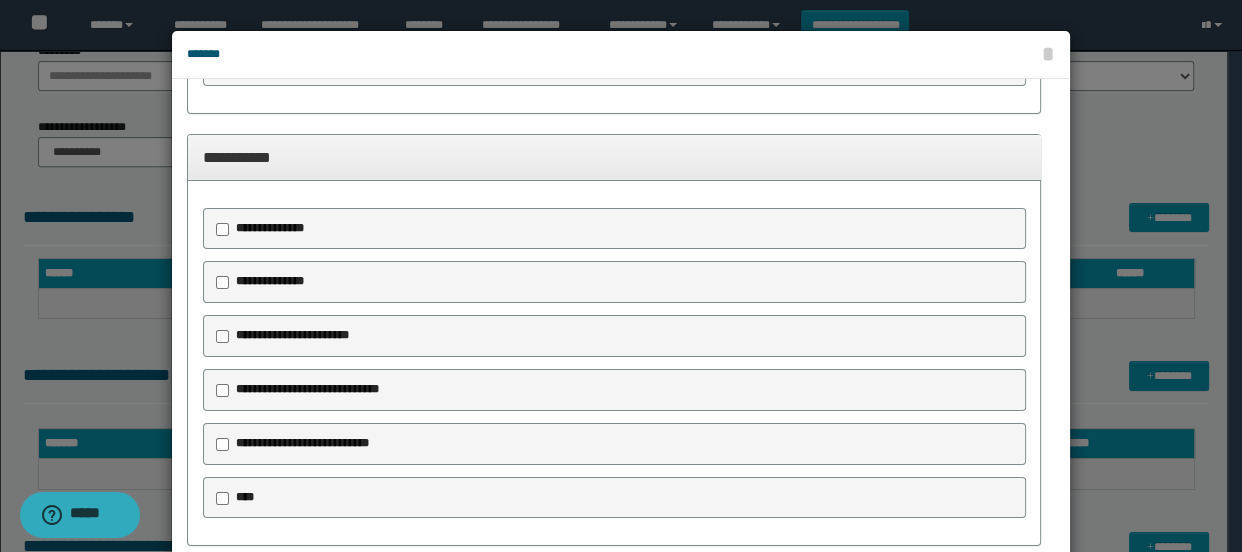click on "**********" at bounding box center (307, 389) 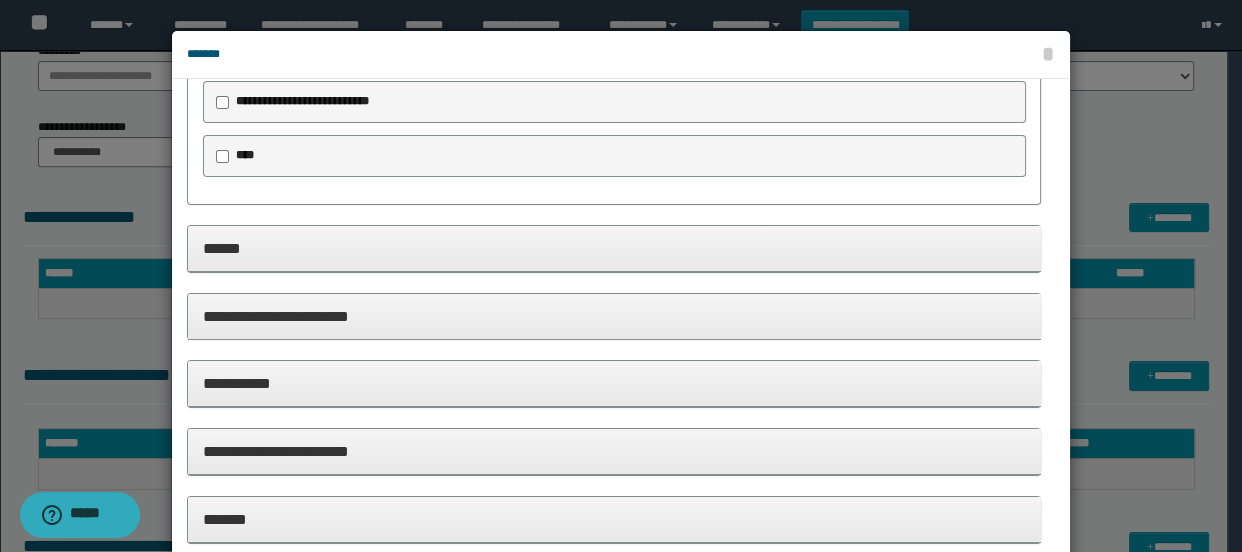 click on "**********" at bounding box center [614, 316] 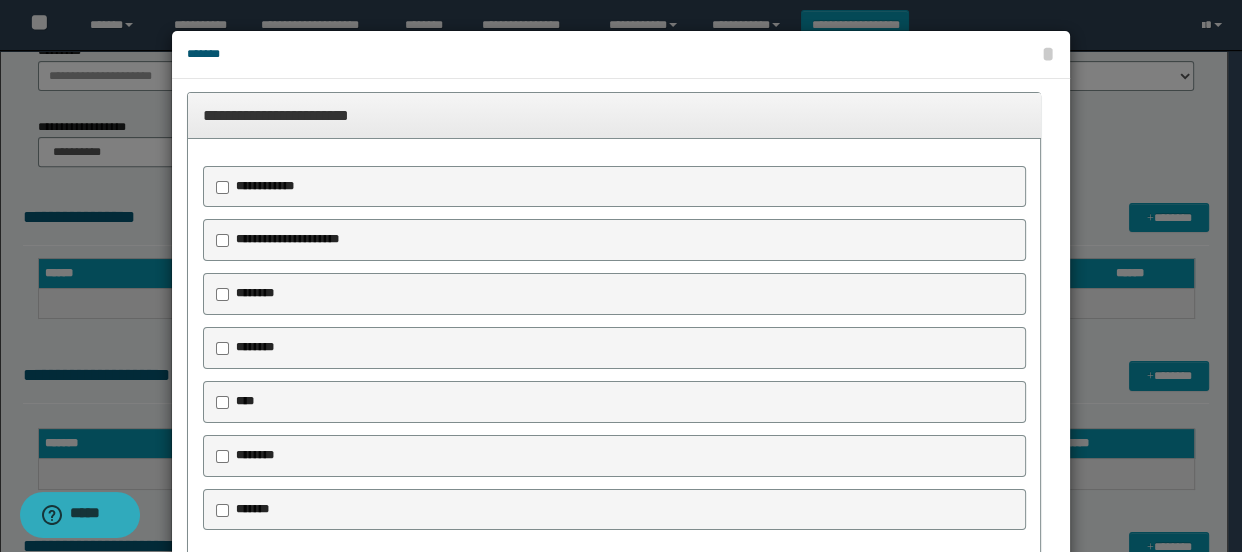 click on "********" at bounding box center [255, 293] 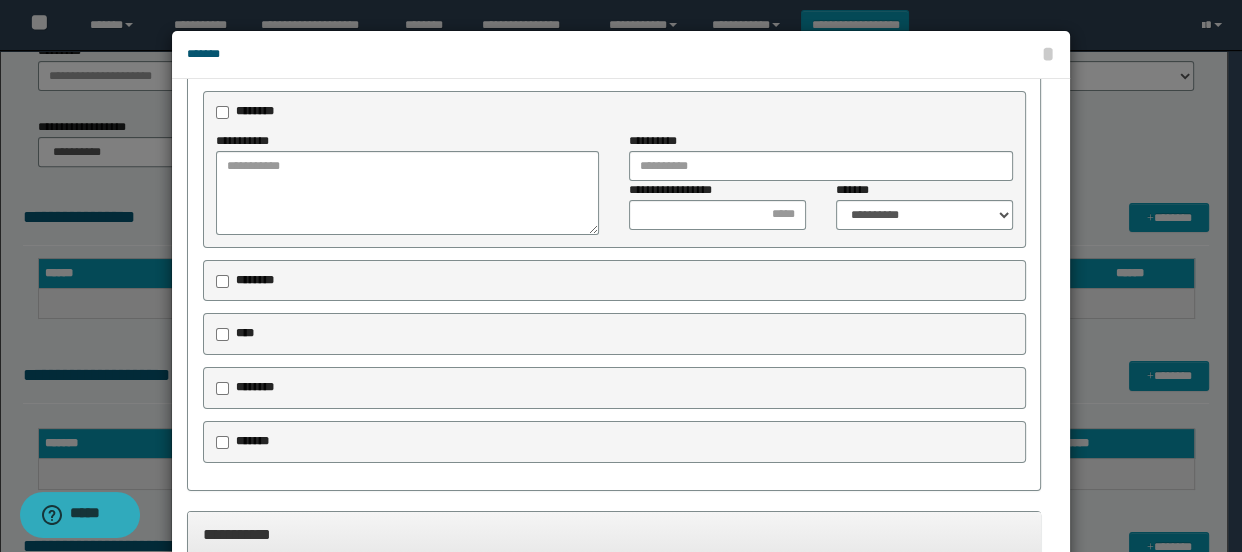 click on "********" at bounding box center [255, 280] 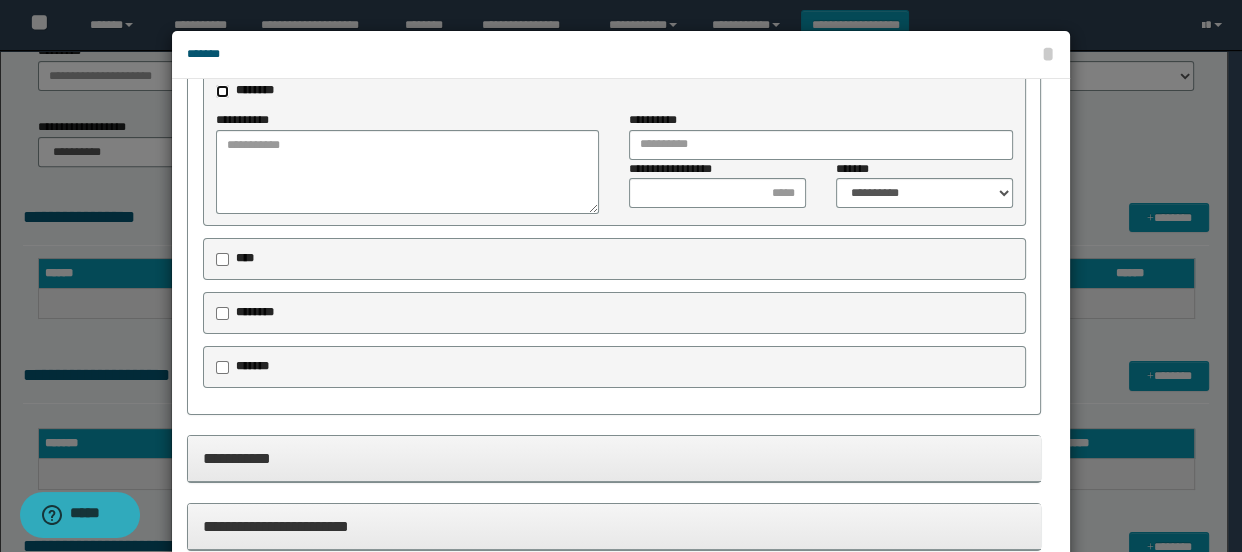 scroll, scrollTop: 1577, scrollLeft: 0, axis: vertical 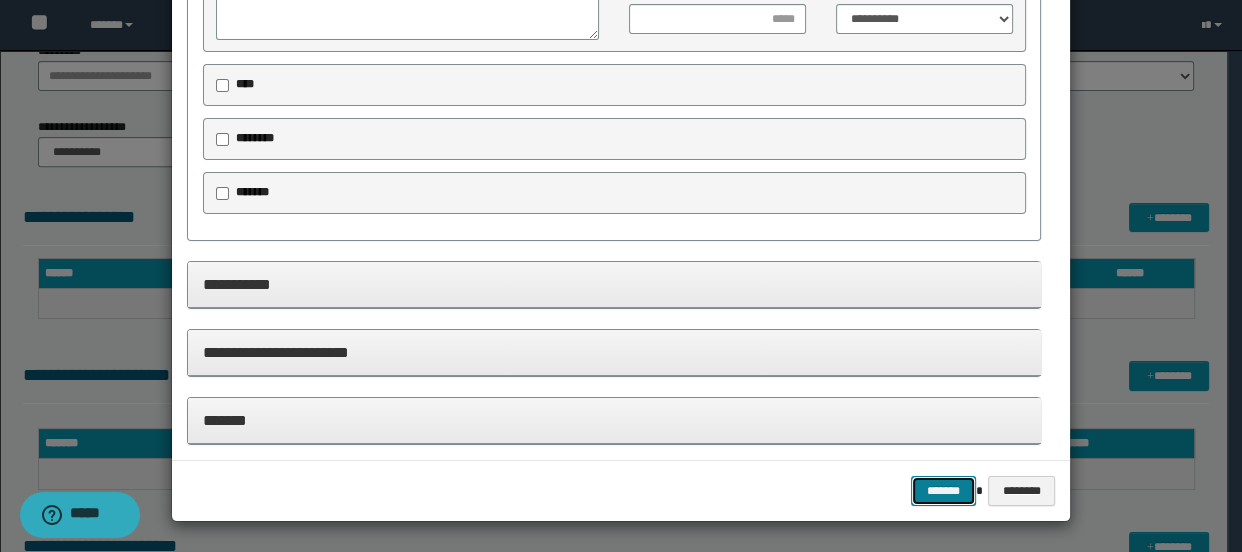 click on "*******" at bounding box center [943, 491] 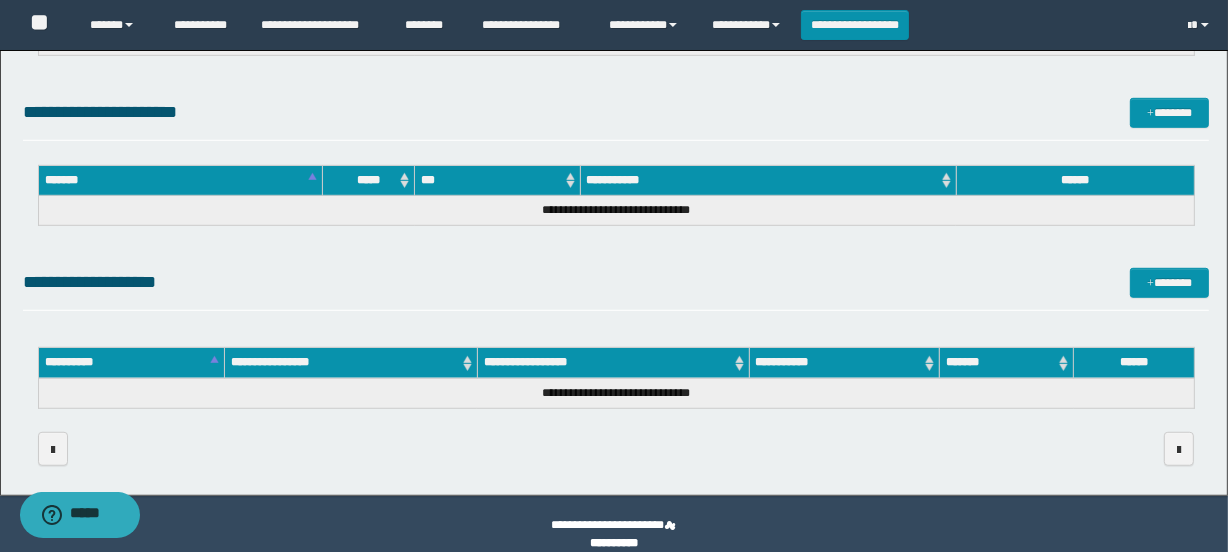 scroll, scrollTop: 1226, scrollLeft: 0, axis: vertical 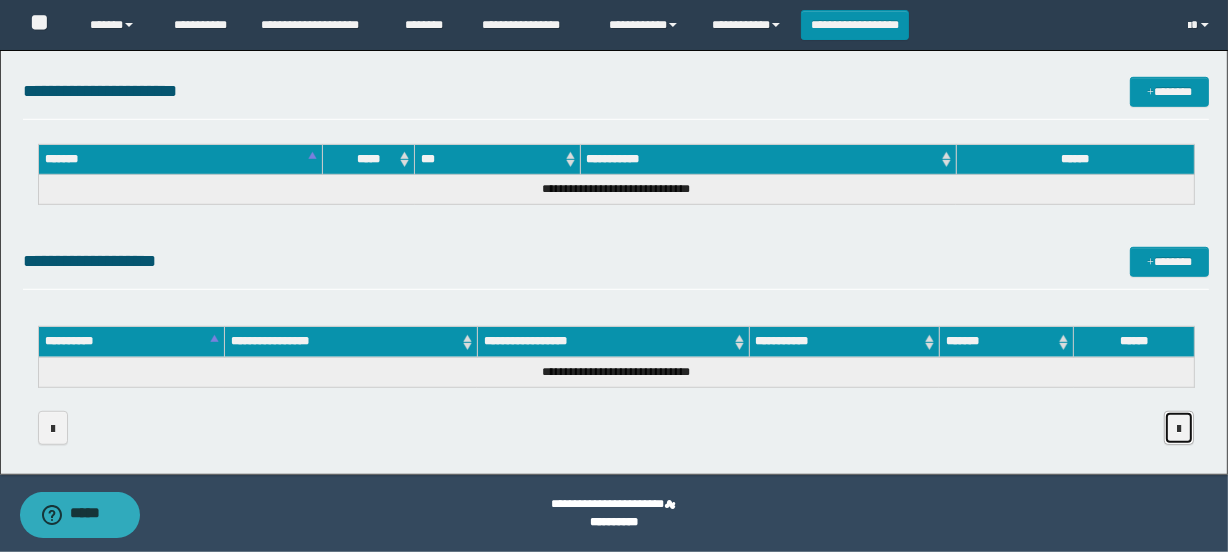 click at bounding box center (1179, 429) 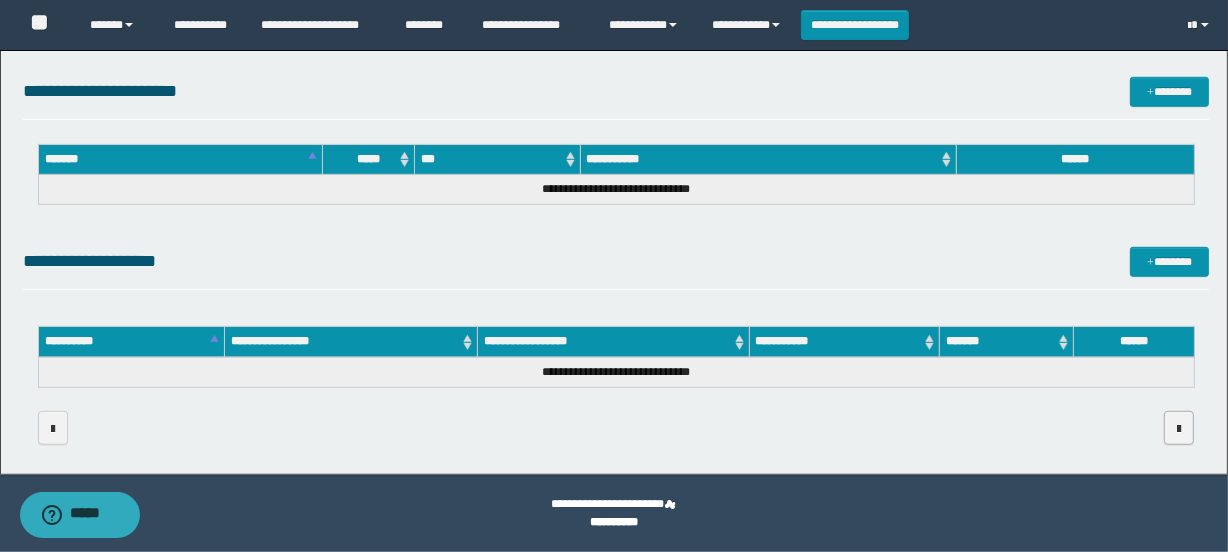scroll, scrollTop: 0, scrollLeft: 0, axis: both 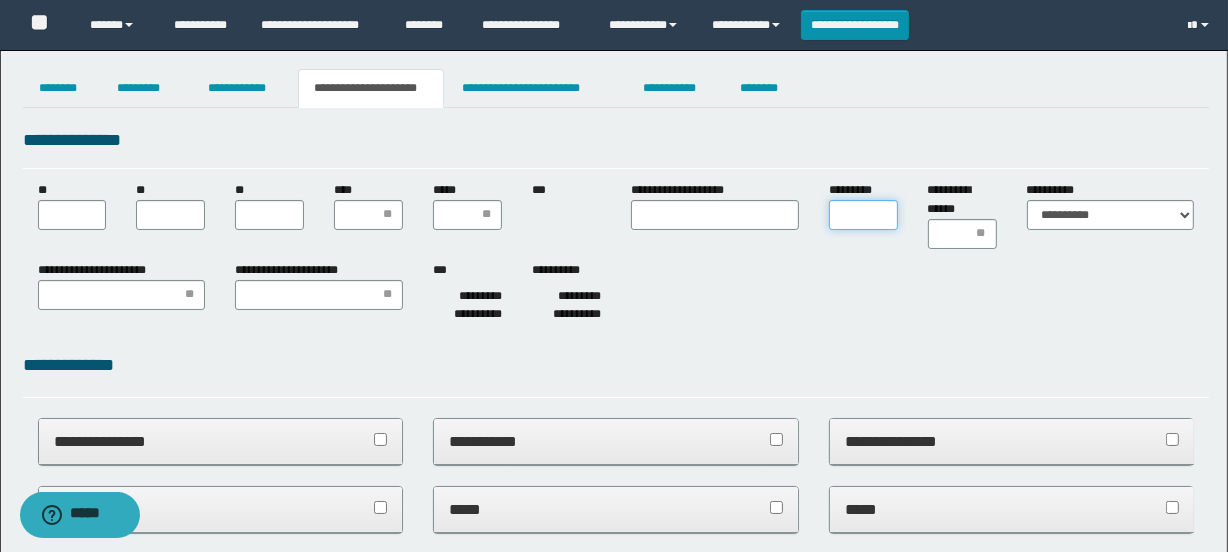 click on "*********" at bounding box center [863, 215] 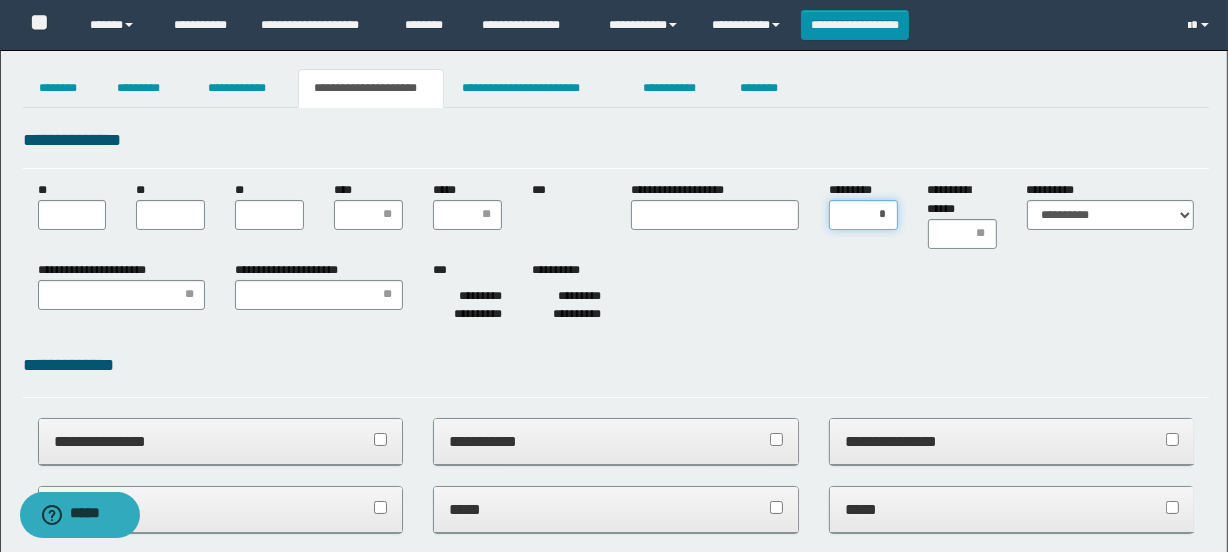 type on "**" 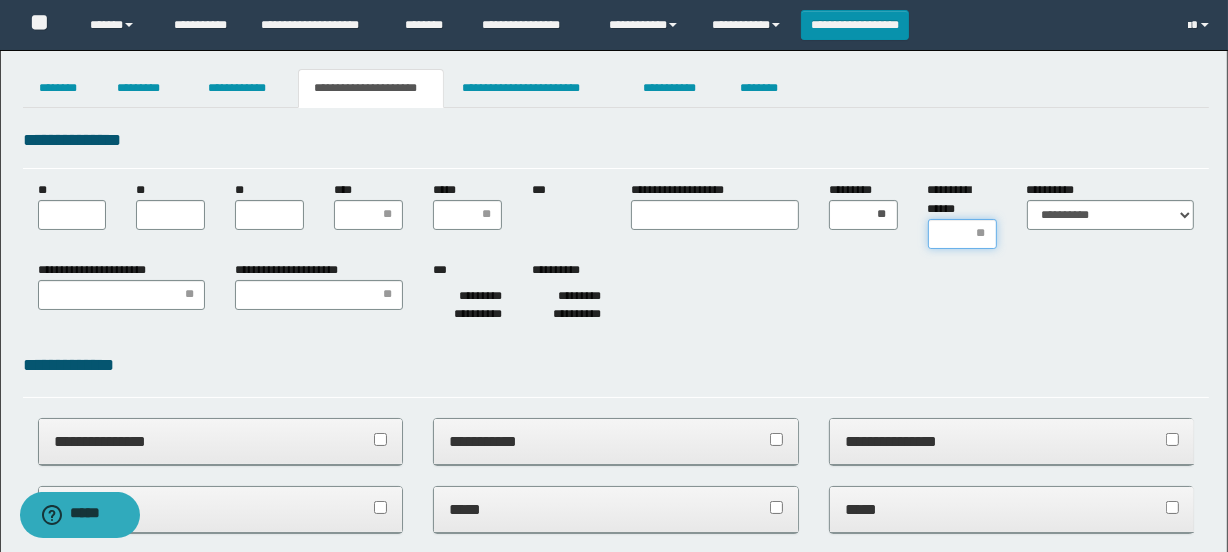 click on "**********" at bounding box center [962, 234] 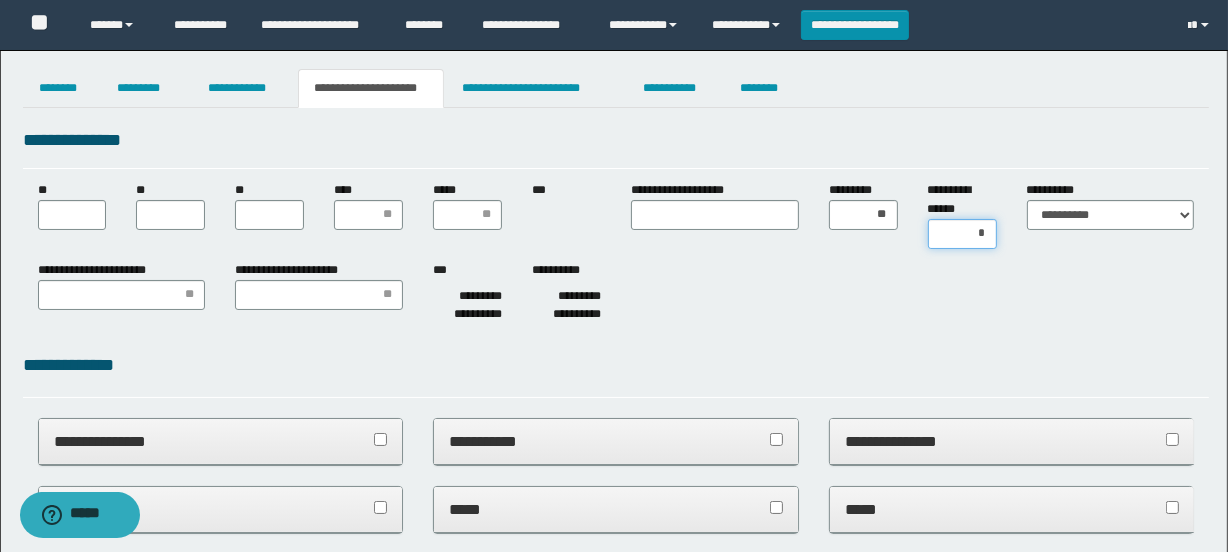 type on "**" 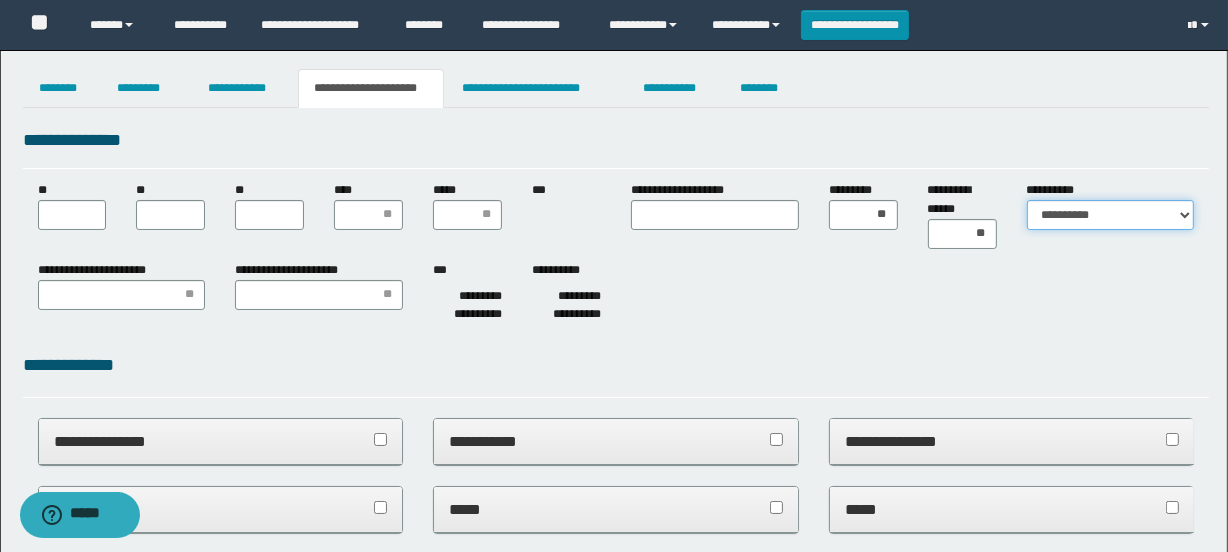 click on "**********" at bounding box center (1111, 215) 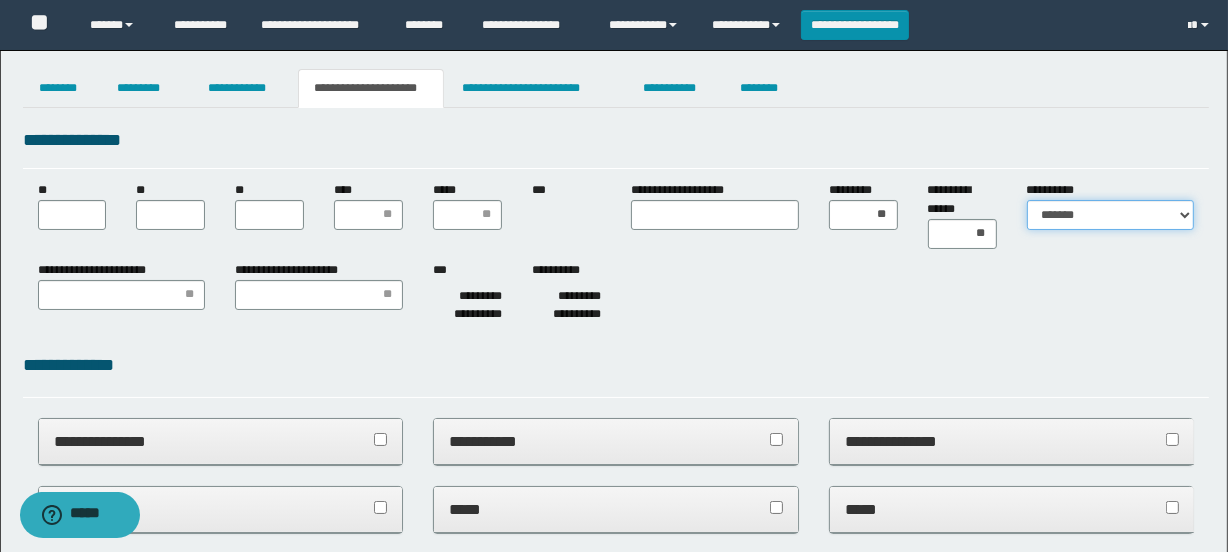 click on "**********" at bounding box center (1111, 215) 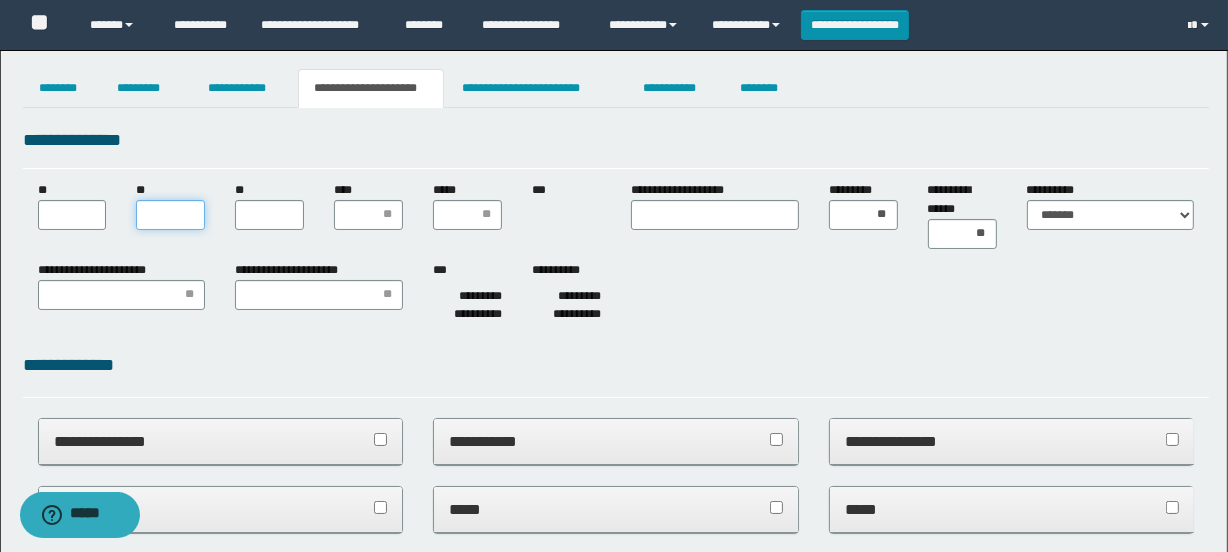 click on "**" at bounding box center [170, 215] 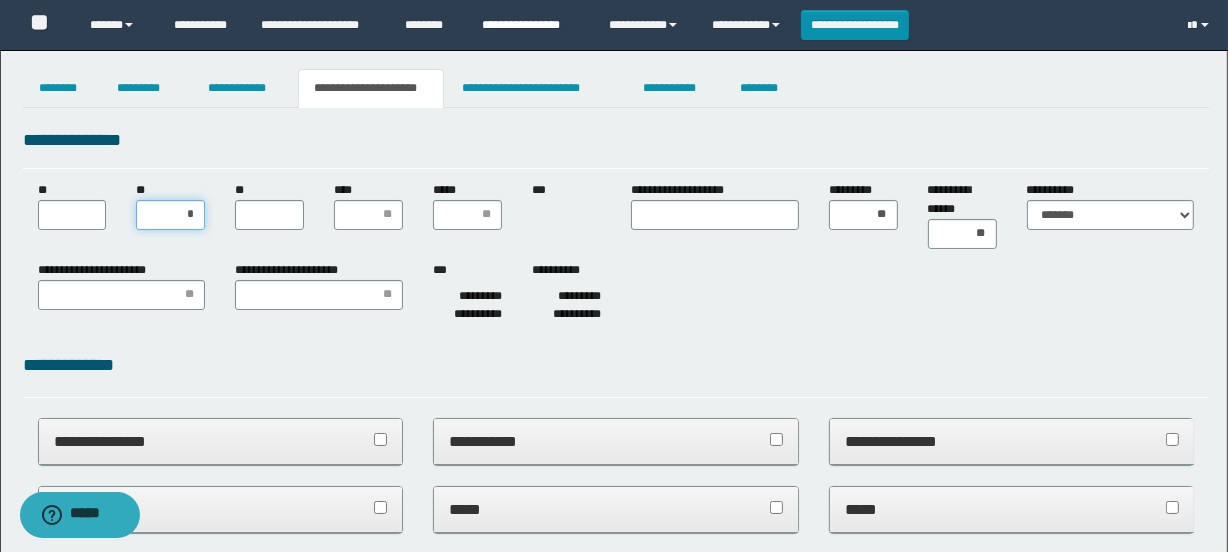 type on "**" 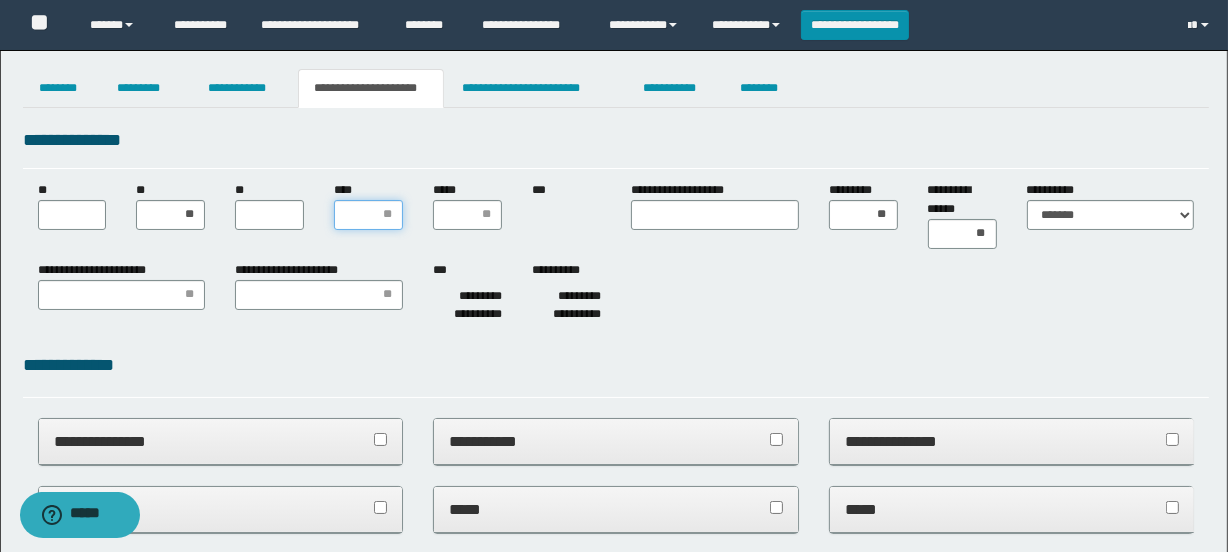 click on "****" at bounding box center (368, 215) 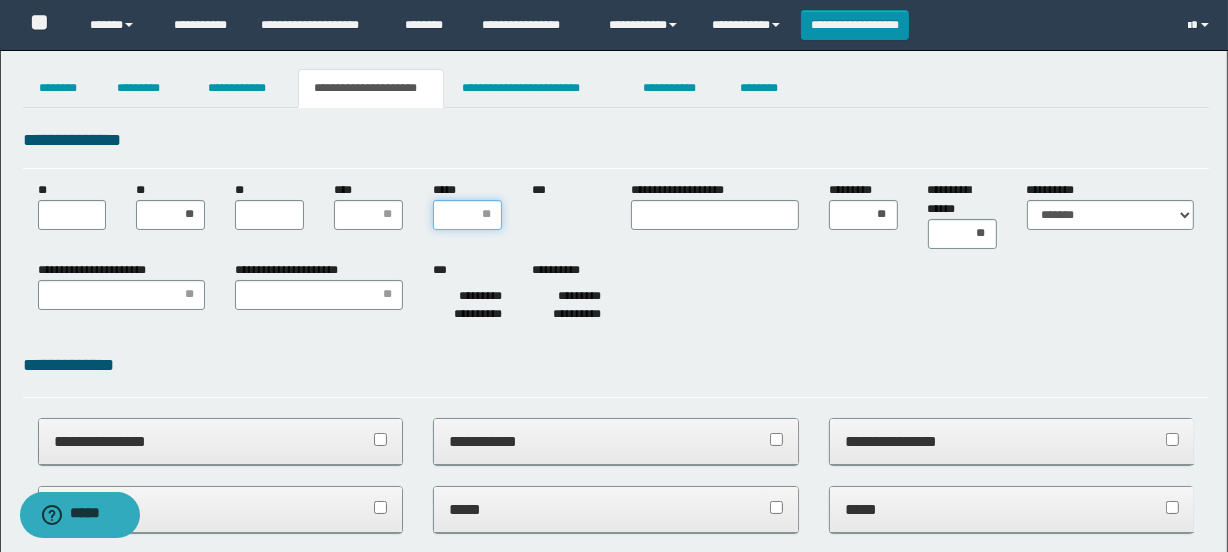 click on "*****" at bounding box center (467, 215) 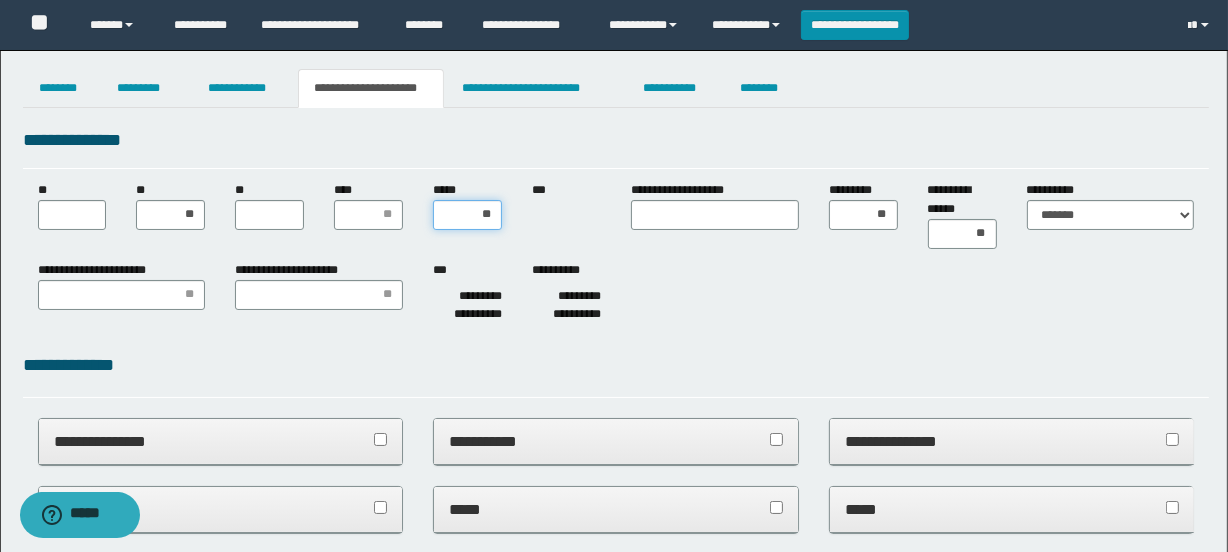 type on "***" 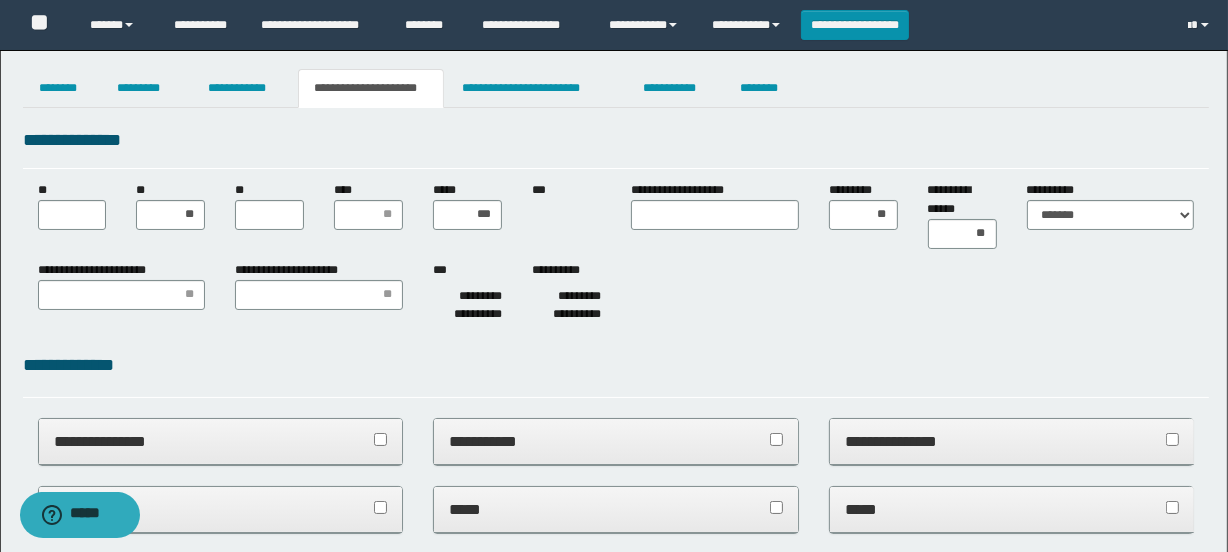 drag, startPoint x: 400, startPoint y: 198, endPoint x: 388, endPoint y: 215, distance: 20.808653 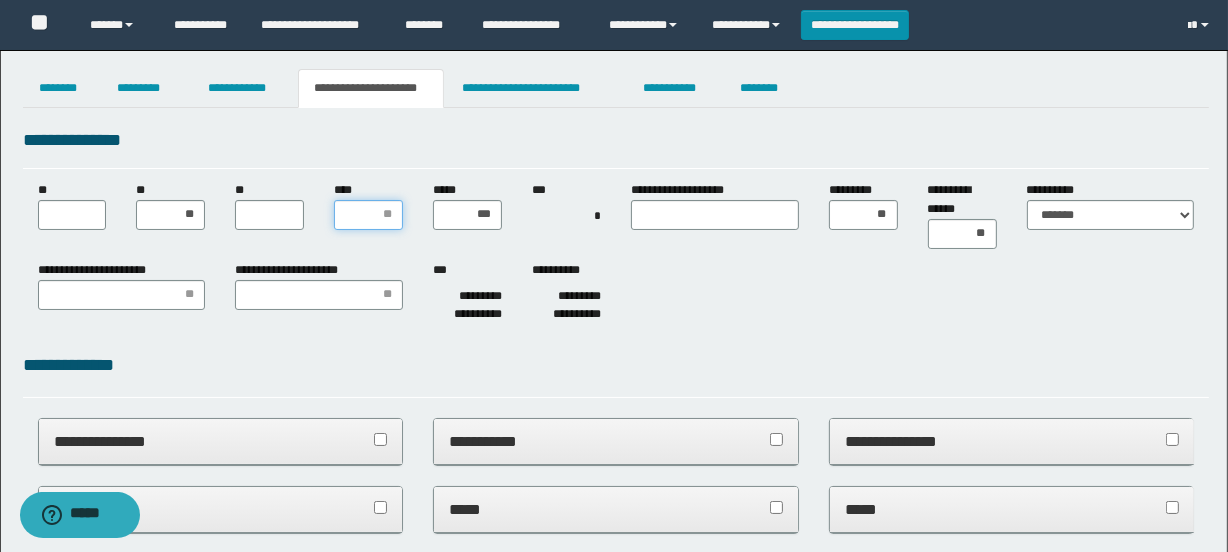 click on "****" at bounding box center [368, 215] 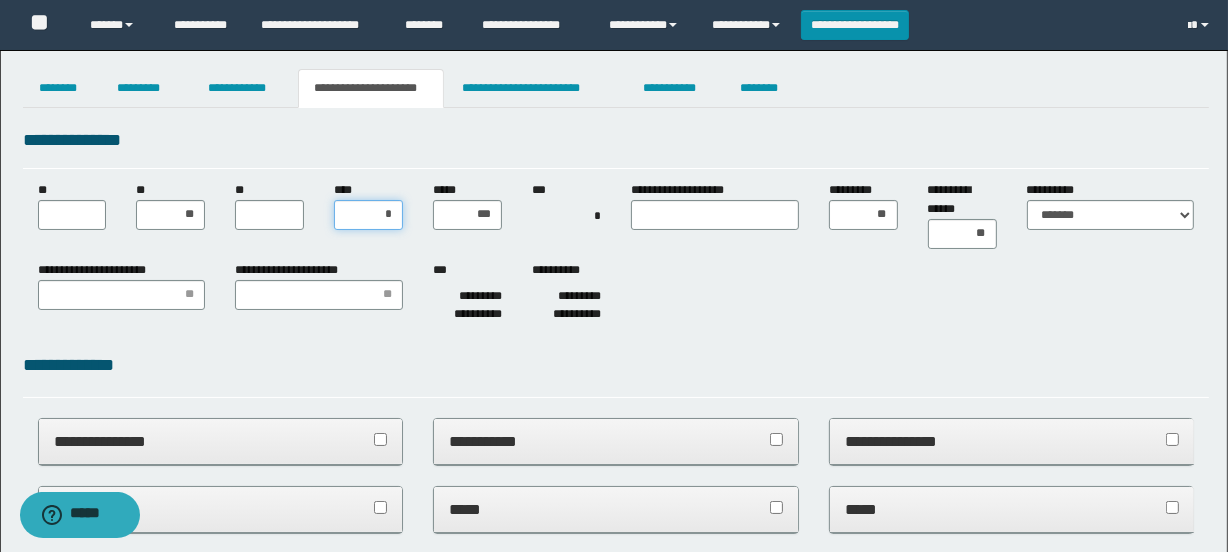 type on "**" 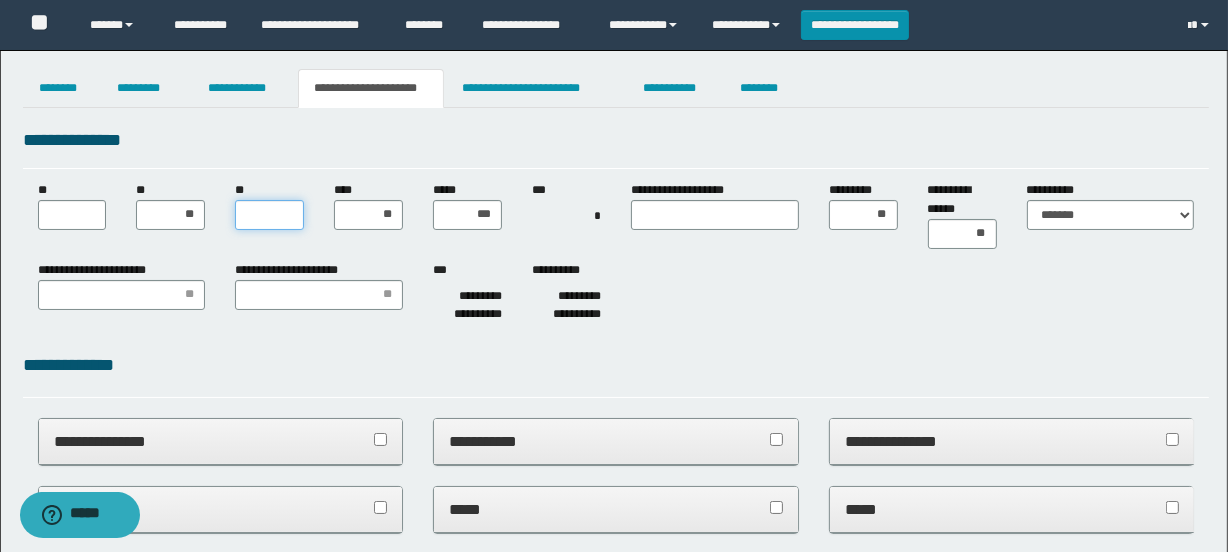 click on "**" at bounding box center (269, 215) 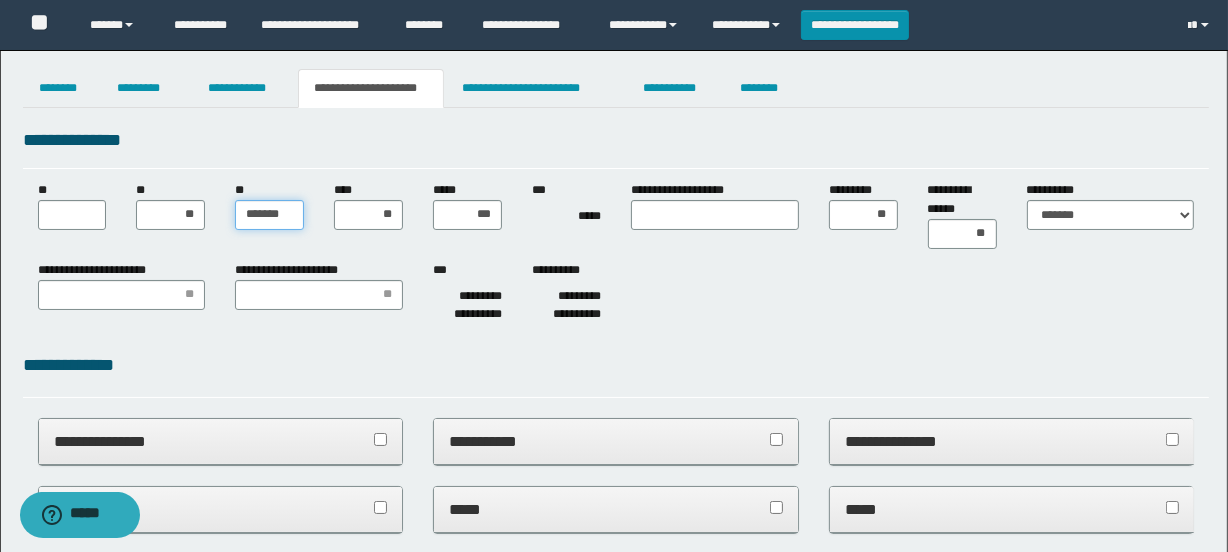 type on "******" 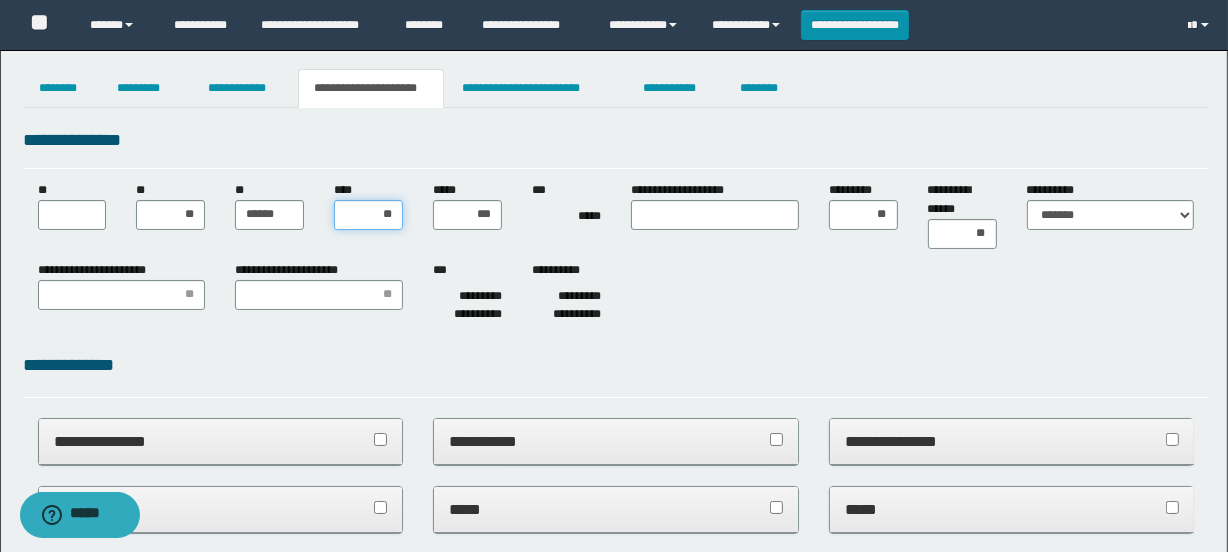 drag, startPoint x: 389, startPoint y: 207, endPoint x: 376, endPoint y: 207, distance: 13 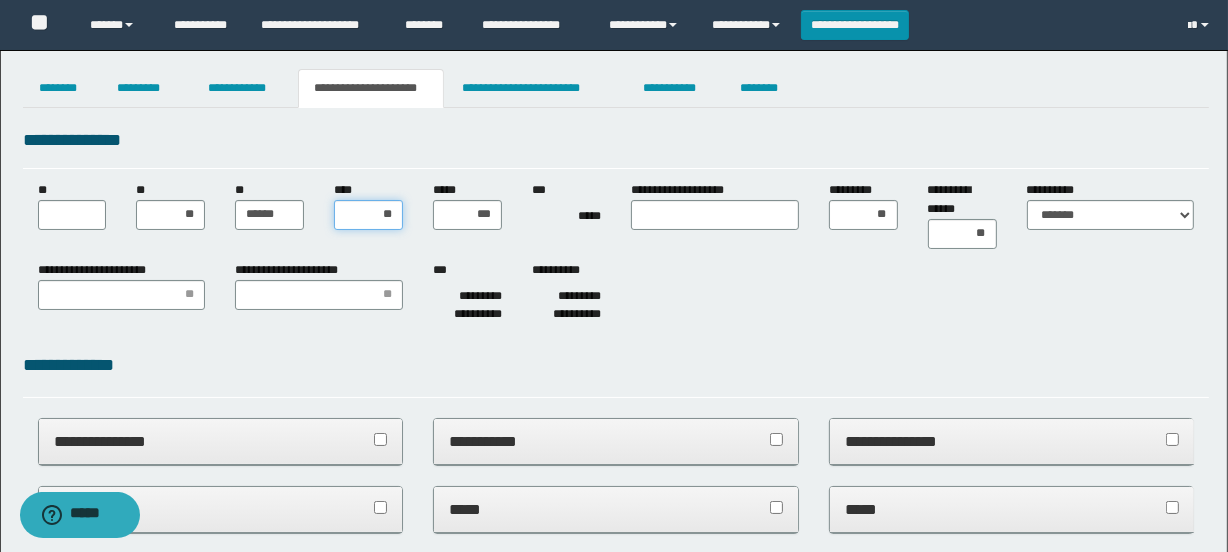 click on "**" at bounding box center (368, 215) 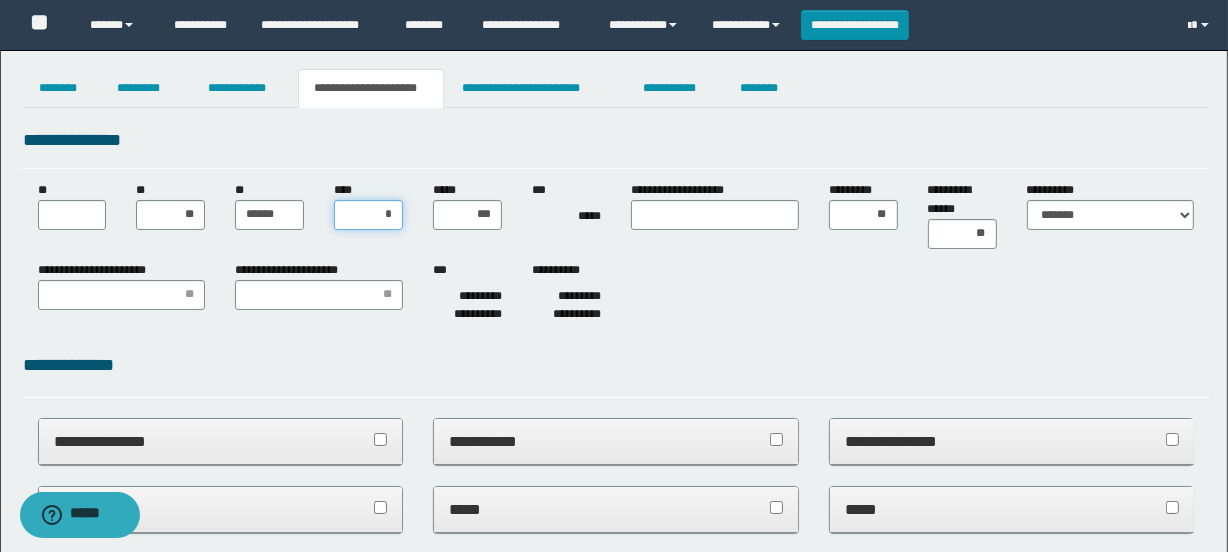 type on "**" 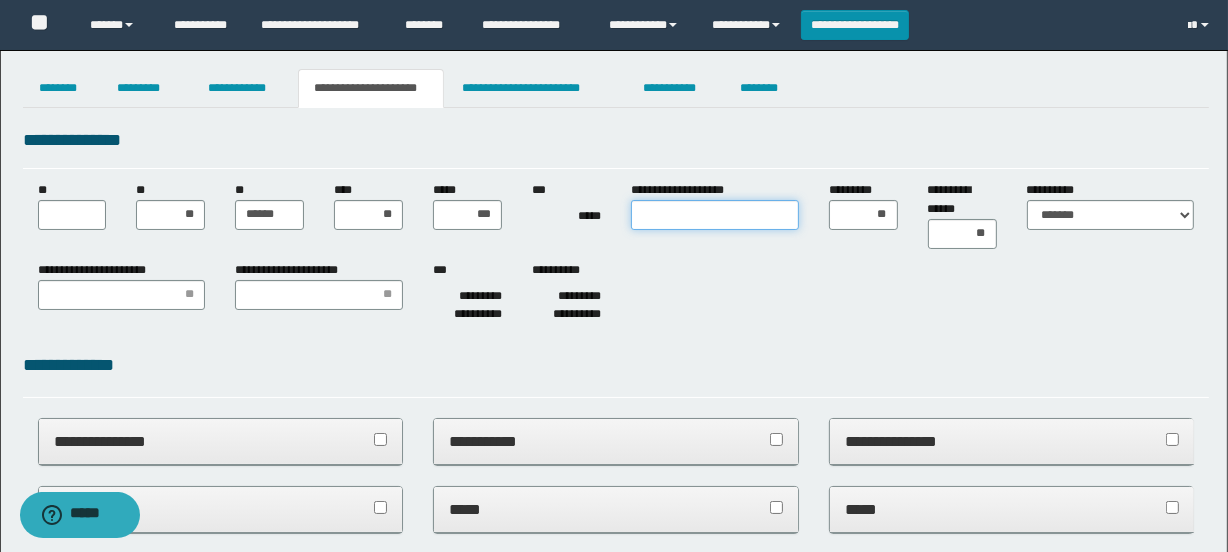 type on "*" 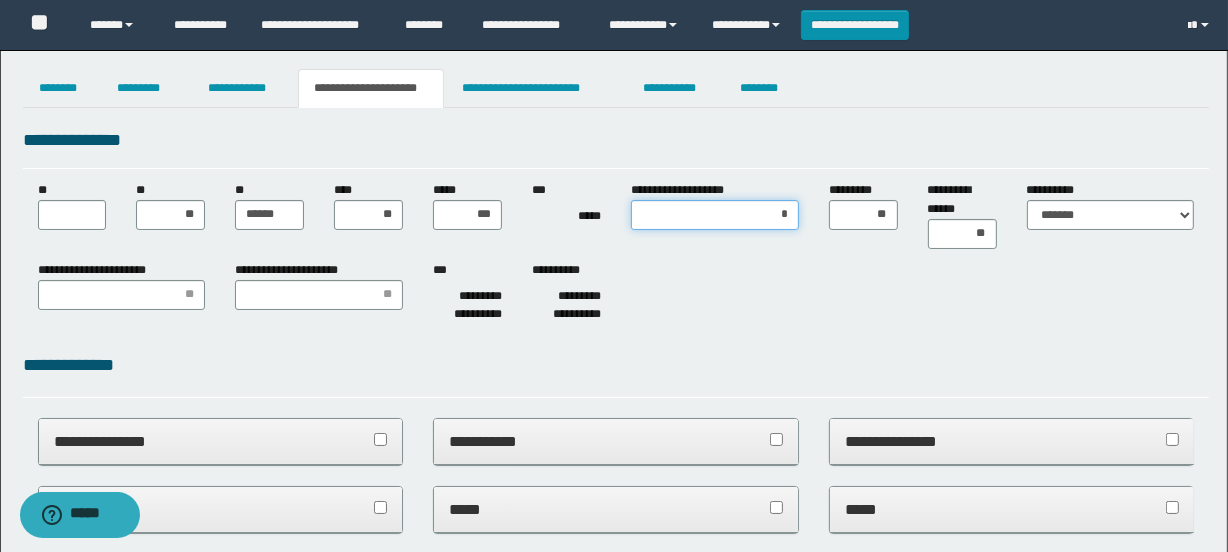 type on "**" 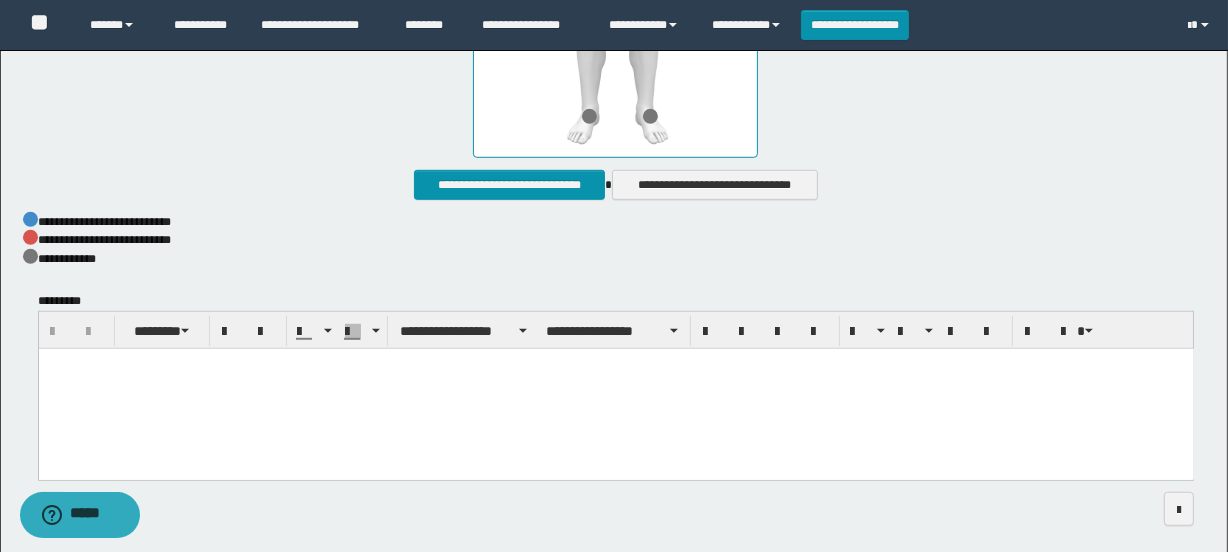 scroll, scrollTop: 1221, scrollLeft: 0, axis: vertical 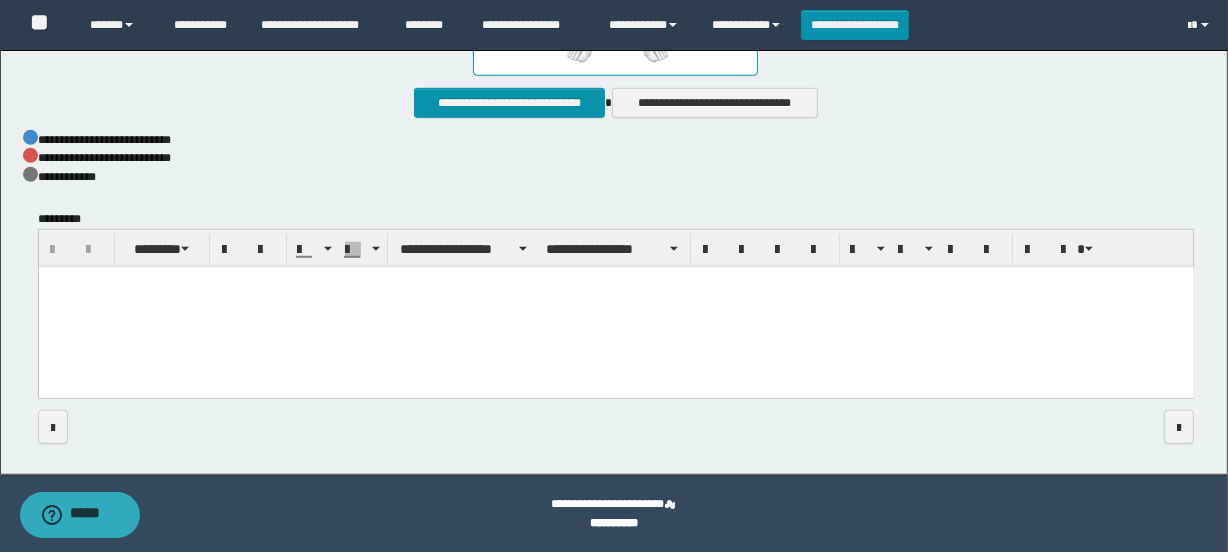 click at bounding box center (615, 307) 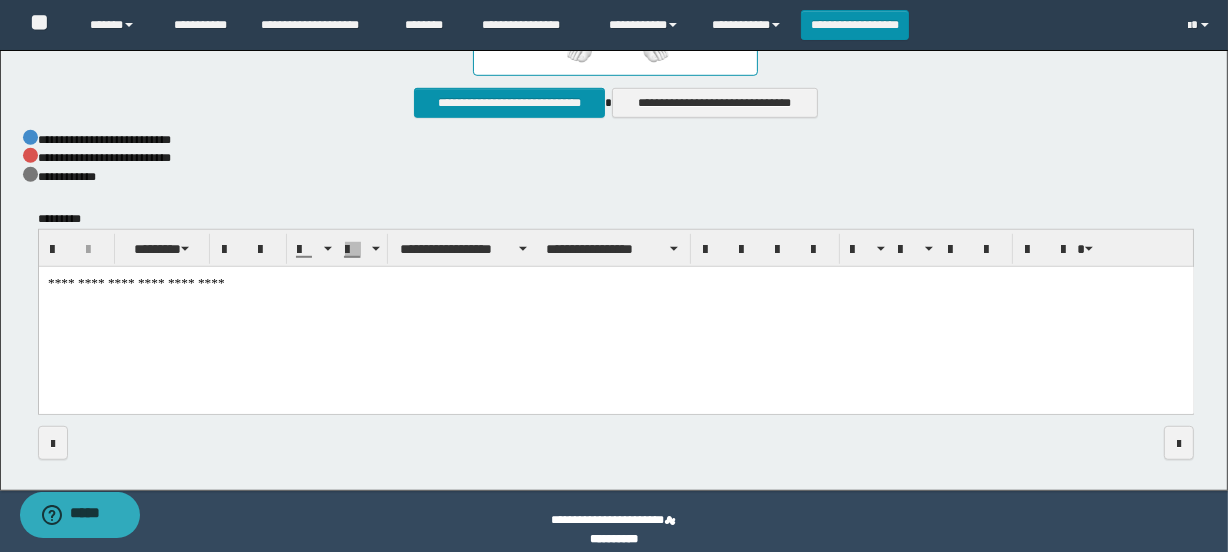 click on "**********" at bounding box center (615, 314) 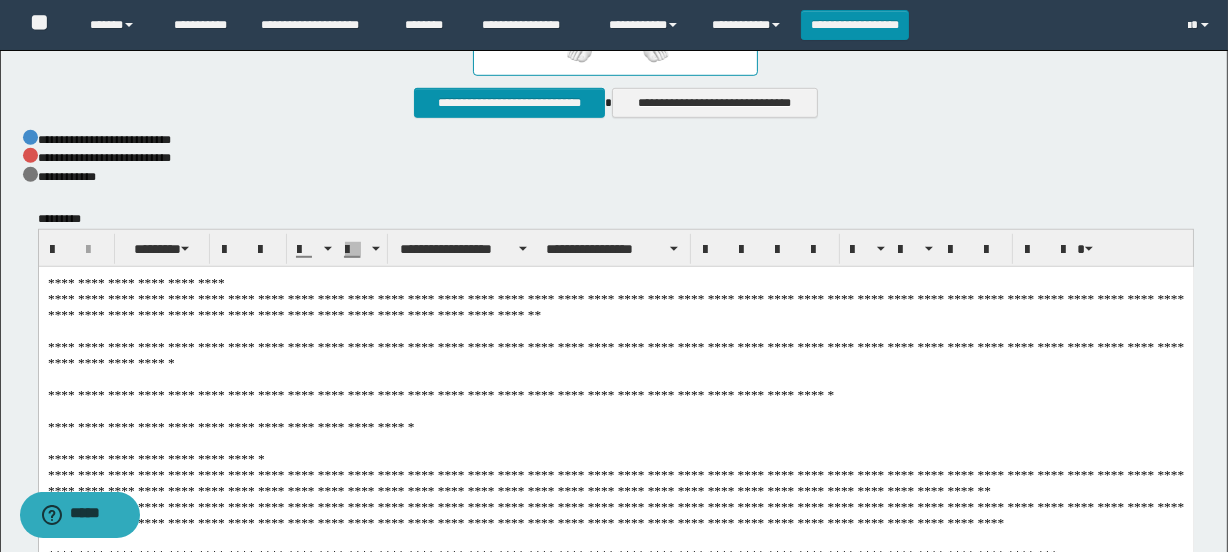 click on "**********" at bounding box center (615, 453) 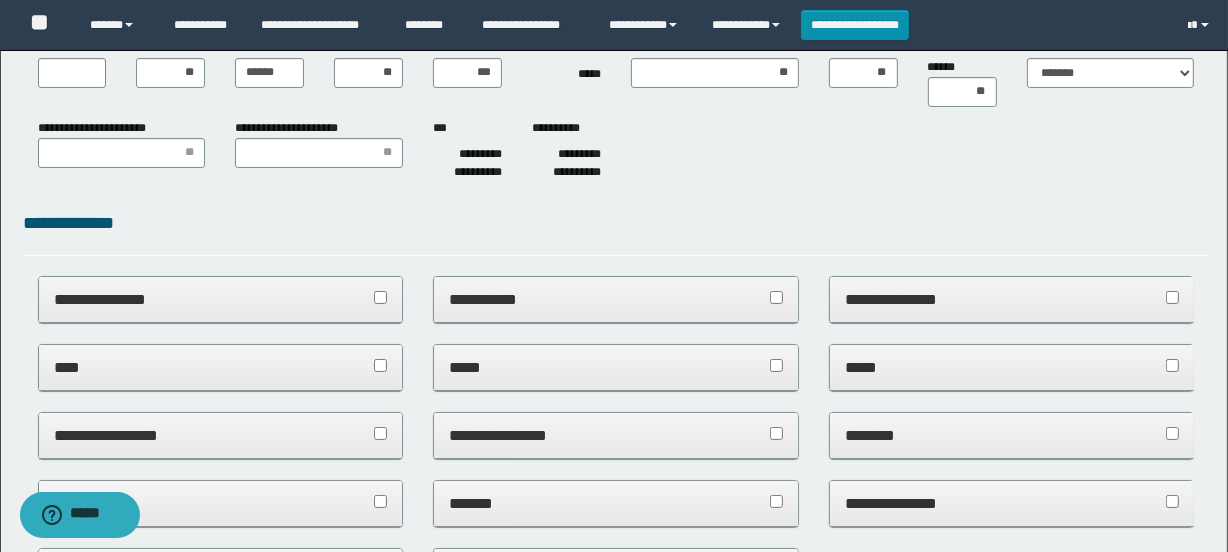 scroll, scrollTop: 0, scrollLeft: 0, axis: both 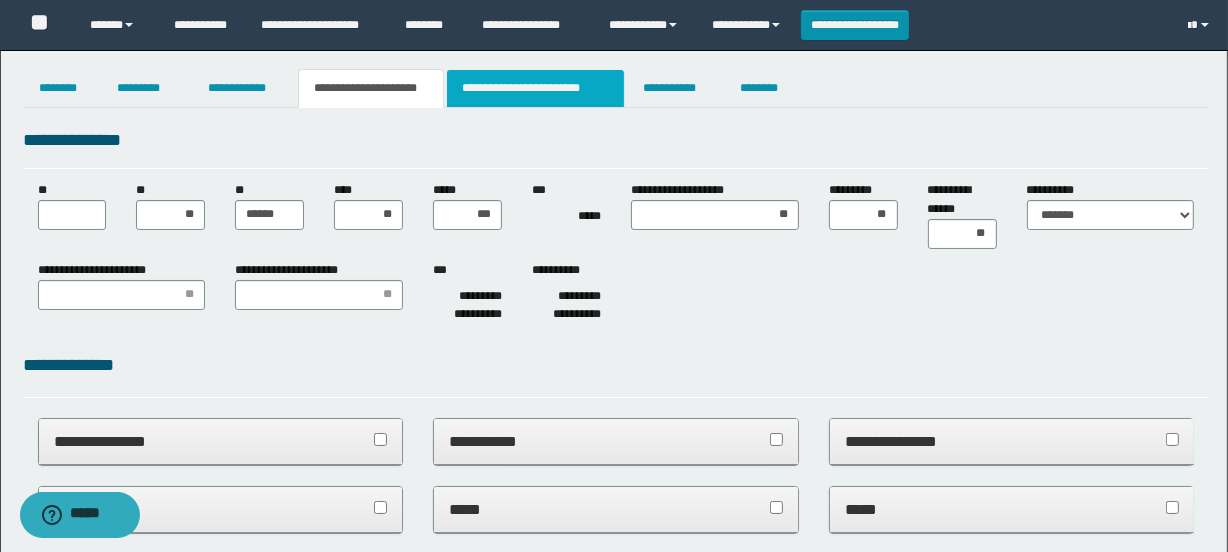 click on "**********" at bounding box center (535, 88) 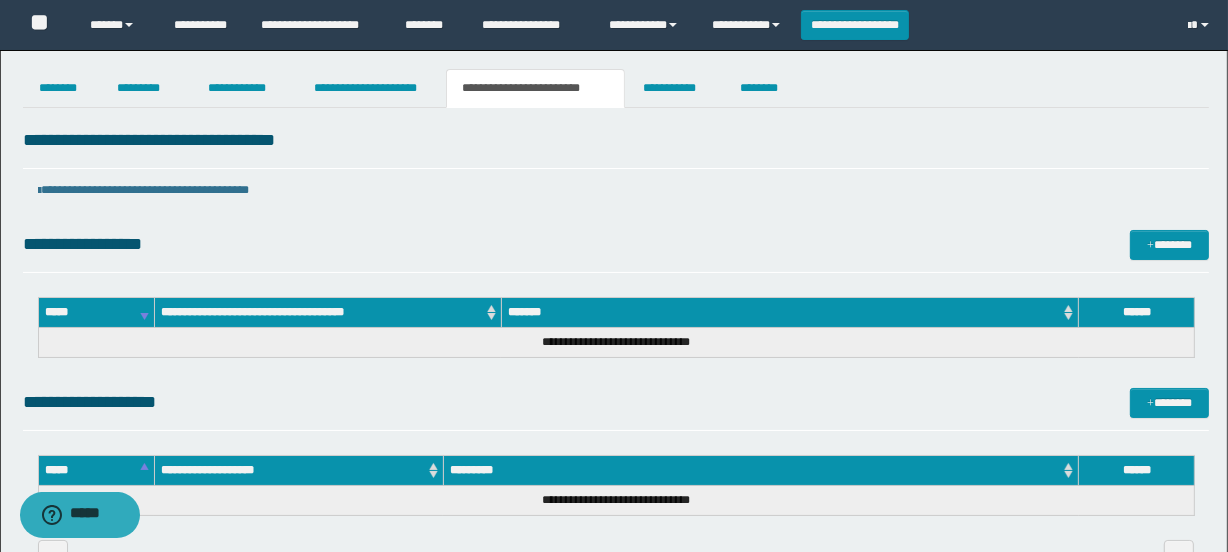 click on "**********" at bounding box center [616, 402] 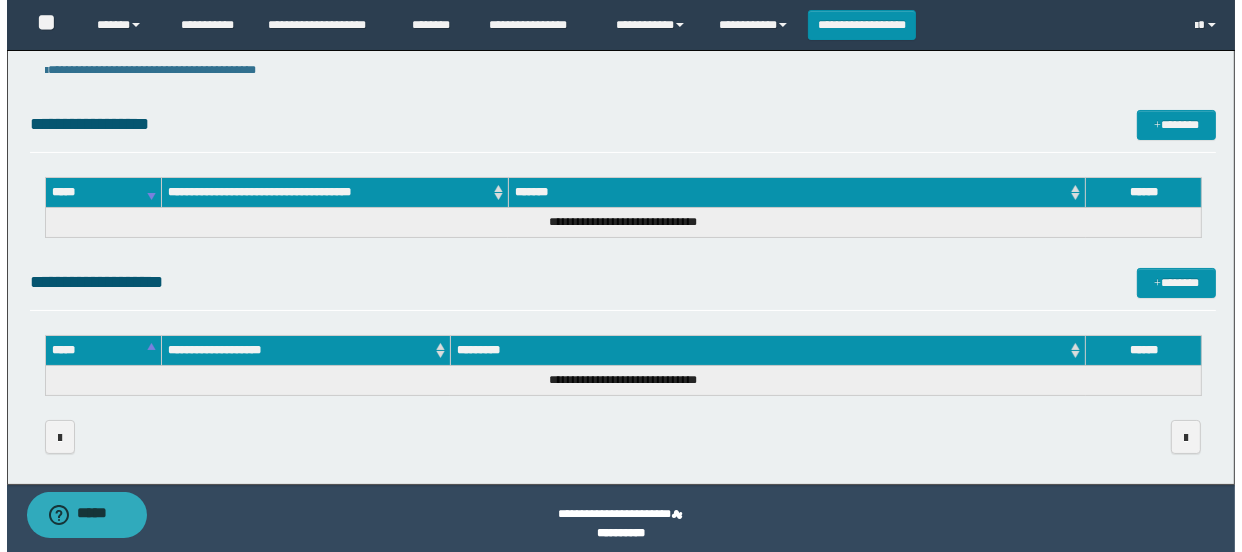 scroll, scrollTop: 130, scrollLeft: 0, axis: vertical 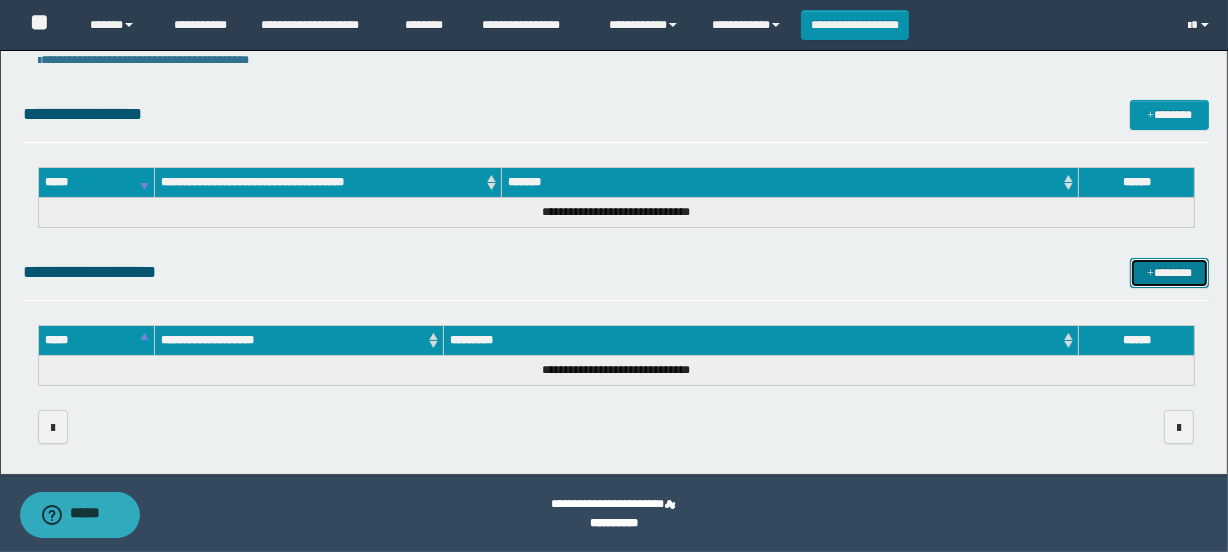 click on "*******" at bounding box center (1170, 273) 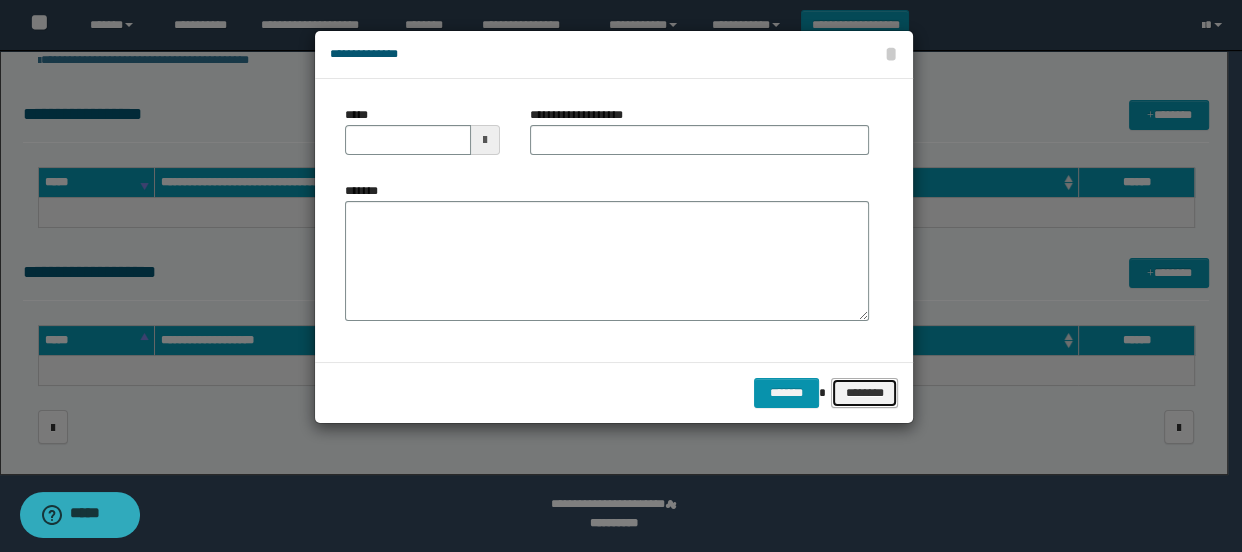 click on "********" at bounding box center [864, 393] 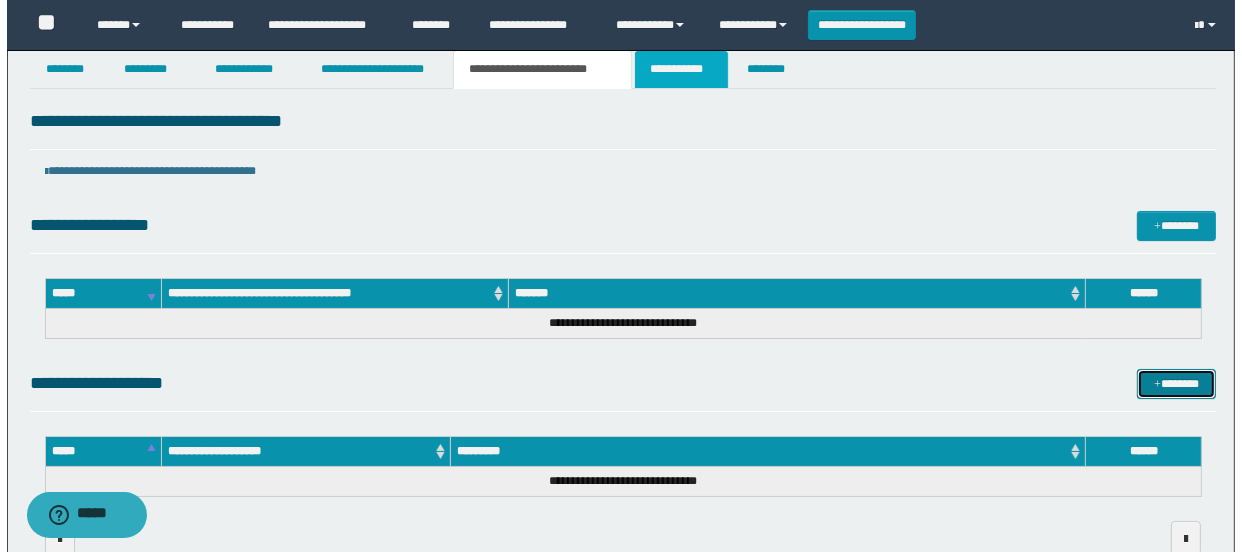 scroll, scrollTop: 0, scrollLeft: 0, axis: both 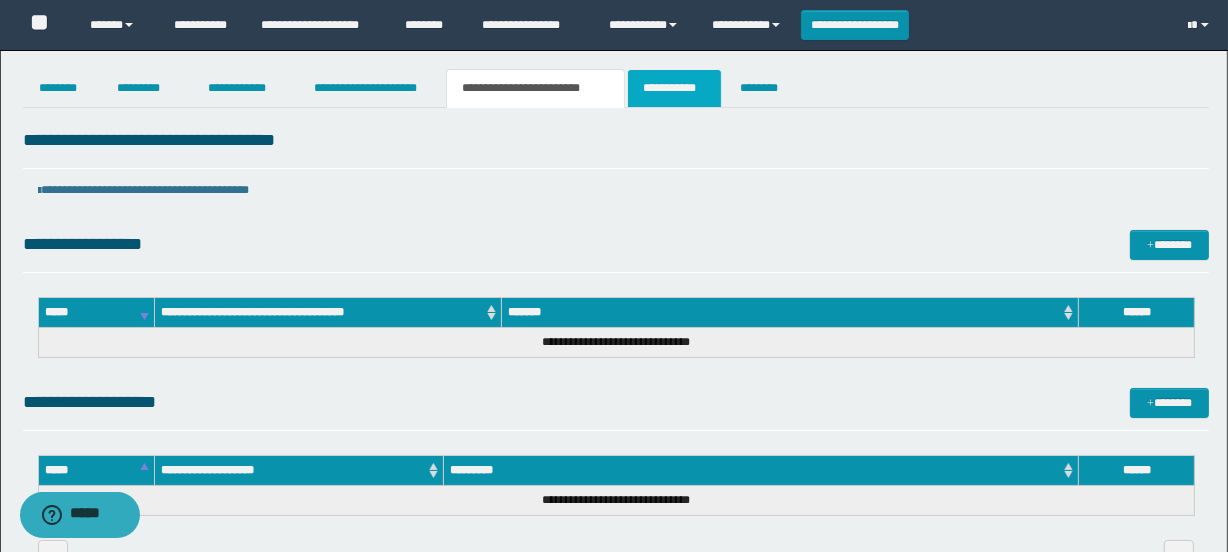 click on "**********" at bounding box center (674, 88) 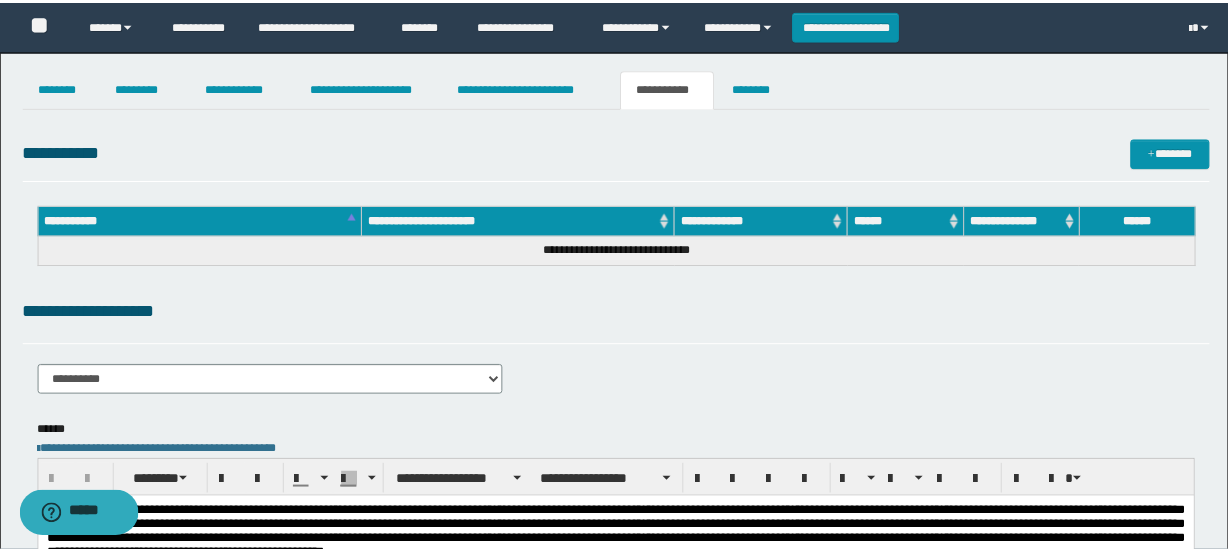 scroll, scrollTop: 0, scrollLeft: 0, axis: both 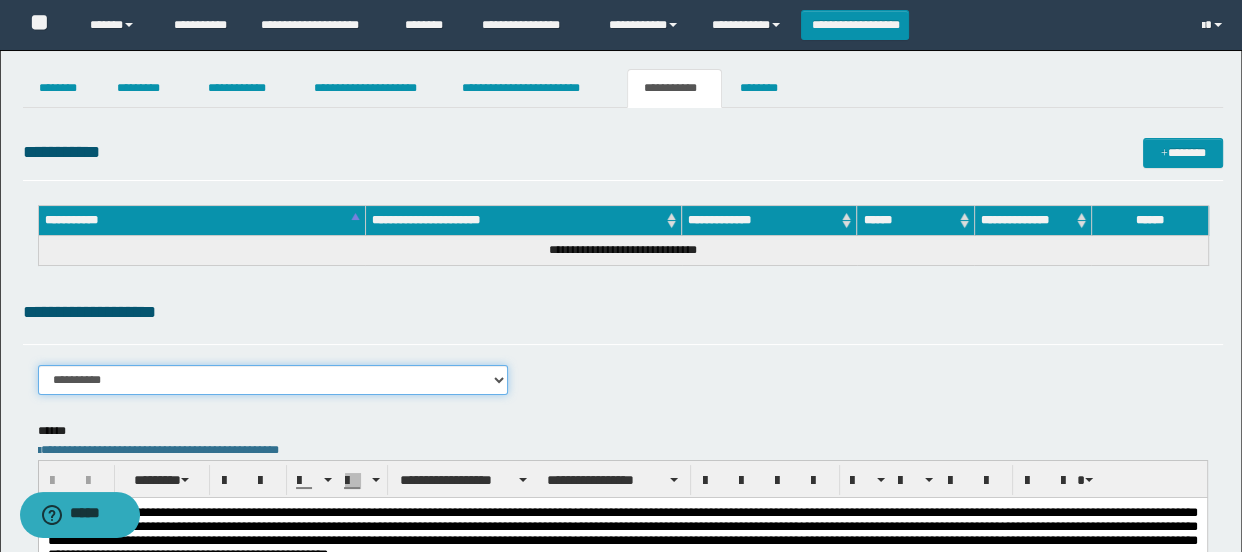 click on "**********" at bounding box center [273, 380] 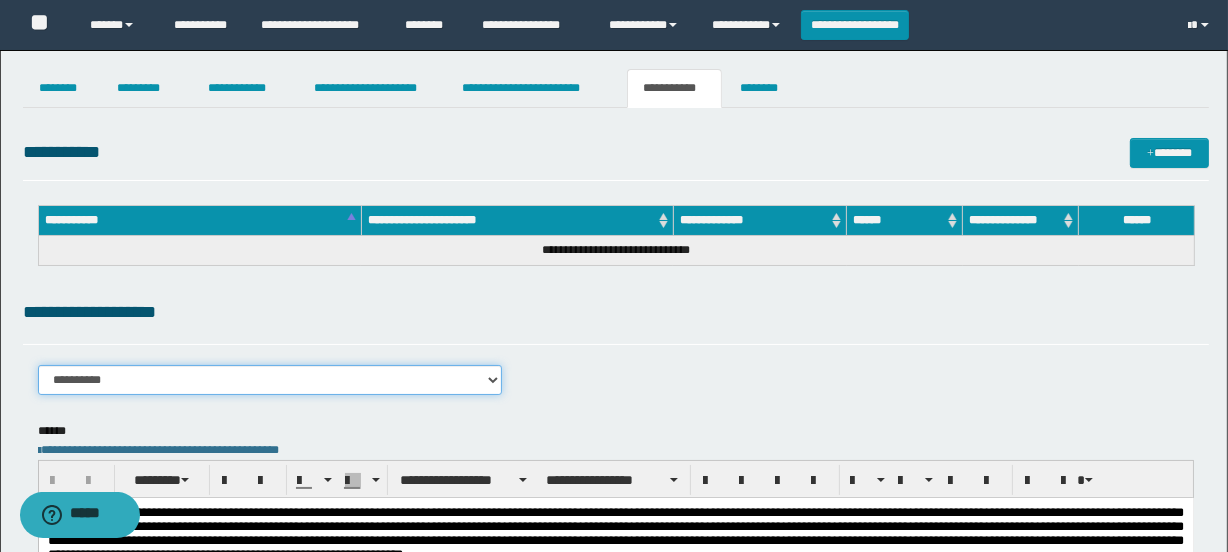 select on "****" 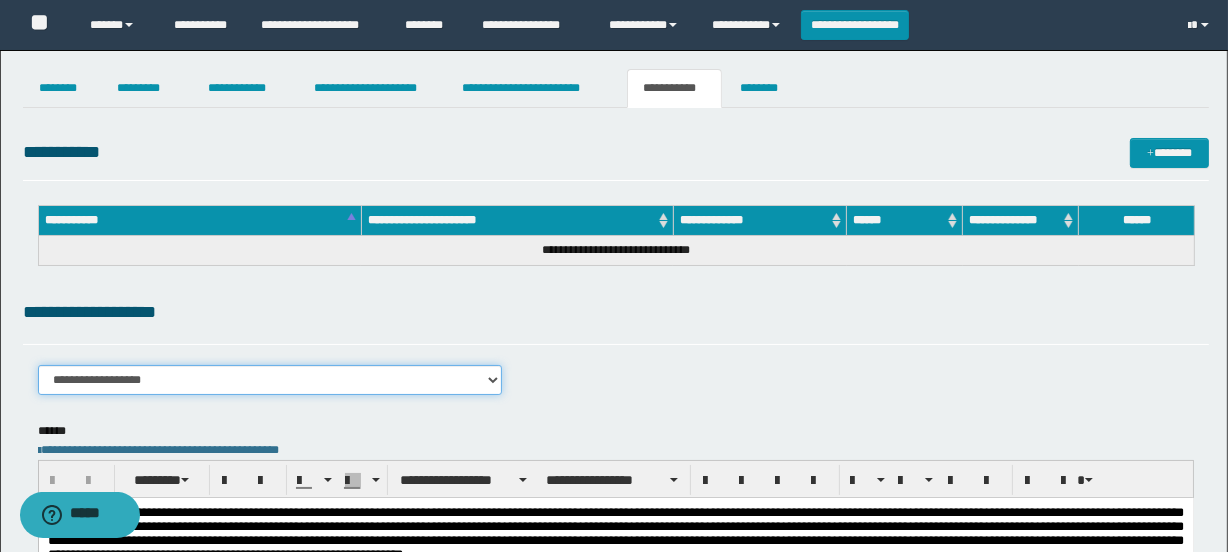 click on "**********" at bounding box center (270, 380) 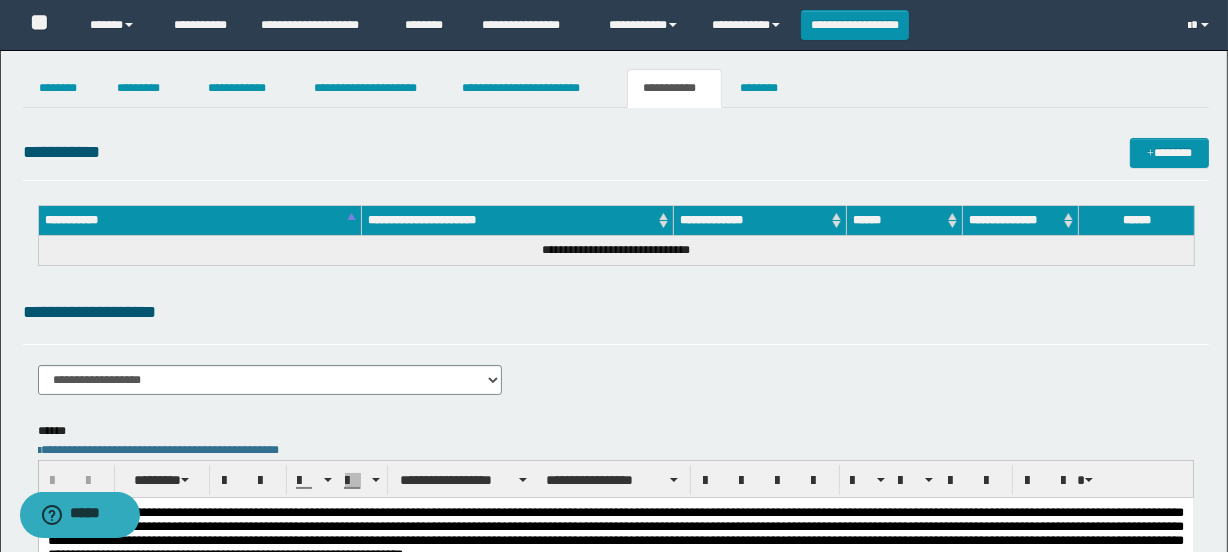 click on "**********" at bounding box center [616, 312] 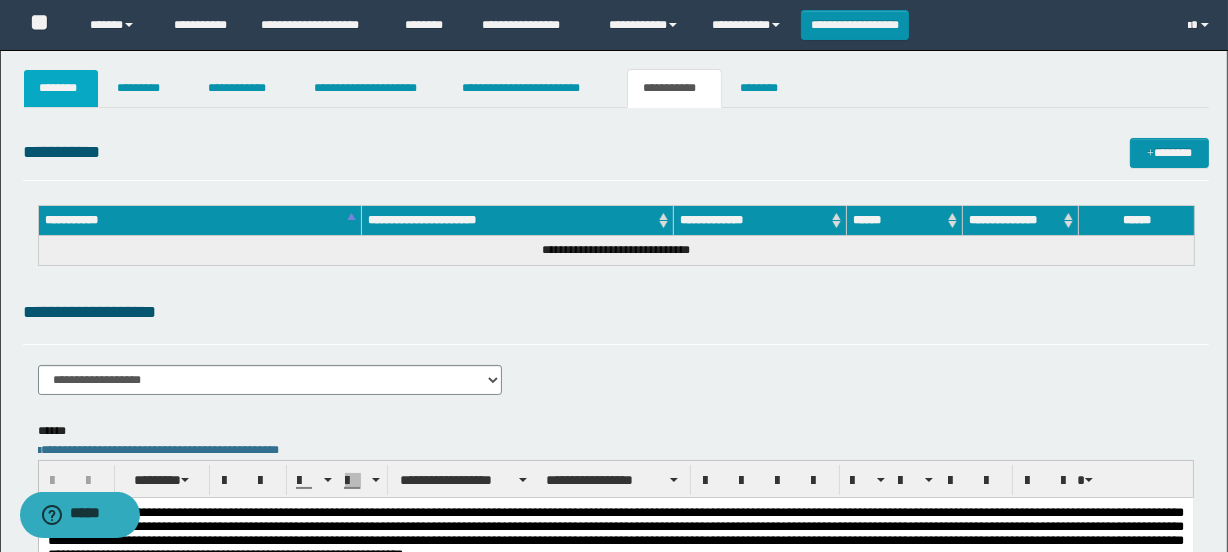 click on "********" at bounding box center (61, 88) 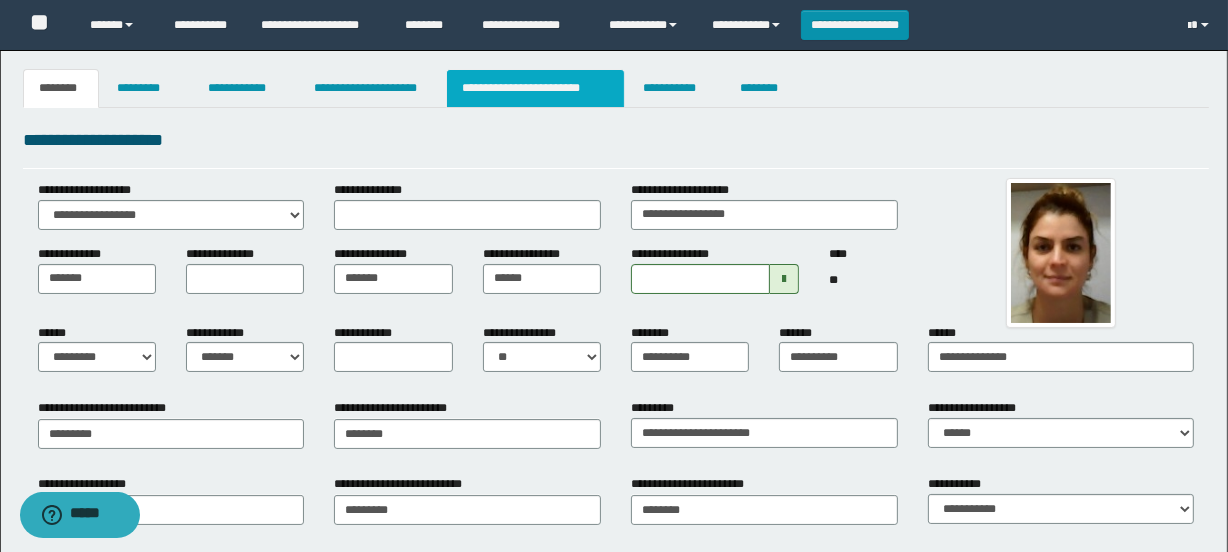 click on "**********" at bounding box center (535, 88) 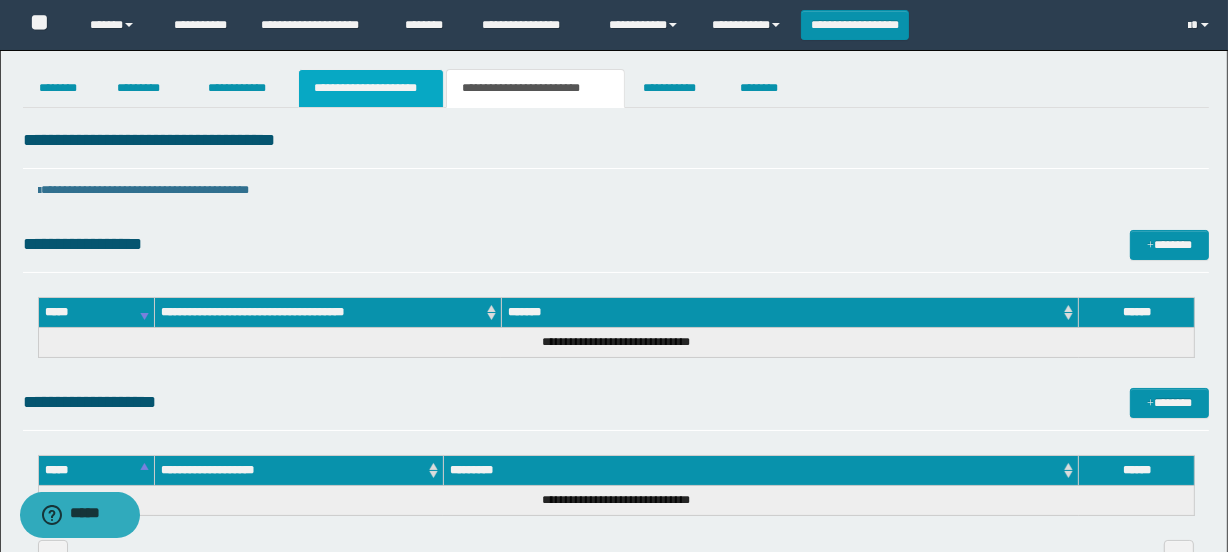 click on "**********" at bounding box center (371, 88) 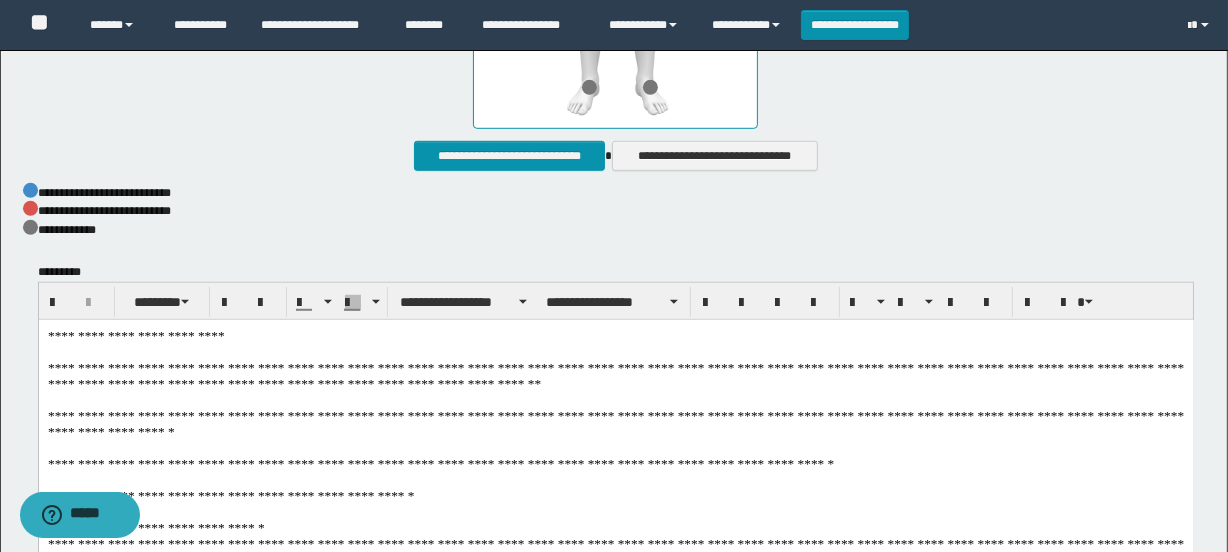 scroll, scrollTop: 1440, scrollLeft: 0, axis: vertical 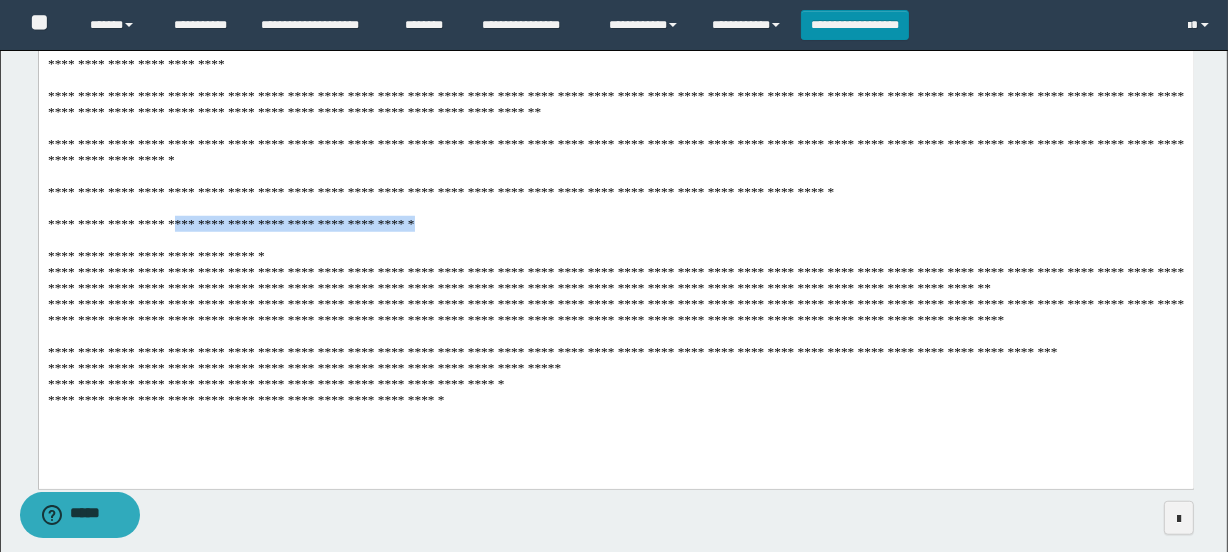 drag, startPoint x: 415, startPoint y: 201, endPoint x: 166, endPoint y: 205, distance: 249.03212 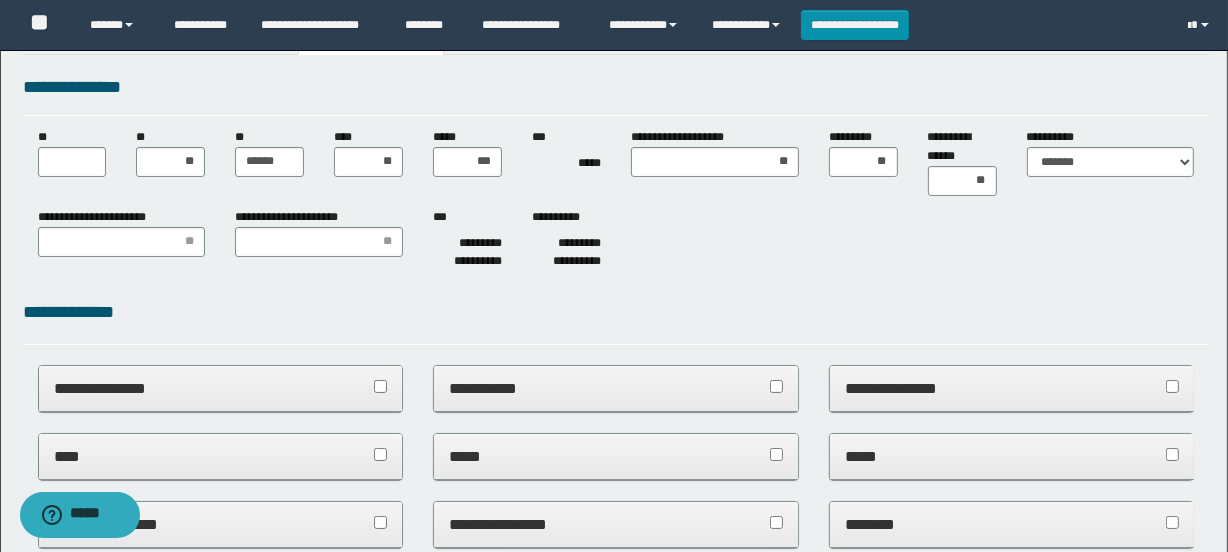scroll, scrollTop: 0, scrollLeft: 0, axis: both 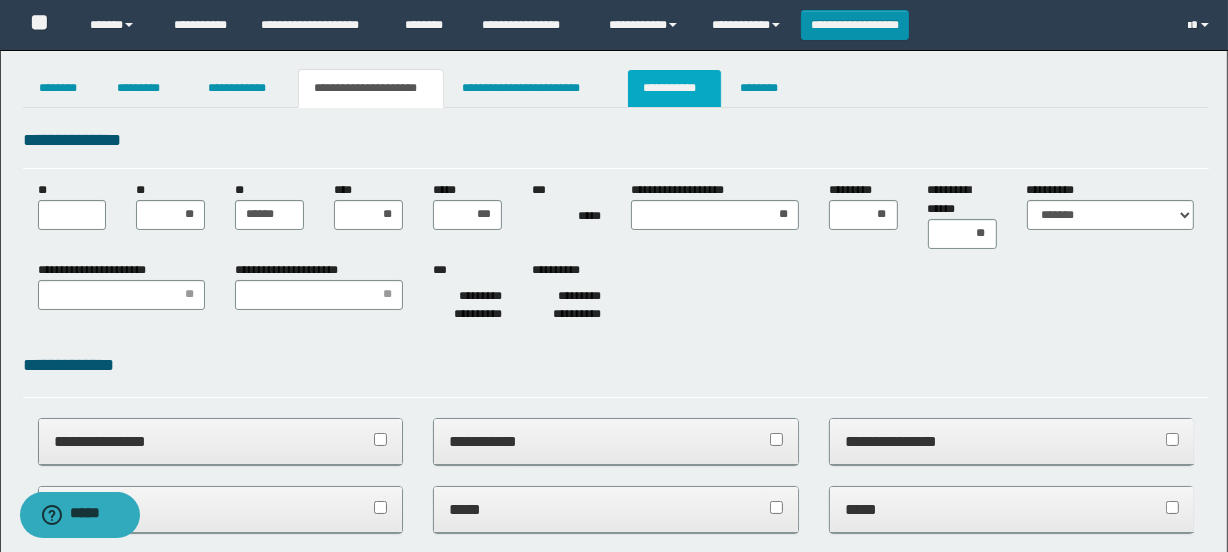 click on "**********" at bounding box center [674, 88] 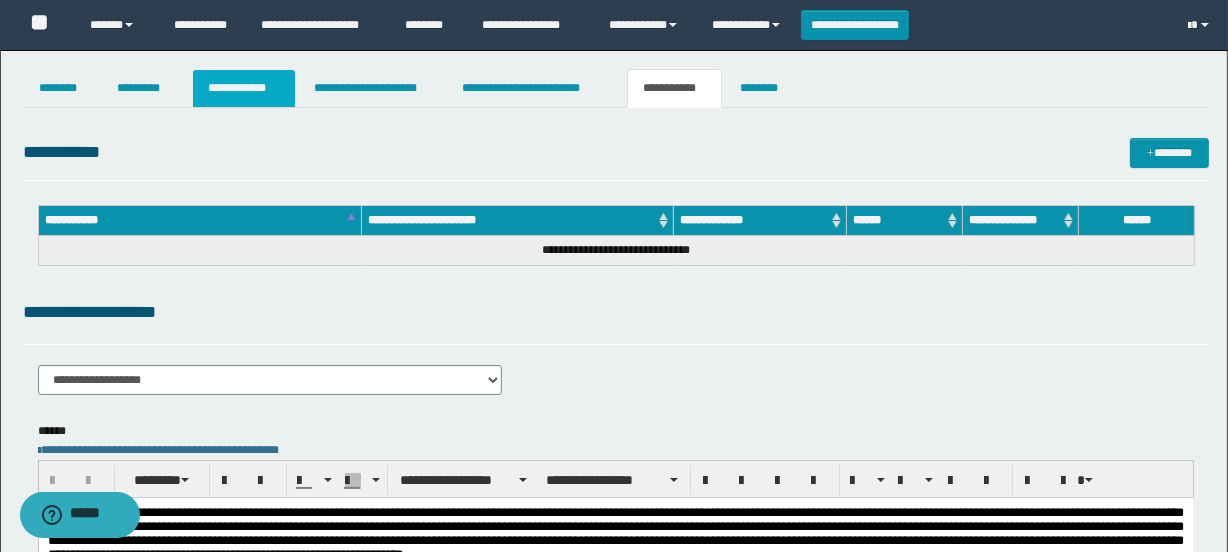 click on "**********" at bounding box center [244, 88] 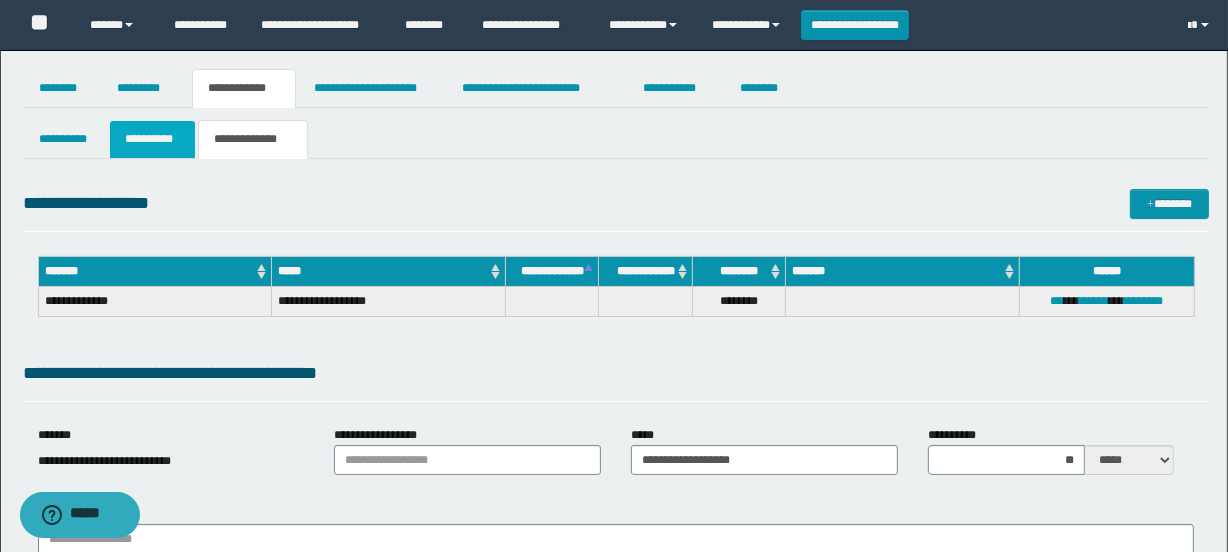click on "**********" at bounding box center [153, 139] 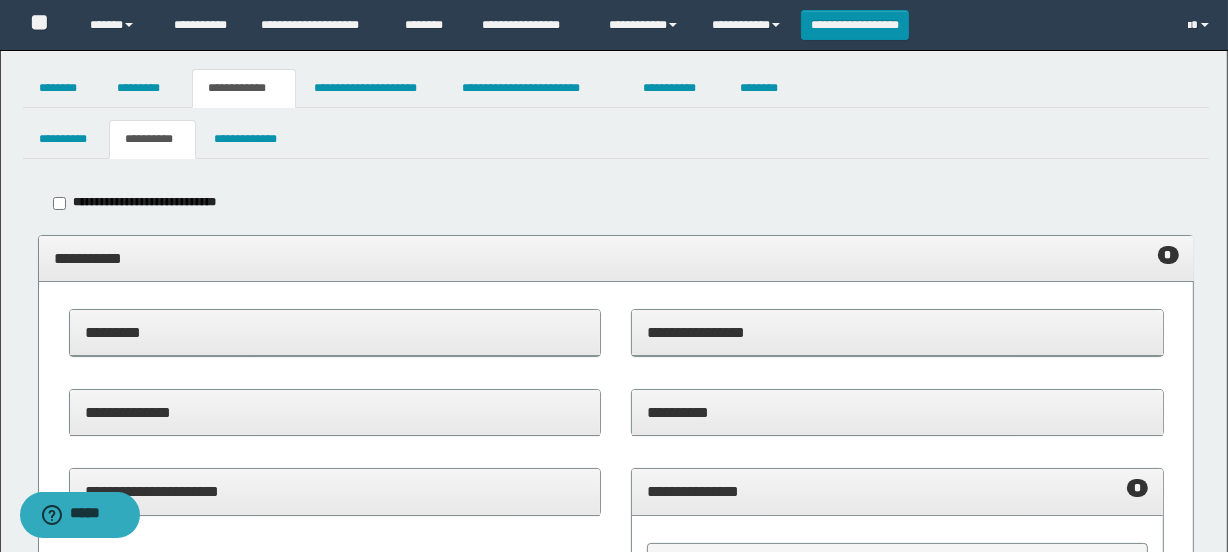 click on "**********" at bounding box center (897, 491) 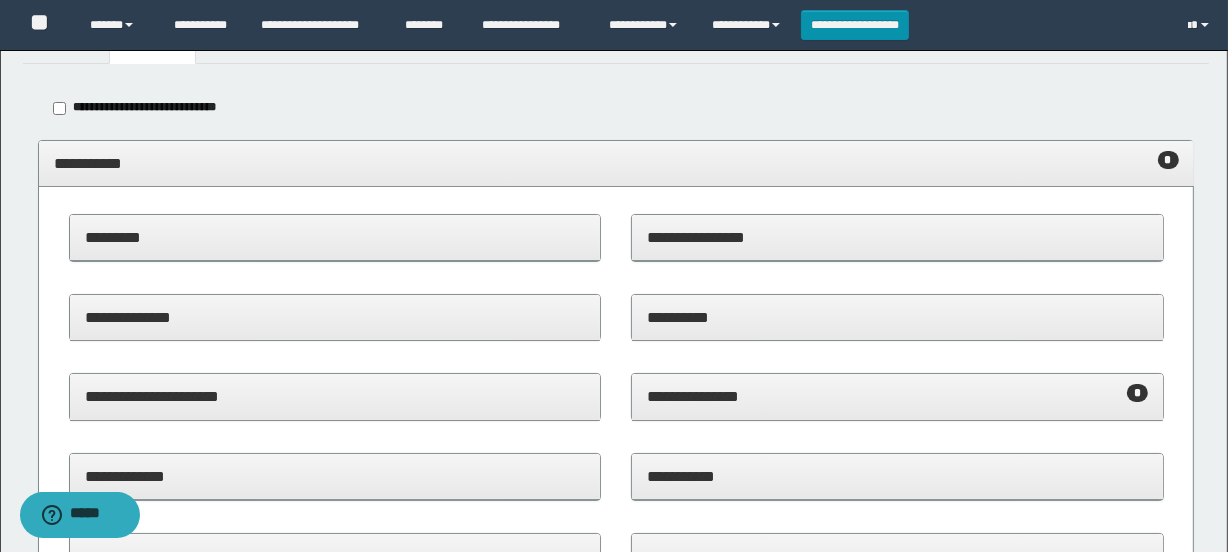 scroll, scrollTop: 272, scrollLeft: 0, axis: vertical 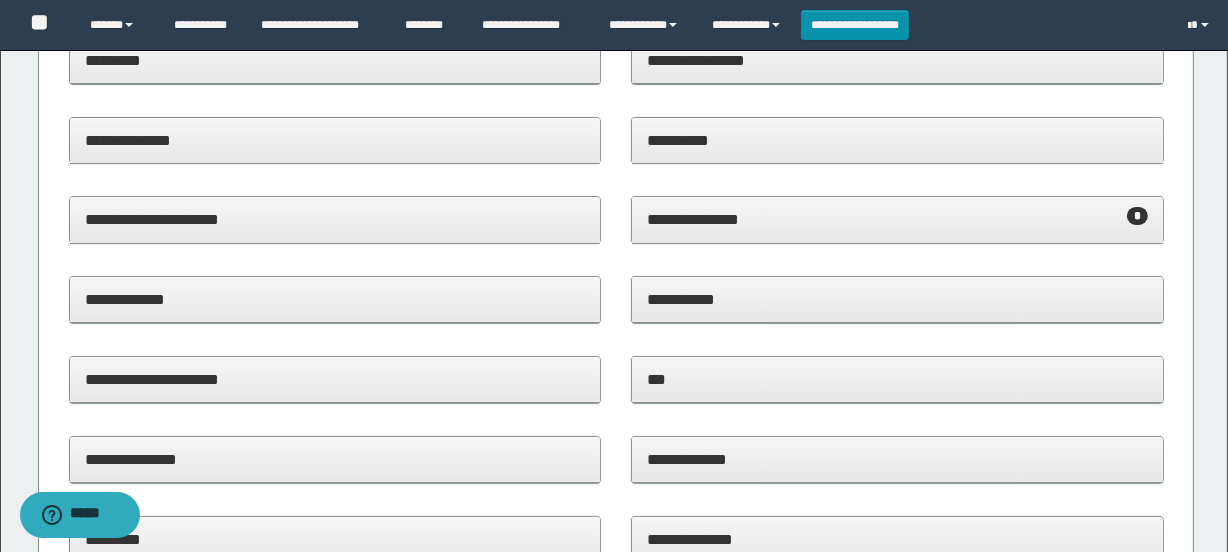 click on "**********" at bounding box center [897, 220] 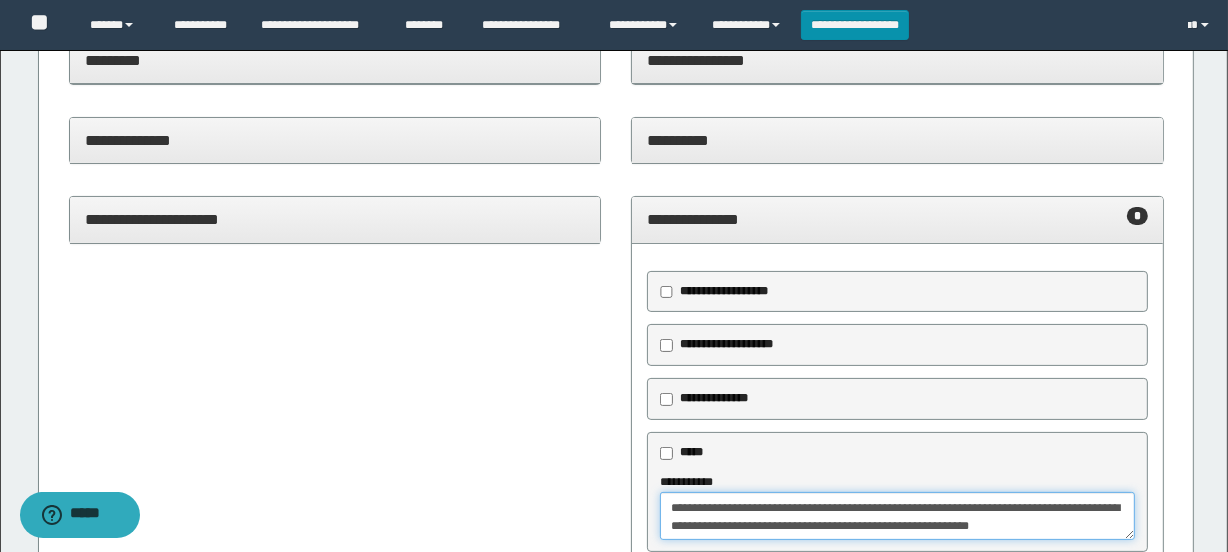 click on "**********" at bounding box center [897, 516] 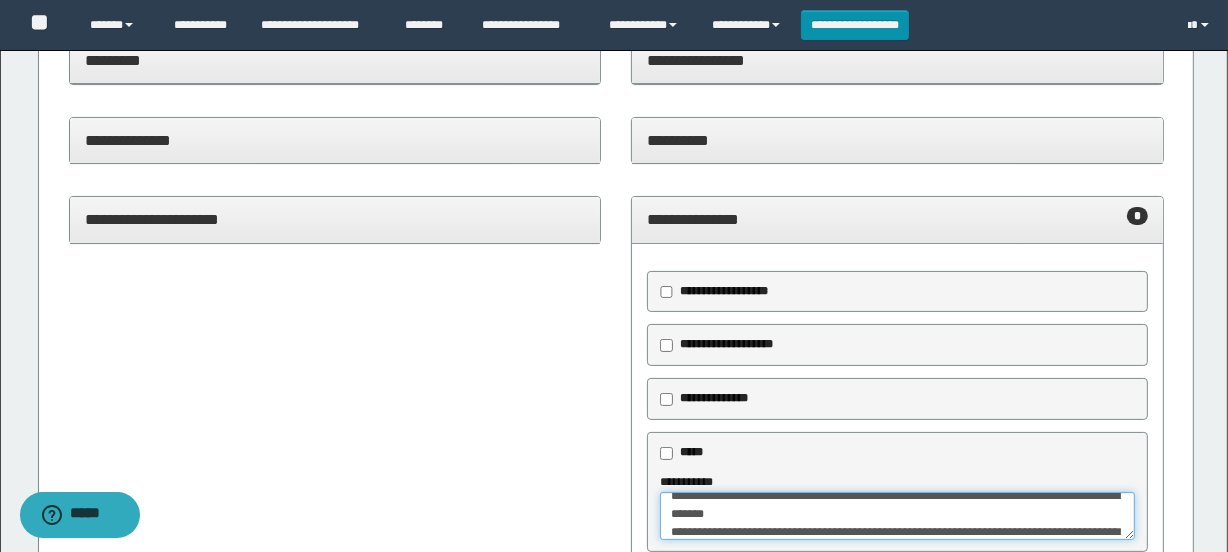 scroll, scrollTop: 0, scrollLeft: 0, axis: both 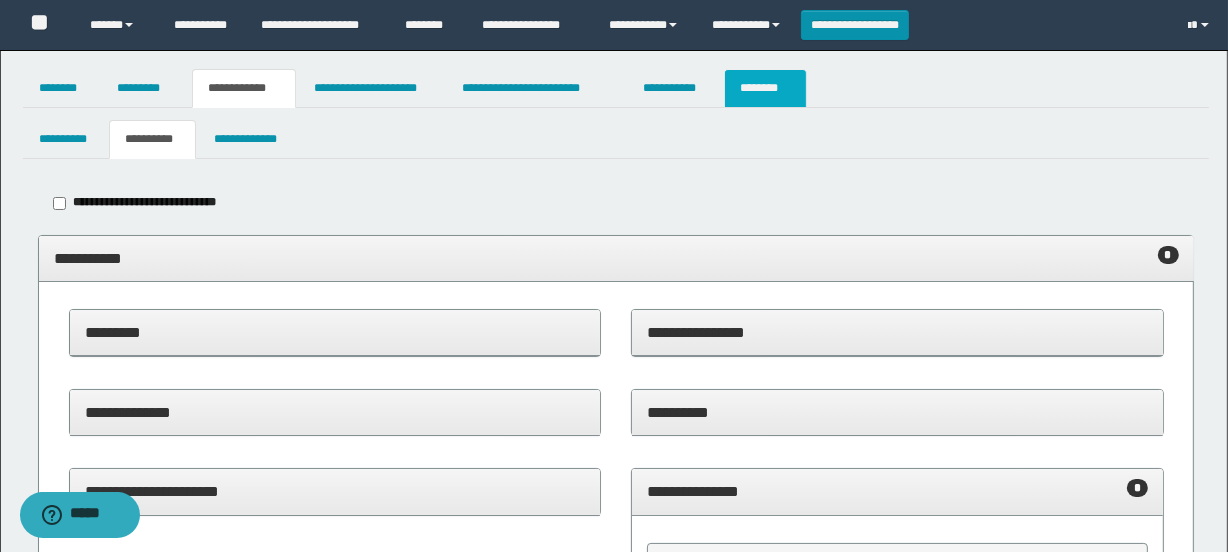 click on "********" at bounding box center (765, 88) 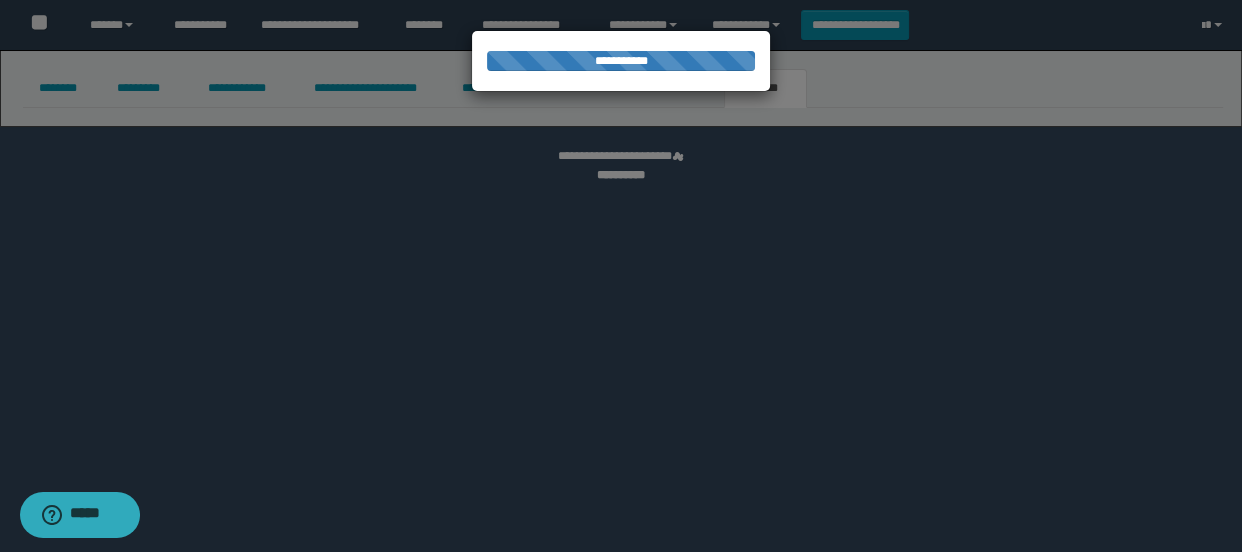 select 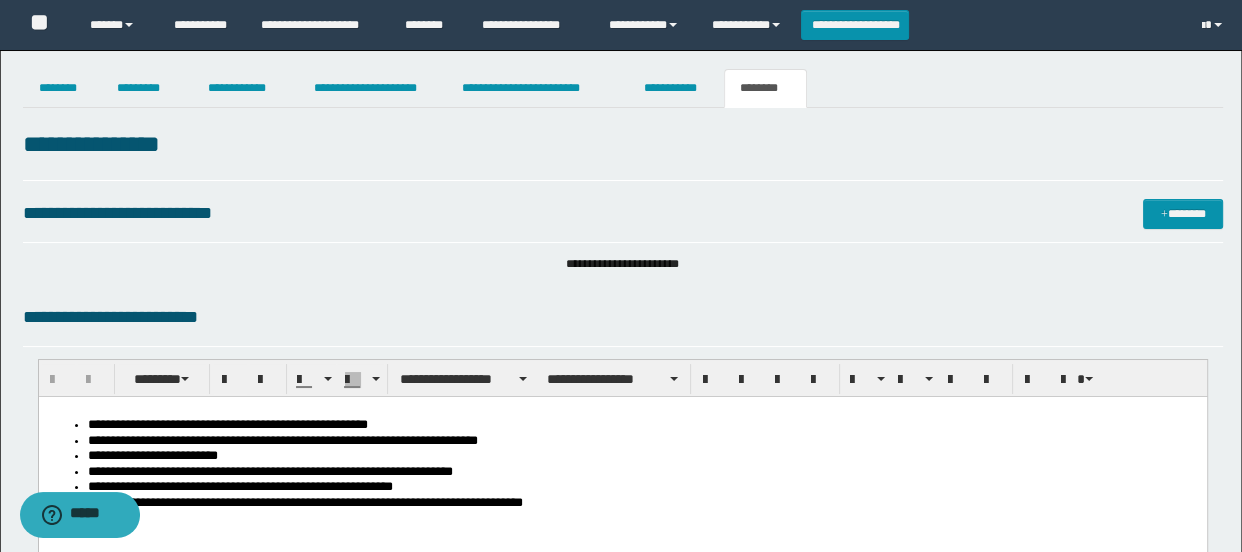 scroll, scrollTop: 0, scrollLeft: 0, axis: both 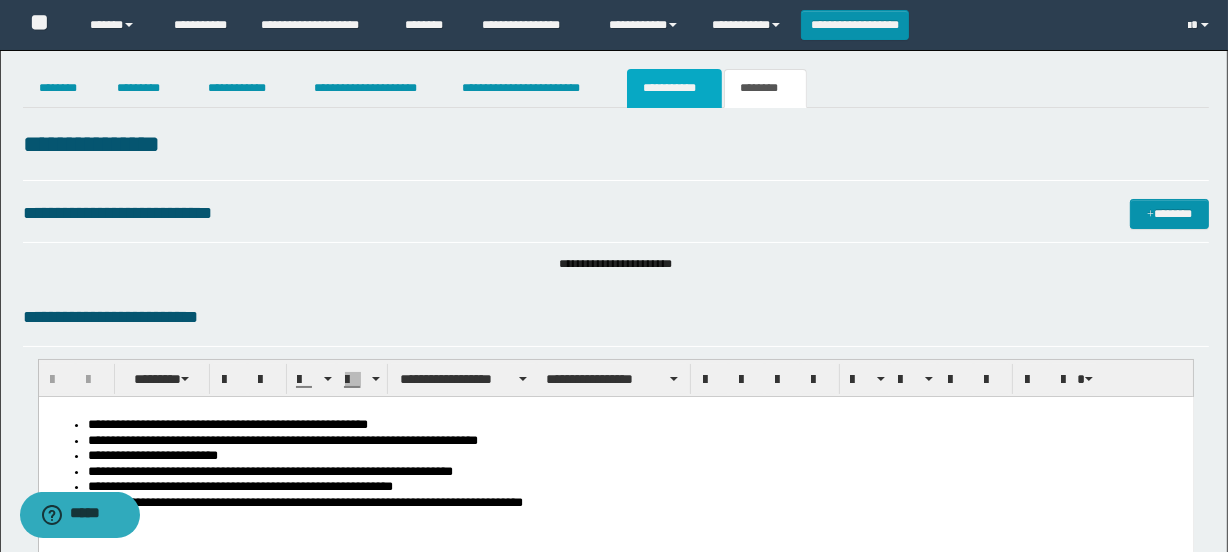 click on "**********" at bounding box center [674, 88] 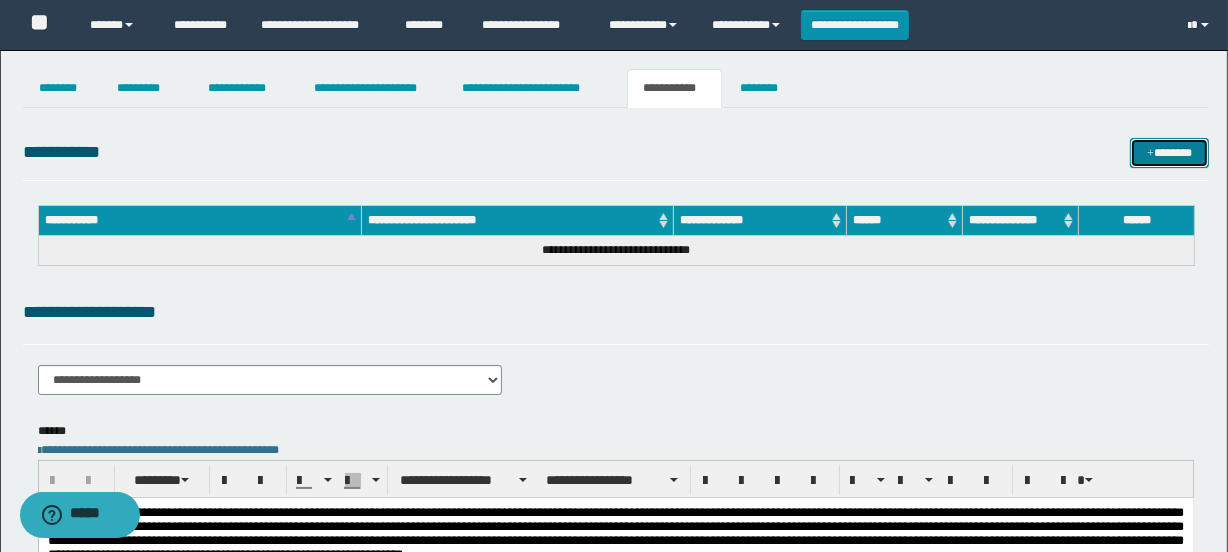 click on "*******" at bounding box center [1170, 153] 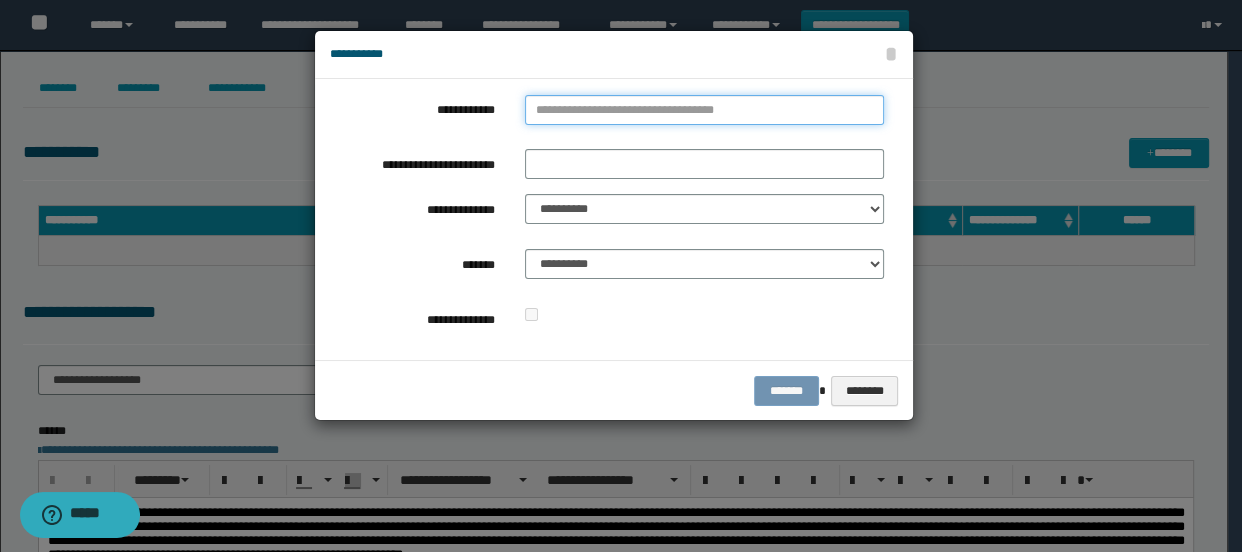 click on "**********" at bounding box center [705, 110] 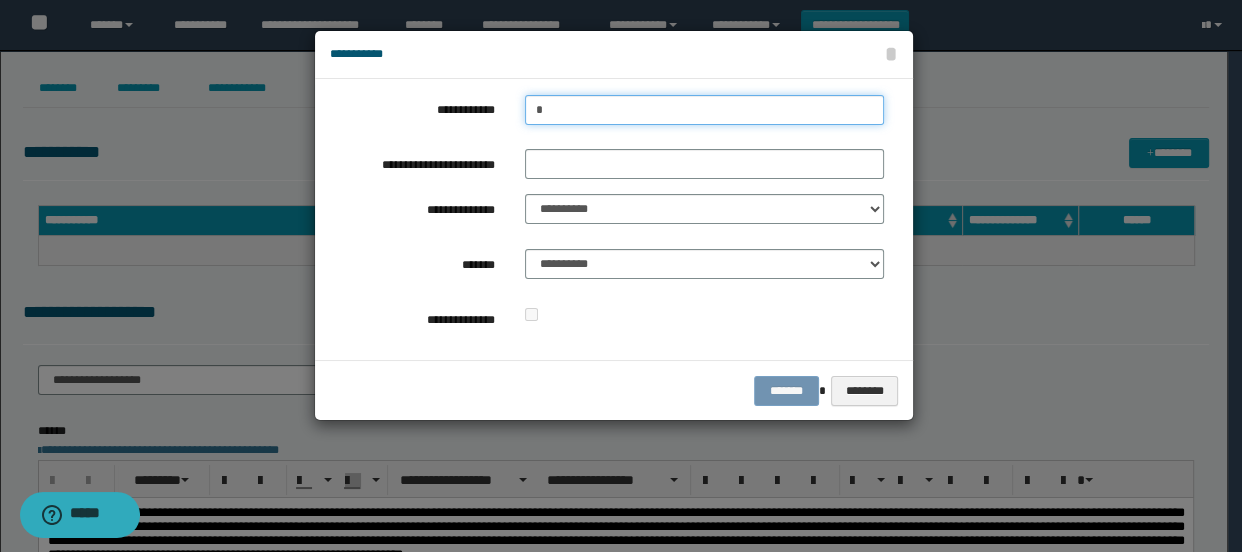 type on "**" 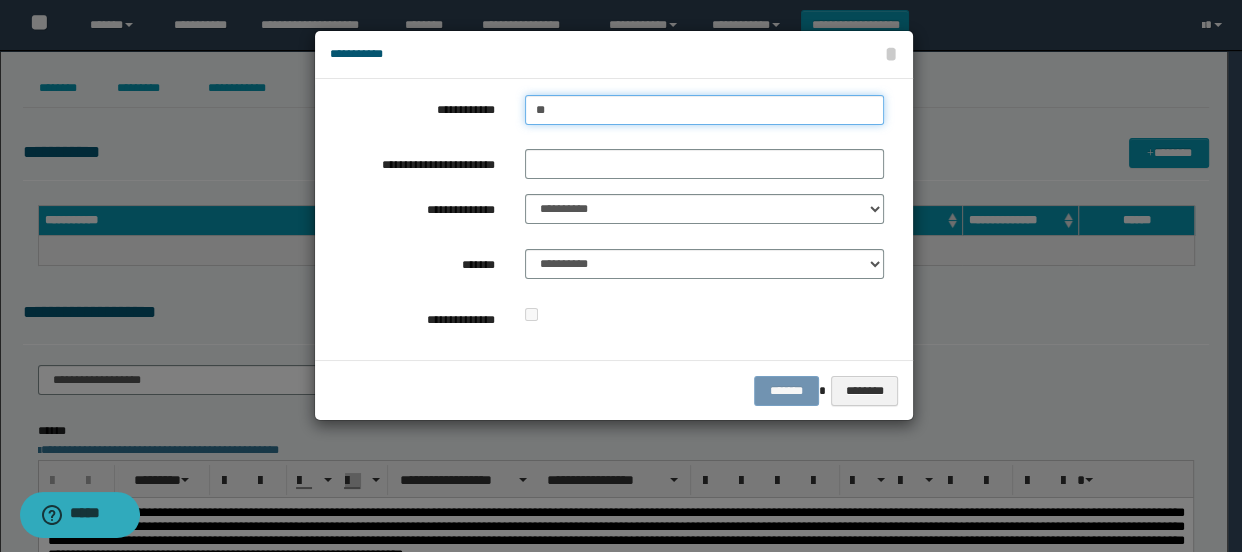 type on "**" 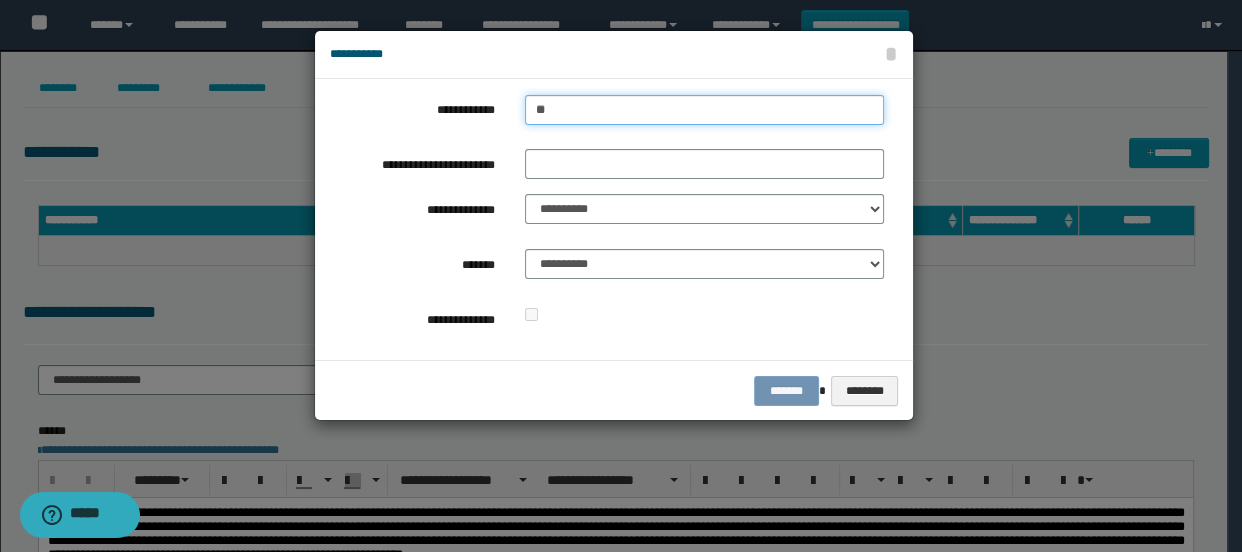 type 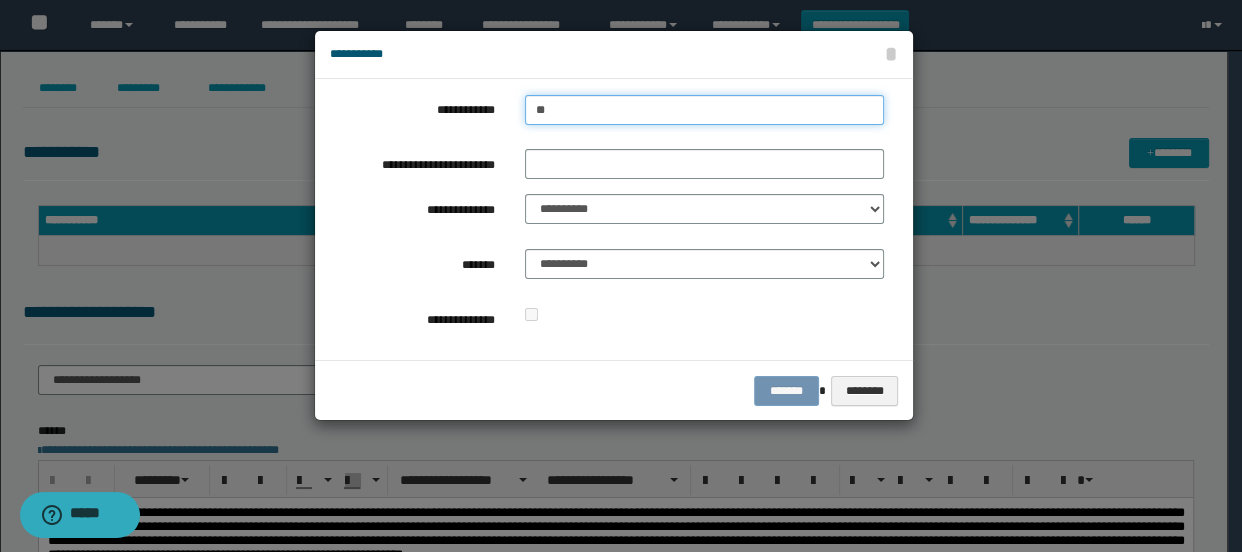 type on "***" 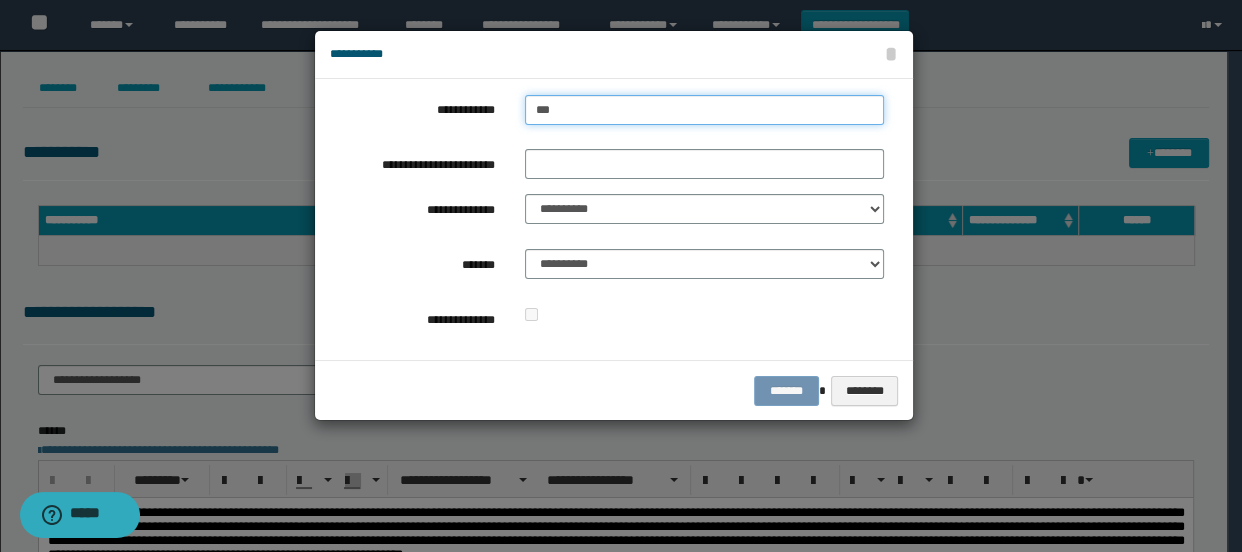type on "***" 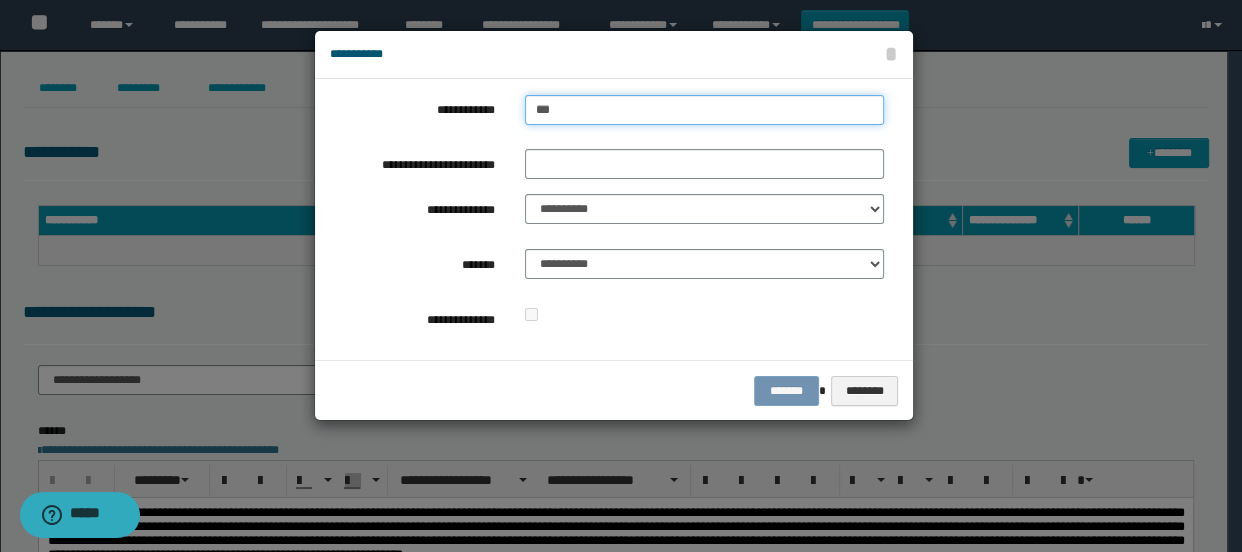 type 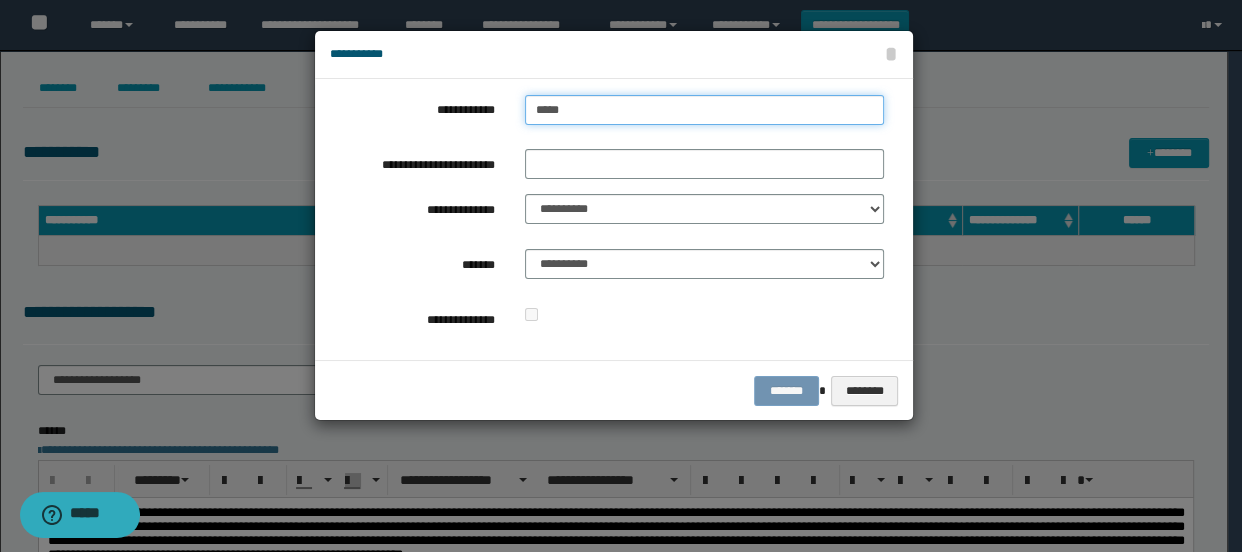 type on "******" 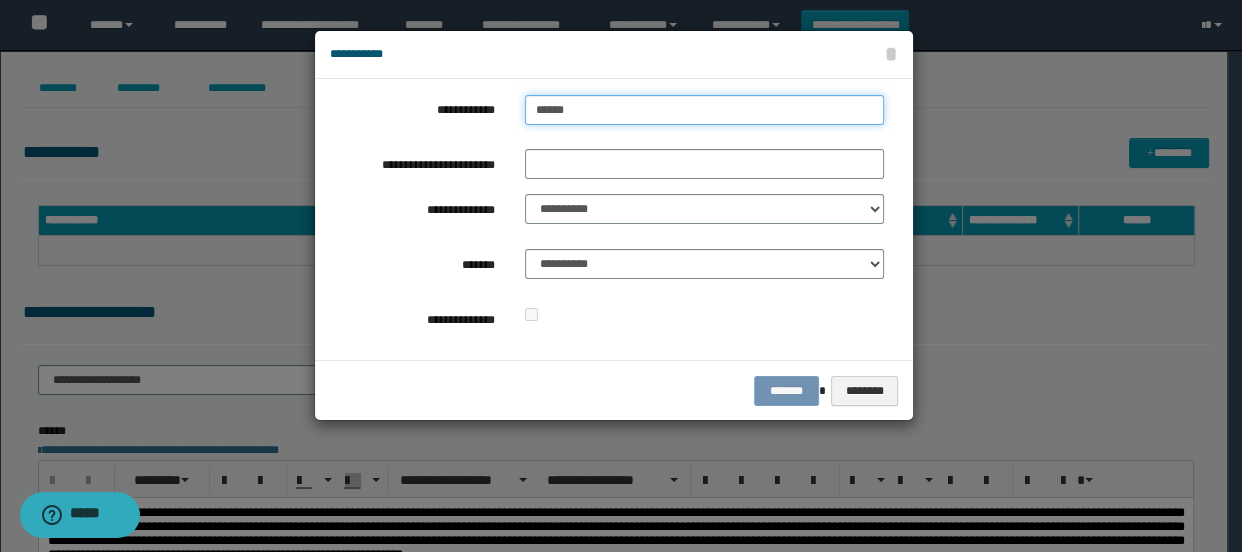 type on "******" 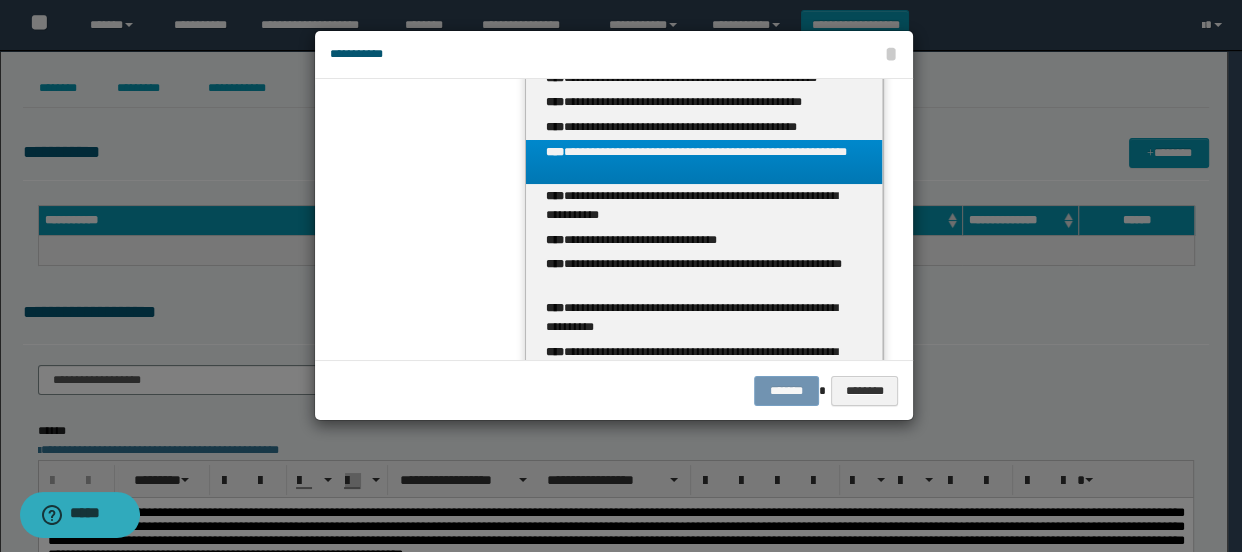 scroll, scrollTop: 0, scrollLeft: 0, axis: both 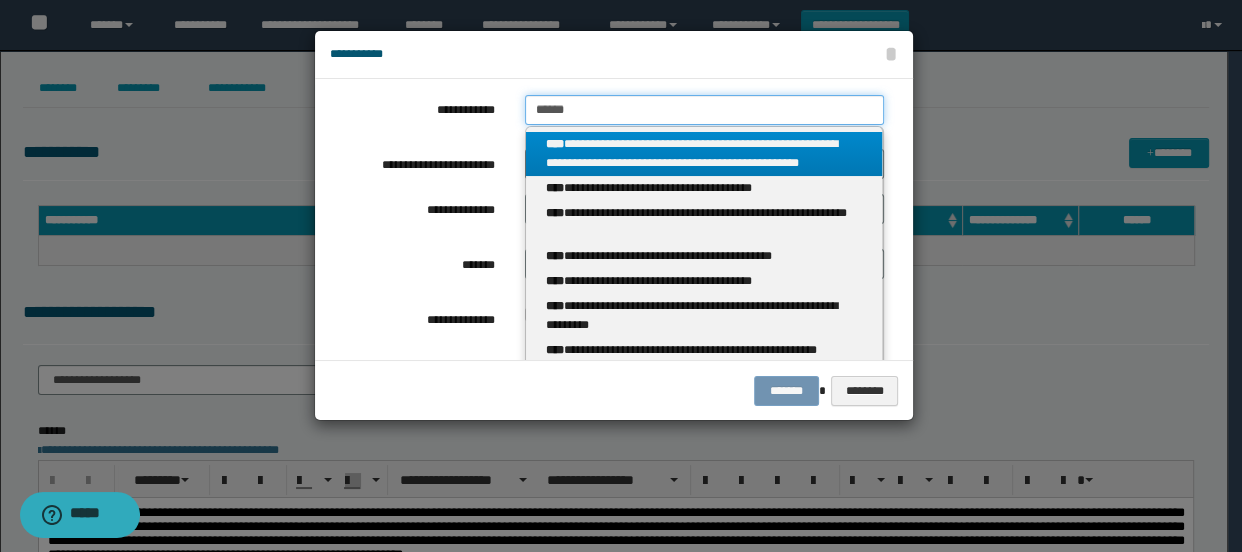 type 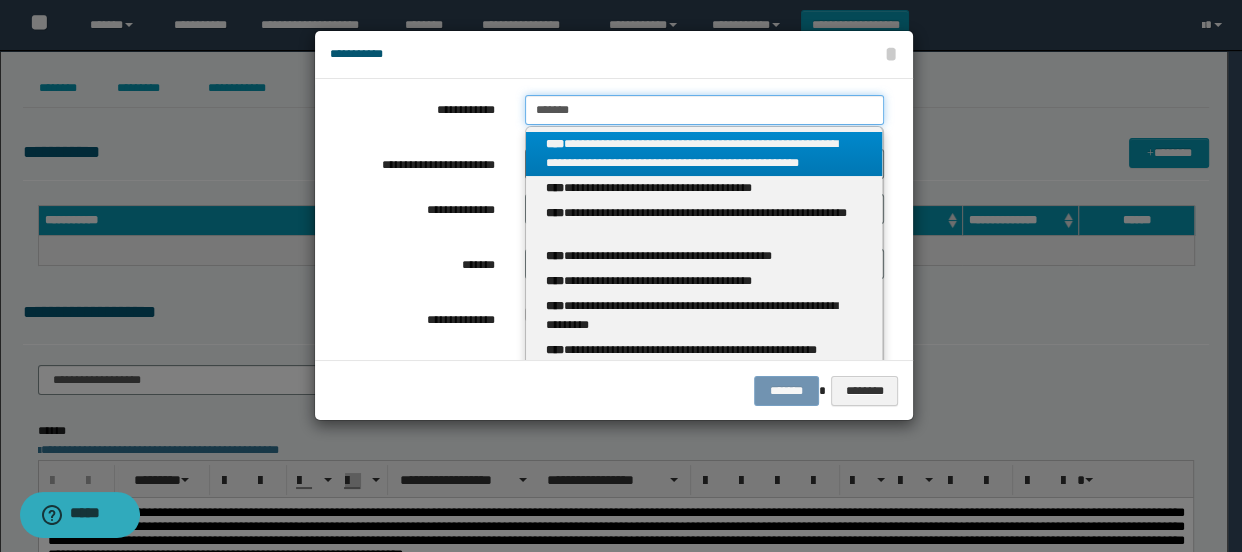 type on "********" 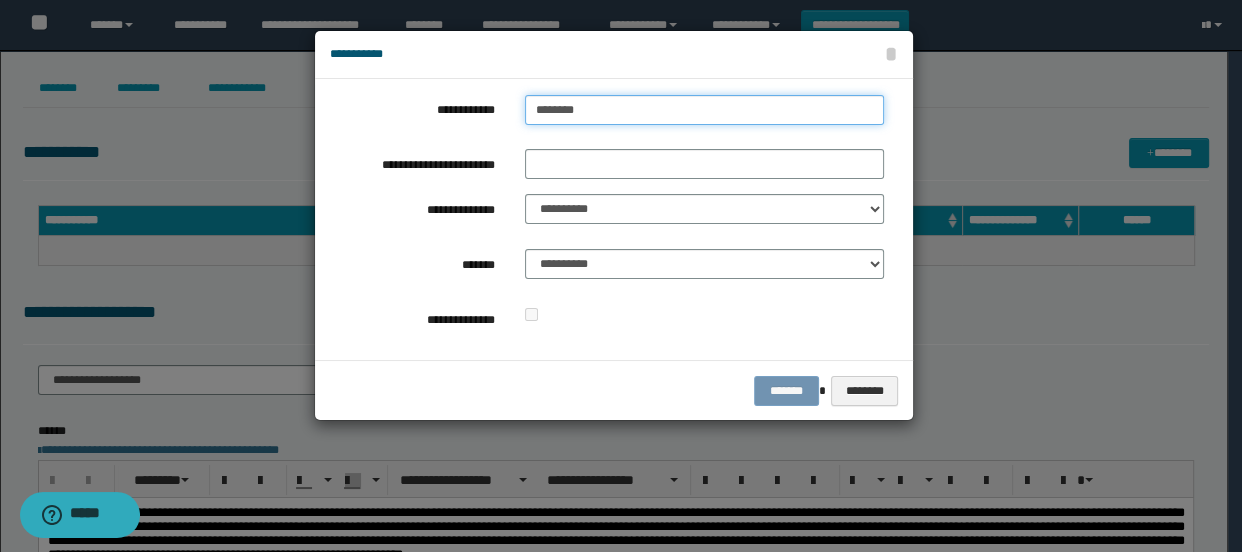 type on "********" 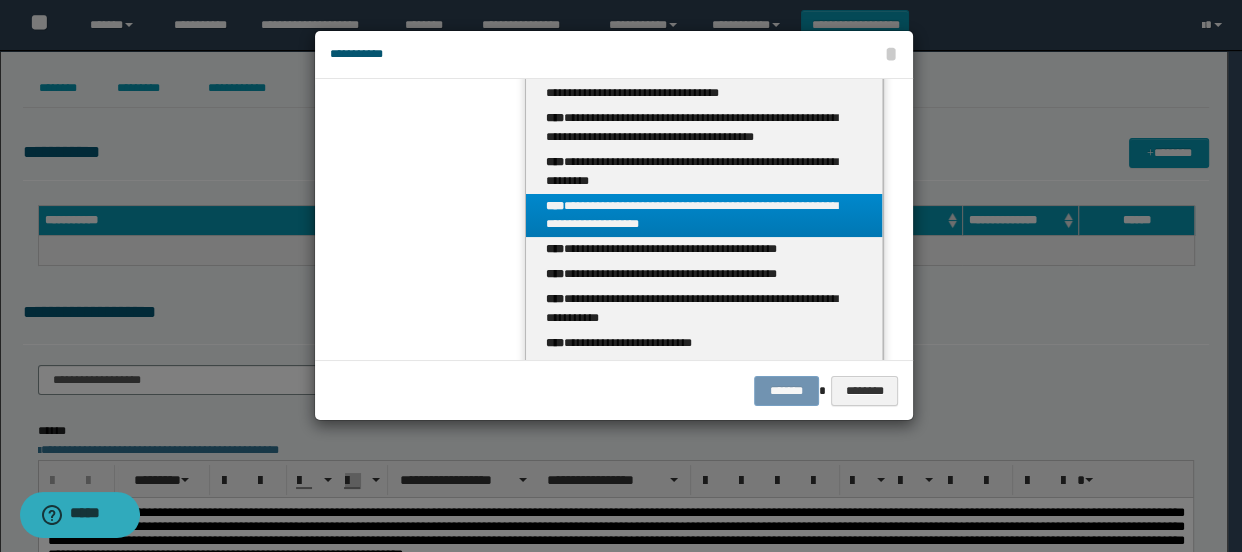 scroll, scrollTop: 454, scrollLeft: 0, axis: vertical 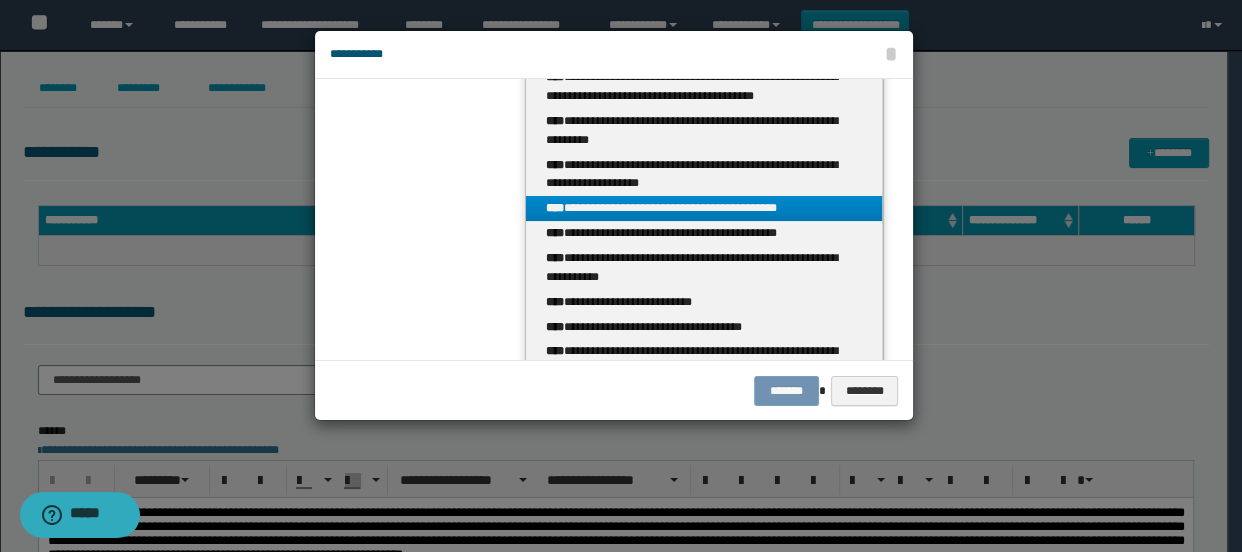 type on "********" 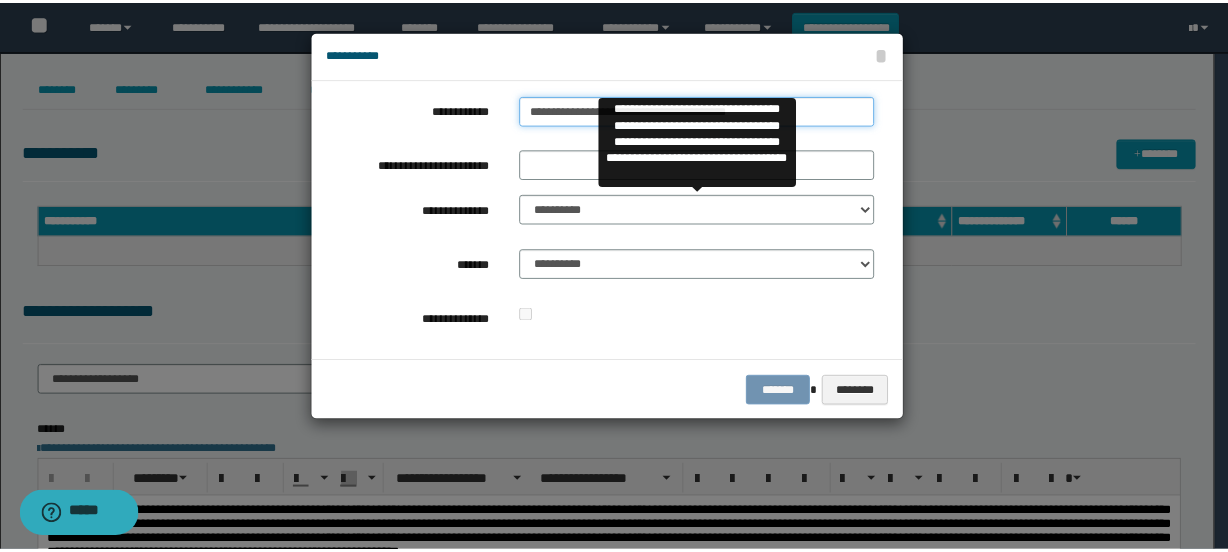 scroll, scrollTop: 0, scrollLeft: 0, axis: both 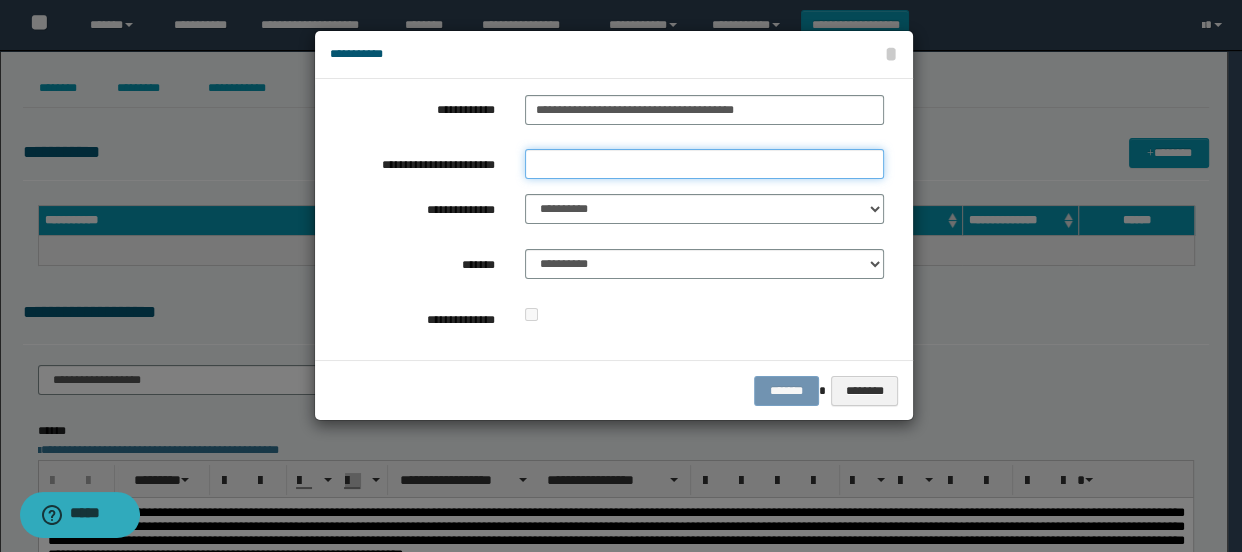 click on "**********" at bounding box center (705, 164) 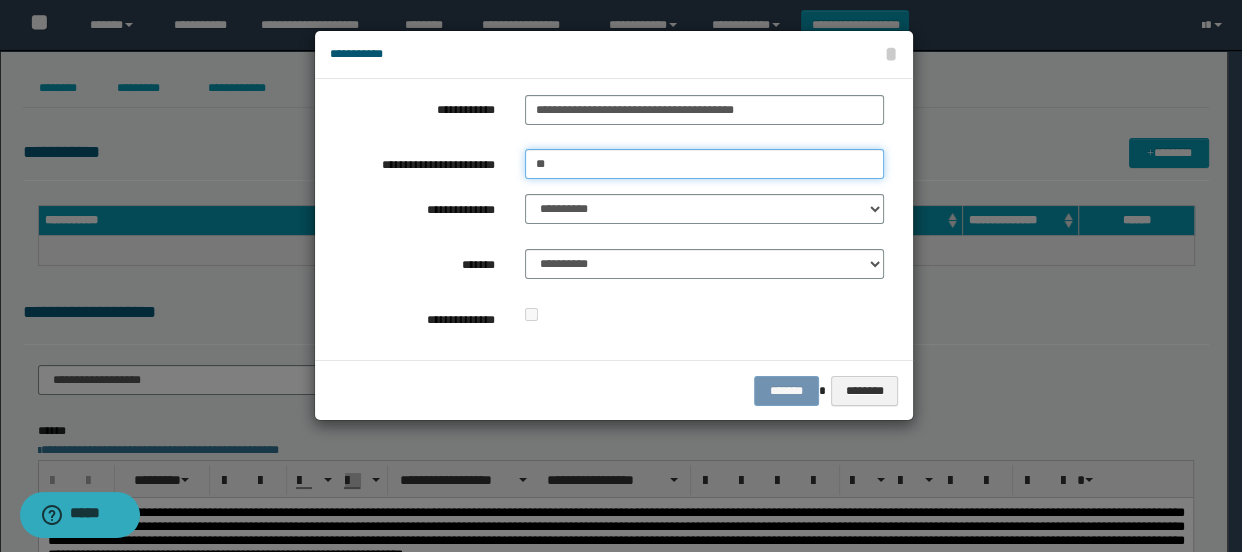 type on "*" 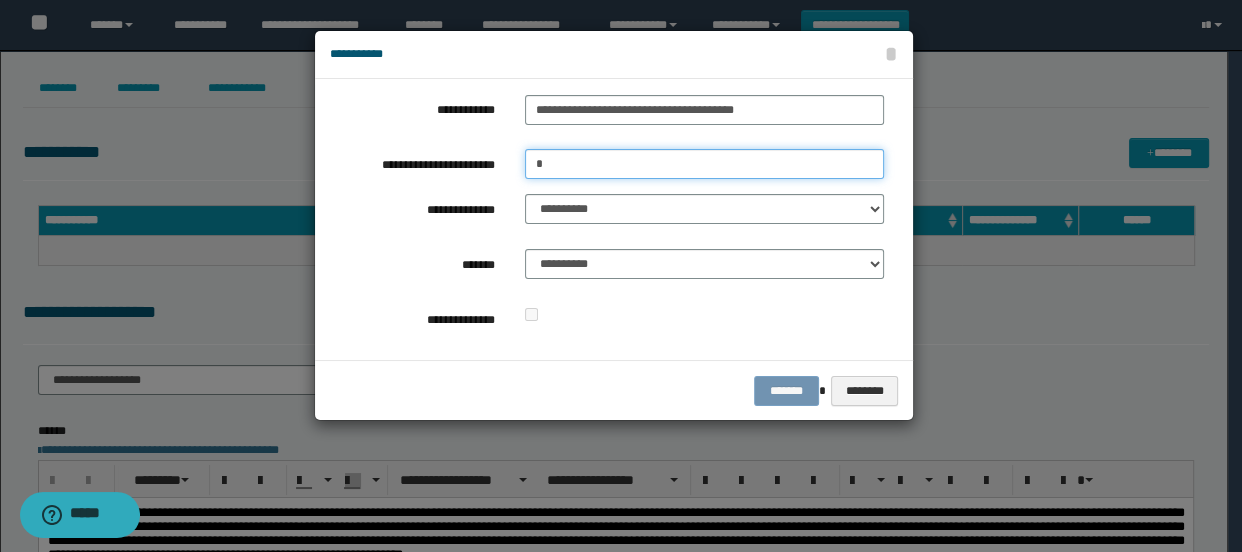 type on "*********" 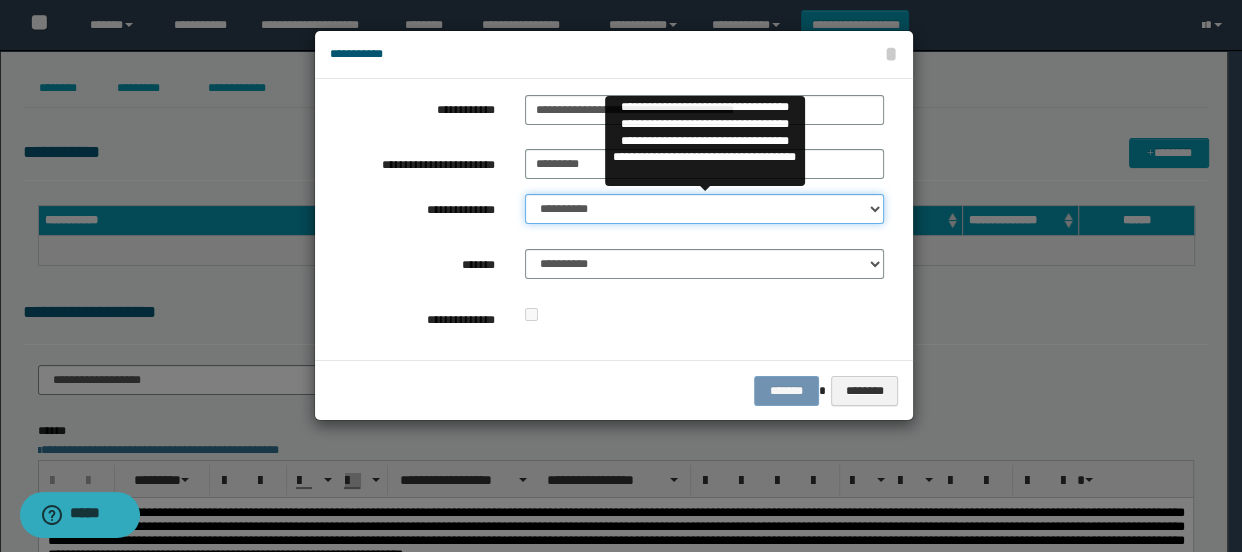 click on "**********" at bounding box center (705, 209) 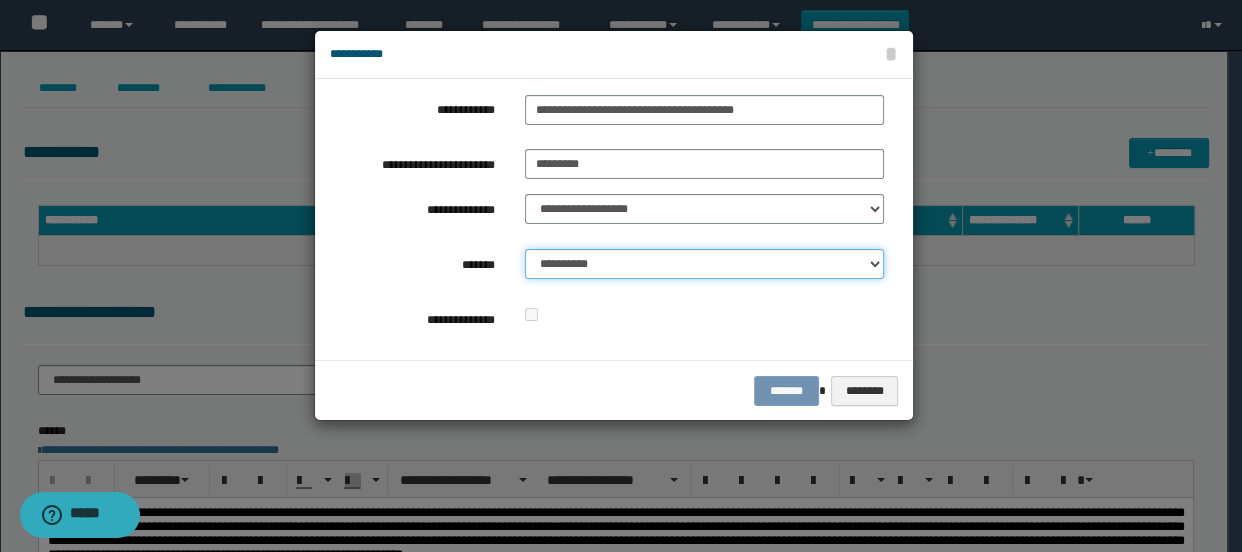 click on "**********" at bounding box center [705, 264] 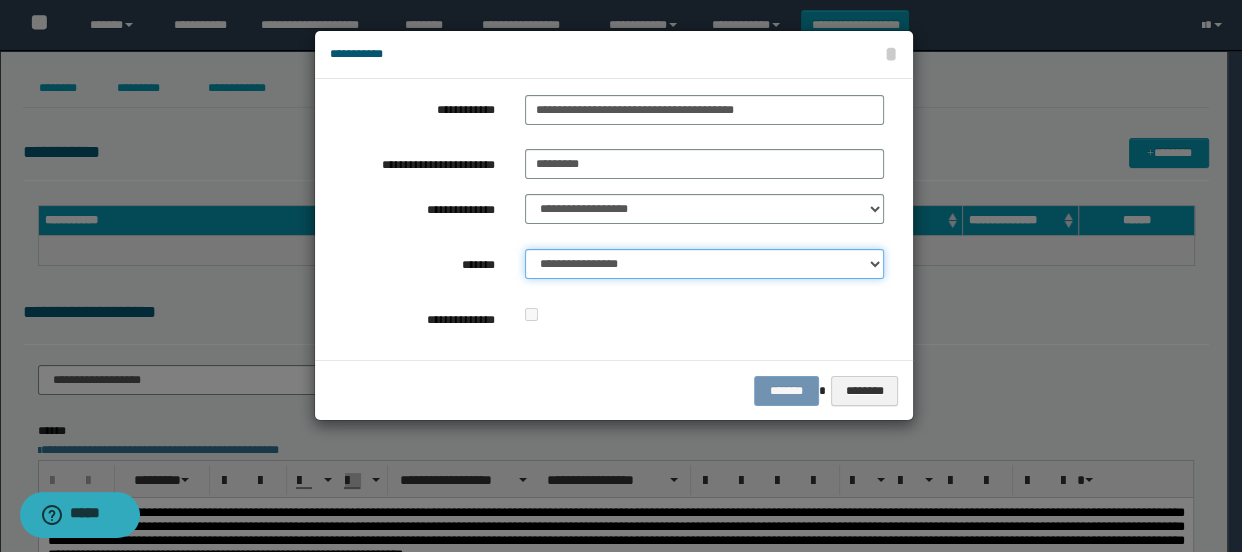 click on "**********" at bounding box center [705, 264] 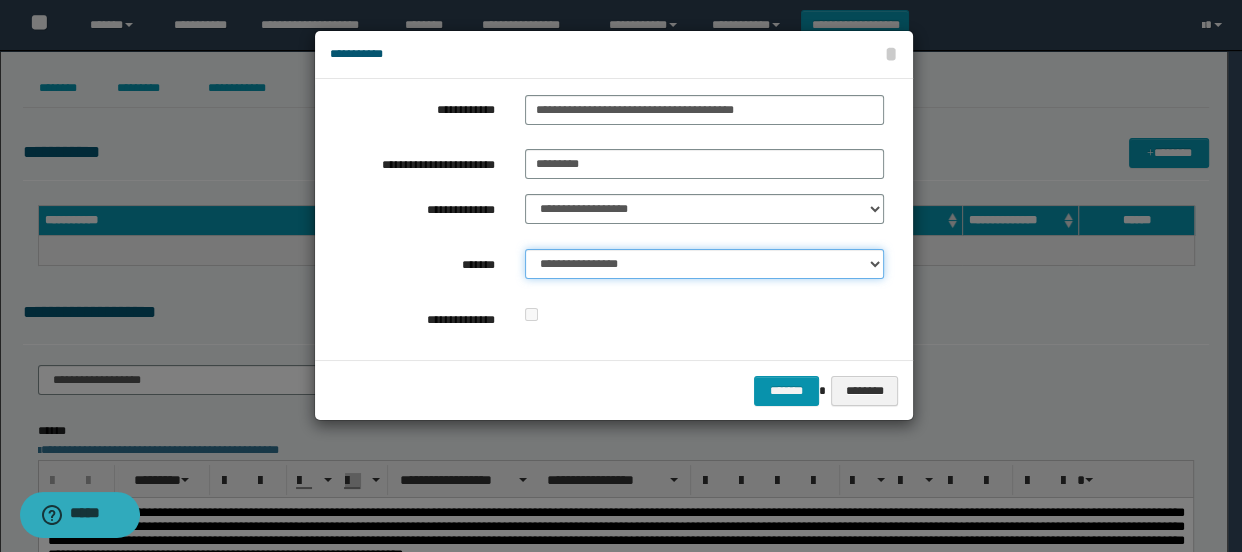 click on "**********" at bounding box center [705, 264] 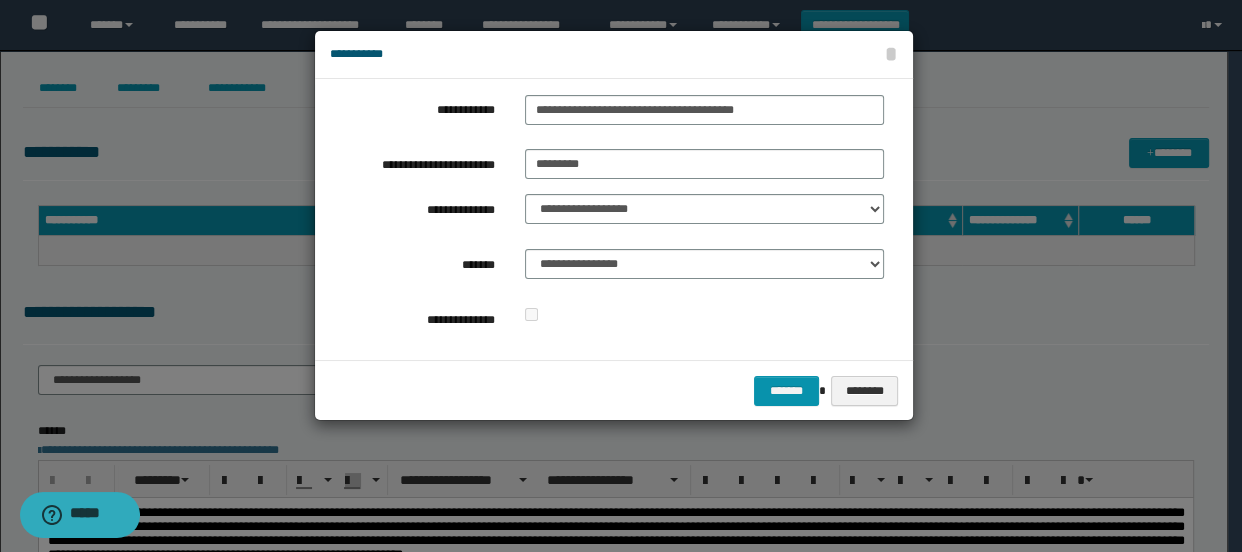 drag, startPoint x: 582, startPoint y: 428, endPoint x: 741, endPoint y: 407, distance: 160.3808 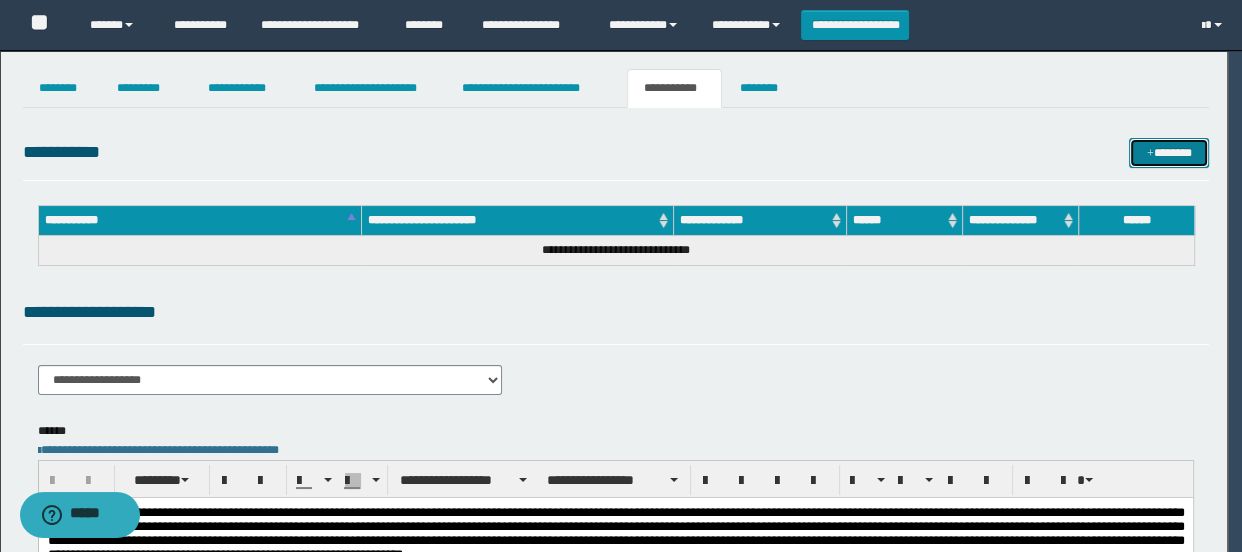 type 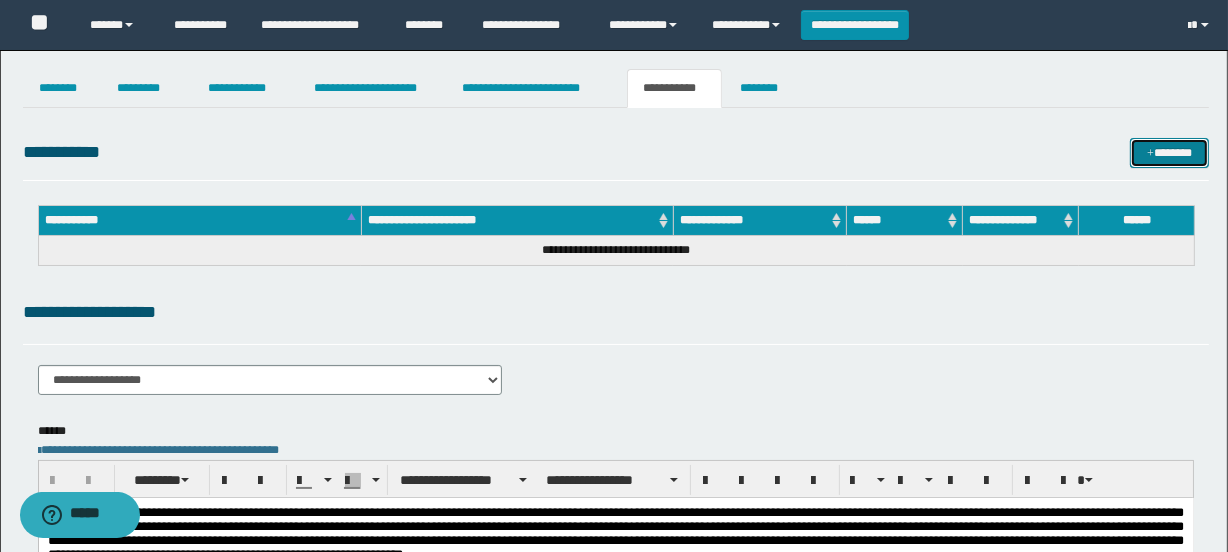 click on "*******" at bounding box center [1170, 153] 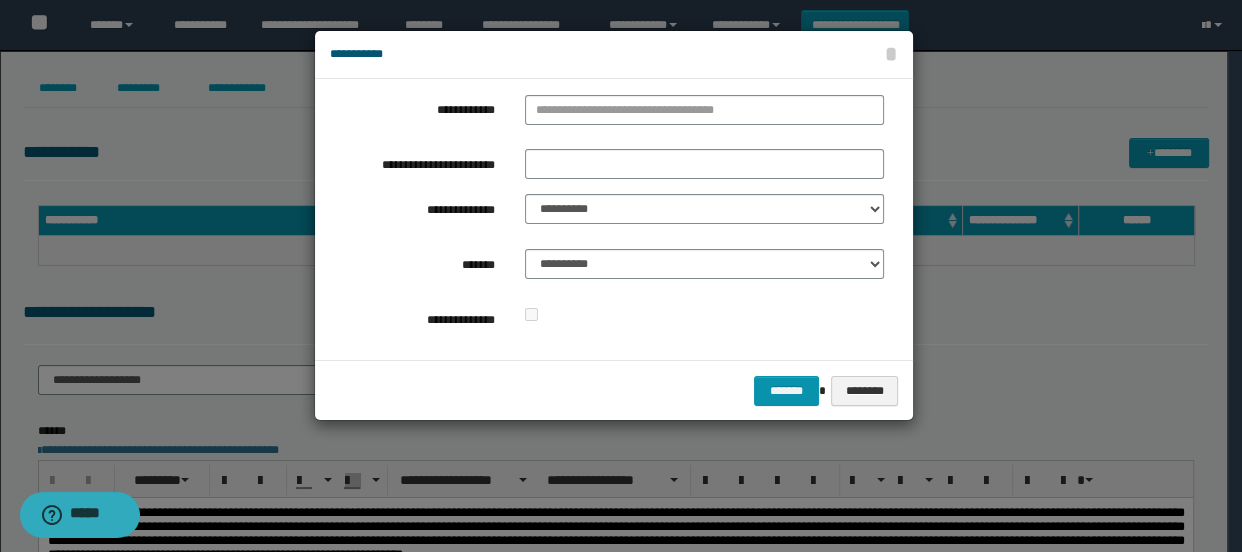 click on "**********" at bounding box center (705, 109) 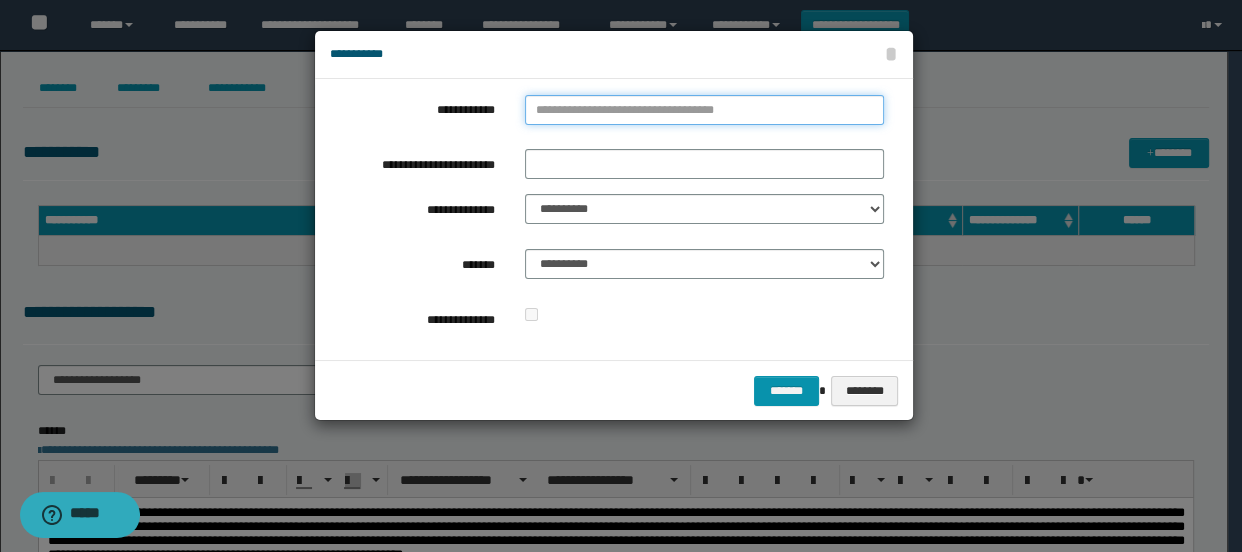 type on "**********" 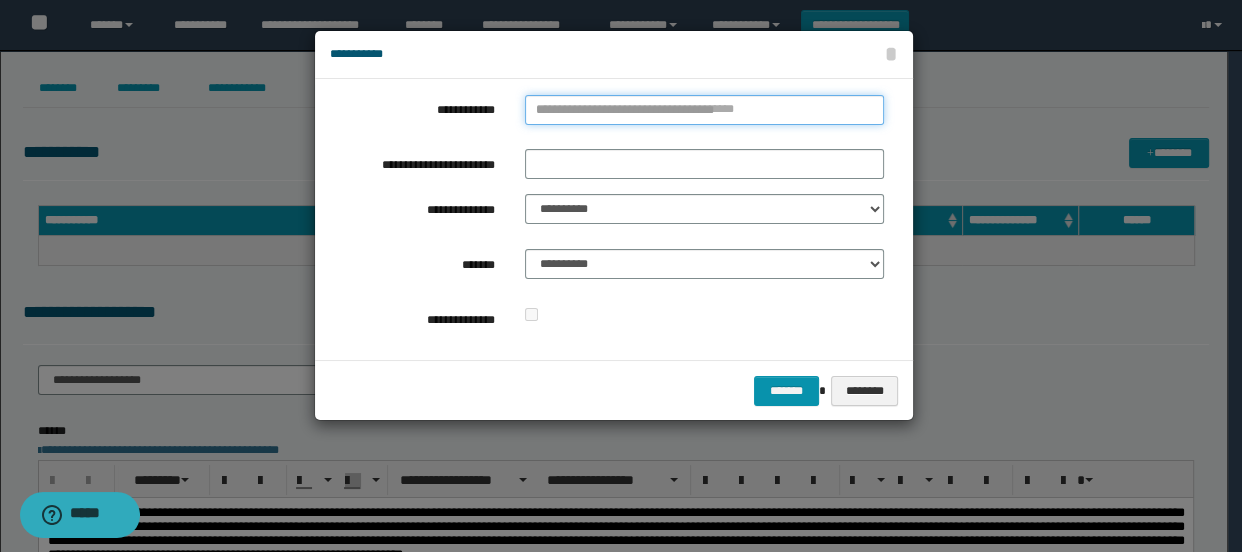 click on "**********" at bounding box center (705, 110) 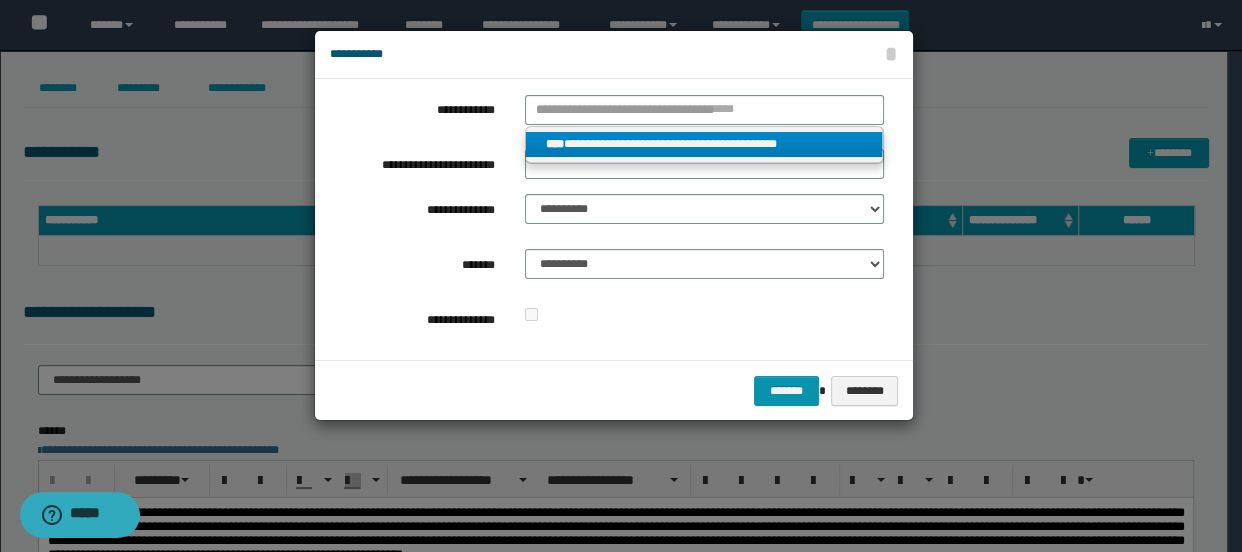 type on "**********" 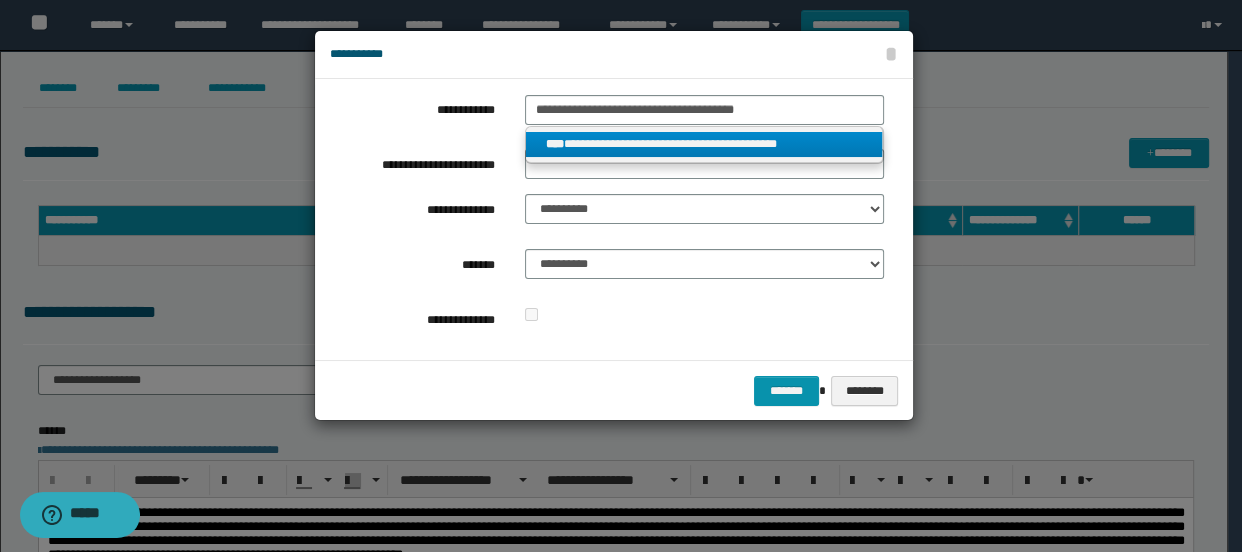 click on "**********" at bounding box center [704, 144] 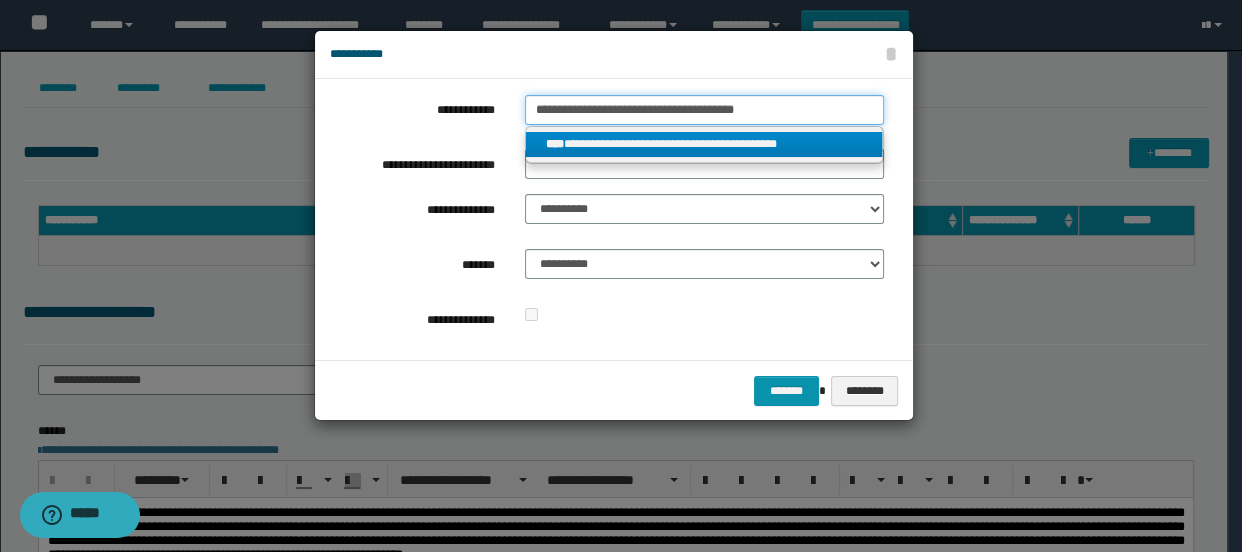 type 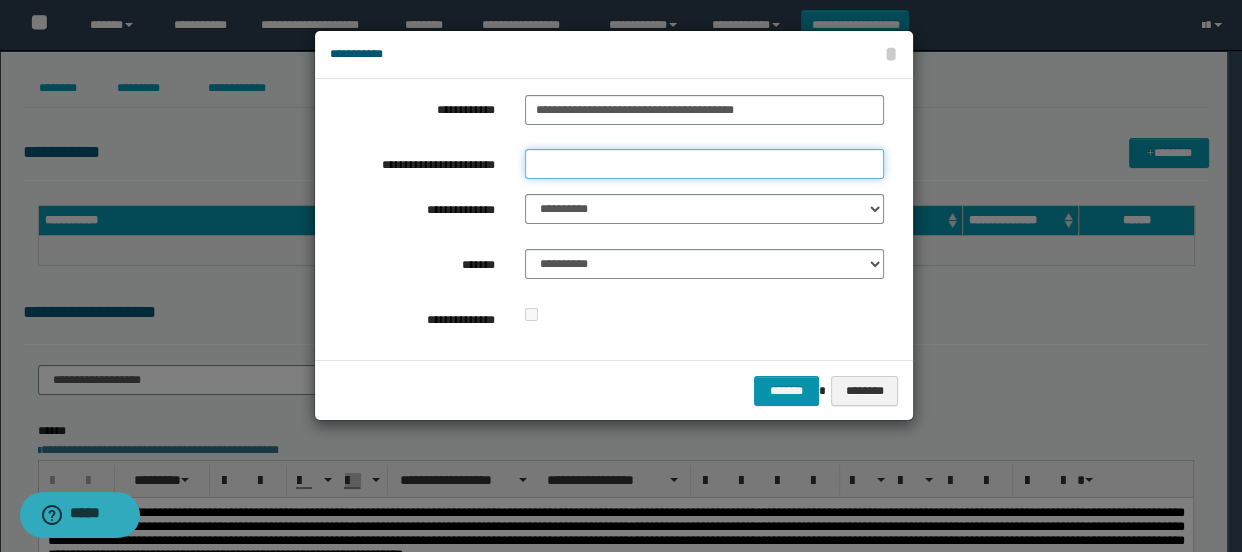 click on "**********" at bounding box center [705, 164] 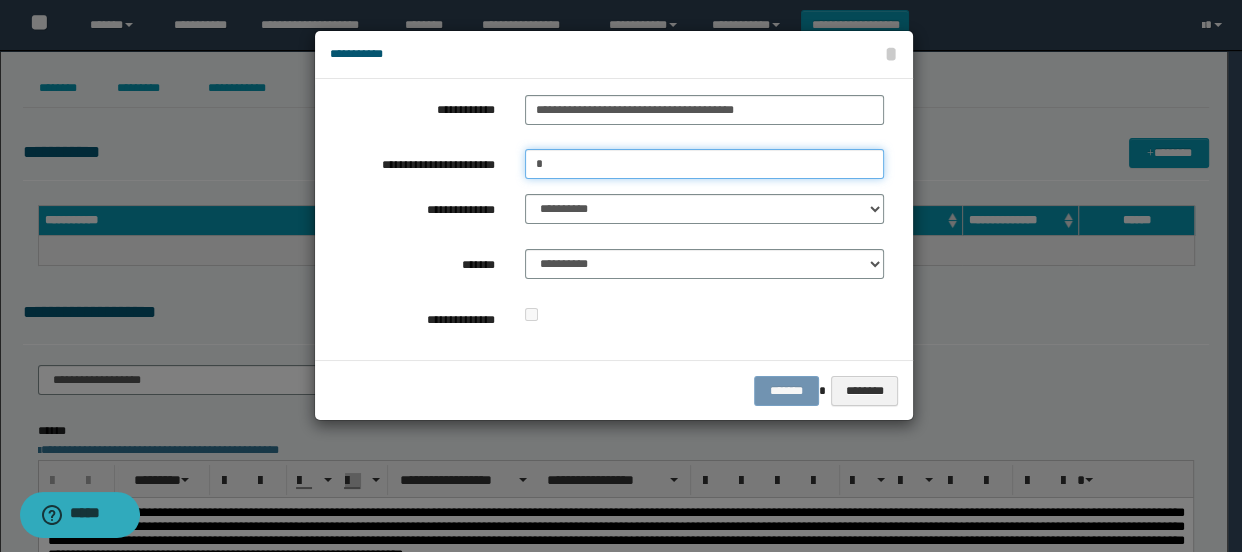 type on "*********" 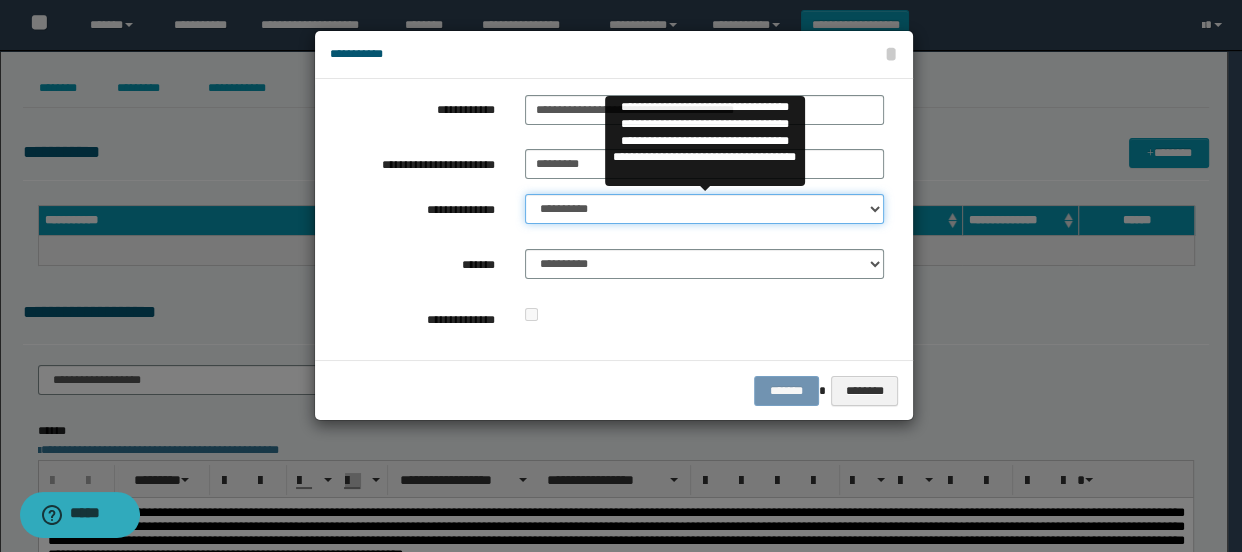 click on "**********" at bounding box center [705, 209] 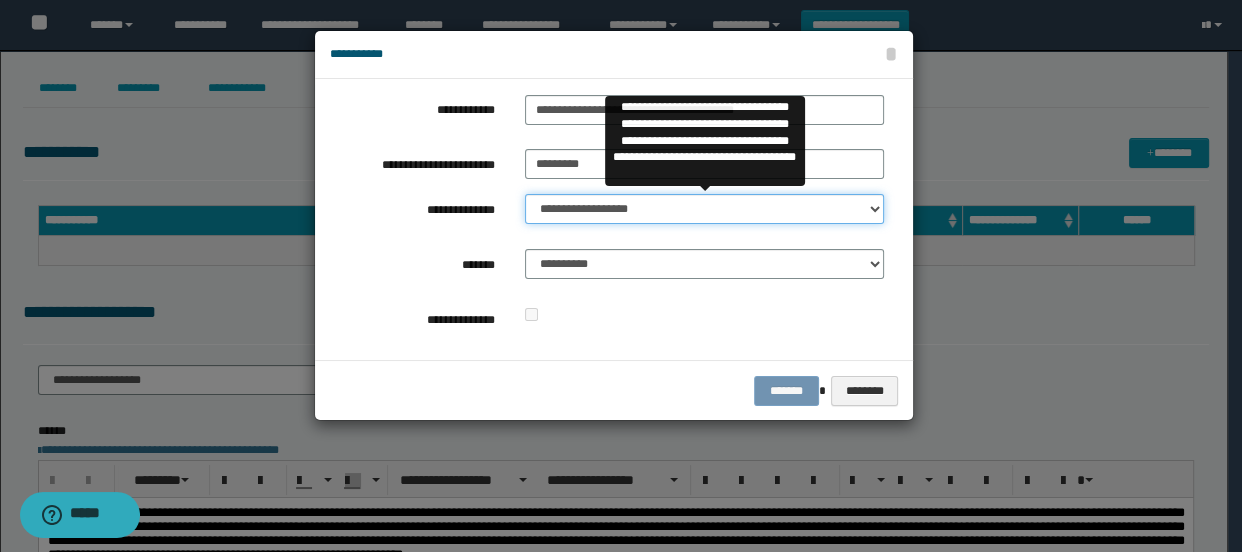 click on "**********" at bounding box center [705, 209] 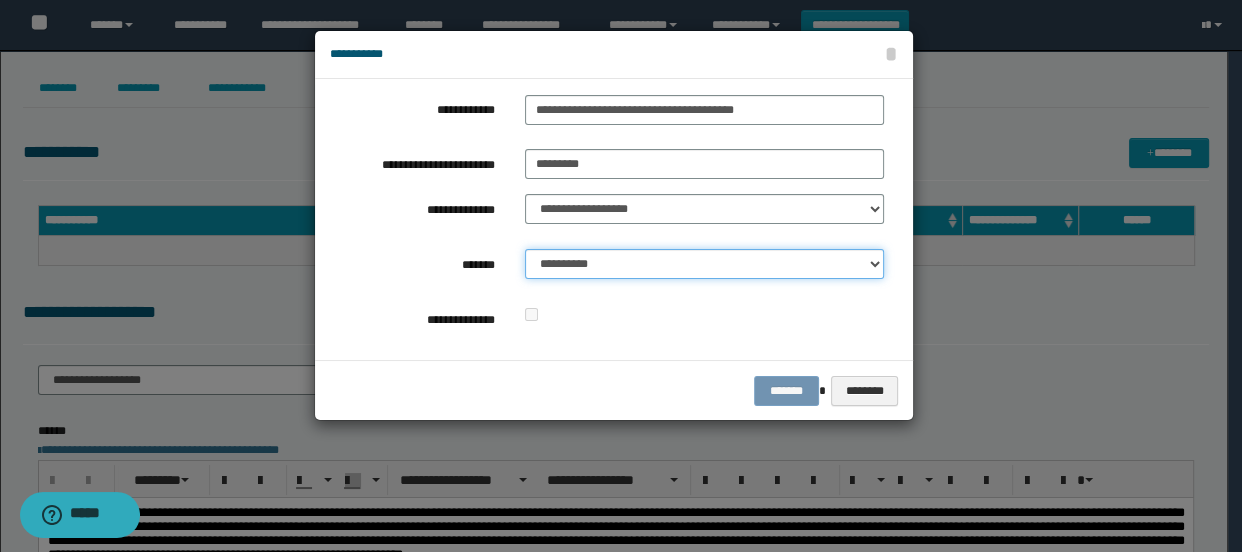 click on "**********" at bounding box center [705, 264] 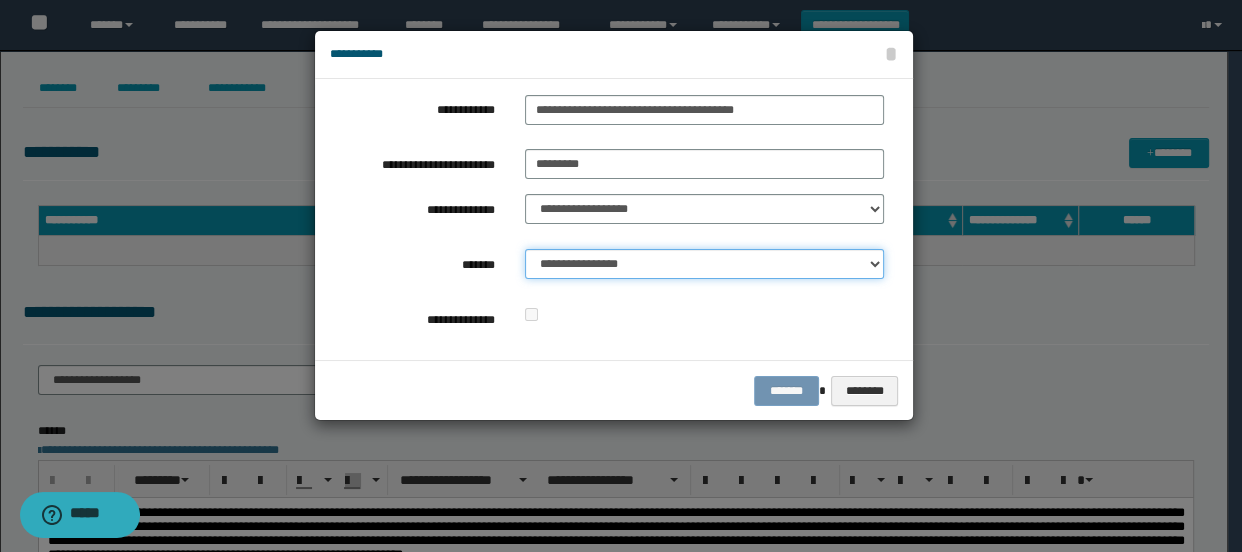 click on "**********" at bounding box center (705, 264) 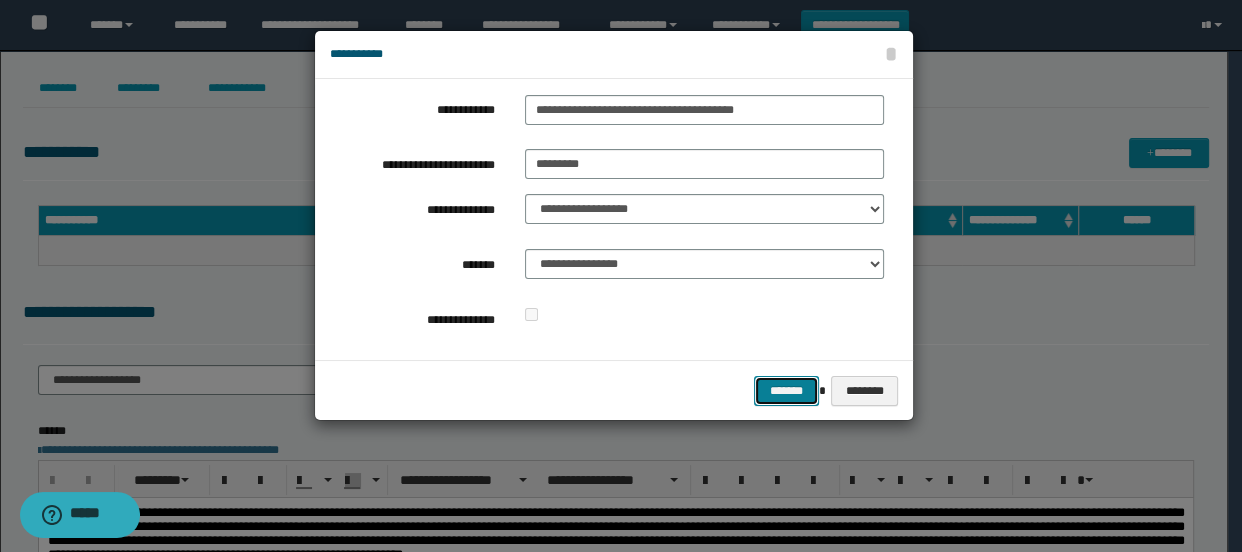 drag, startPoint x: 795, startPoint y: 387, endPoint x: 811, endPoint y: 375, distance: 20 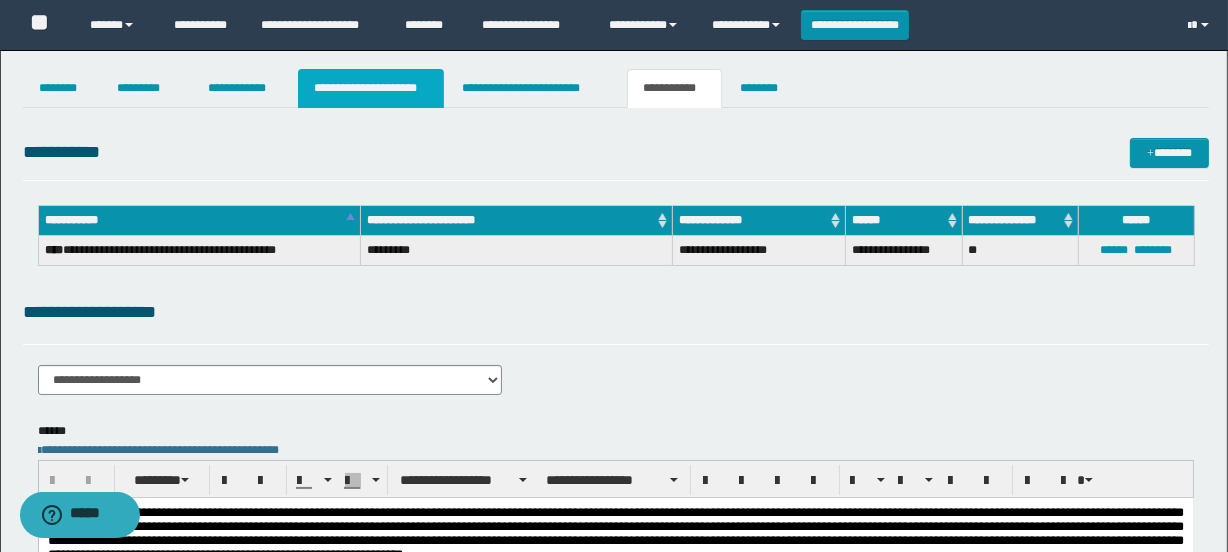 click on "**********" at bounding box center [371, 88] 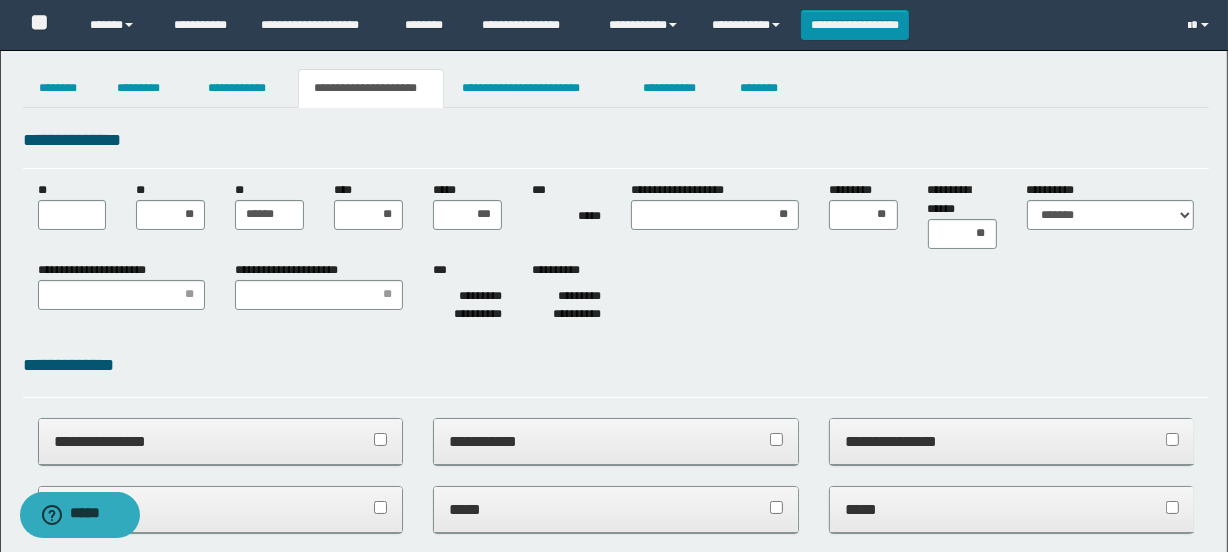 click on "**********" at bounding box center (616, 147) 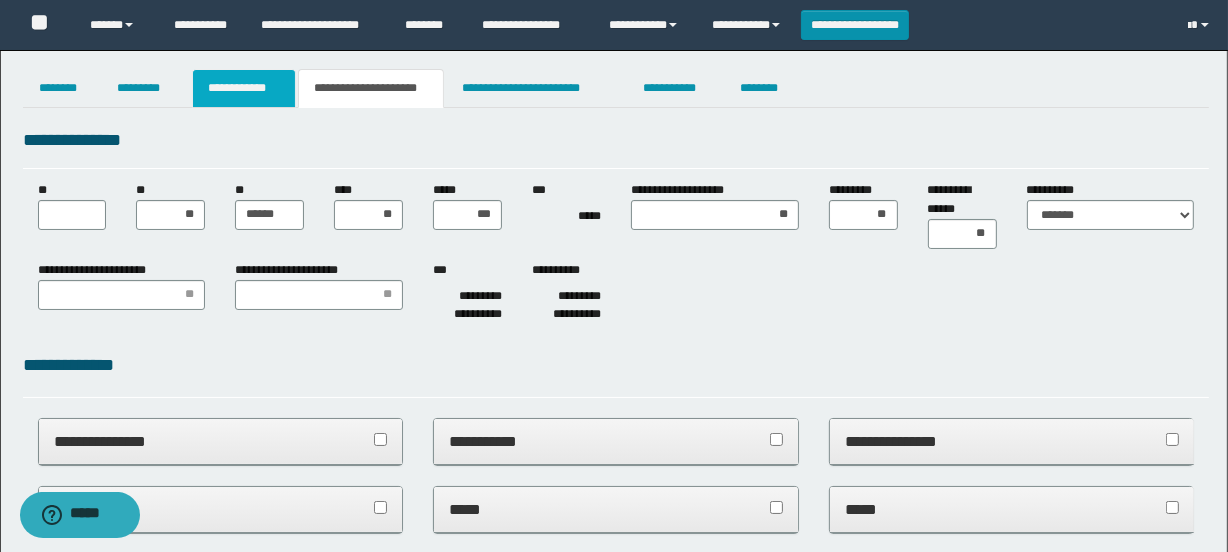 click on "**********" at bounding box center [244, 88] 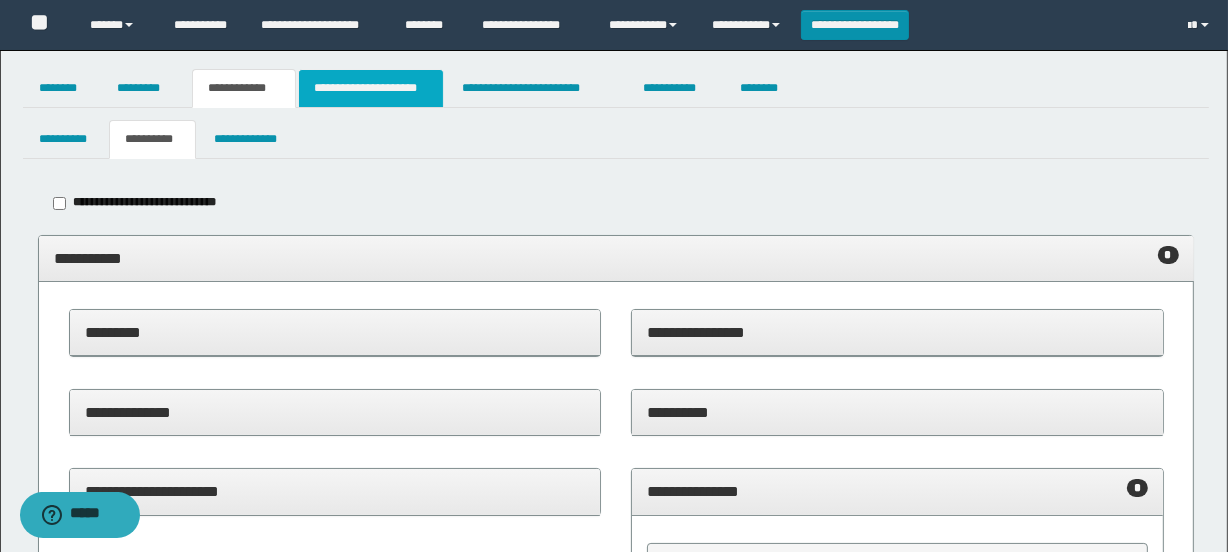 click on "**********" at bounding box center (371, 88) 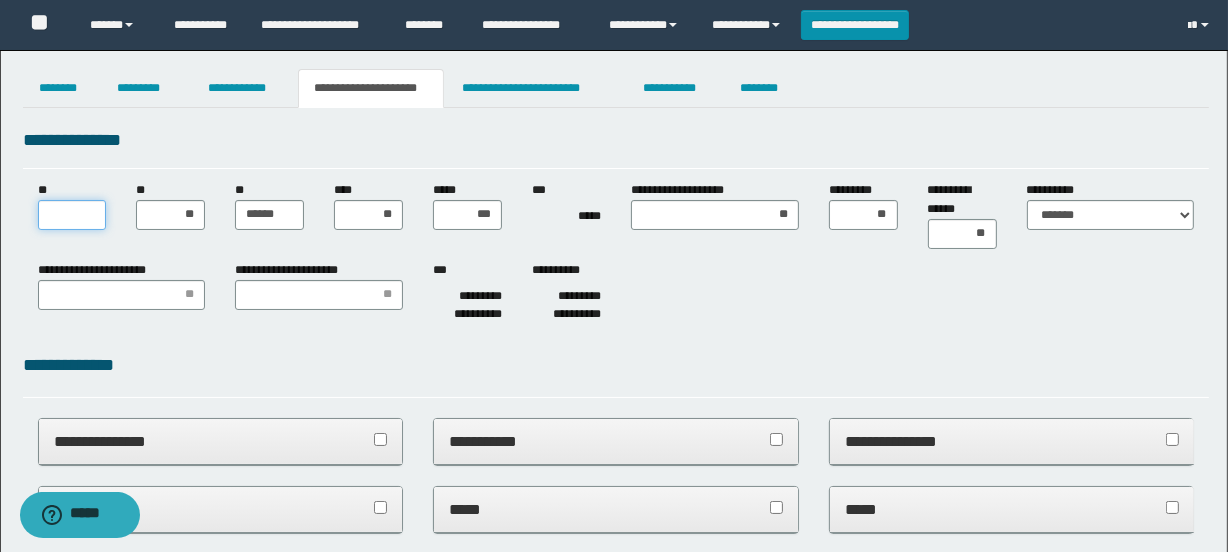 click on "**" at bounding box center [72, 215] 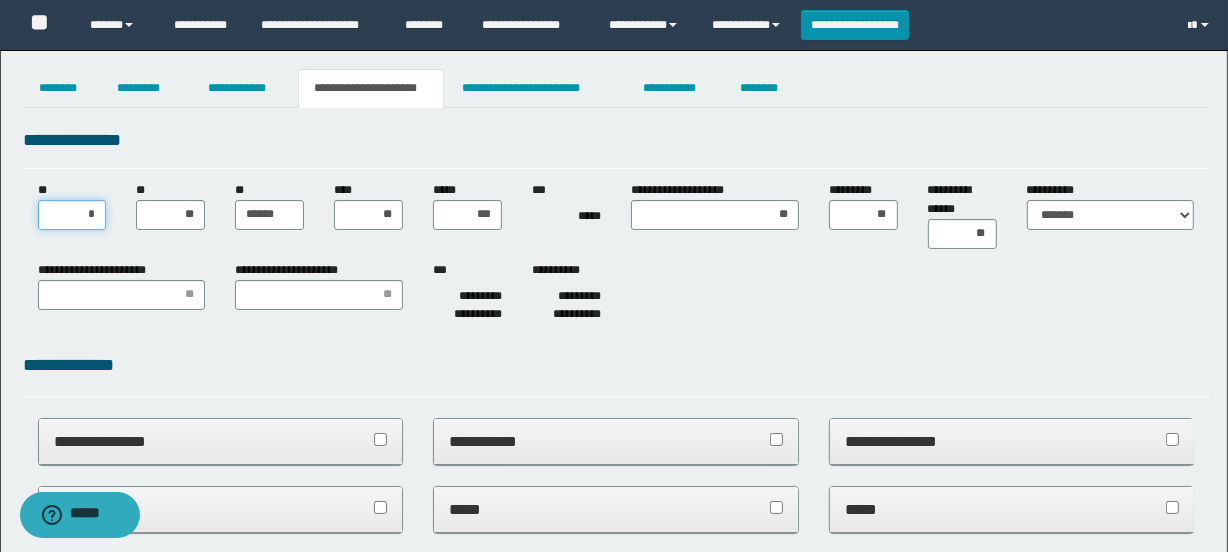 type on "**" 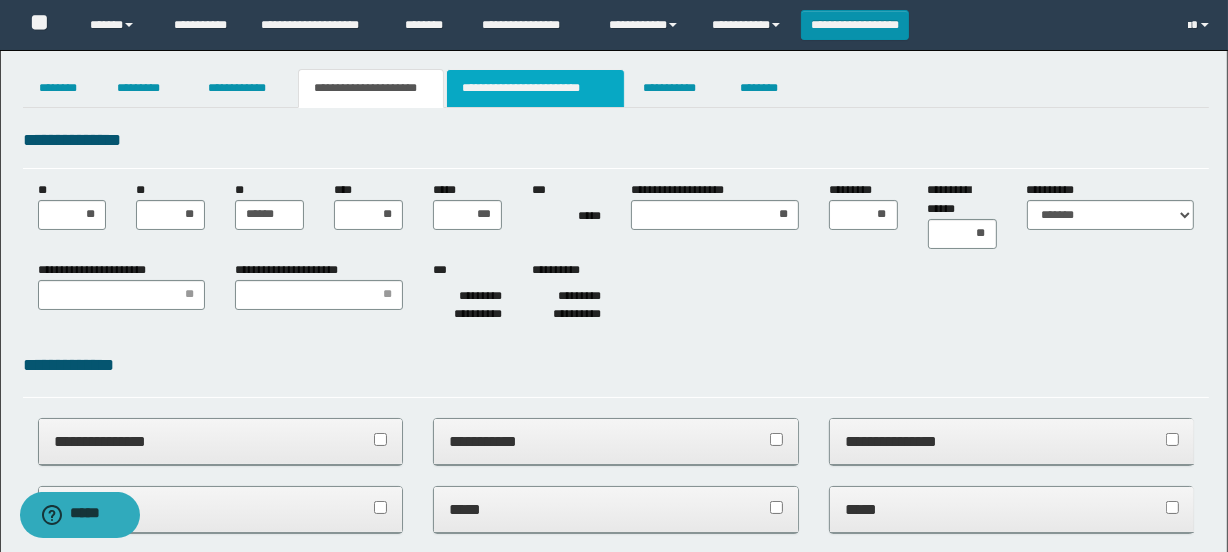 click on "**********" at bounding box center [535, 88] 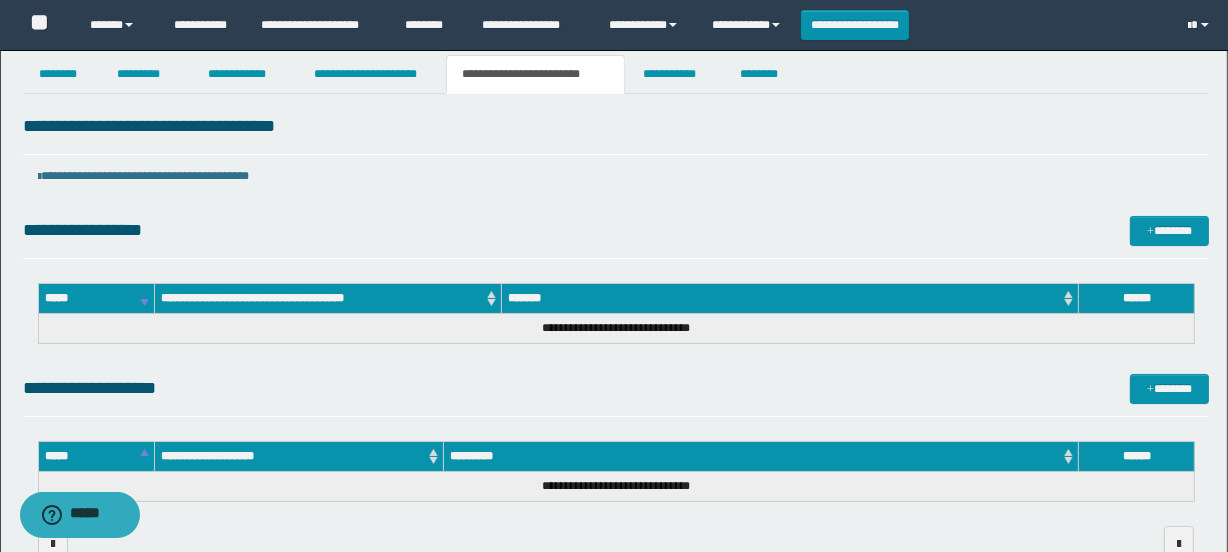 scroll, scrollTop: 0, scrollLeft: 0, axis: both 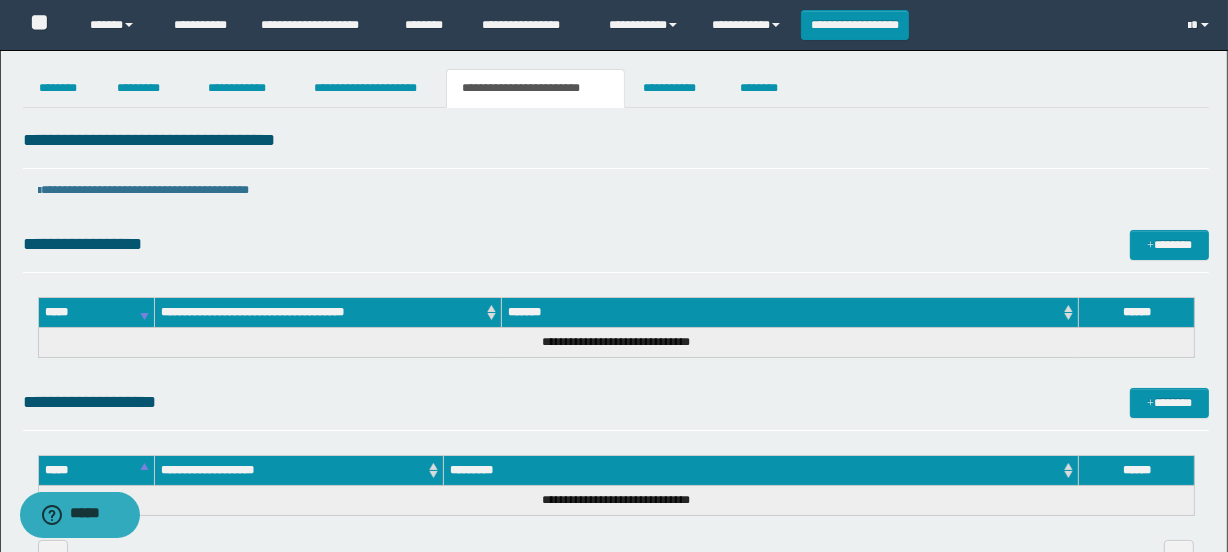 click on "**********" at bounding box center [616, 190] 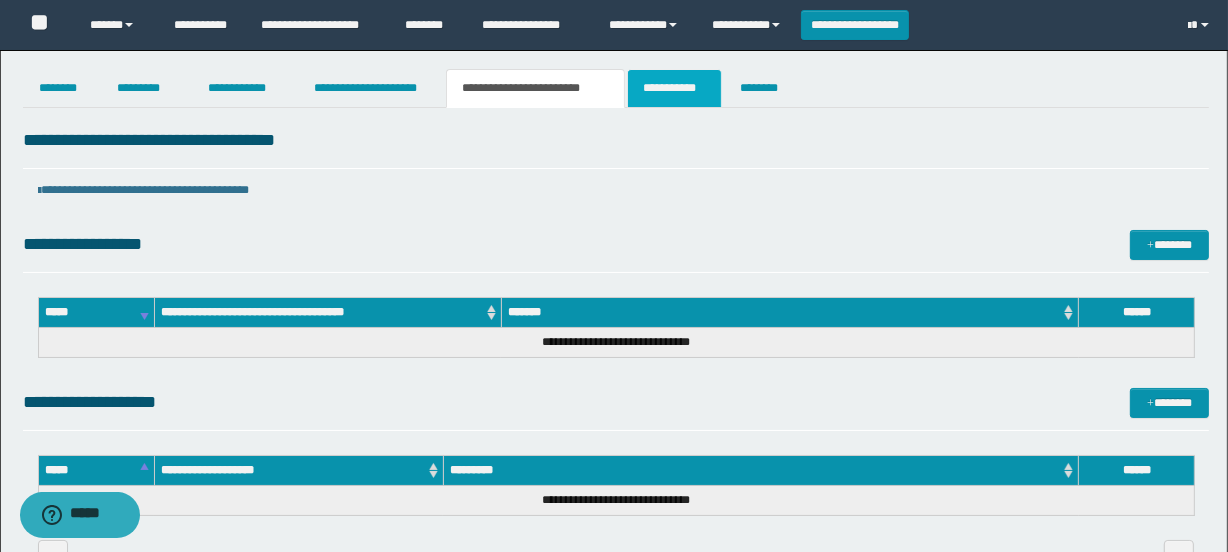 click on "**********" at bounding box center (674, 88) 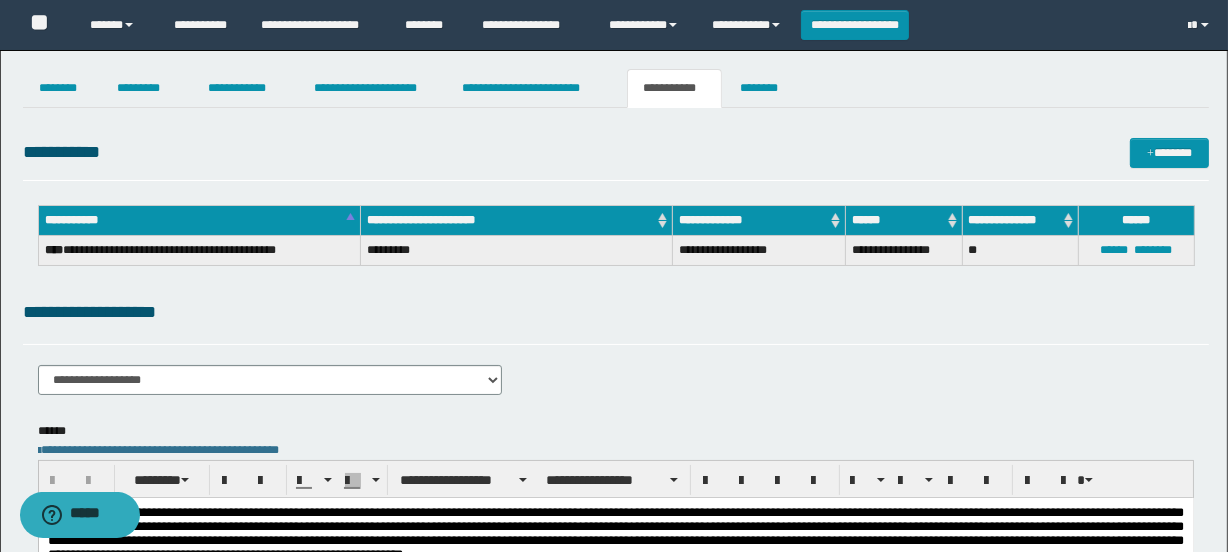 click on "**********" at bounding box center [616, 312] 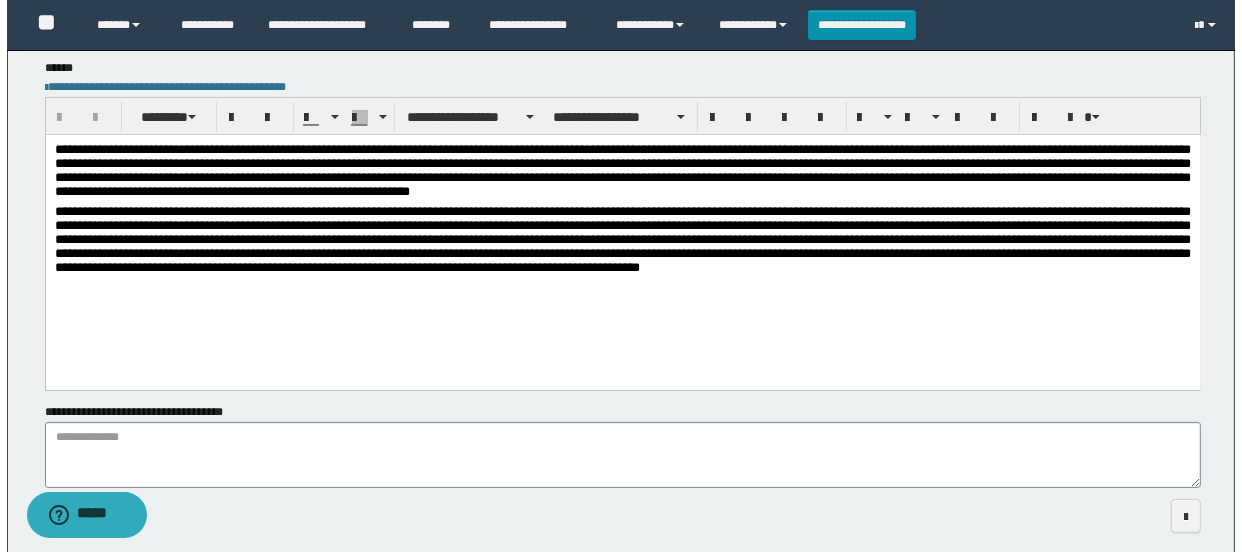 scroll, scrollTop: 0, scrollLeft: 0, axis: both 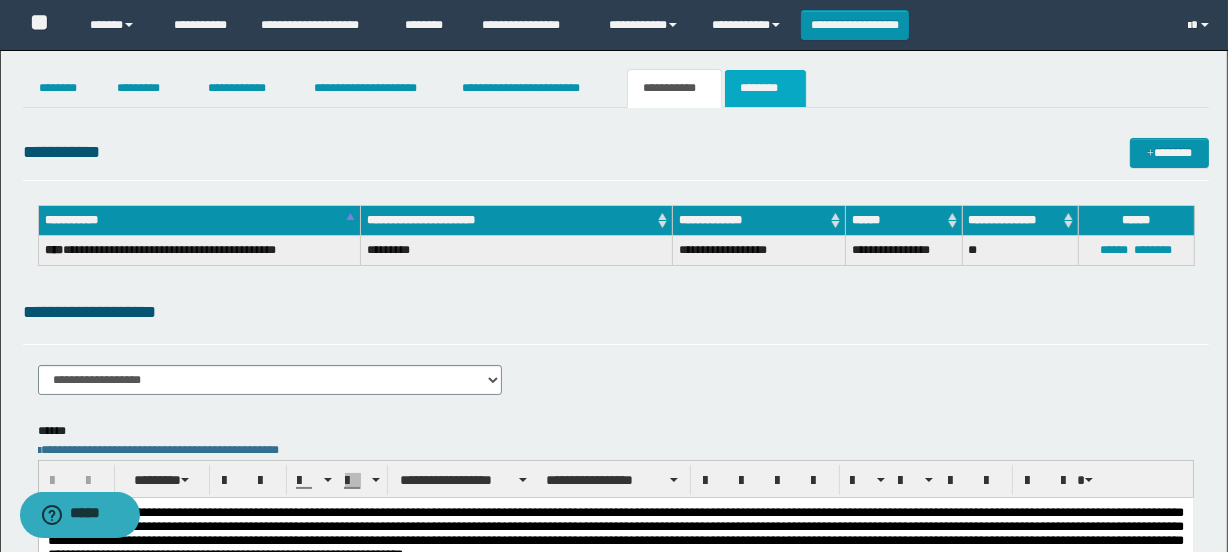 click on "********" at bounding box center (765, 88) 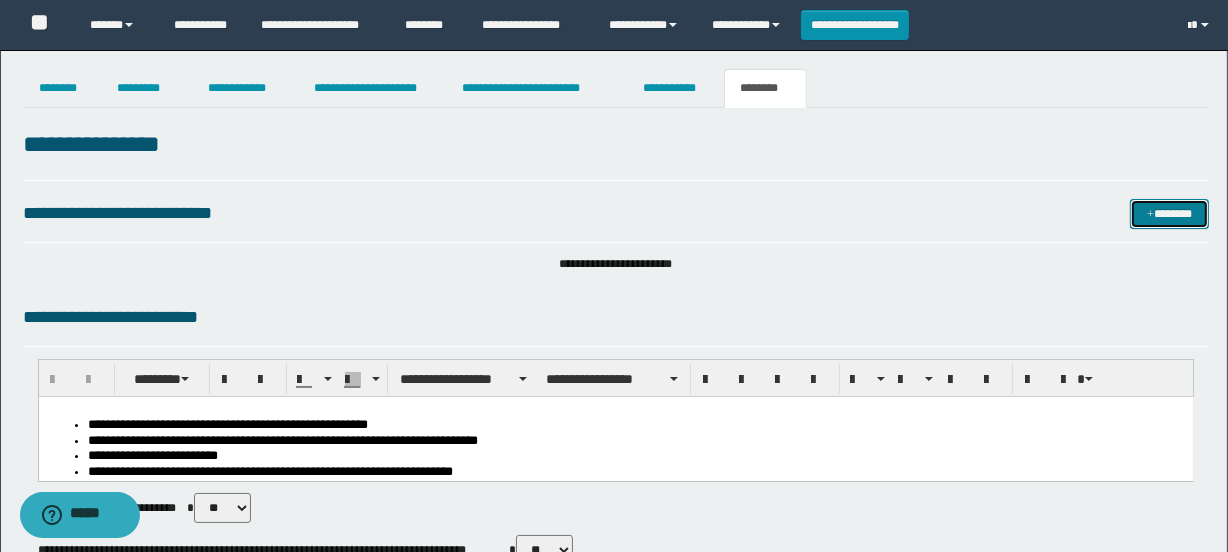 click on "*******" at bounding box center (1170, 214) 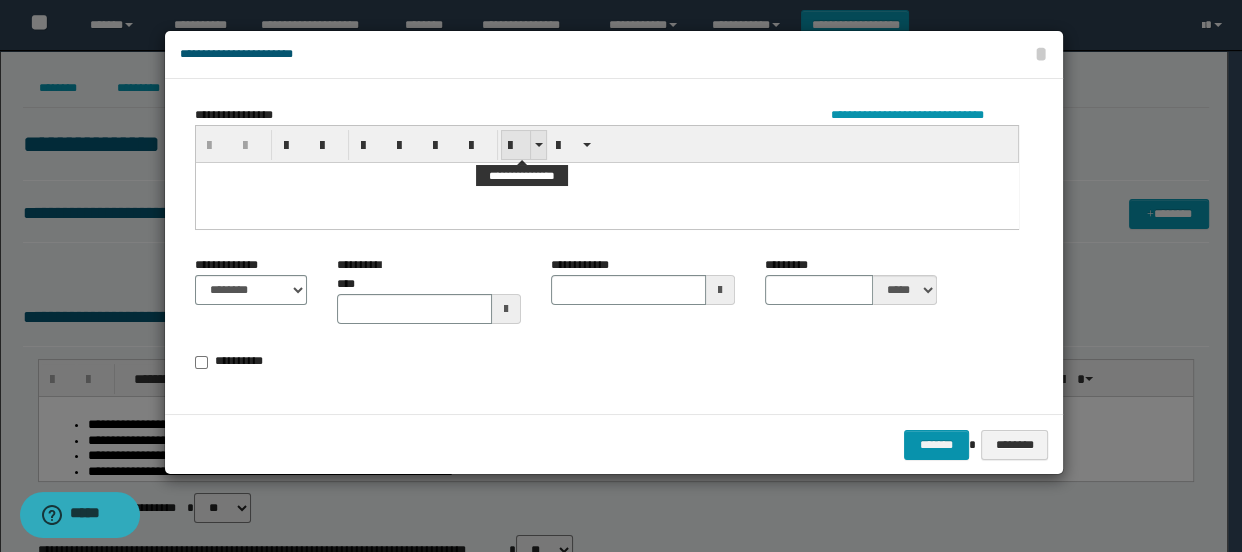 click at bounding box center [516, 146] 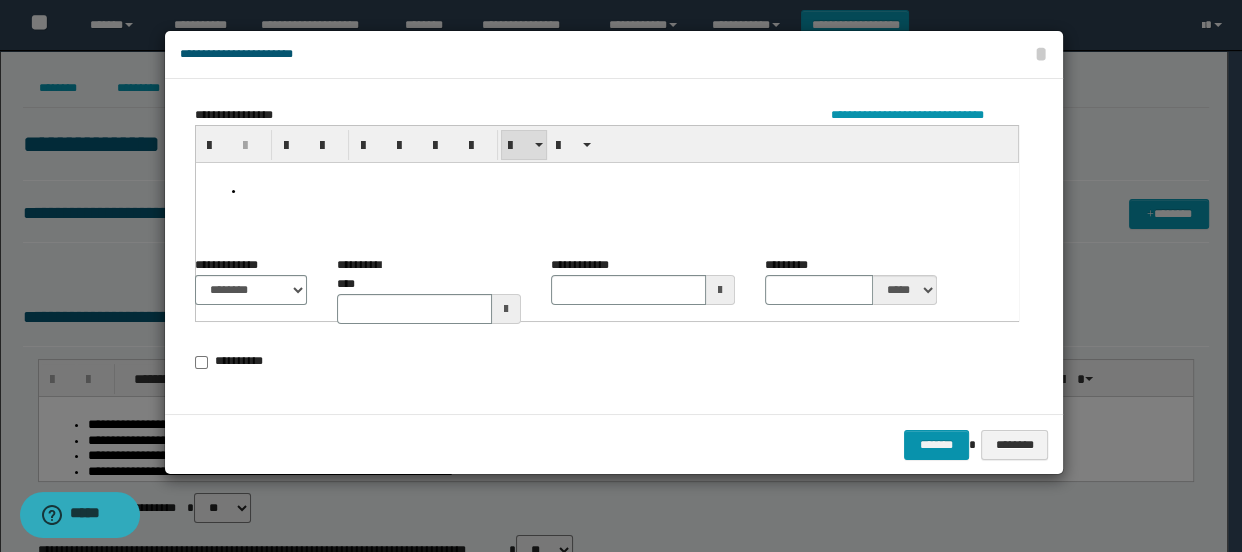 paste 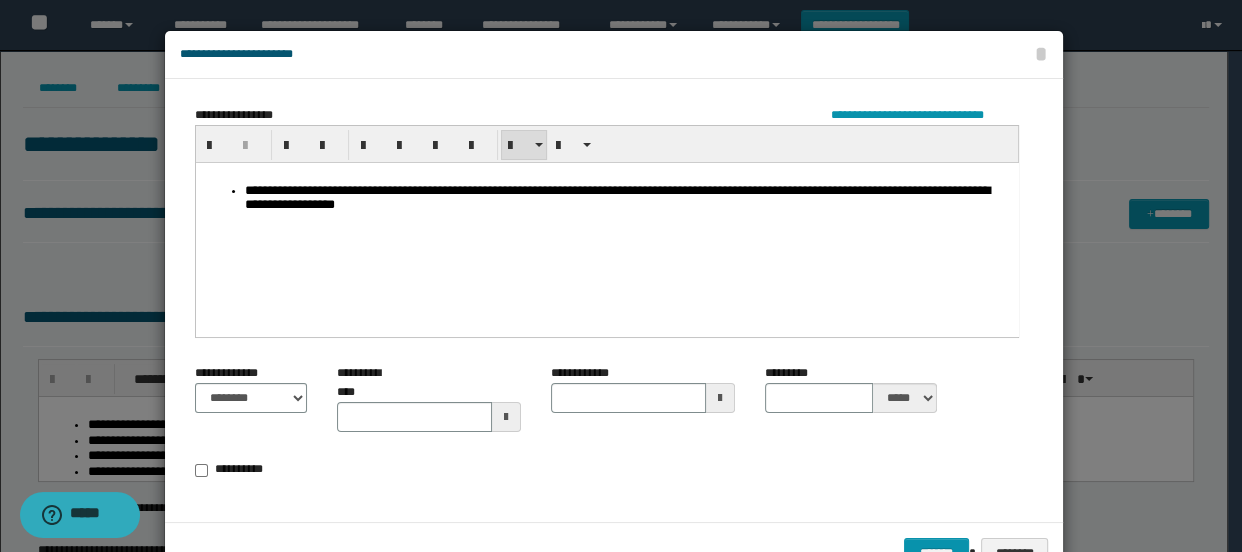 click on "**********" at bounding box center [626, 198] 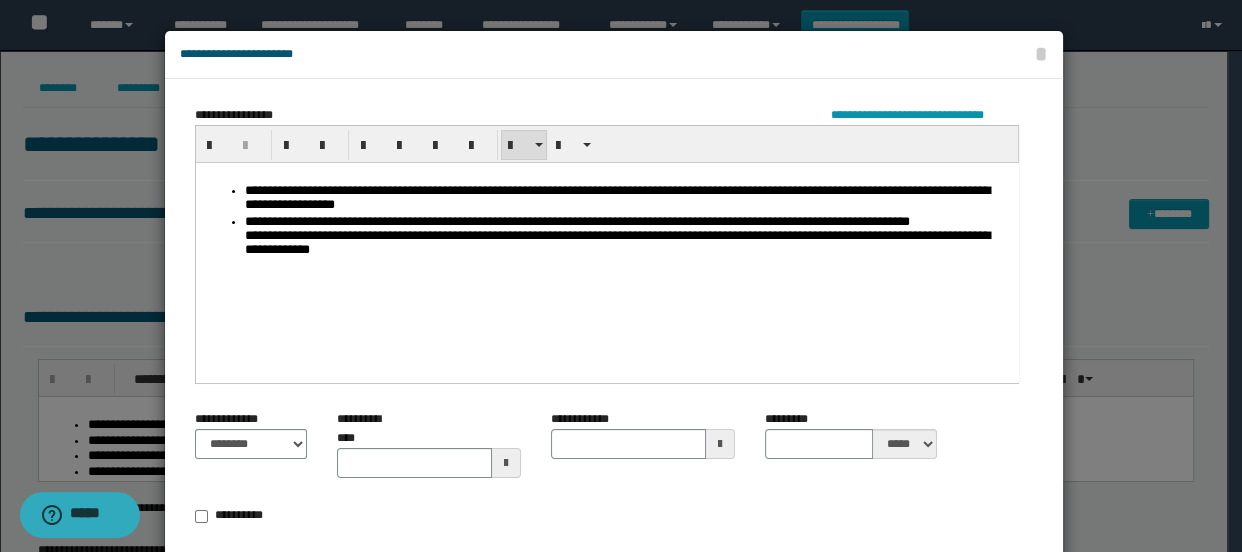click on "**********" at bounding box center [606, 221] 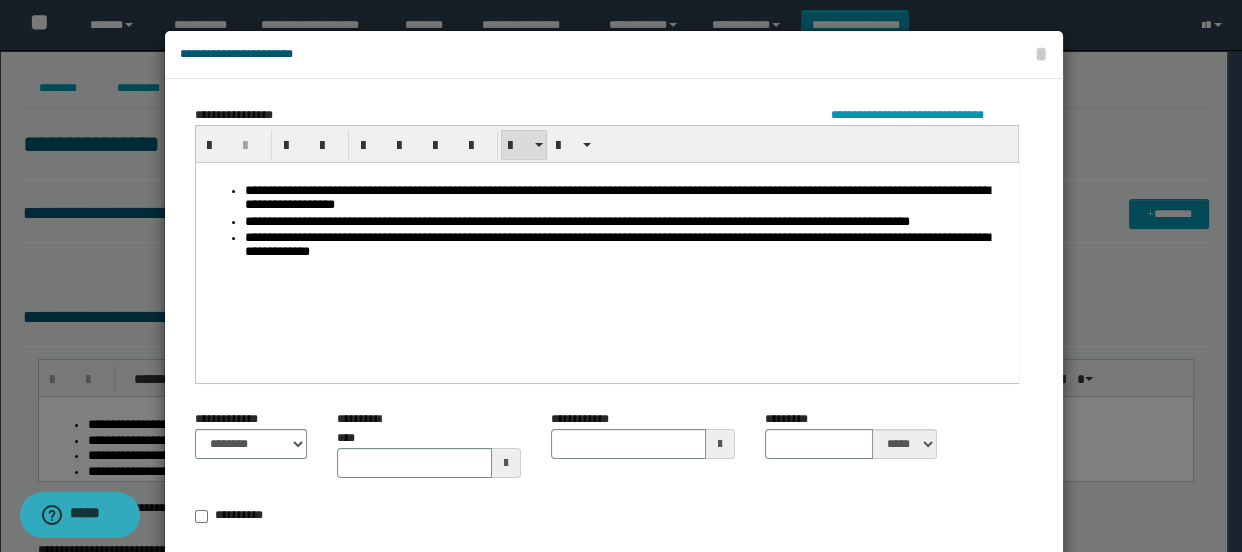 click on "**********" at bounding box center (606, 247) 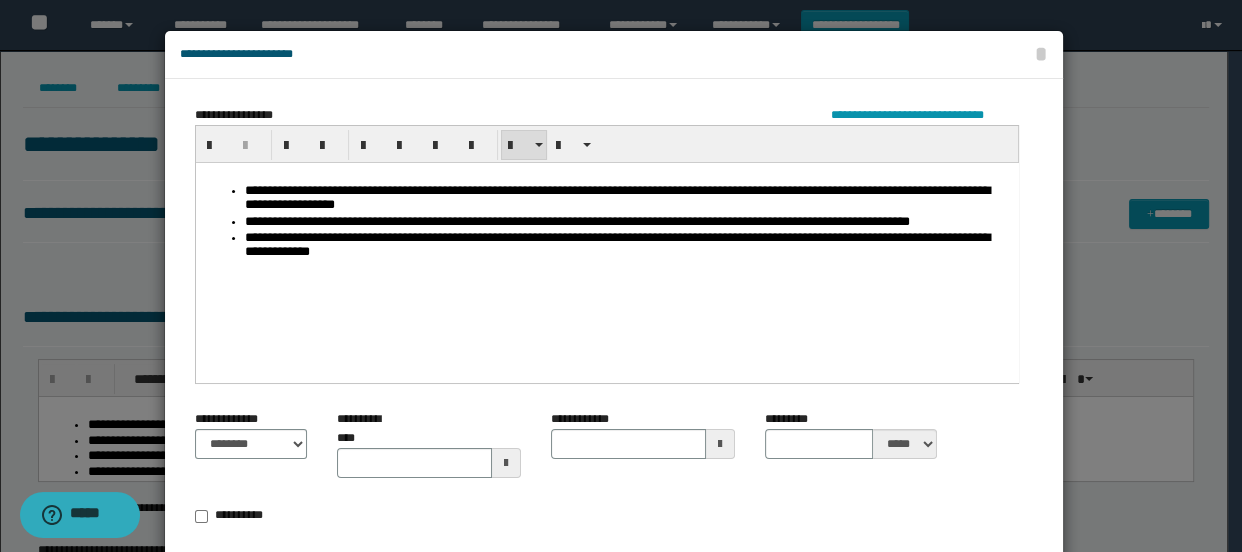 click on "**********" at bounding box center (607, 475) 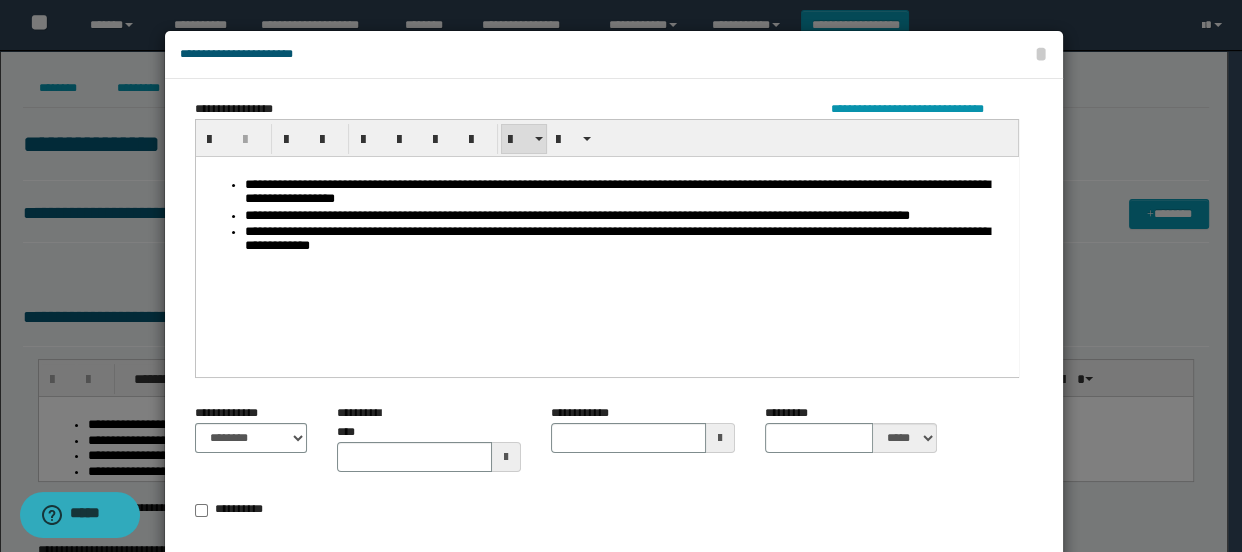 type 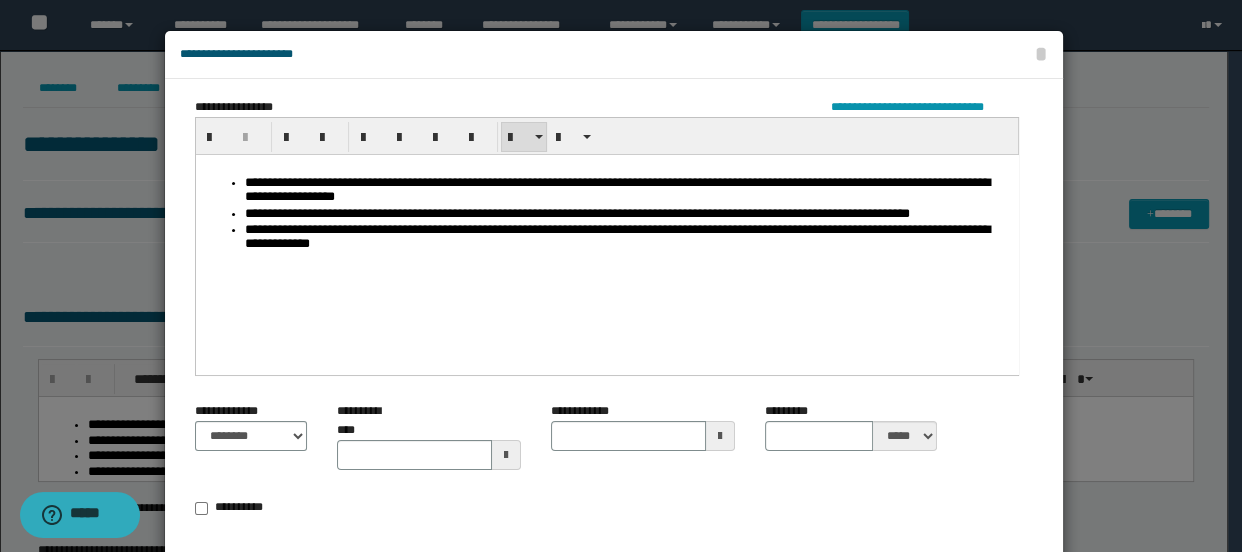 click on "**********" at bounding box center (607, 467) 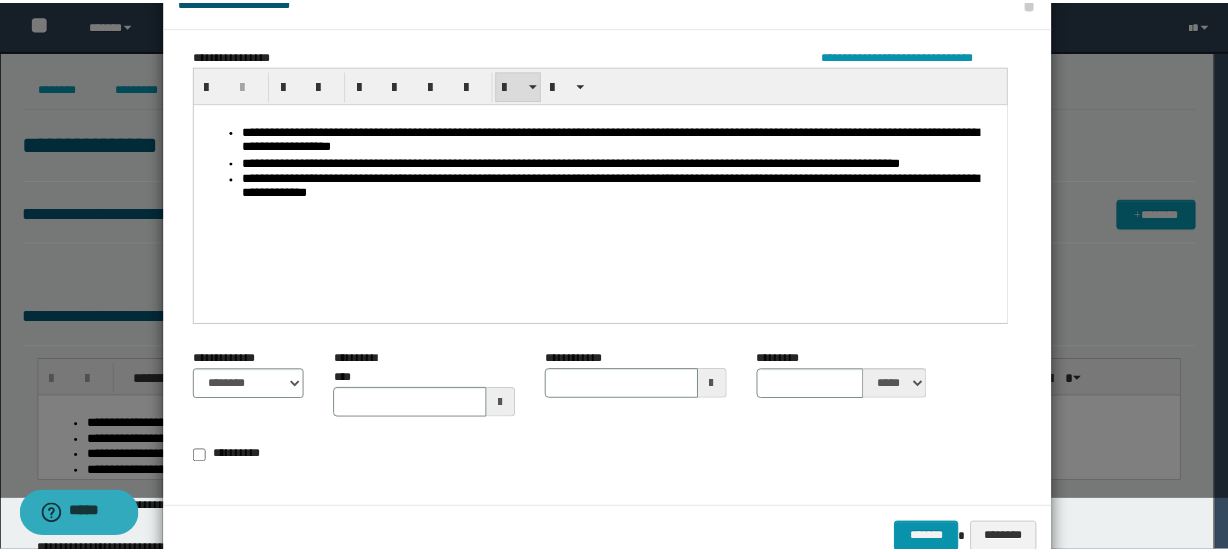 scroll, scrollTop: 99, scrollLeft: 0, axis: vertical 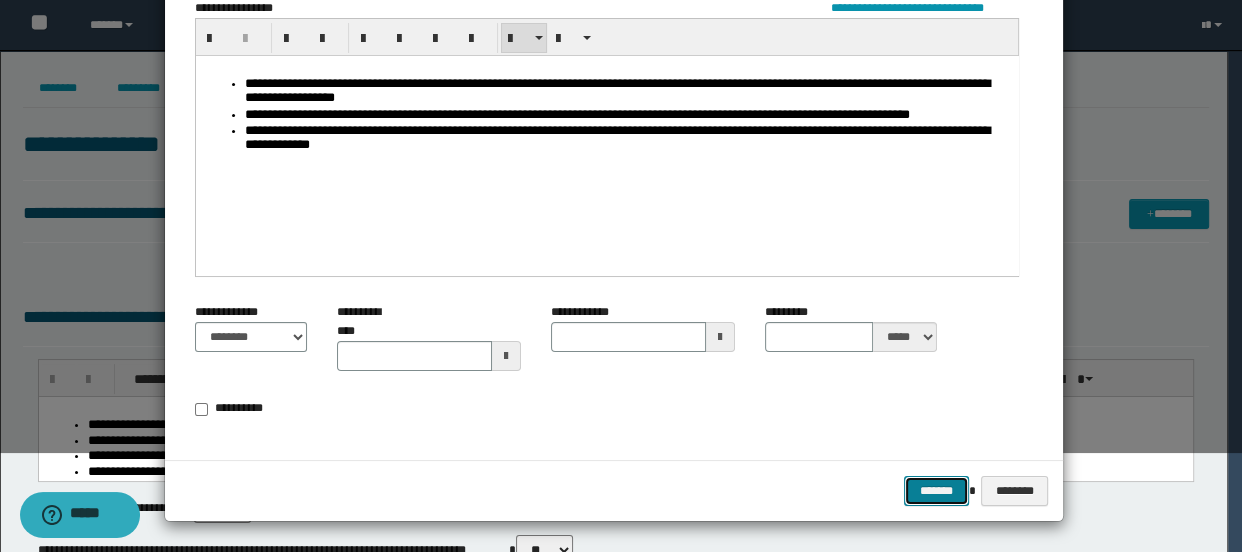 click on "*******" at bounding box center (936, 491) 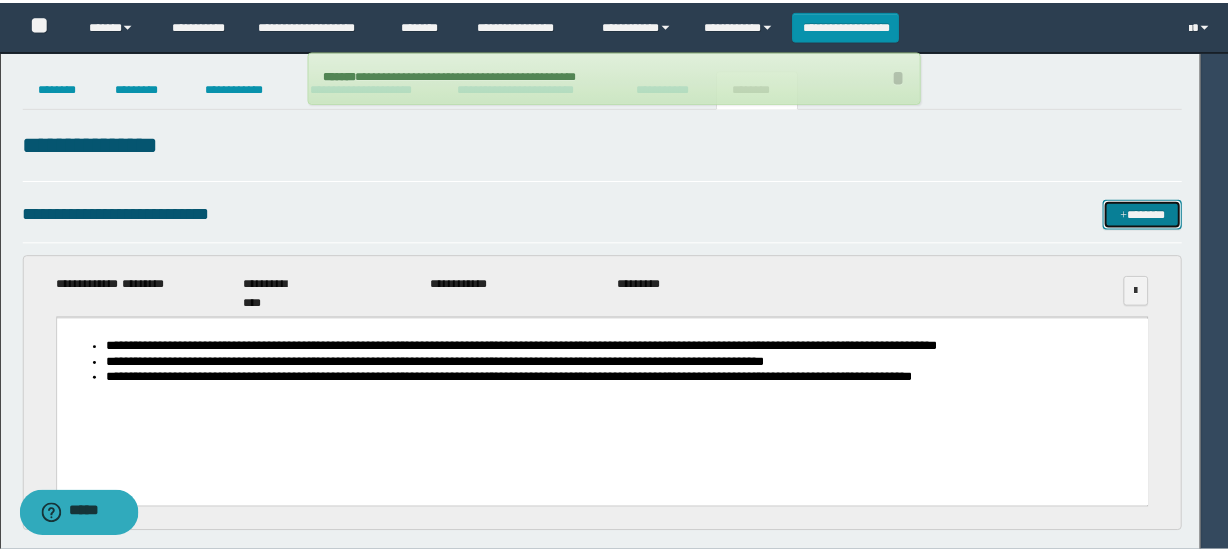 scroll, scrollTop: 0, scrollLeft: 0, axis: both 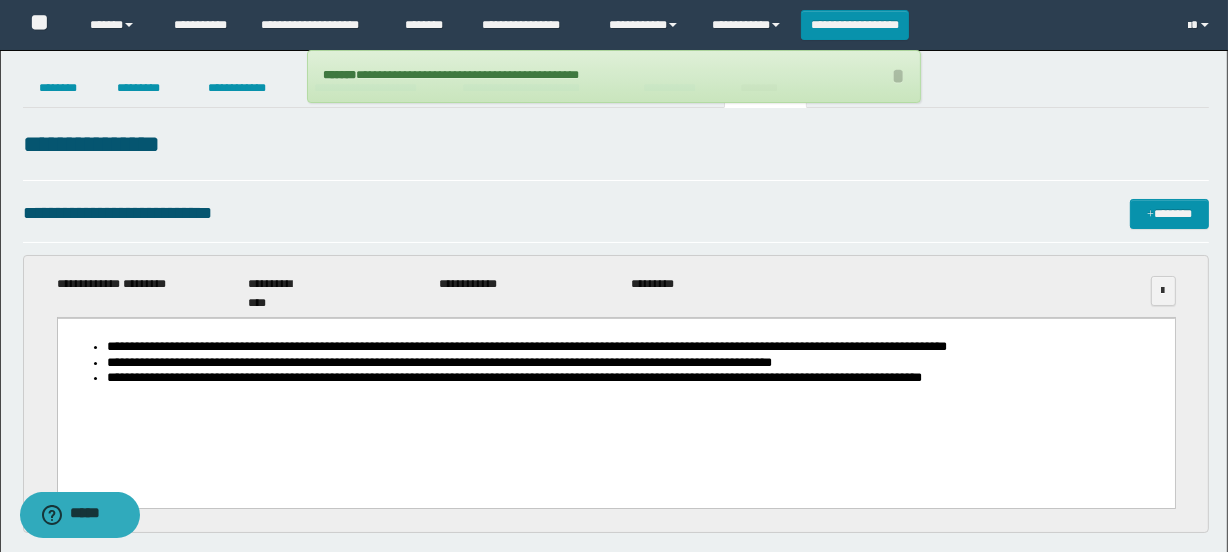 click on "**********" at bounding box center (635, 362) 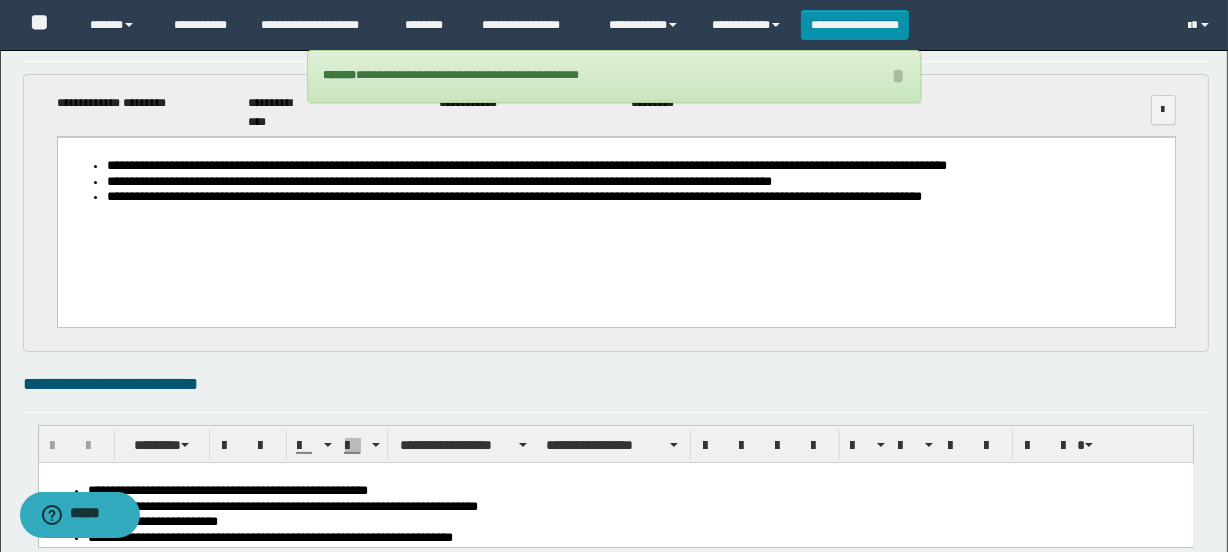 scroll, scrollTop: 454, scrollLeft: 0, axis: vertical 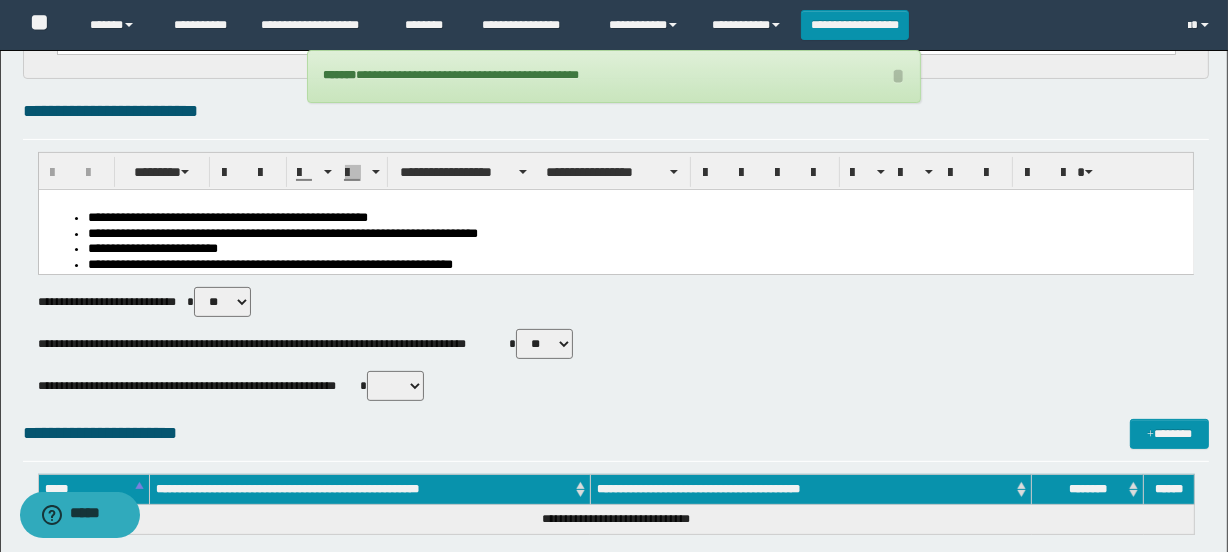 click on "**********" at bounding box center [616, 415] 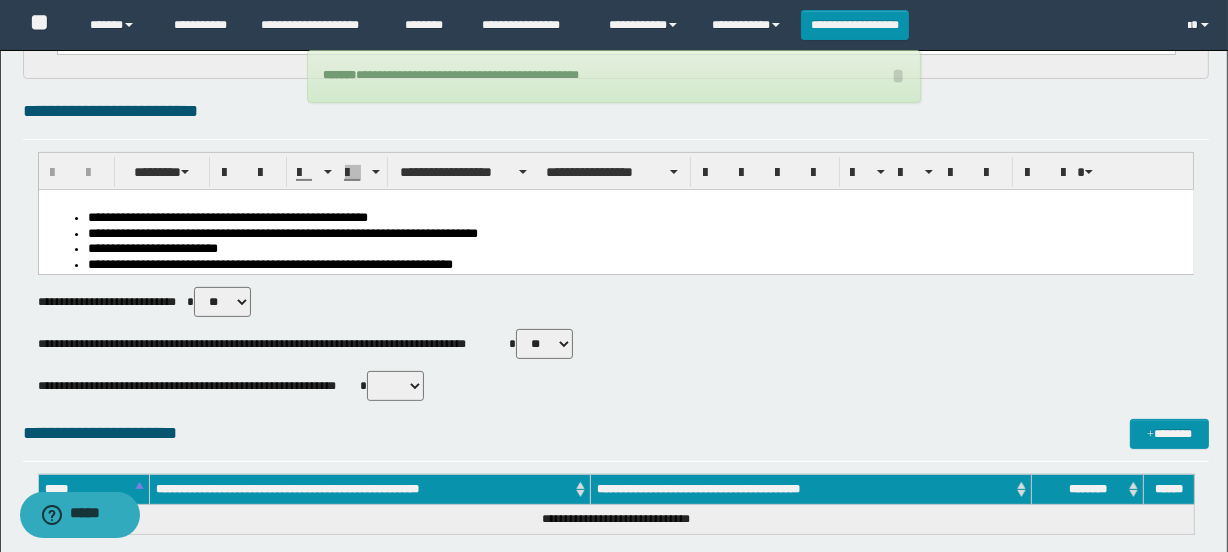 drag, startPoint x: 408, startPoint y: 384, endPoint x: 406, endPoint y: 397, distance: 13.152946 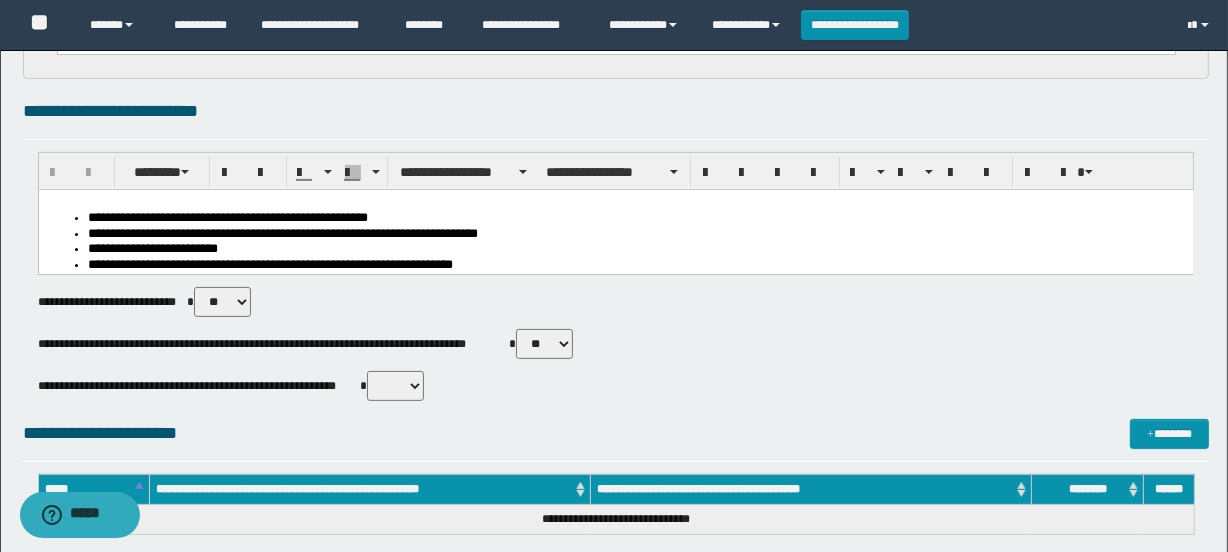 select on "*****" 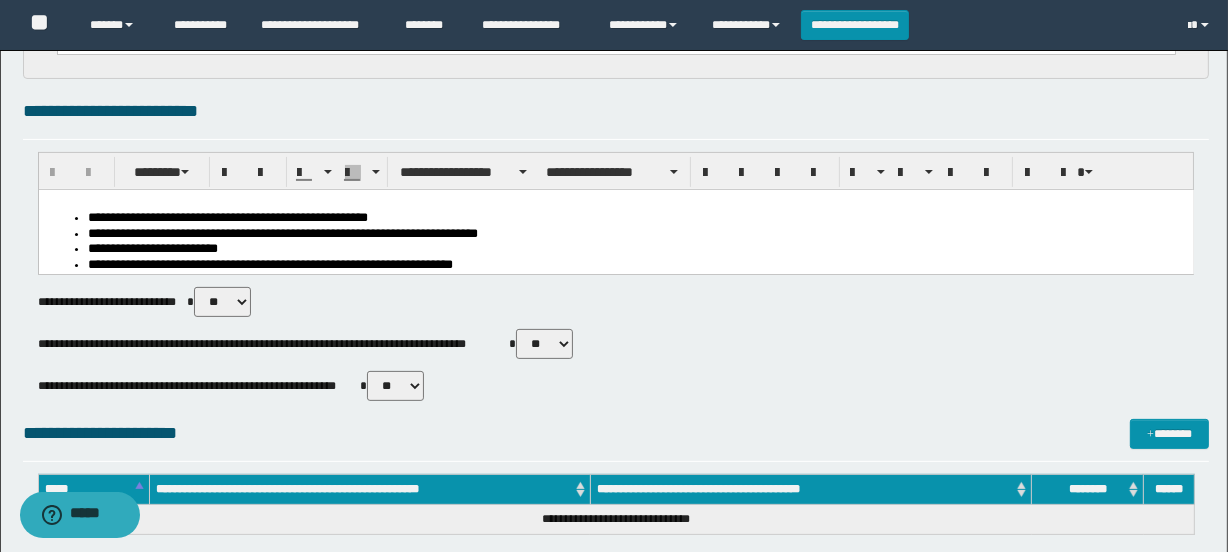 click on "**
**" at bounding box center (395, 386) 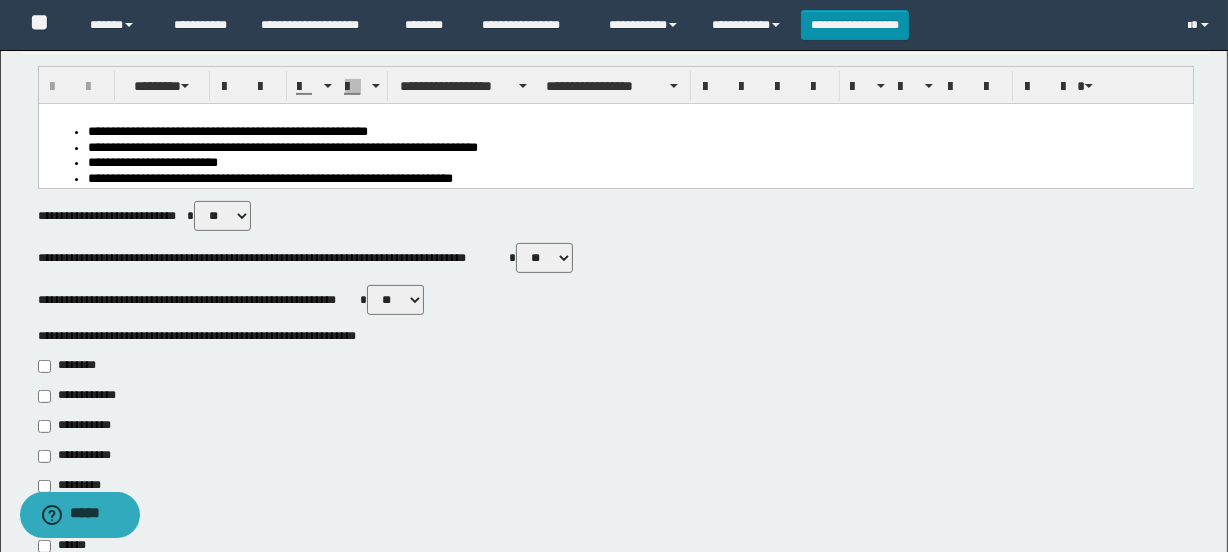 scroll, scrollTop: 636, scrollLeft: 0, axis: vertical 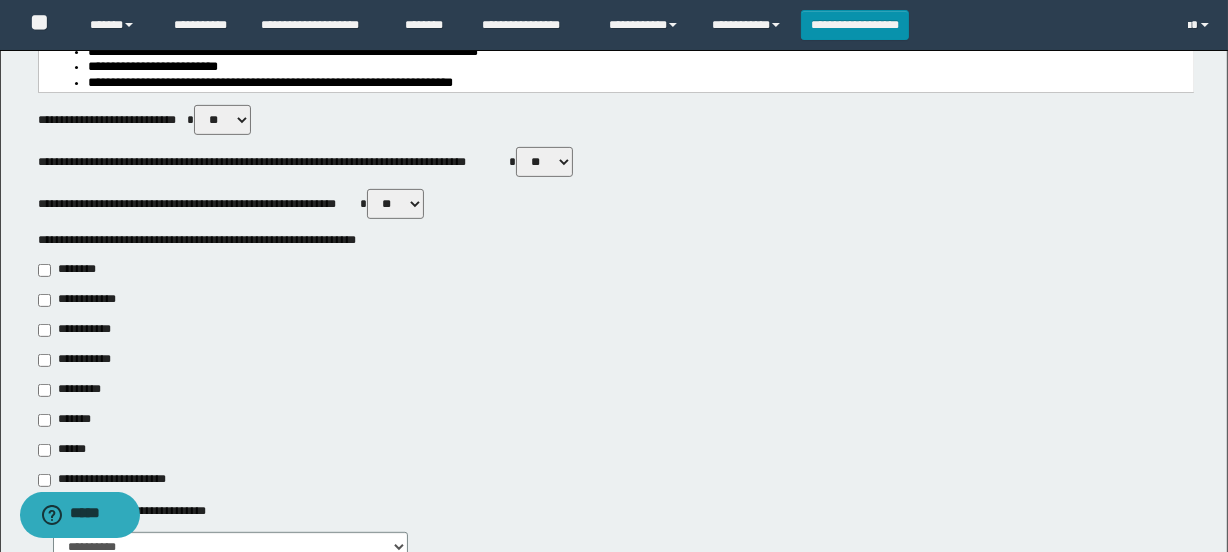 click on "**********" at bounding box center [81, 330] 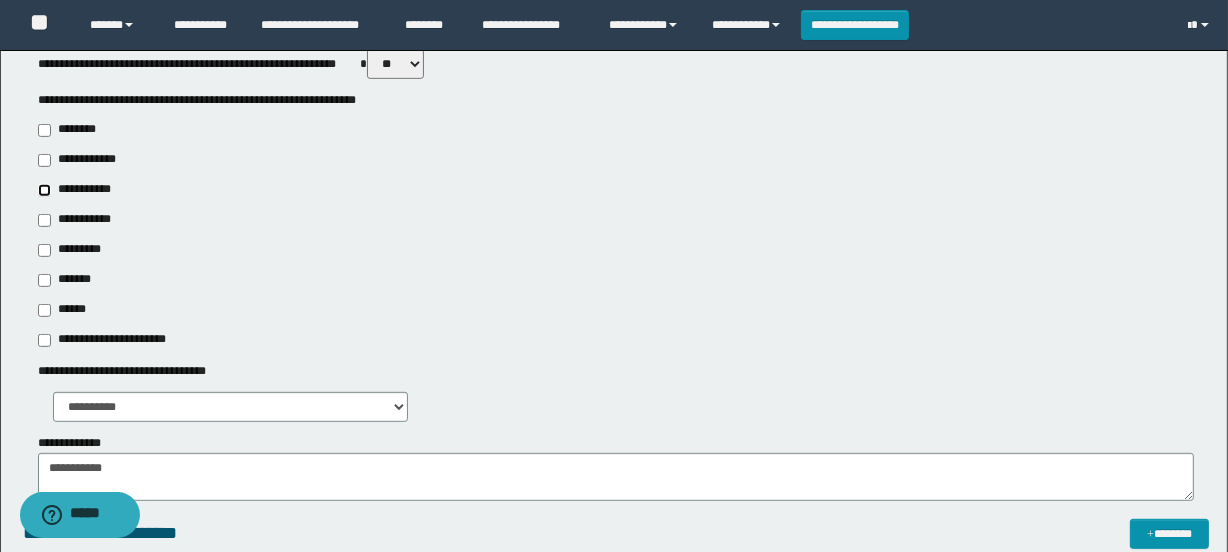 scroll, scrollTop: 818, scrollLeft: 0, axis: vertical 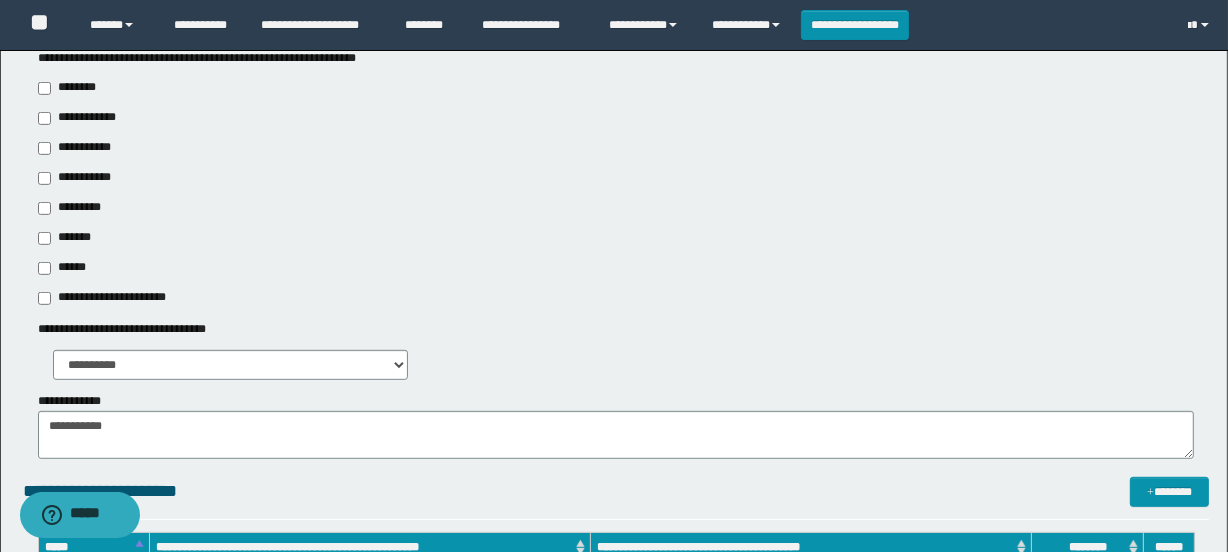 click on "*********" at bounding box center (72, 208) 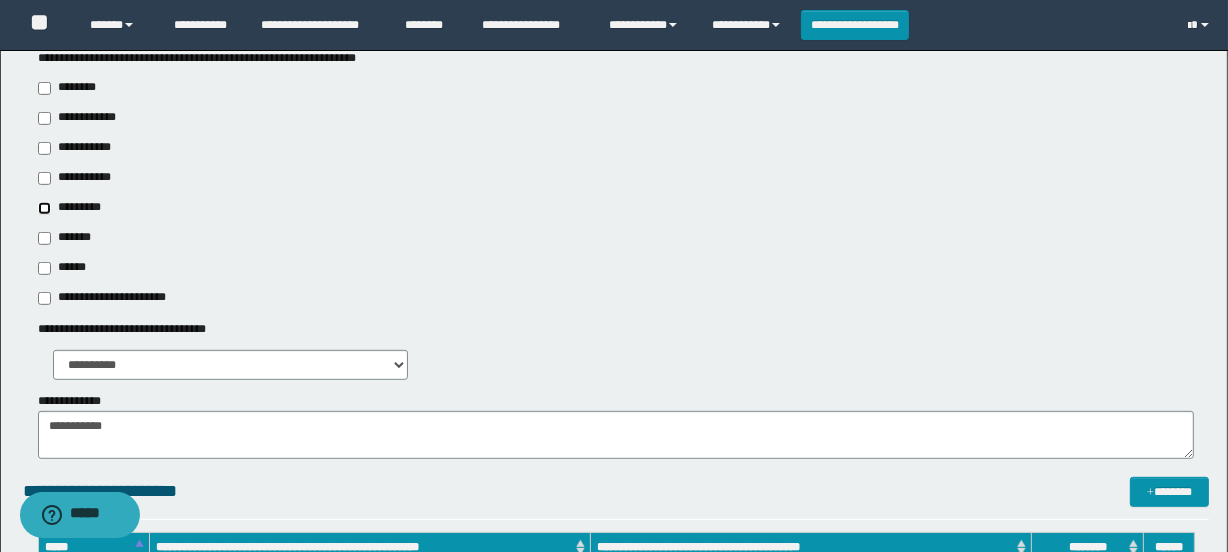 type on "**********" 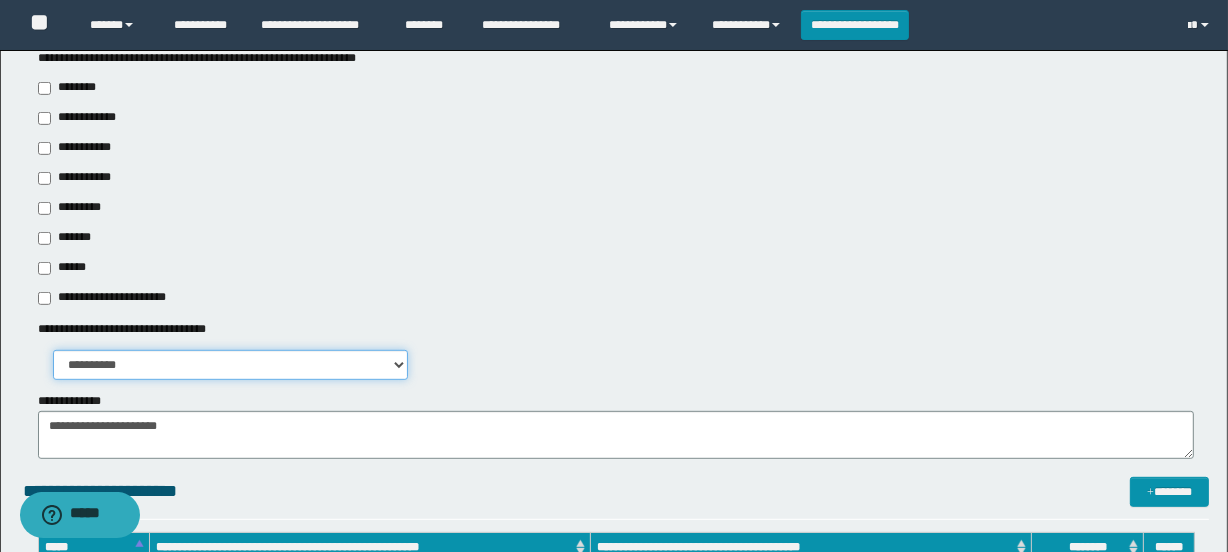 click on "**********" at bounding box center [231, 365] 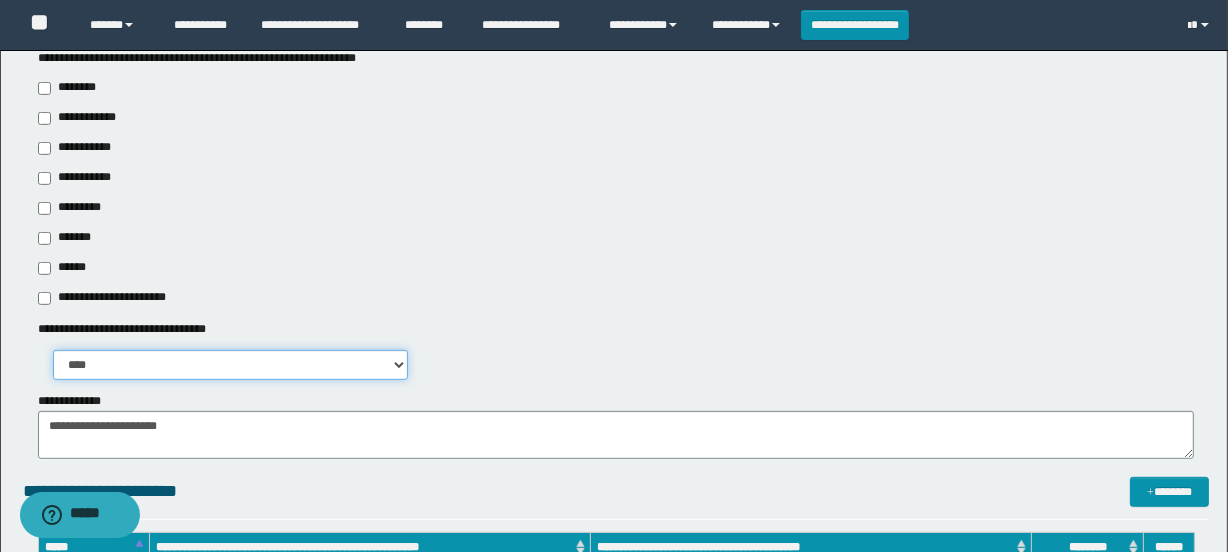 click on "**********" at bounding box center [231, 365] 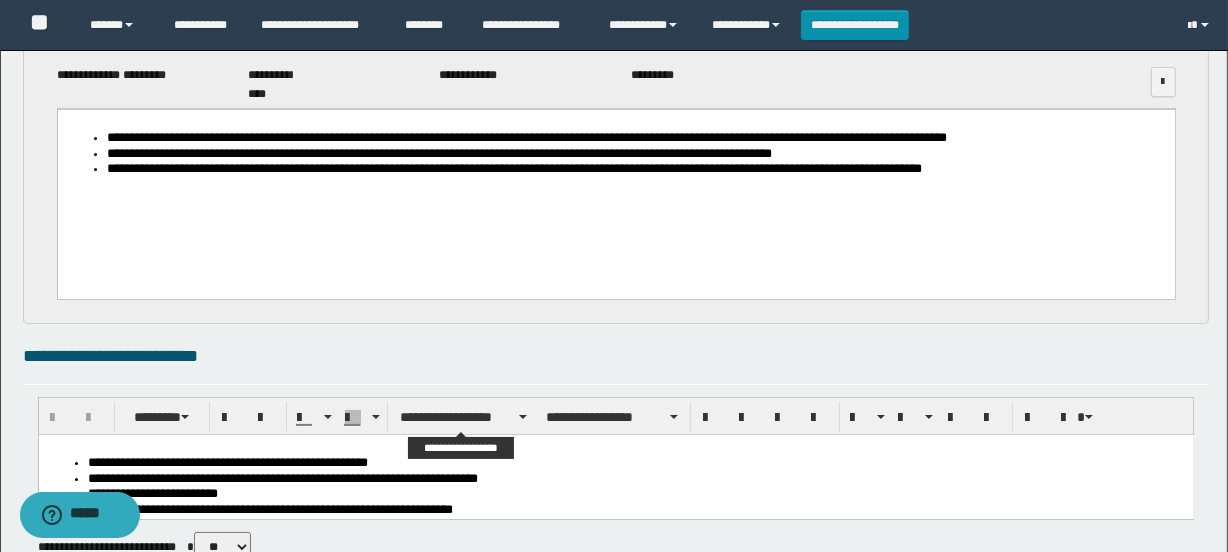 scroll, scrollTop: 0, scrollLeft: 0, axis: both 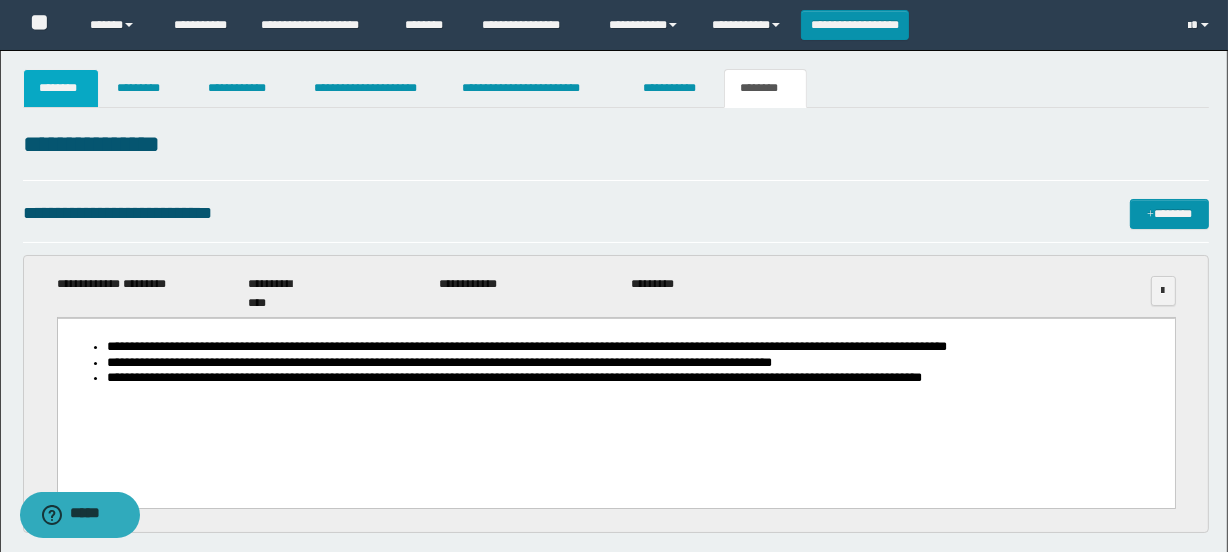 click on "********" at bounding box center [61, 88] 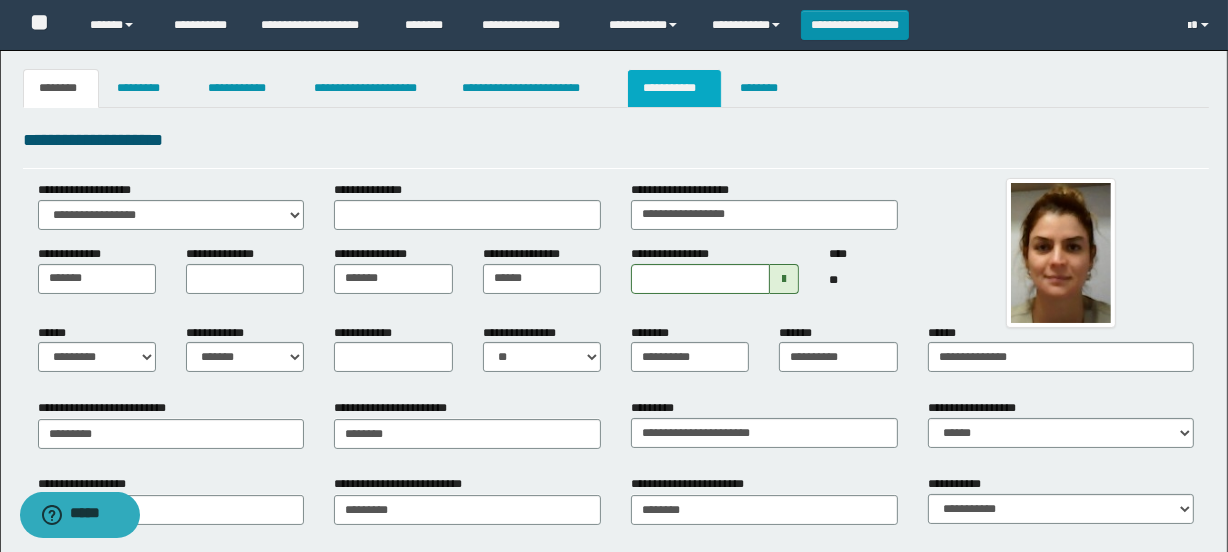 click on "**********" at bounding box center (674, 88) 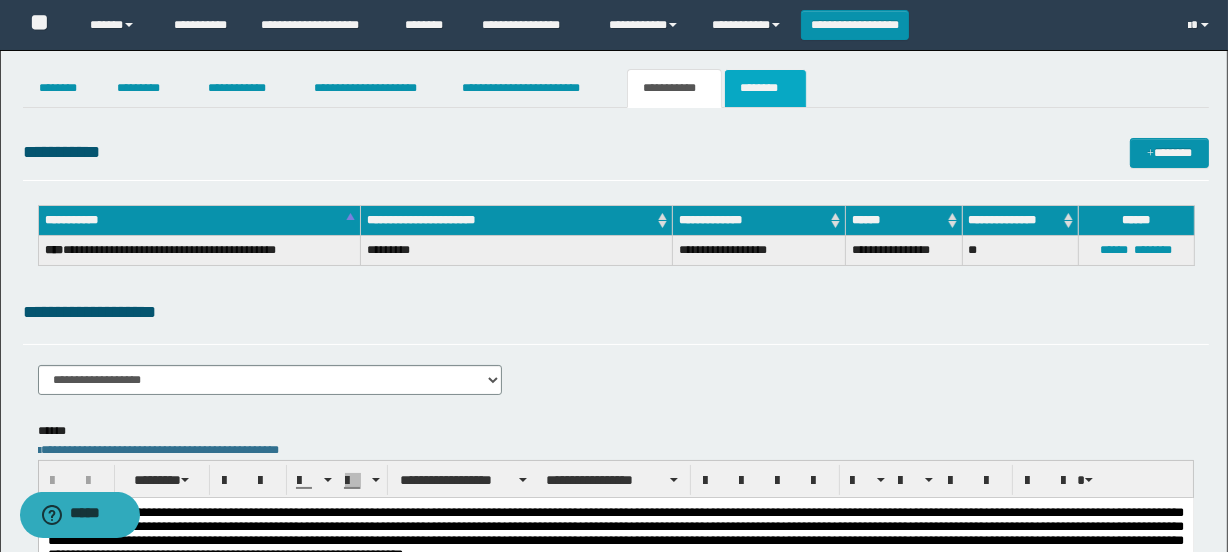 click on "********" at bounding box center (765, 88) 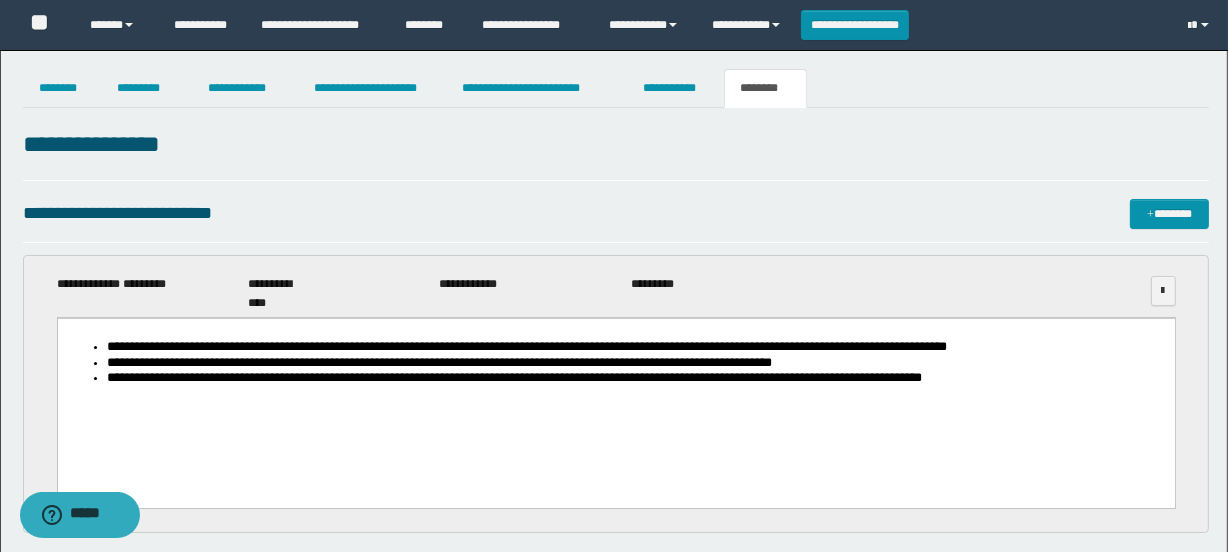 click on "**********" at bounding box center [616, 145] 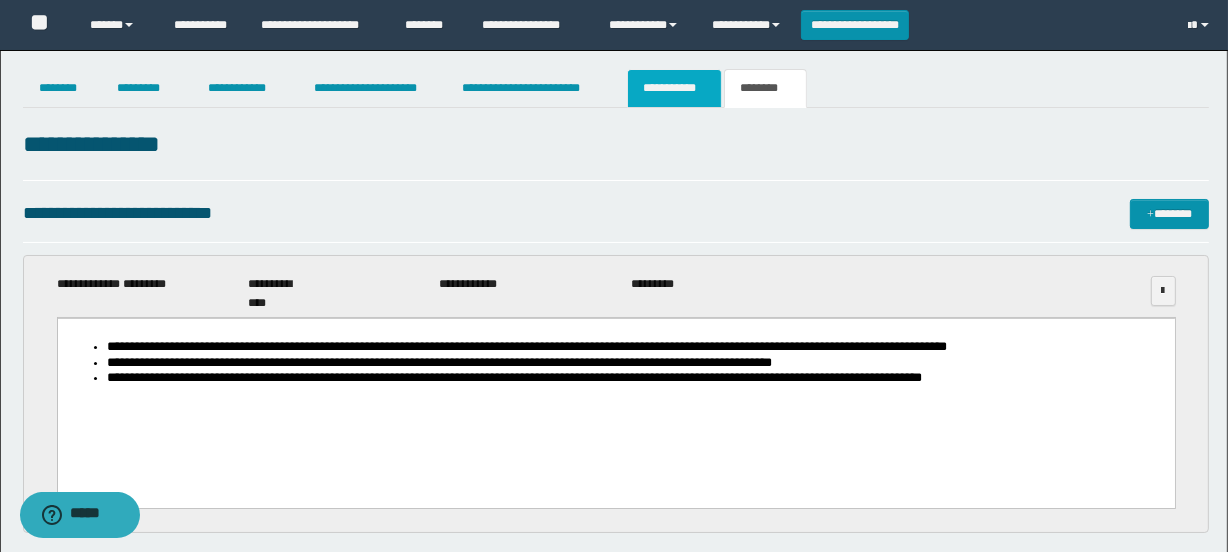 click on "**********" at bounding box center (674, 88) 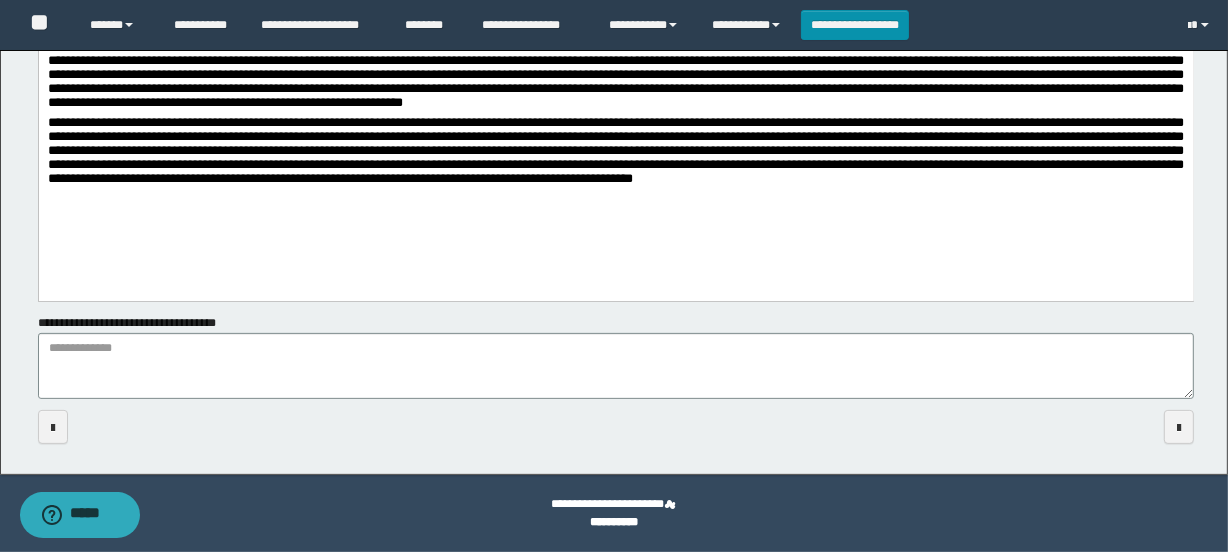 scroll, scrollTop: 0, scrollLeft: 0, axis: both 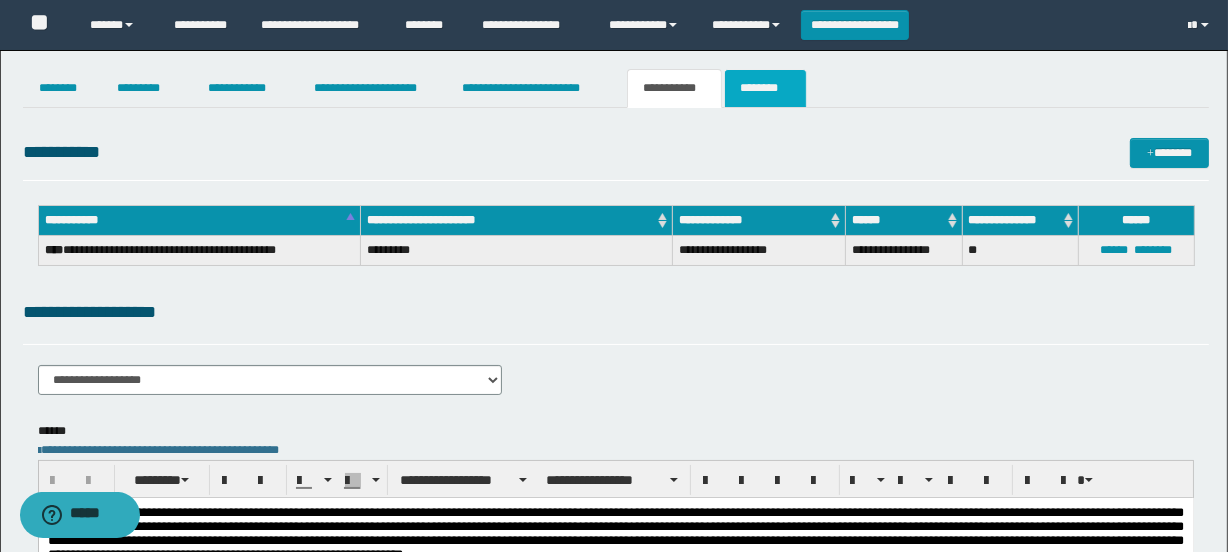 click on "********" at bounding box center (765, 88) 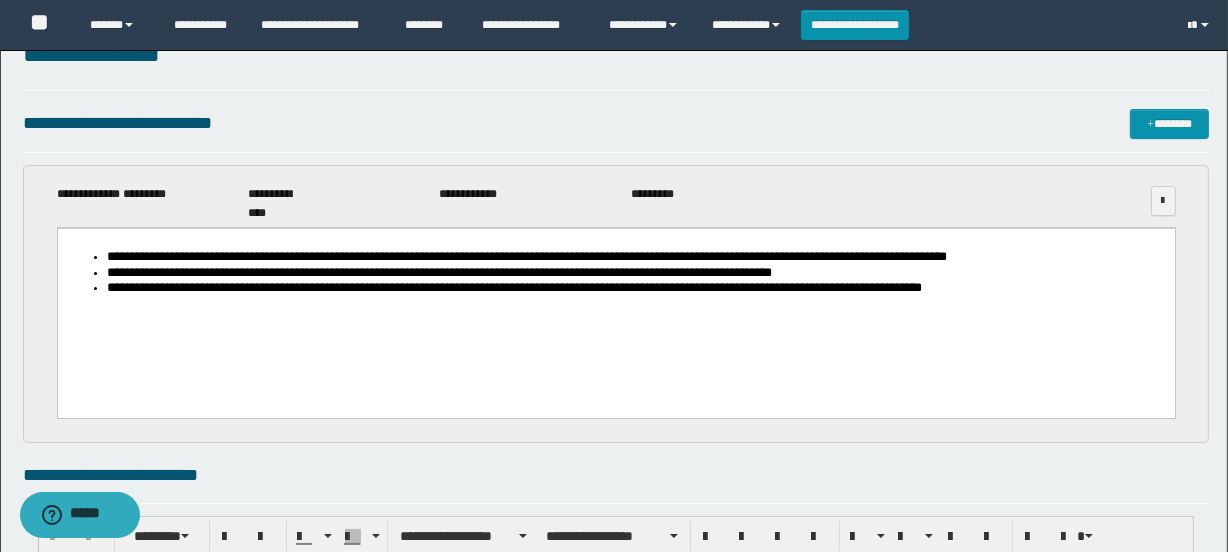 scroll, scrollTop: 0, scrollLeft: 0, axis: both 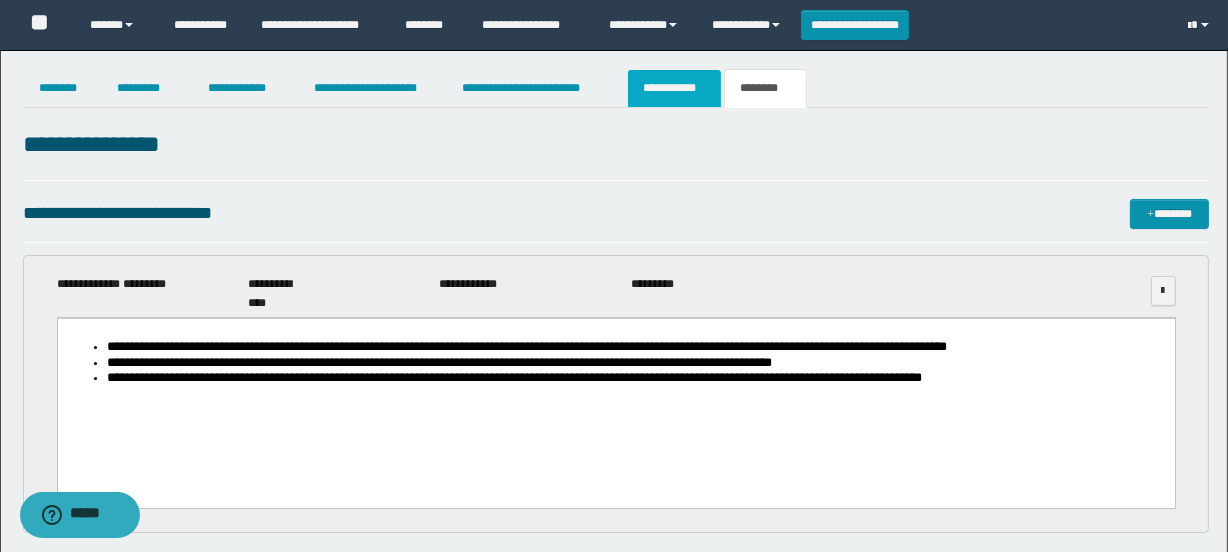 click on "**********" at bounding box center (674, 88) 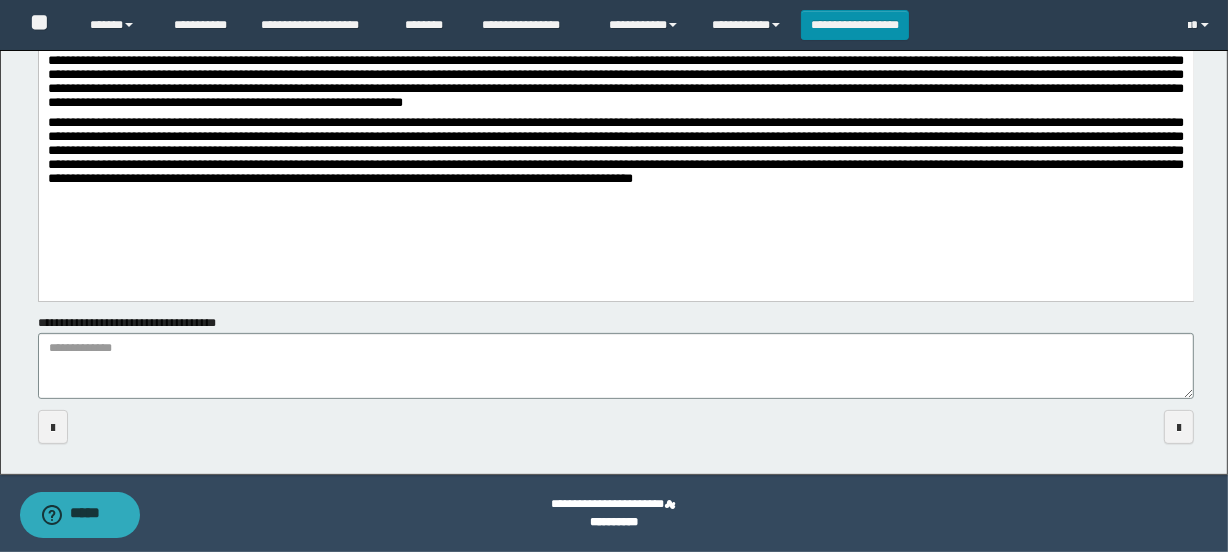 scroll, scrollTop: 0, scrollLeft: 0, axis: both 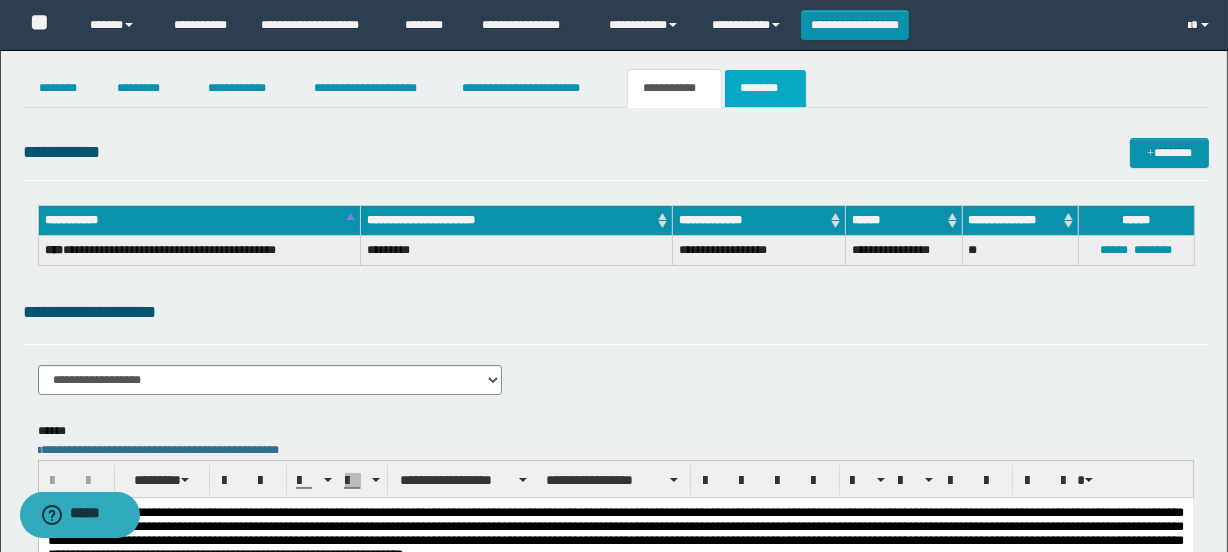 click on "********" at bounding box center (765, 88) 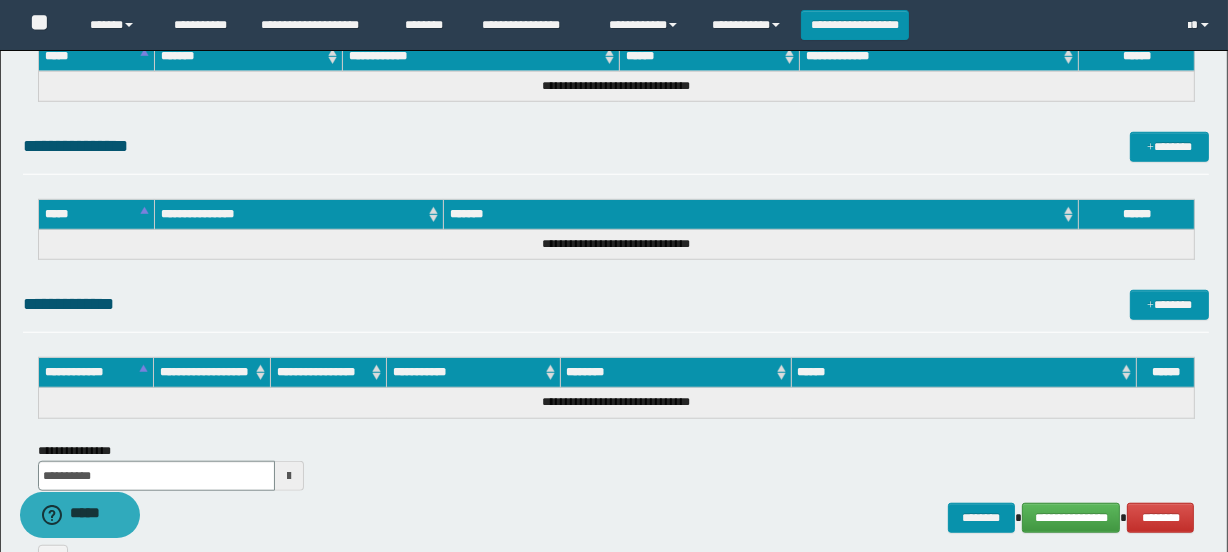 scroll, scrollTop: 1590, scrollLeft: 0, axis: vertical 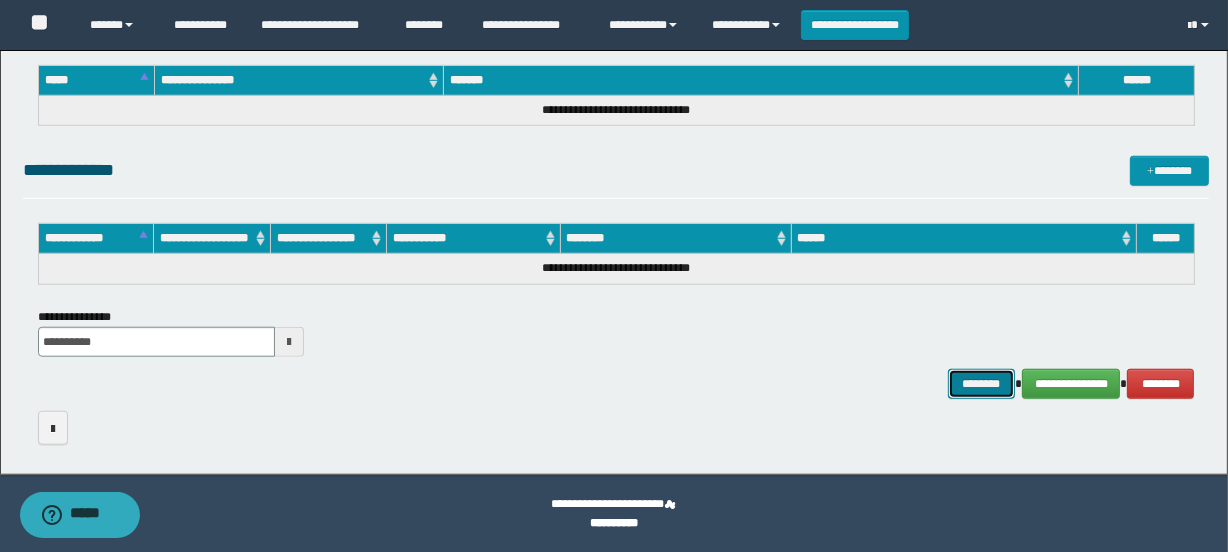 click on "********" at bounding box center [982, 384] 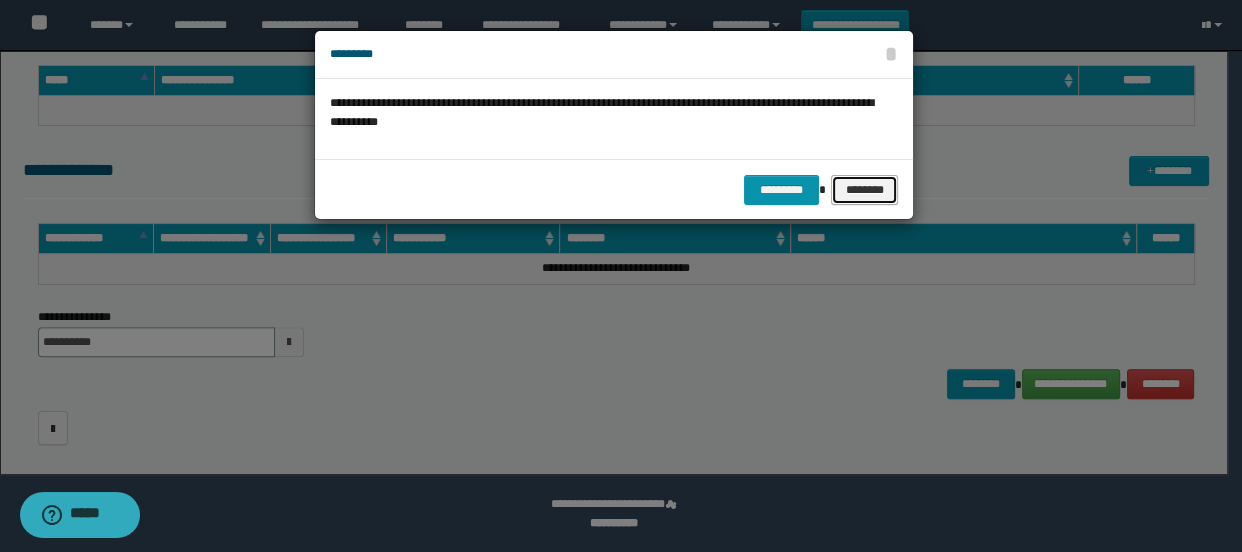 click on "********" at bounding box center [864, 190] 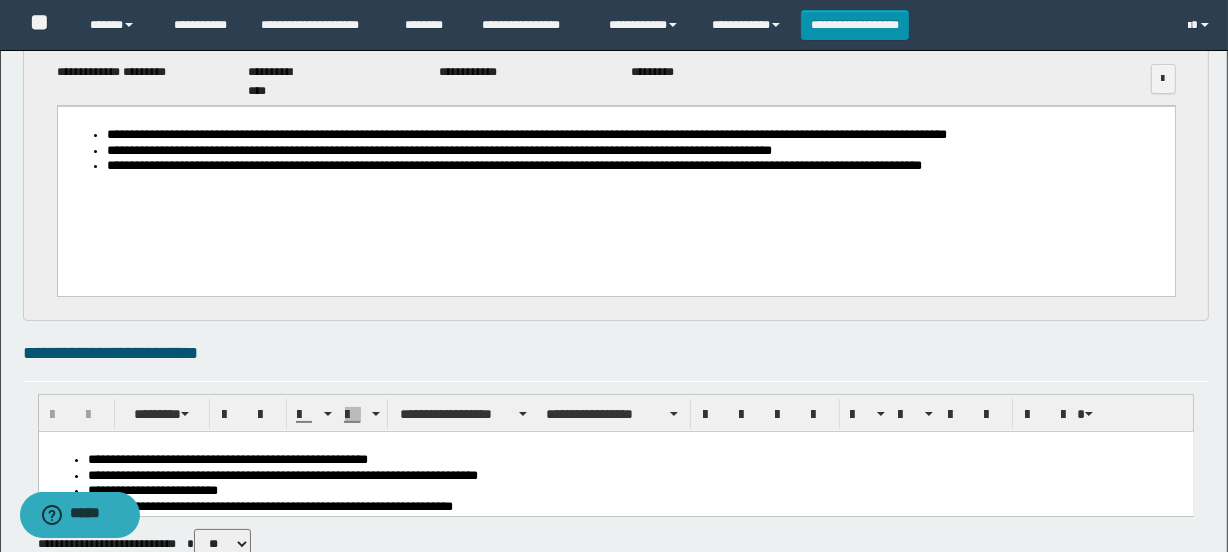 scroll, scrollTop: 0, scrollLeft: 0, axis: both 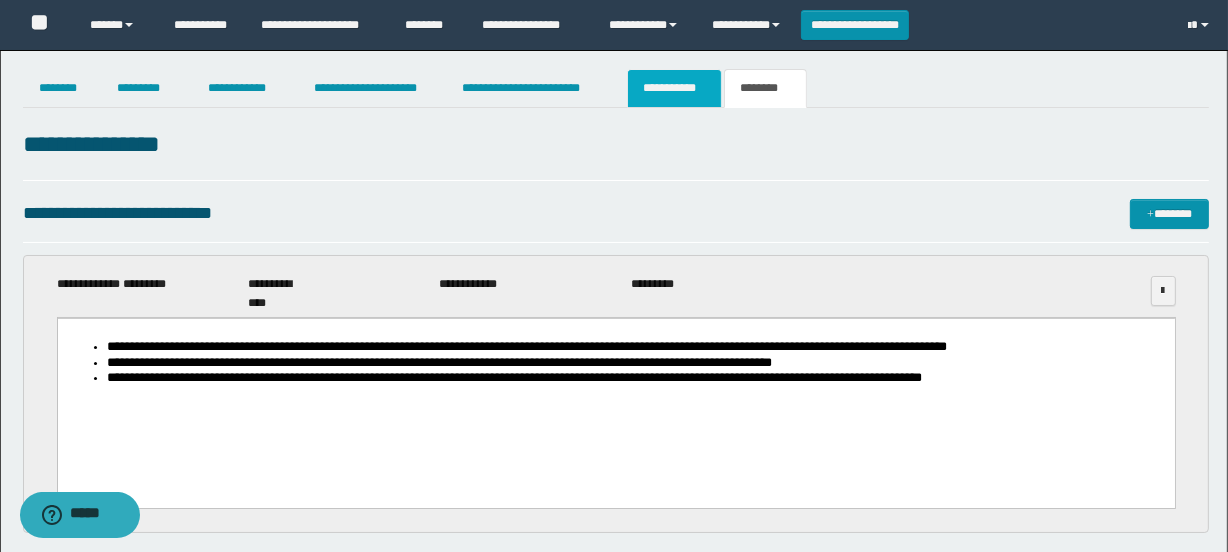 click on "**********" at bounding box center (674, 88) 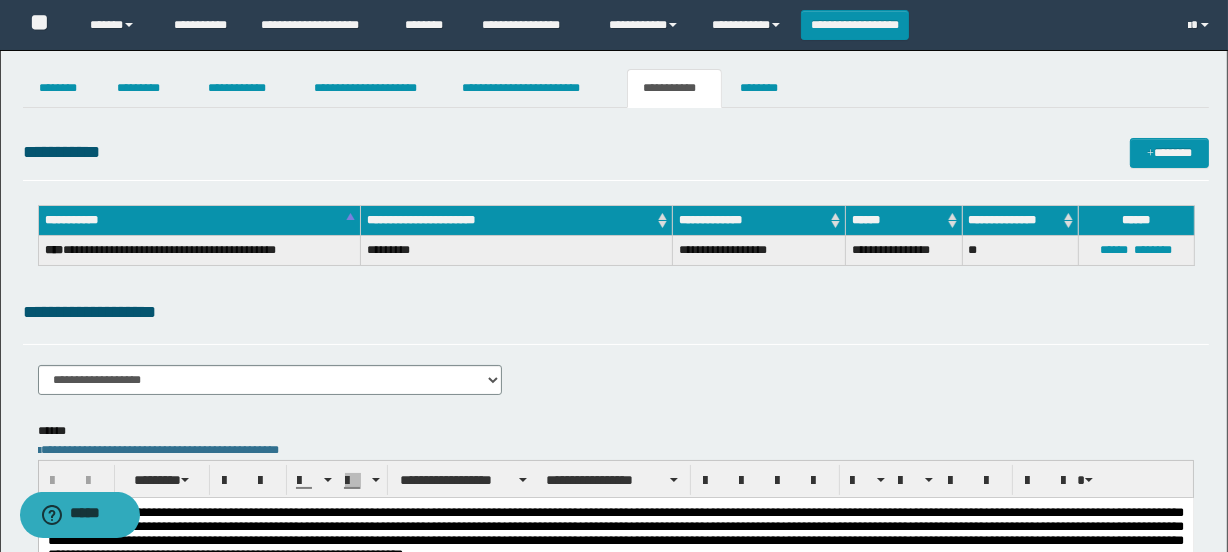click on "**********" at bounding box center [616, 508] 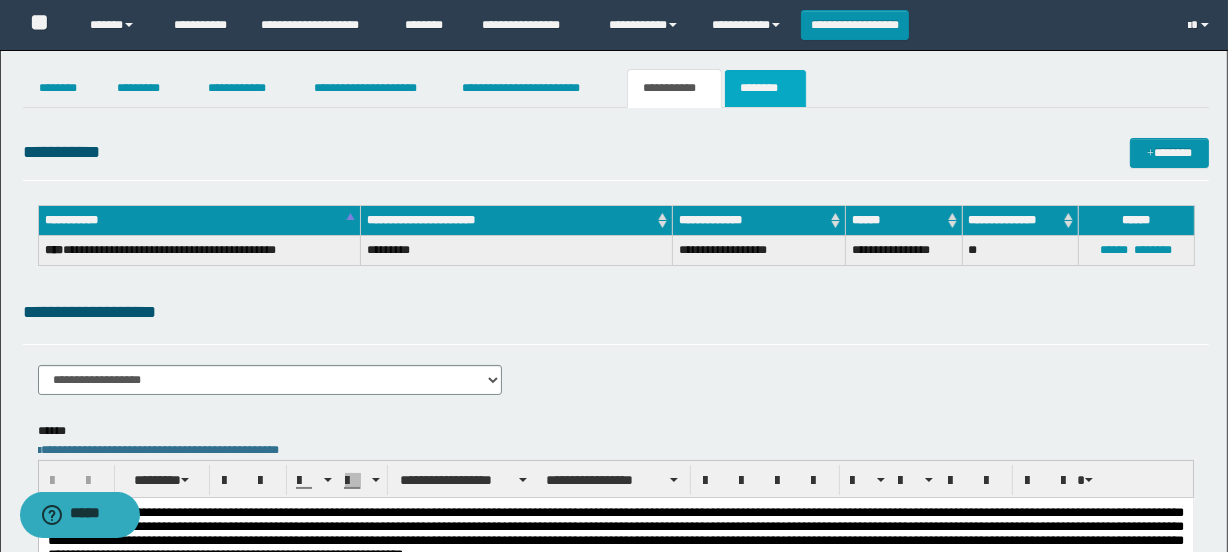 click on "********" at bounding box center [765, 88] 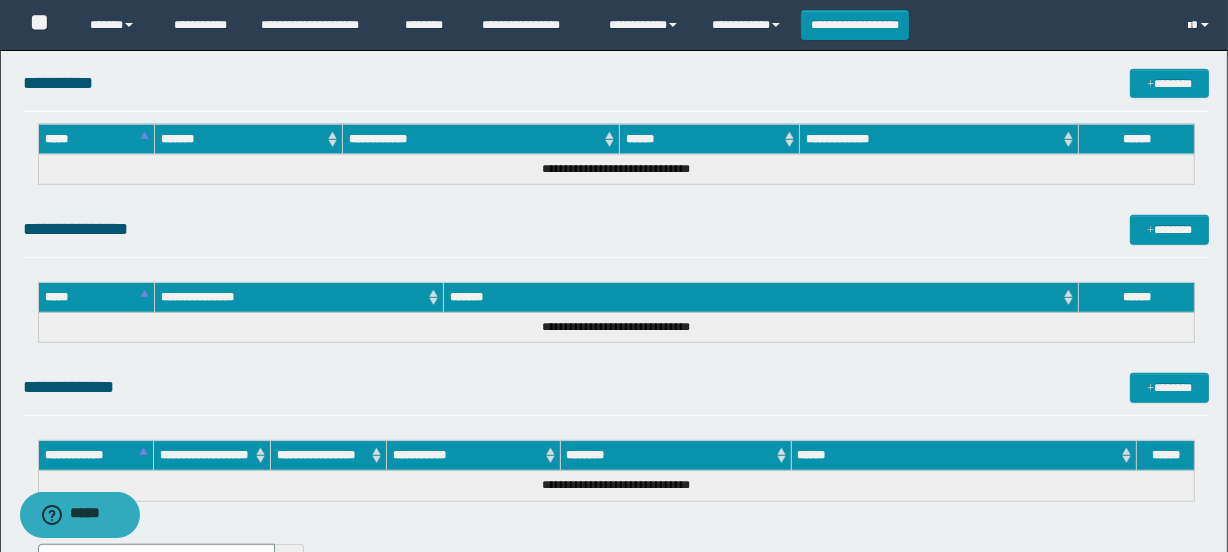 scroll, scrollTop: 1590, scrollLeft: 0, axis: vertical 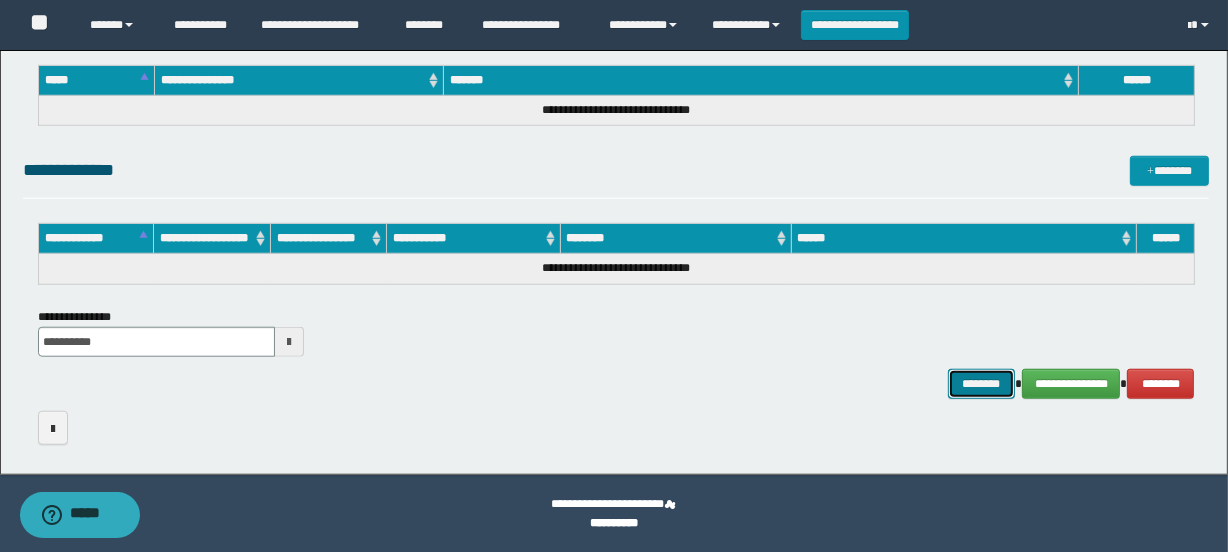 click on "********" at bounding box center (982, 384) 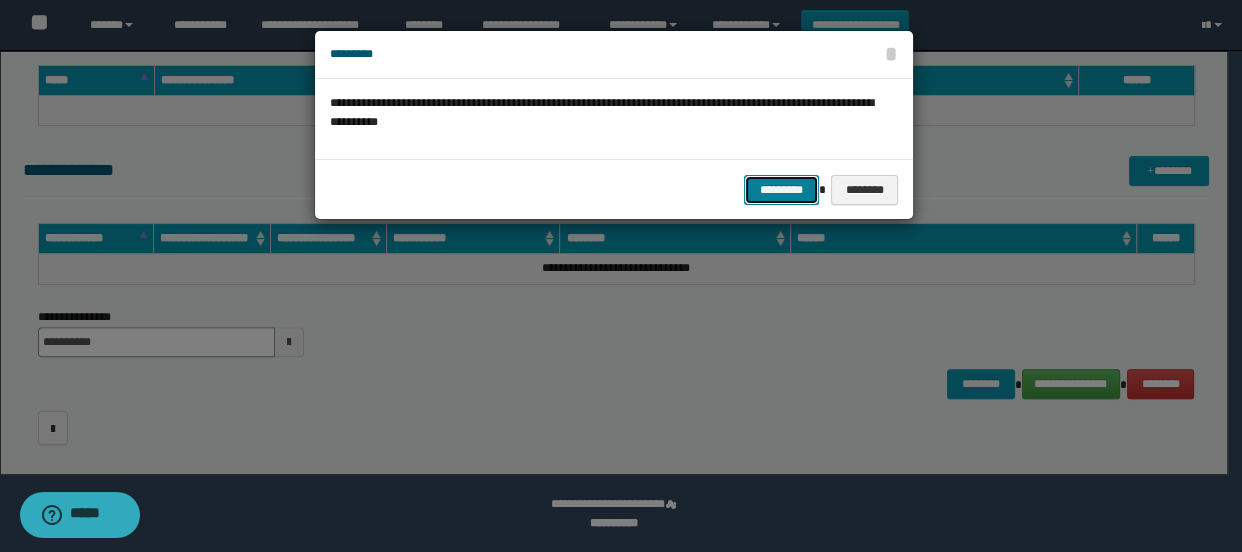 click on "*********" at bounding box center (781, 190) 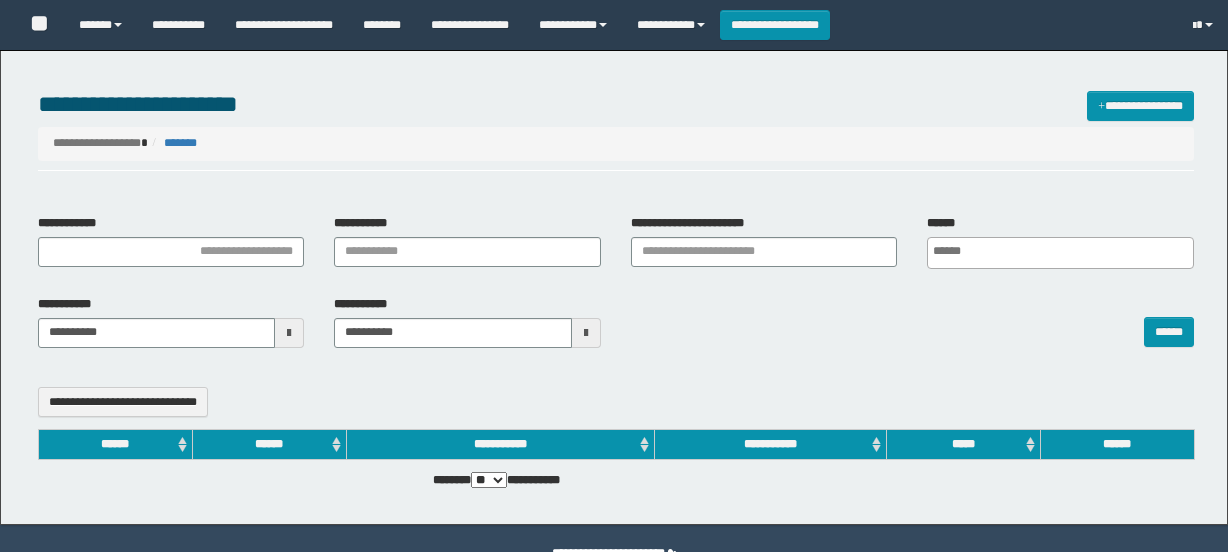 select 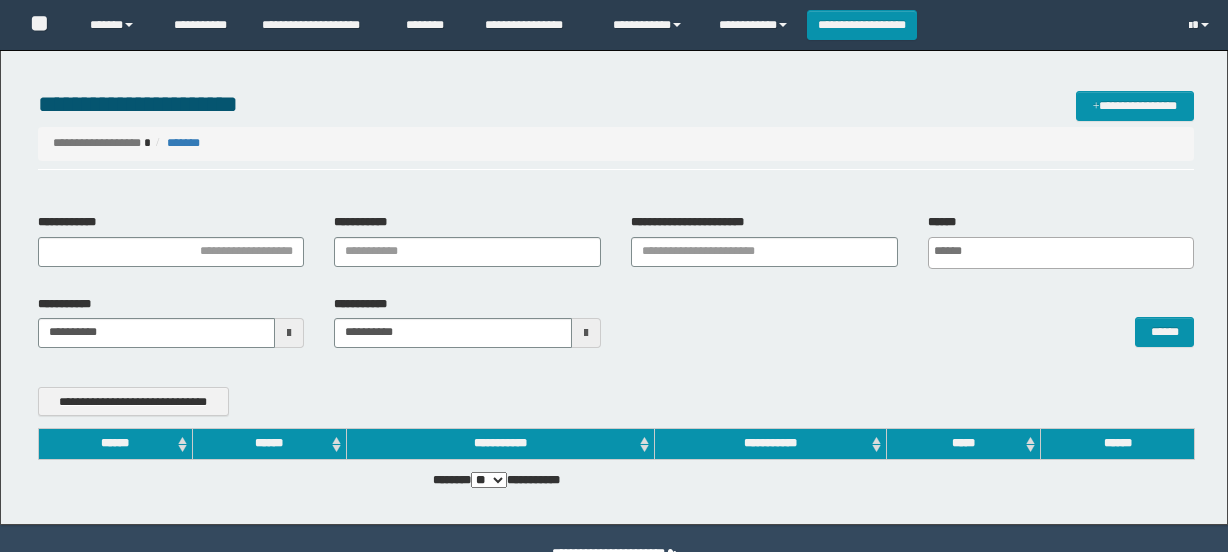 scroll, scrollTop: 0, scrollLeft: 0, axis: both 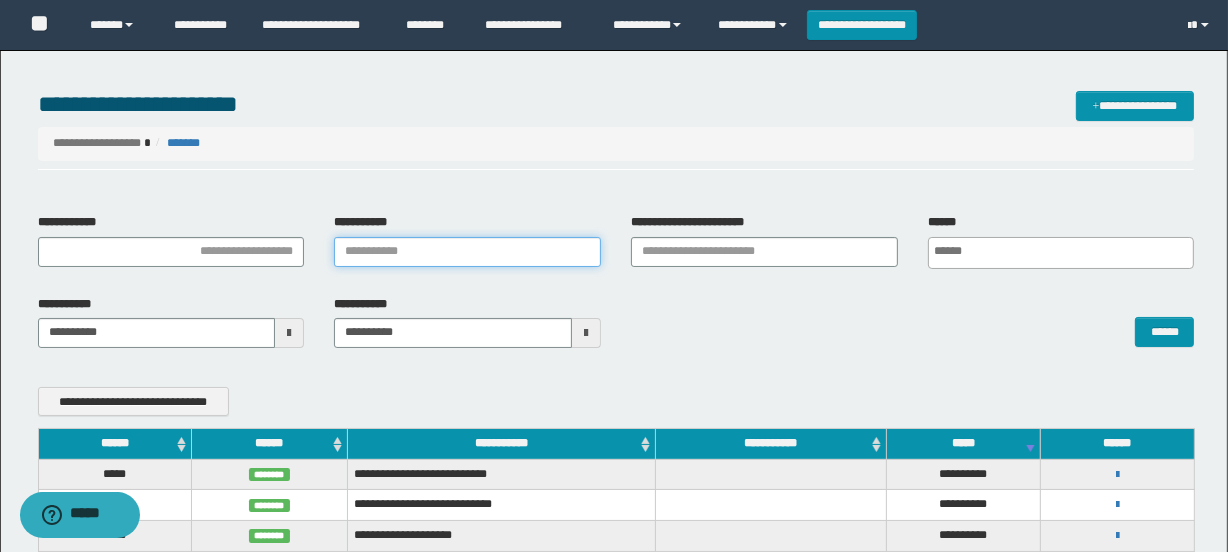 click on "**********" at bounding box center [467, 252] 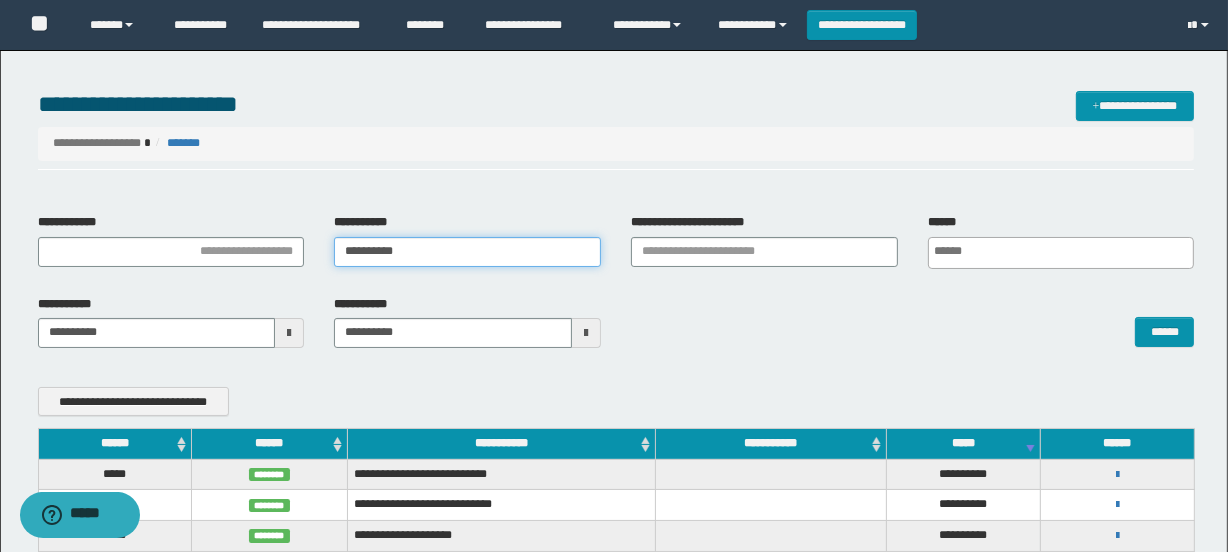 type on "**********" 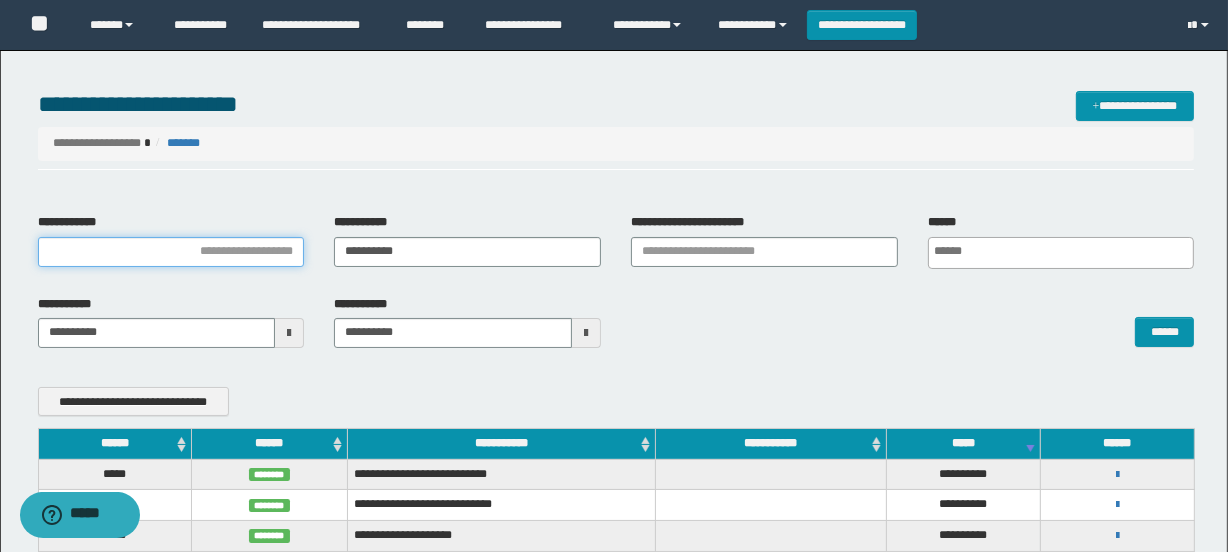 click on "**********" at bounding box center (171, 252) 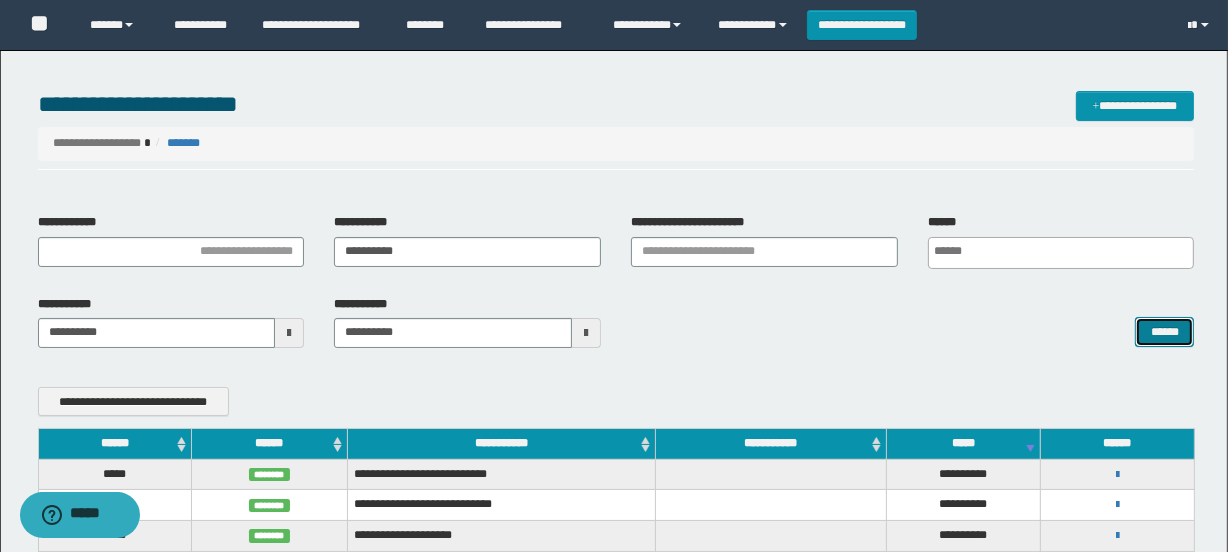 click on "******" at bounding box center [1164, 332] 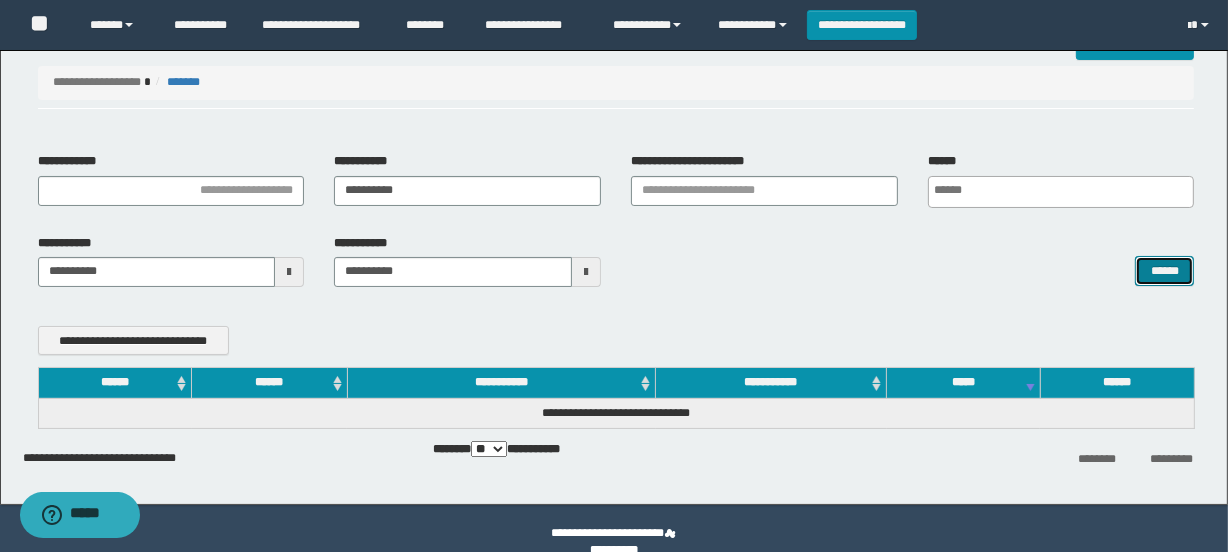 scroll, scrollTop: 89, scrollLeft: 0, axis: vertical 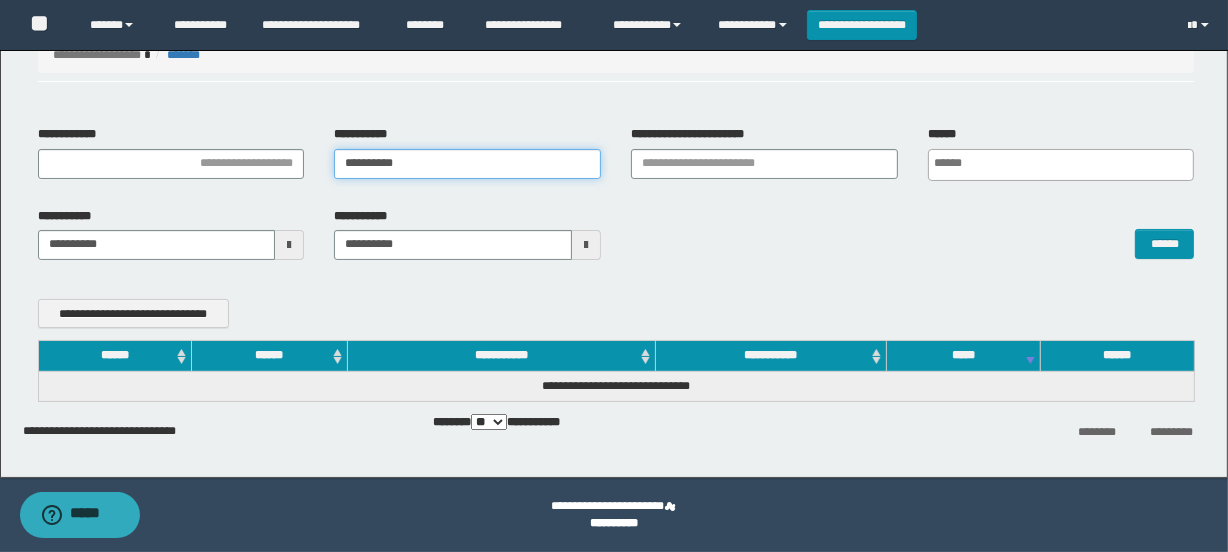 drag, startPoint x: 421, startPoint y: 163, endPoint x: 291, endPoint y: 161, distance: 130.01538 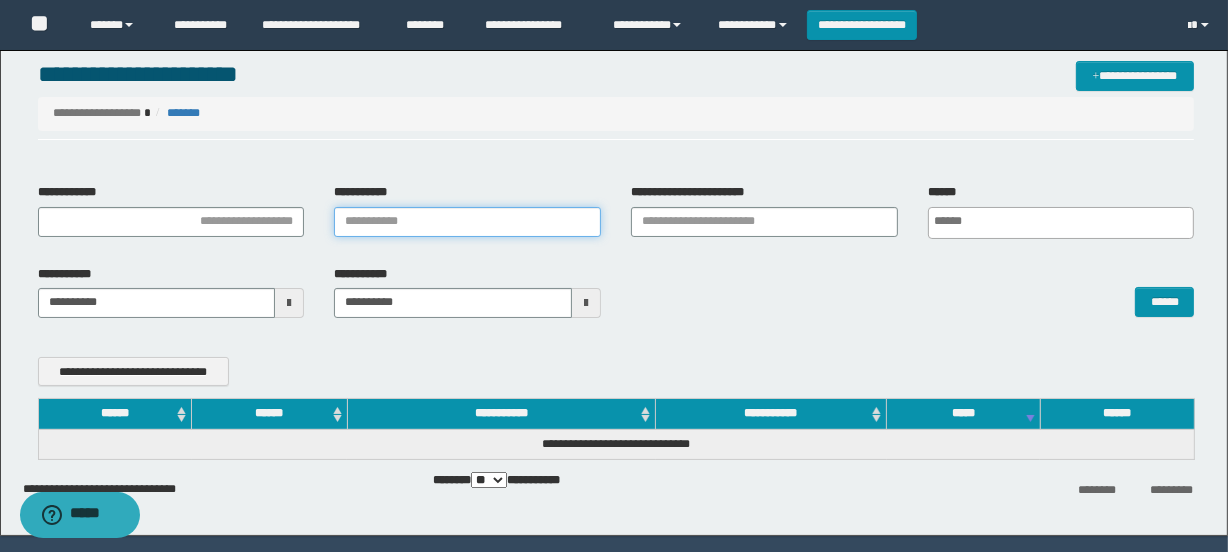 scroll, scrollTop: 0, scrollLeft: 0, axis: both 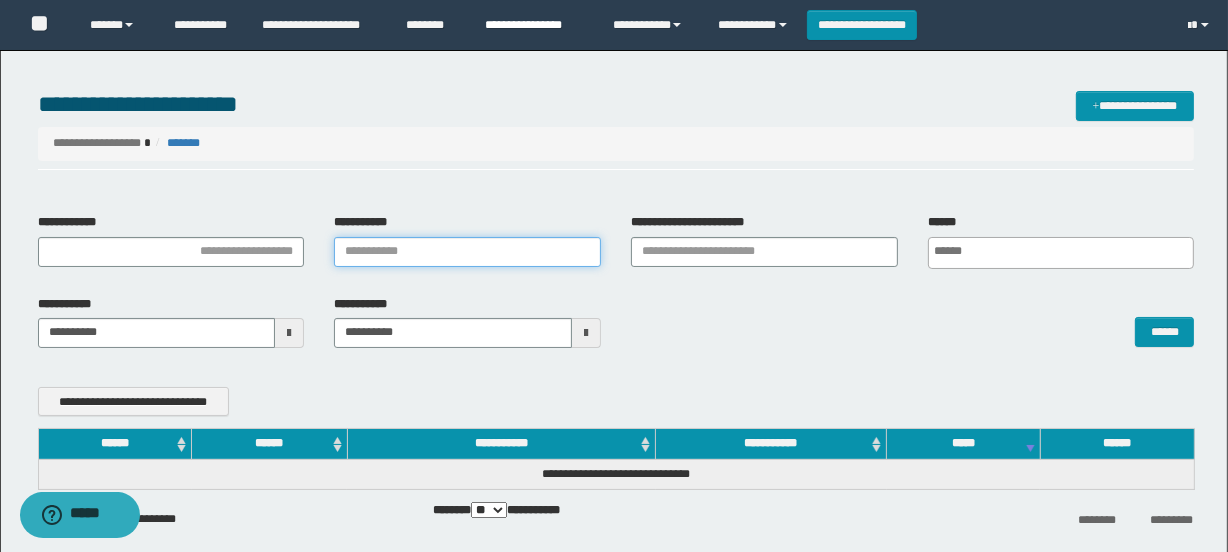 type 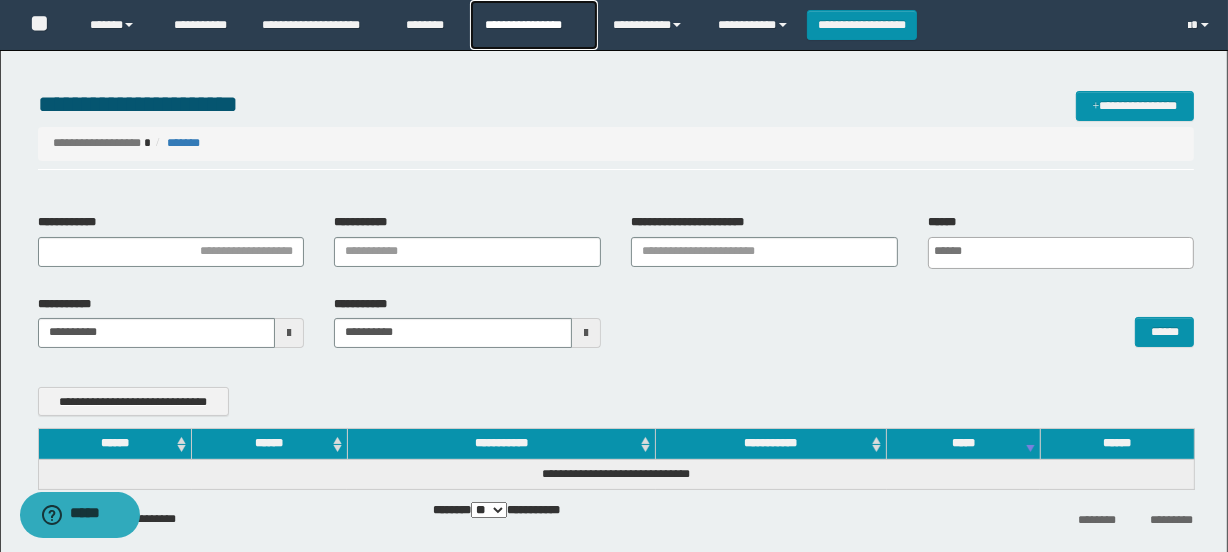 click on "**********" at bounding box center [534, 25] 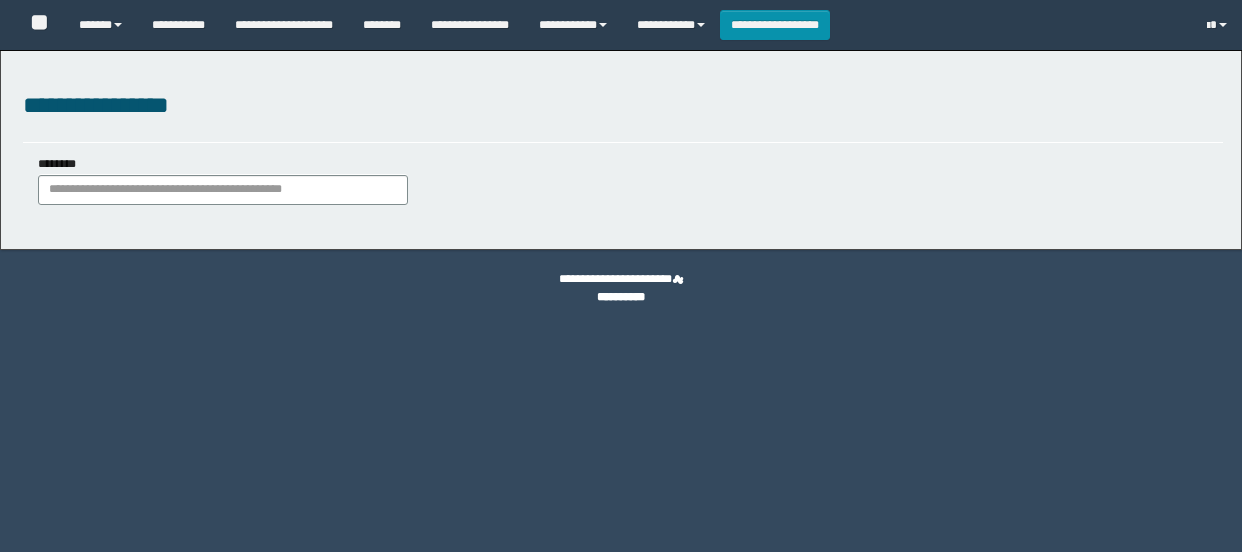 scroll, scrollTop: 0, scrollLeft: 0, axis: both 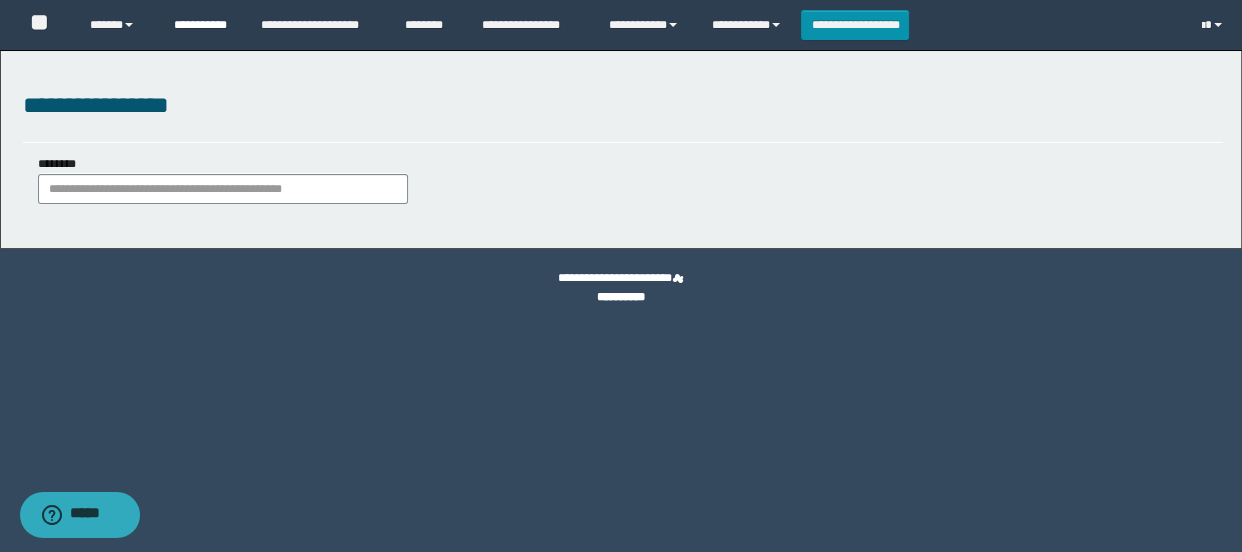 click on "**********" at bounding box center (202, 25) 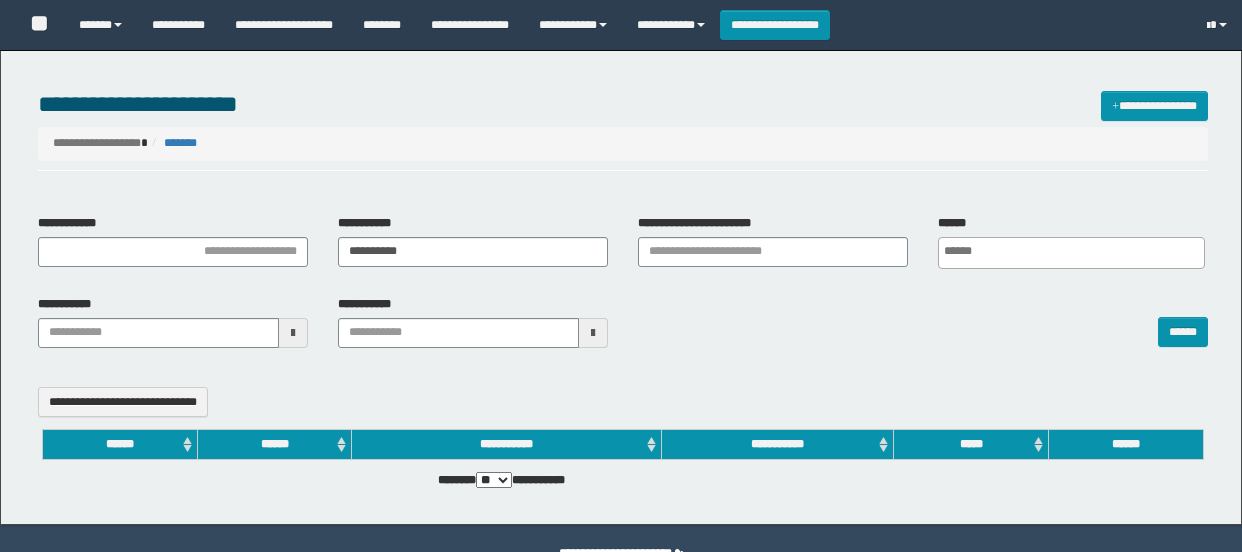 select 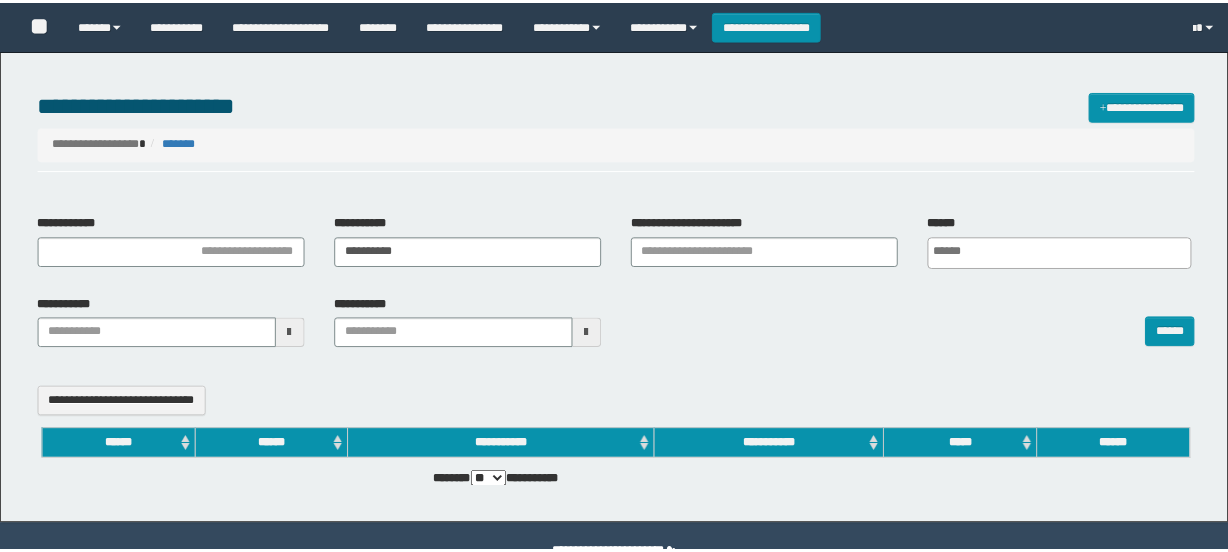 scroll, scrollTop: 0, scrollLeft: 0, axis: both 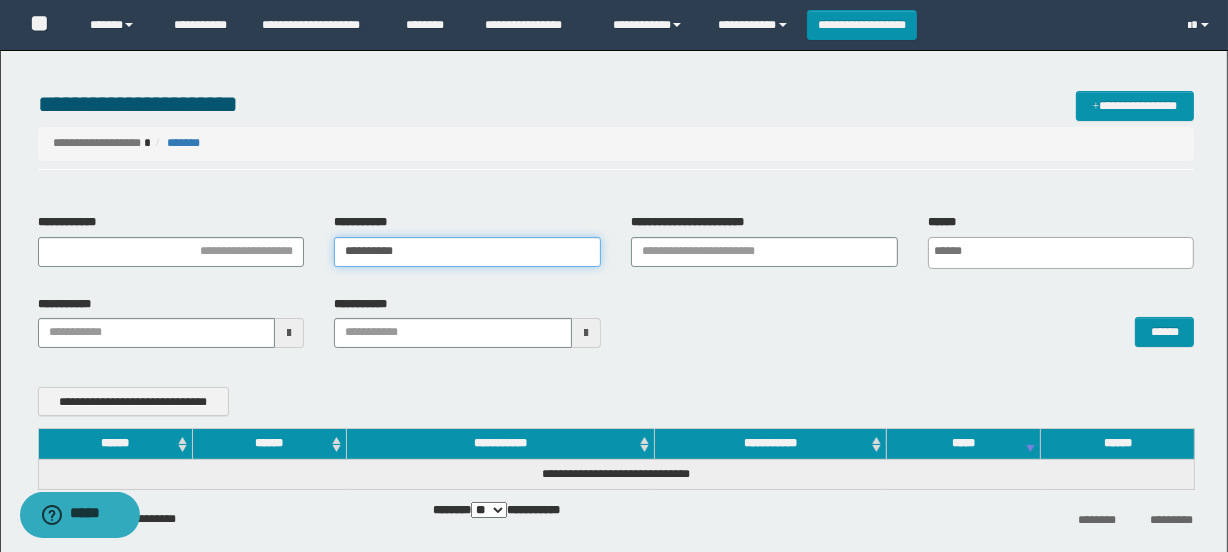 drag, startPoint x: 440, startPoint y: 246, endPoint x: 288, endPoint y: 247, distance: 152.0033 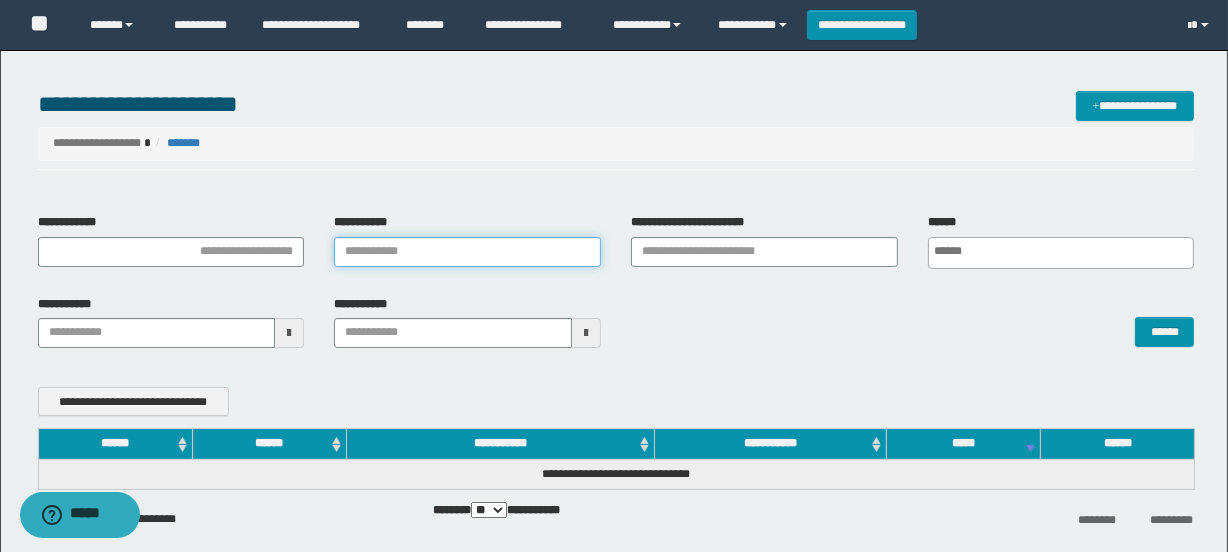 type 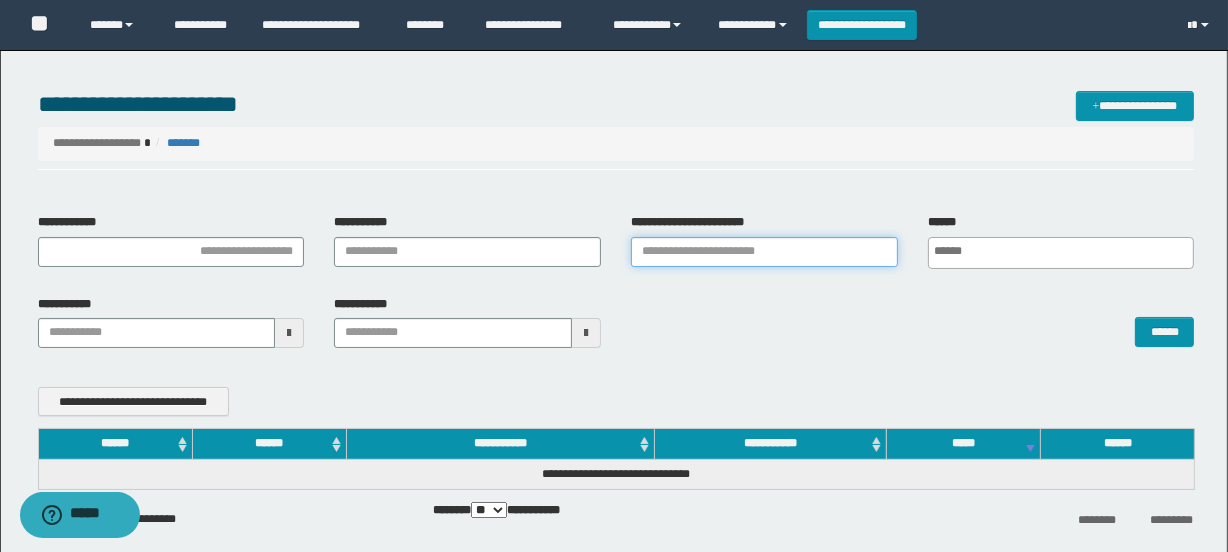 click on "**********" at bounding box center (764, 252) 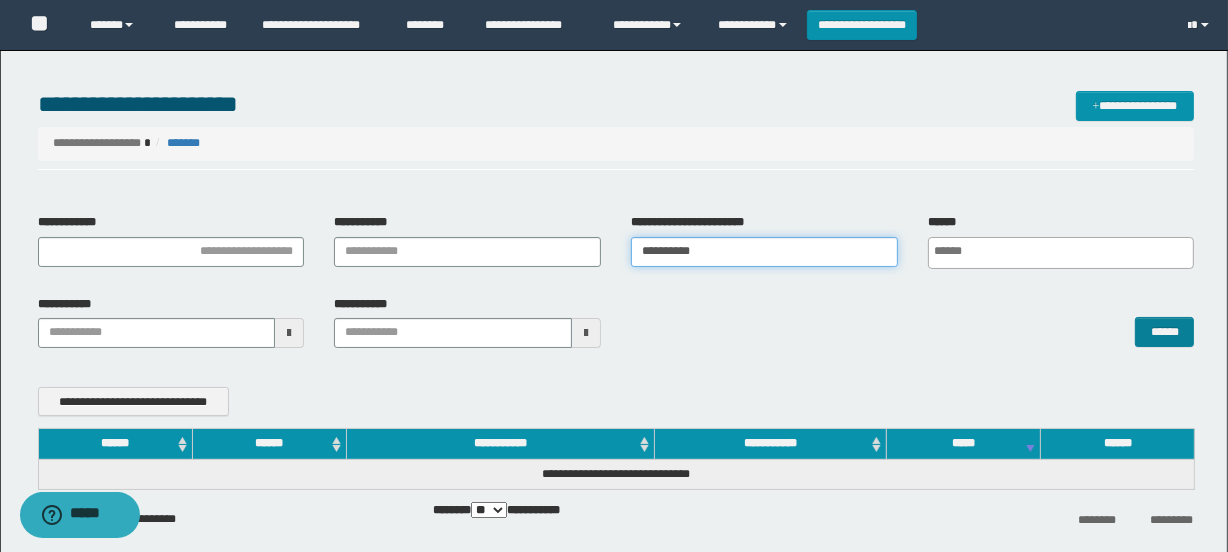 type on "**********" 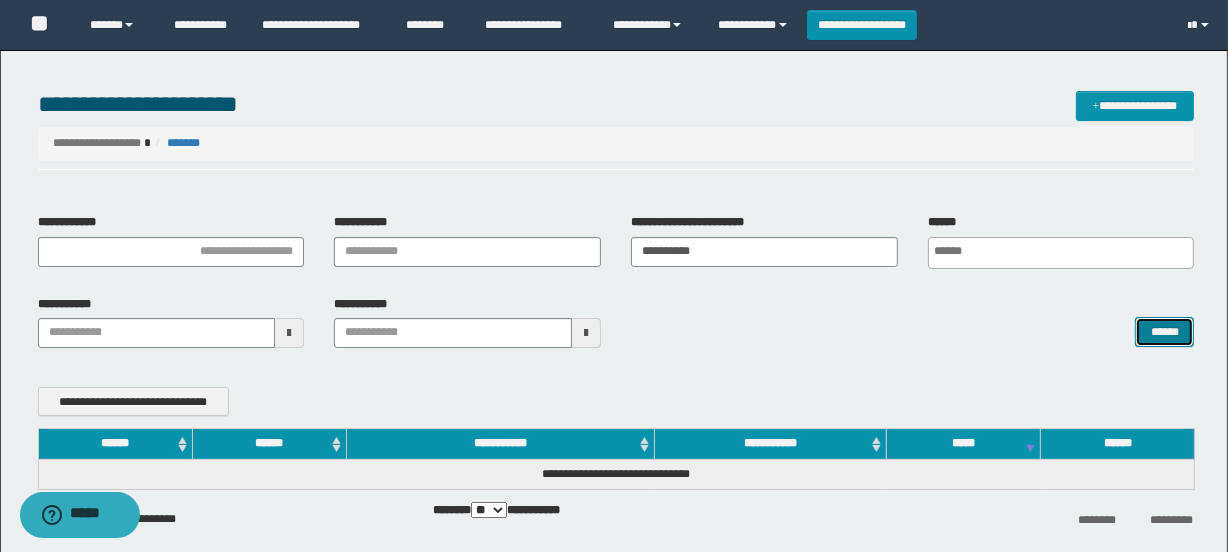 click on "******" at bounding box center (1164, 332) 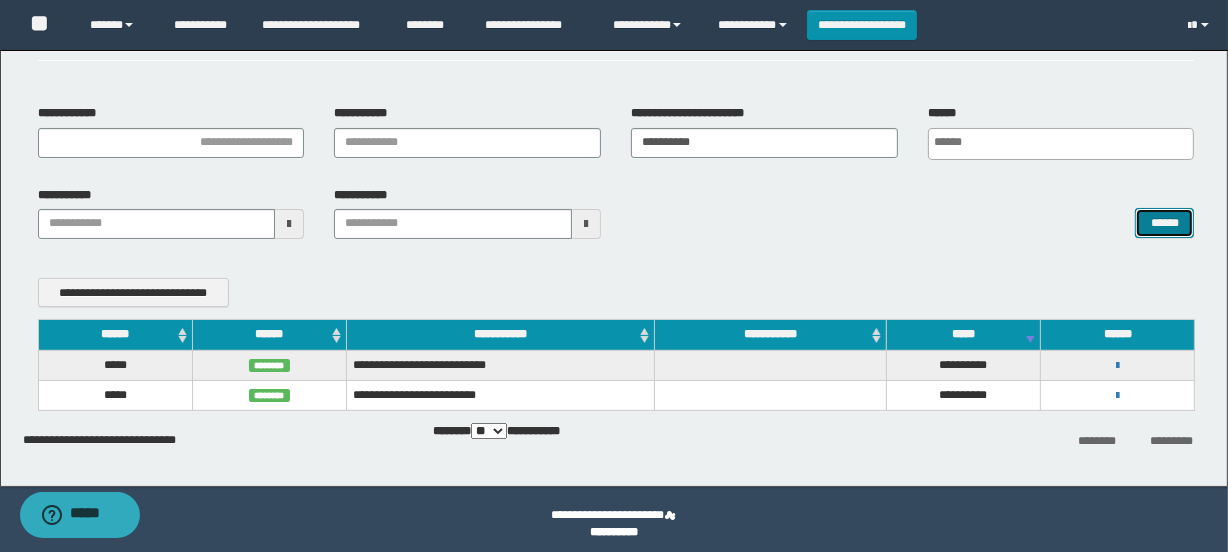 scroll, scrollTop: 119, scrollLeft: 0, axis: vertical 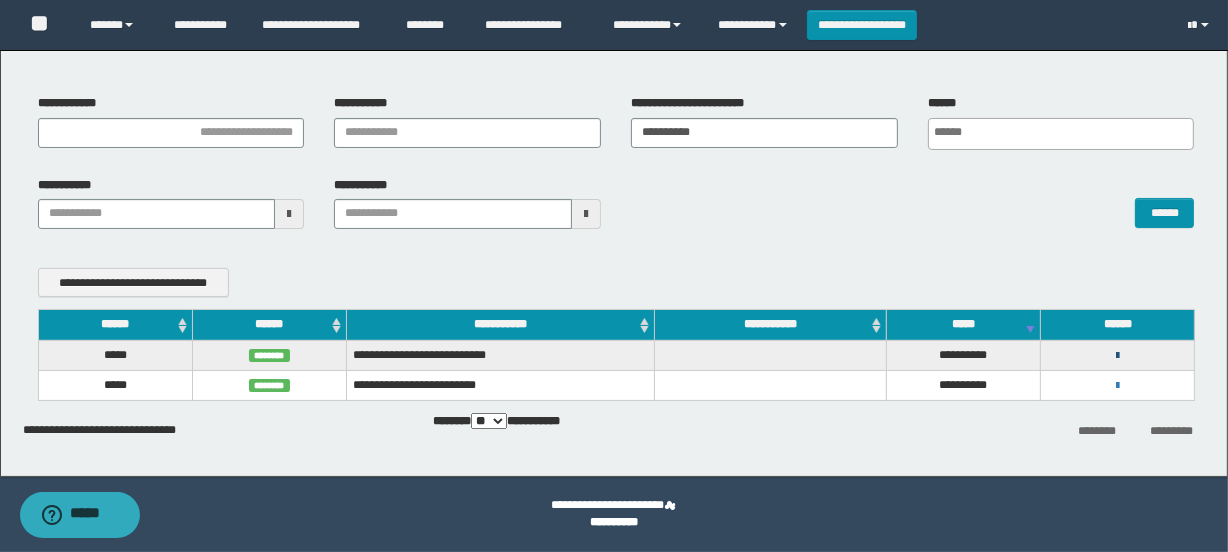 click at bounding box center (1117, 356) 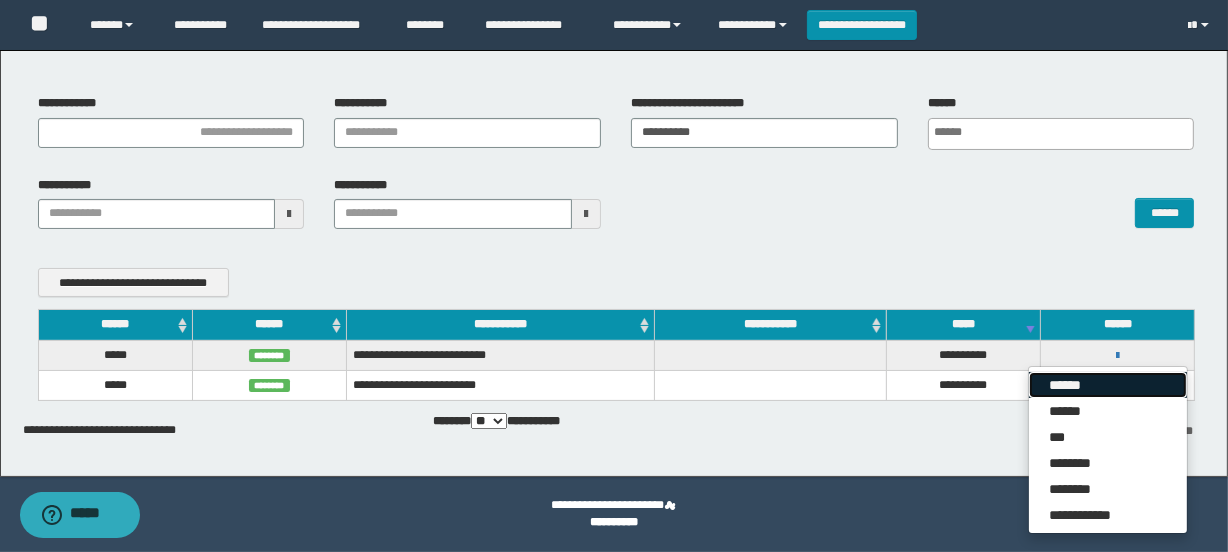 click on "******" at bounding box center (1108, 385) 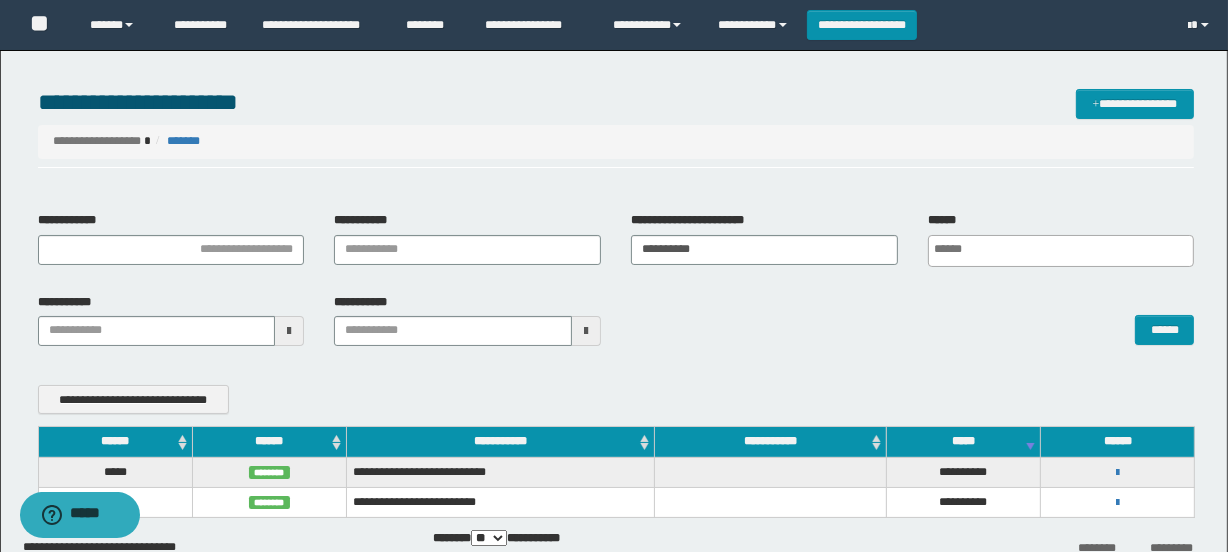 scroll, scrollTop: 0, scrollLeft: 0, axis: both 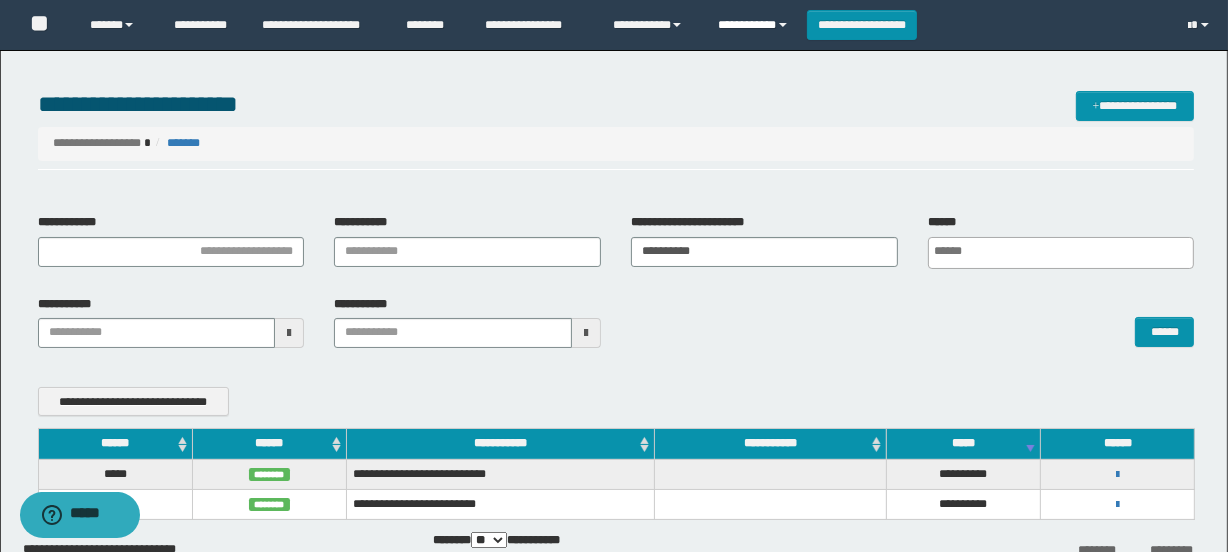 click on "**********" at bounding box center [755, 25] 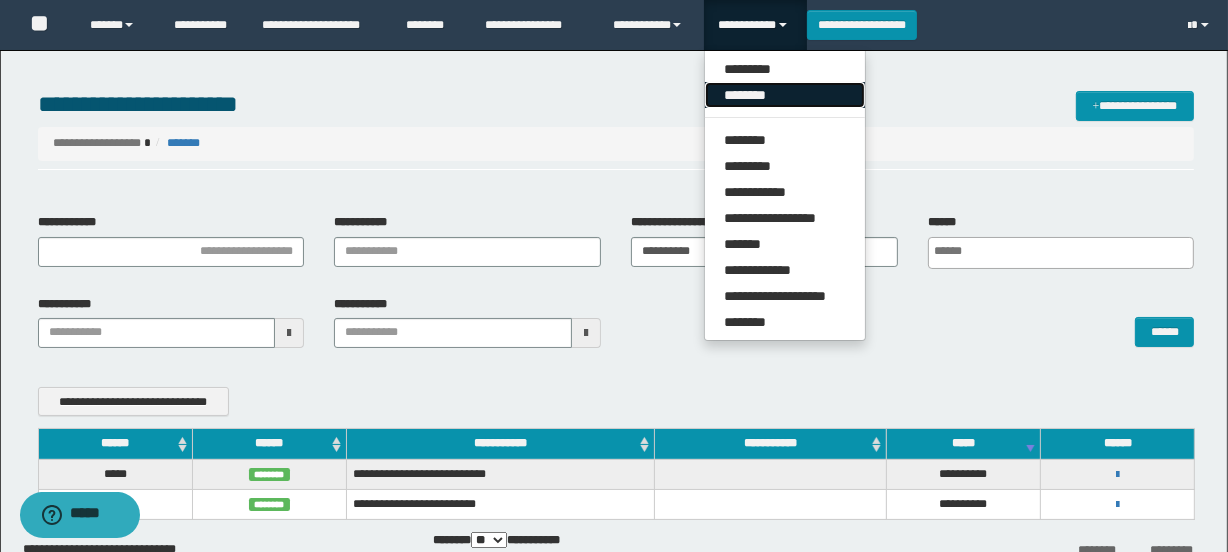 click on "********" at bounding box center (785, 95) 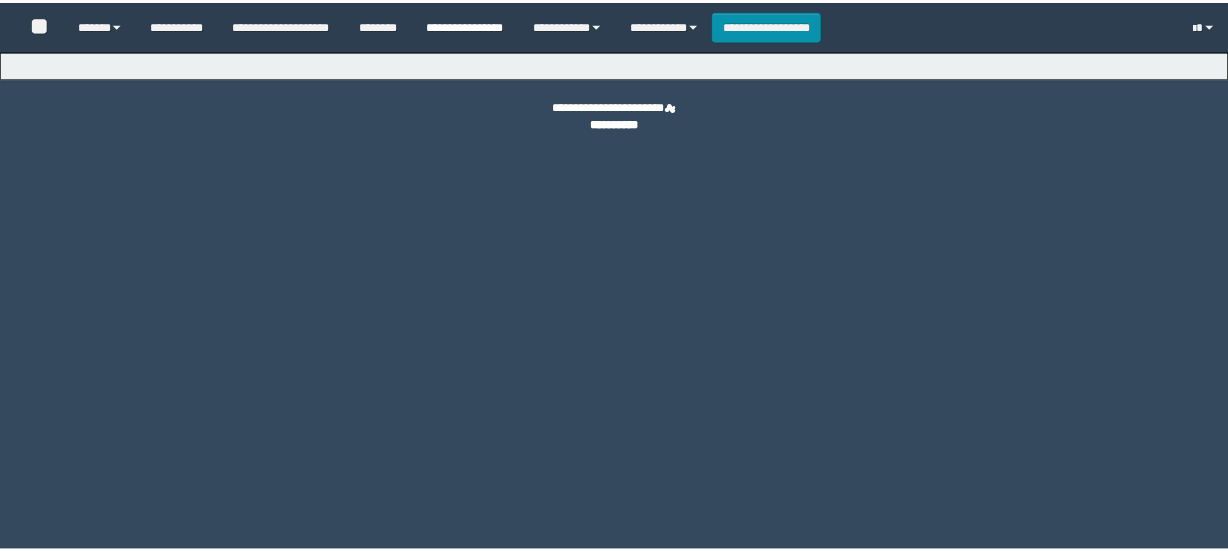scroll, scrollTop: 0, scrollLeft: 0, axis: both 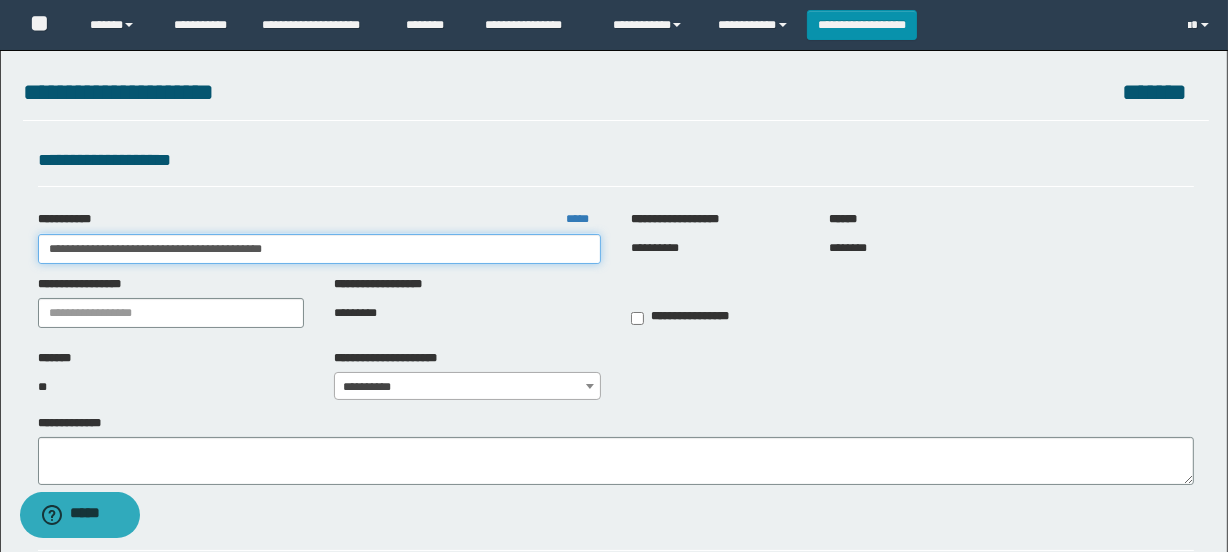 click on "**********" at bounding box center (319, 249) 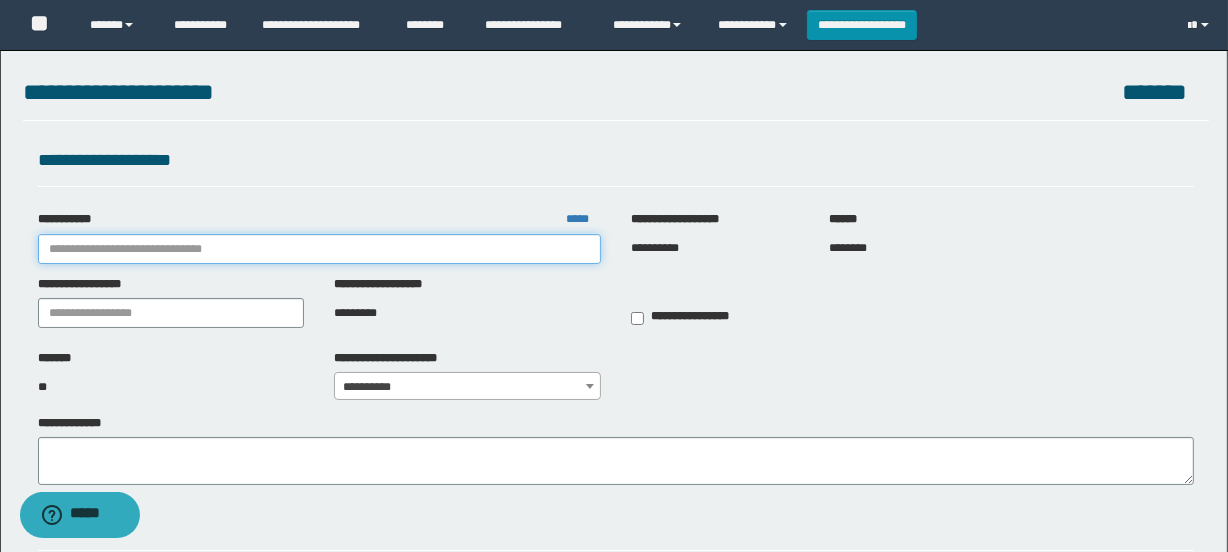 paste on "**********" 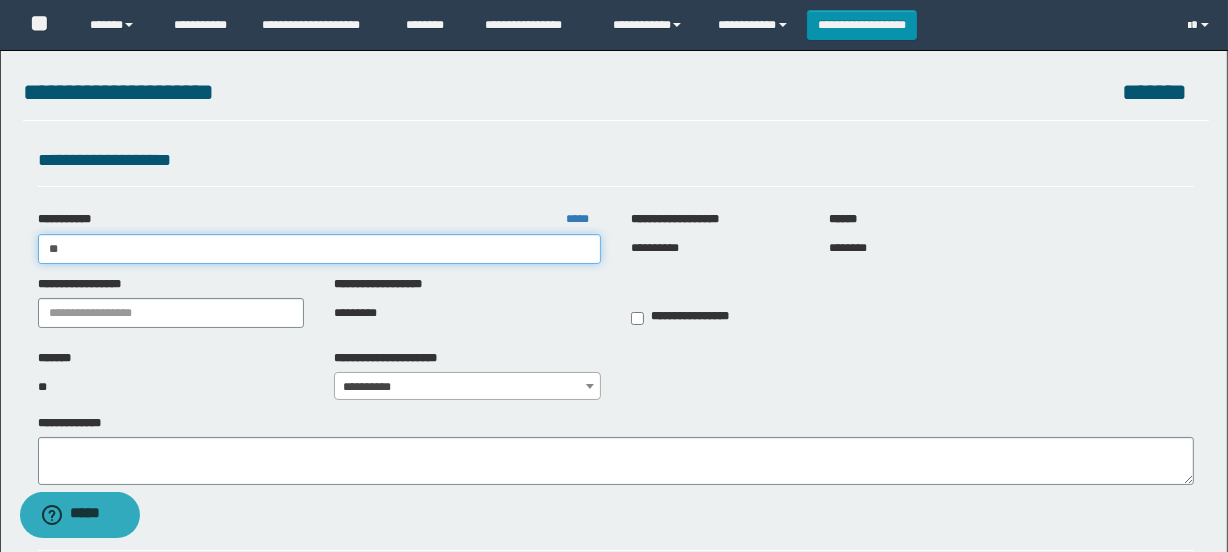 type on "*" 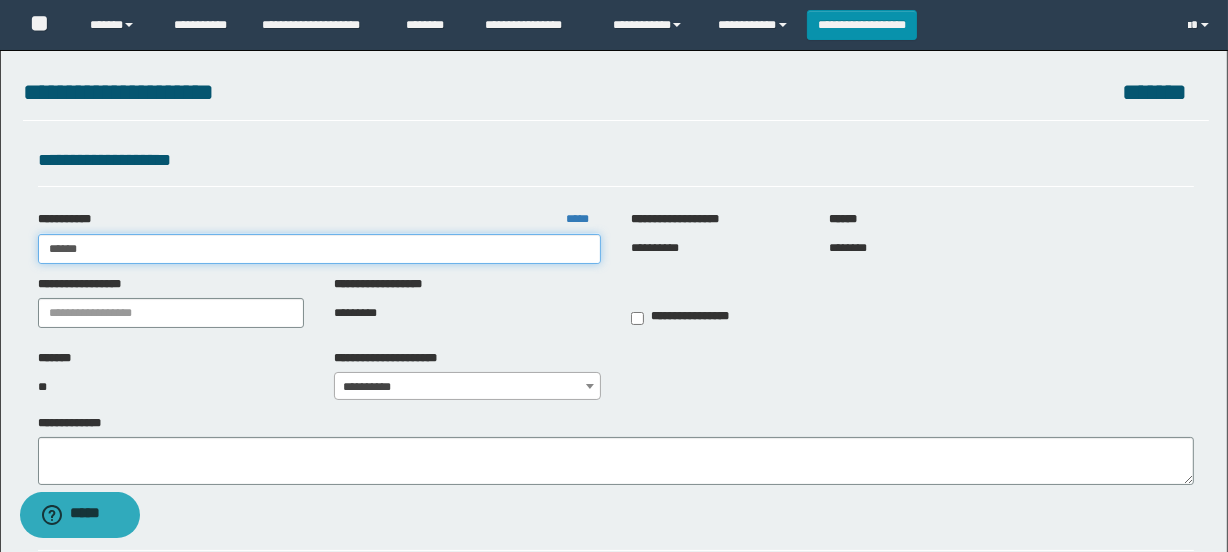 type on "*******" 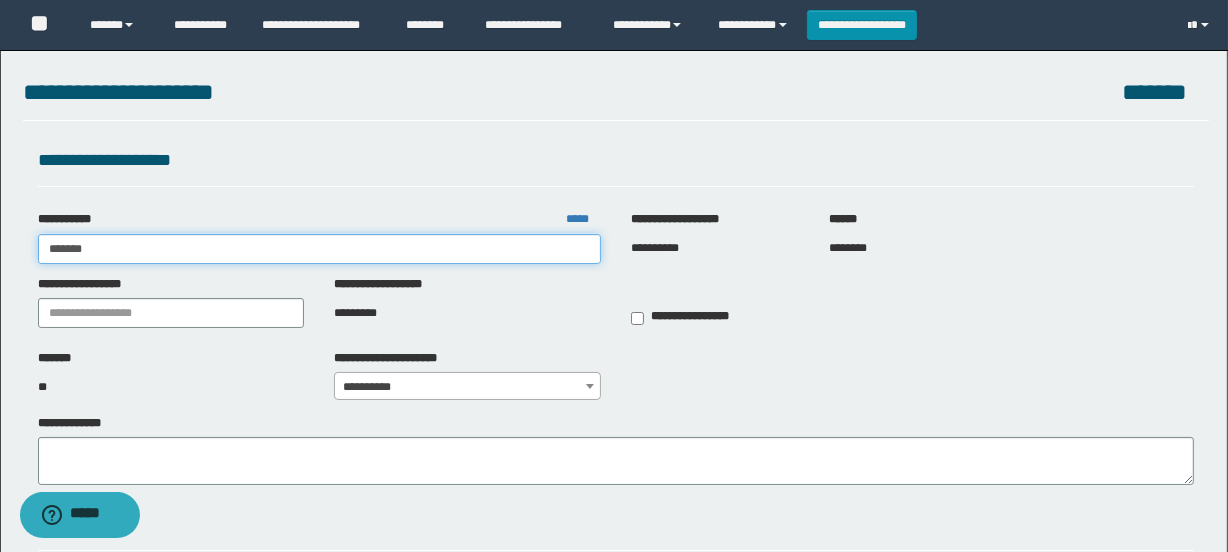 type on "*******" 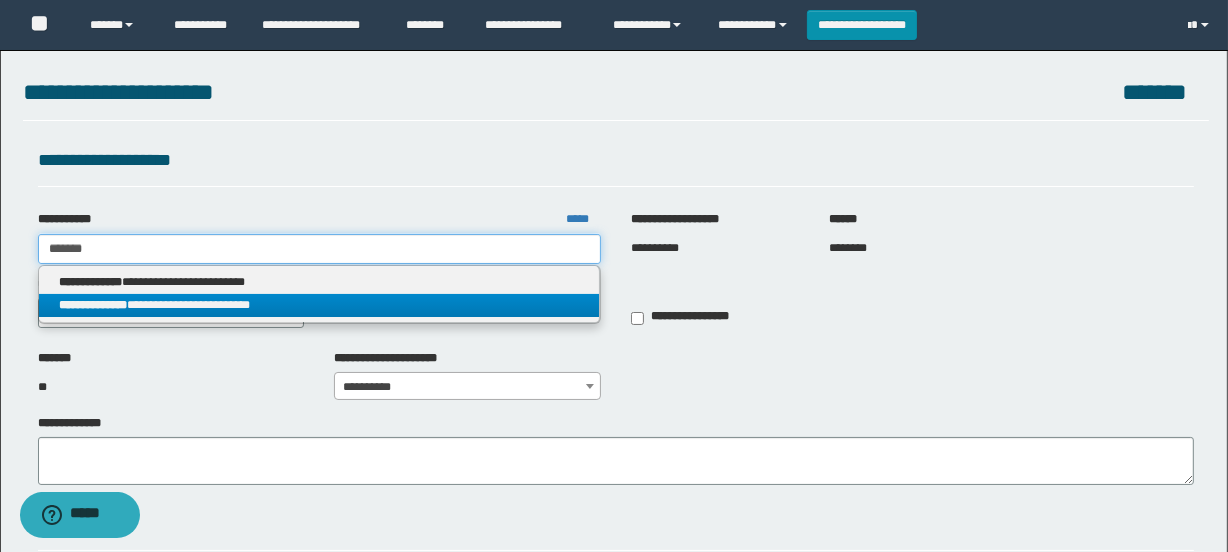 type on "*******" 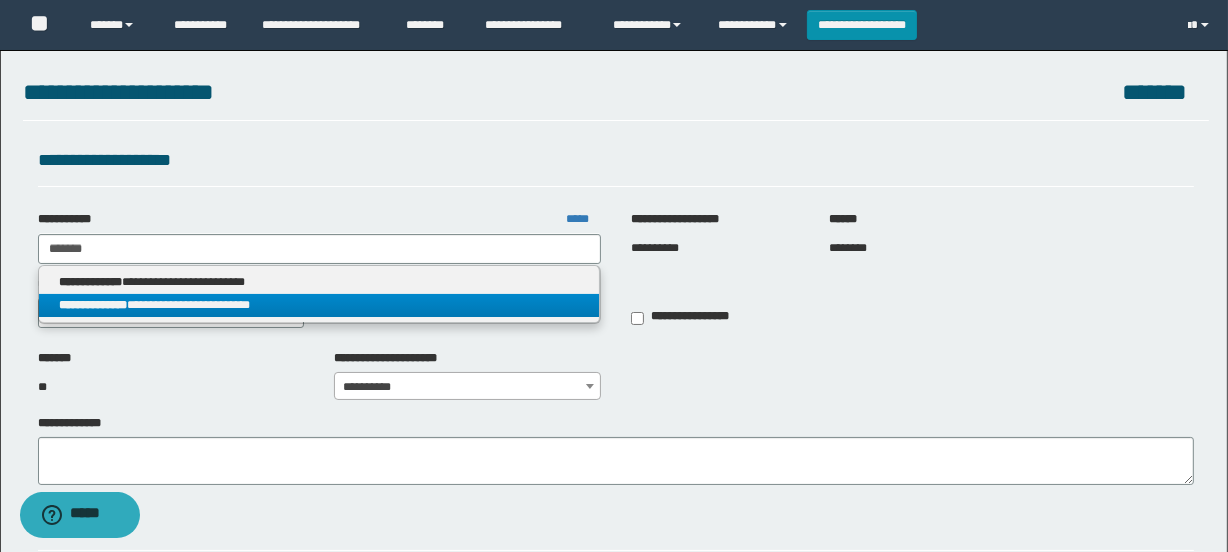 click on "**********" at bounding box center [319, 305] 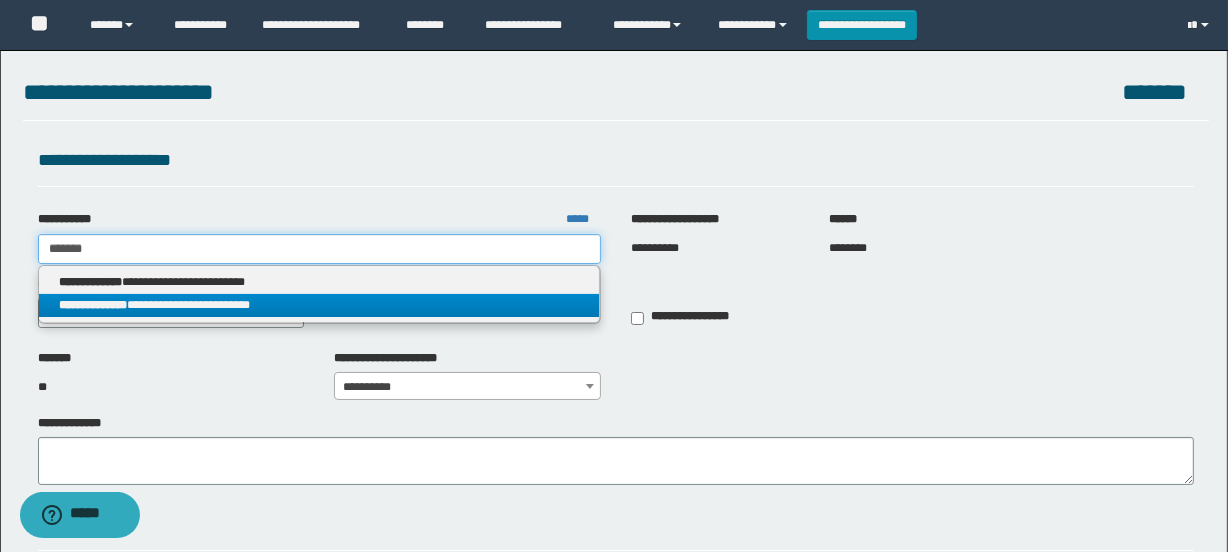 type 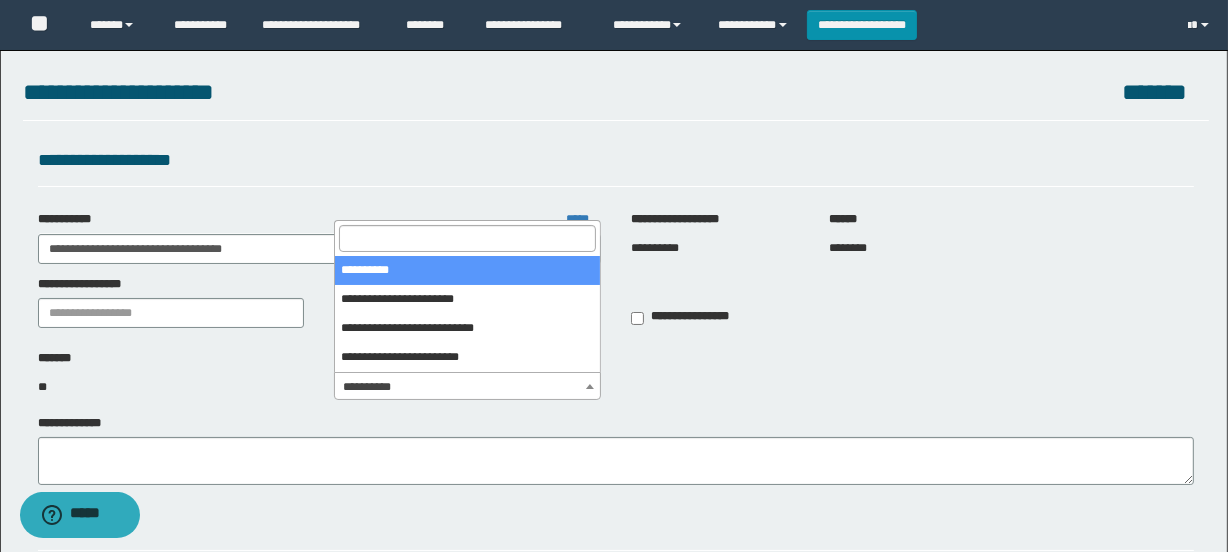 click at bounding box center [590, 386] 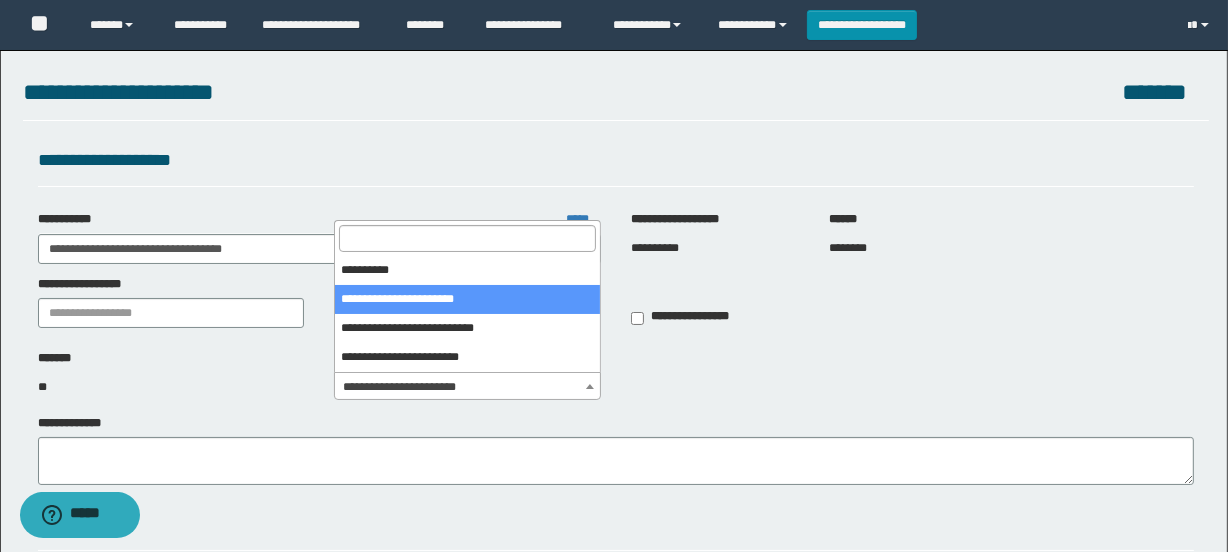 click on "**********" at bounding box center (467, 387) 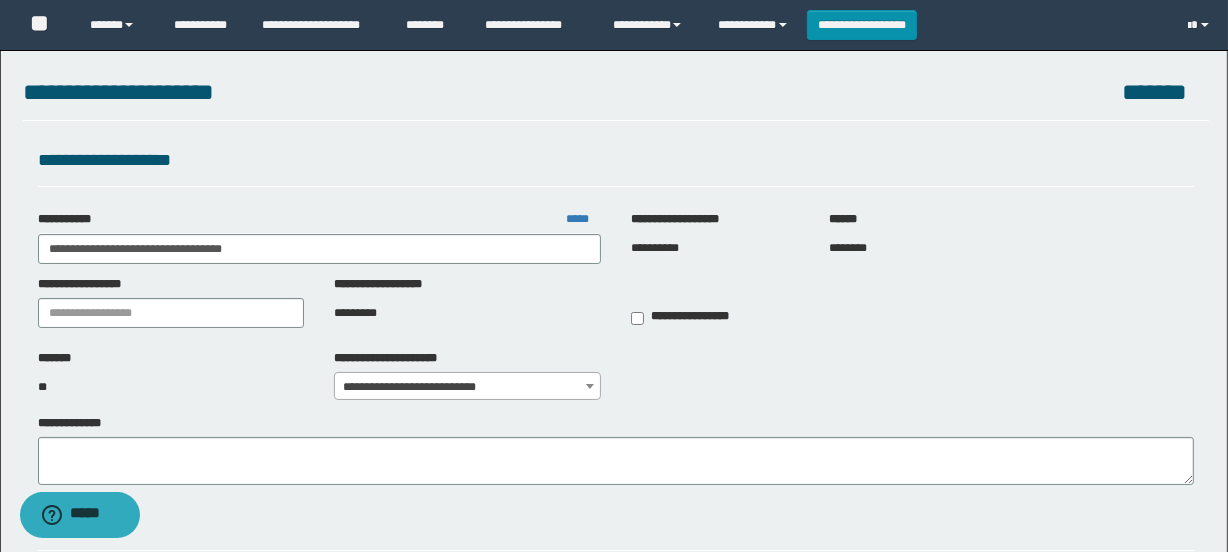 click on "**********" at bounding box center (616, 376) 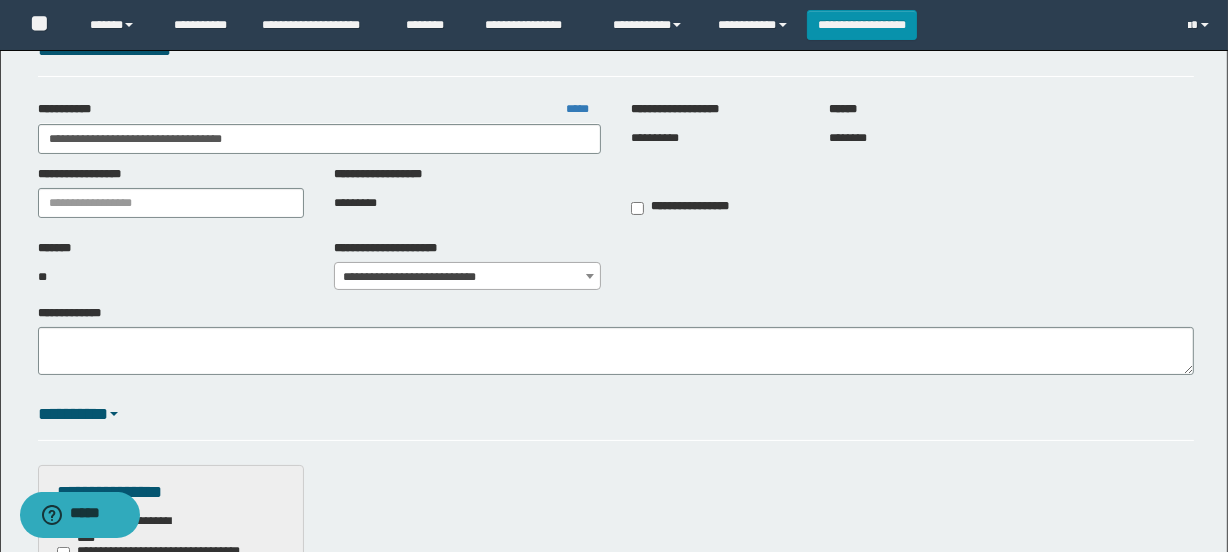 scroll, scrollTop: 90, scrollLeft: 0, axis: vertical 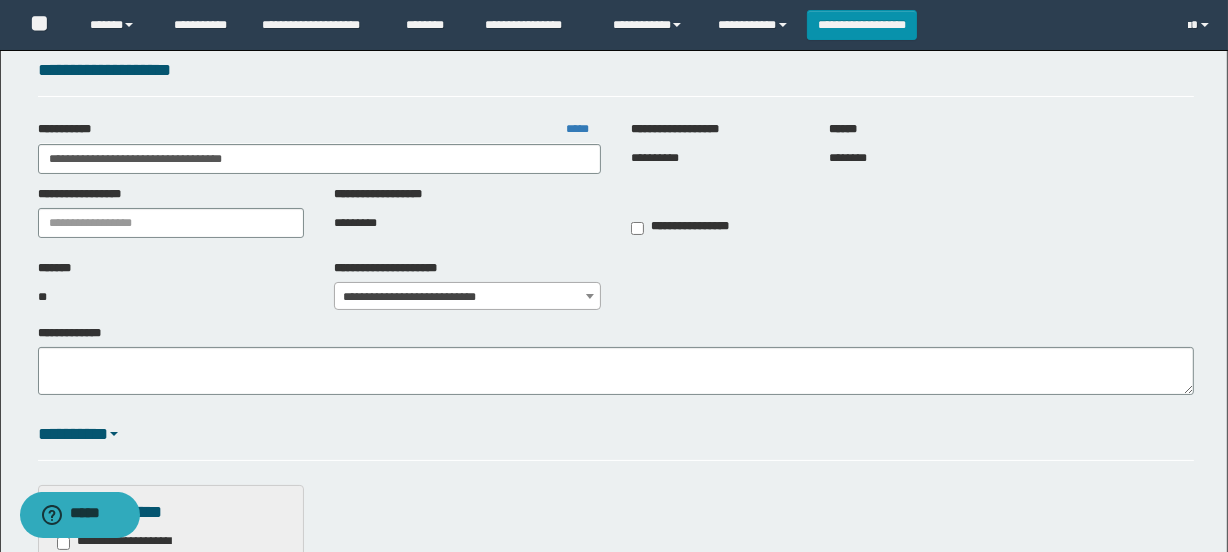 click on "**********" at bounding box center [467, 297] 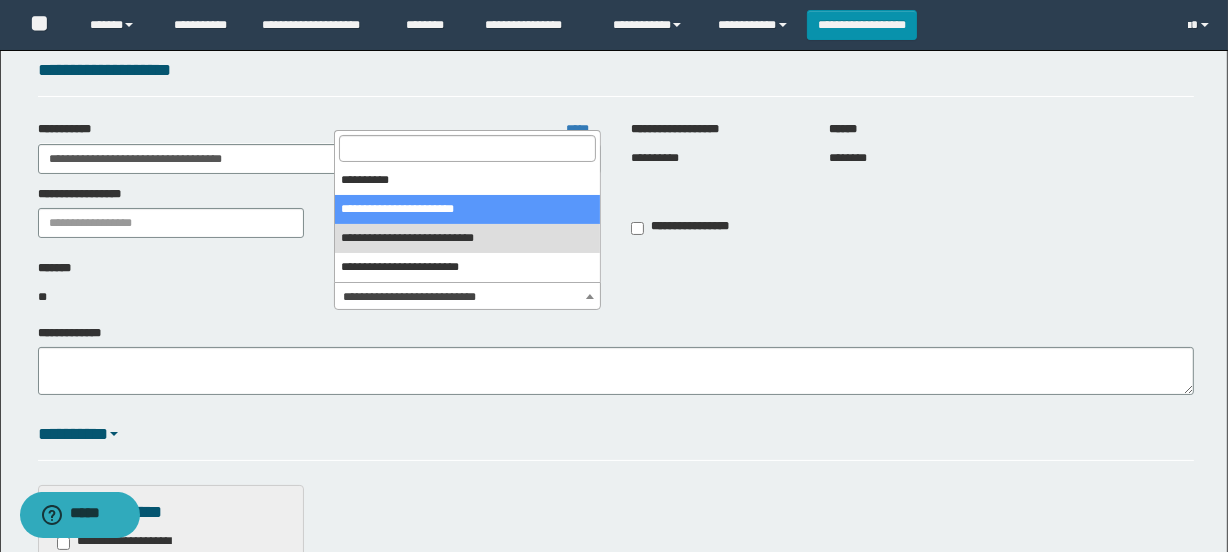 select on "*" 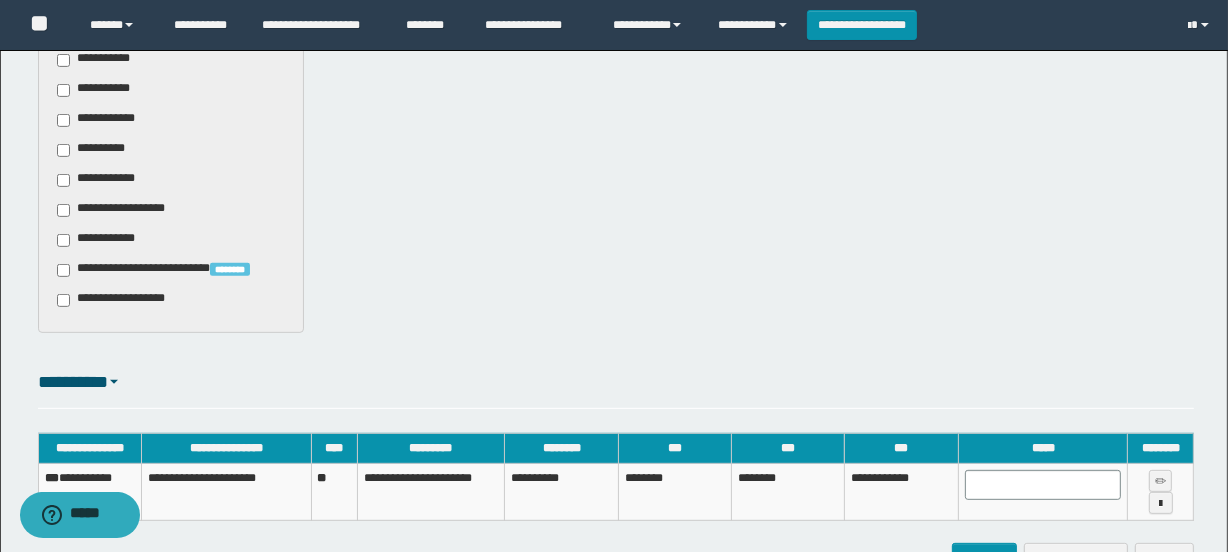 scroll, scrollTop: 818, scrollLeft: 0, axis: vertical 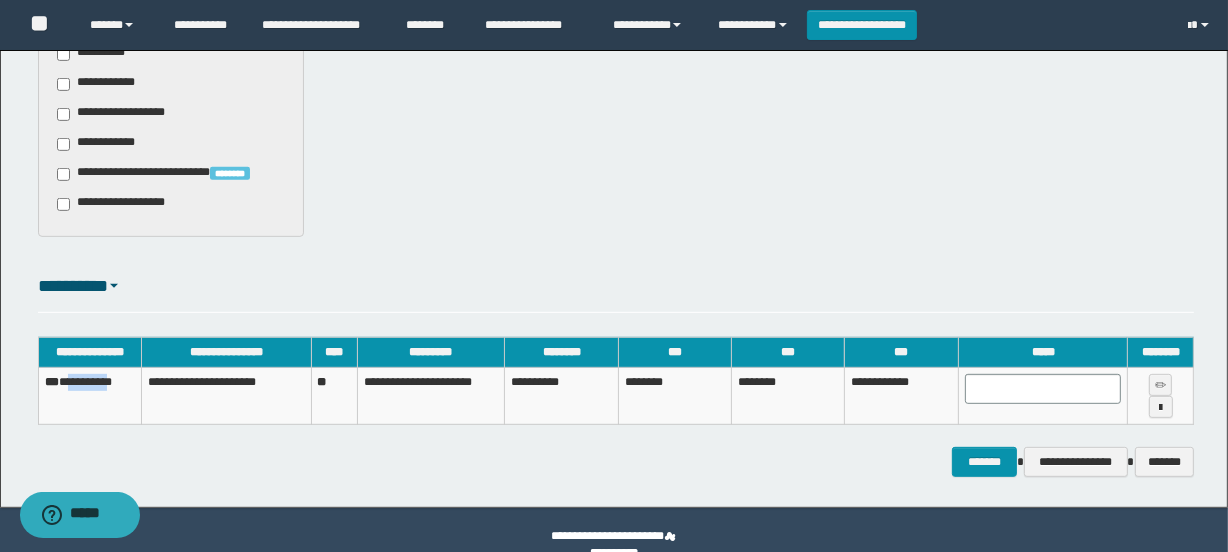 drag, startPoint x: 107, startPoint y: 397, endPoint x: 48, endPoint y: 397, distance: 59 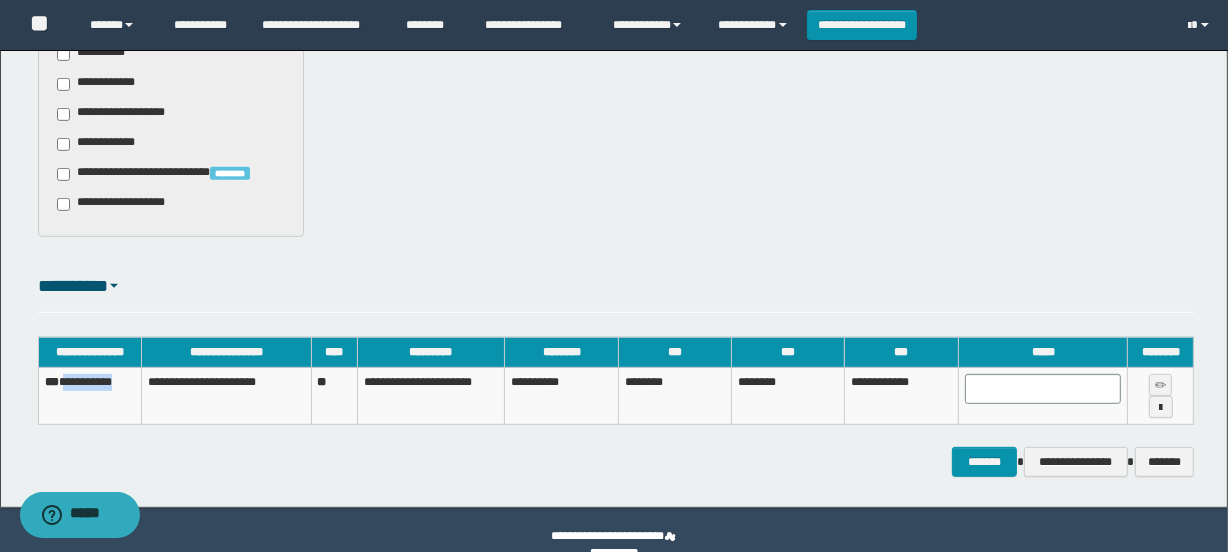 click on "**********" at bounding box center [90, 396] 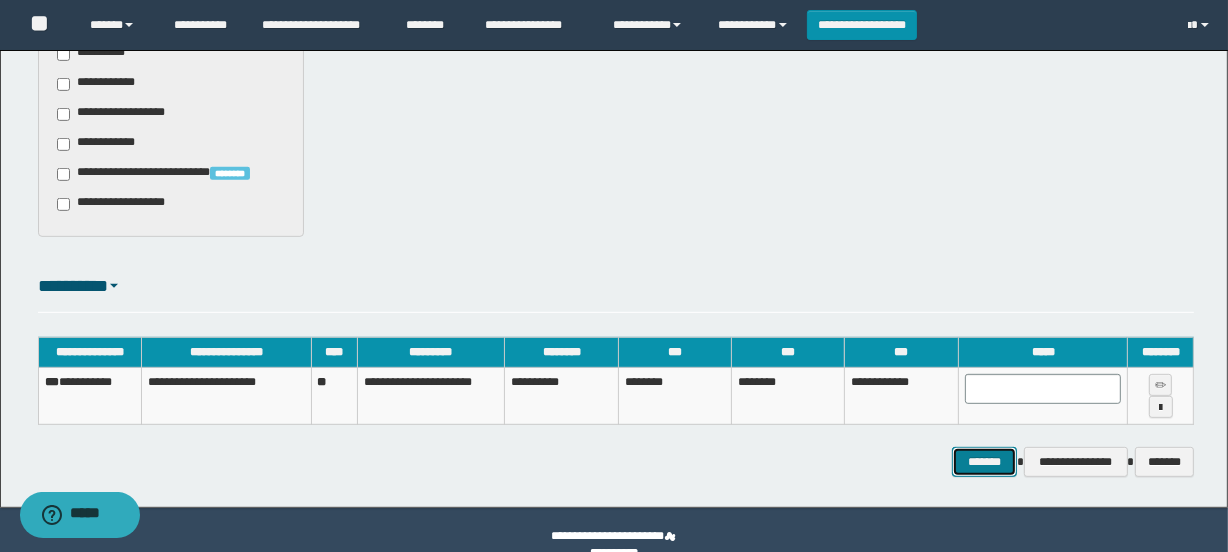 click on "*******" at bounding box center (985, 462) 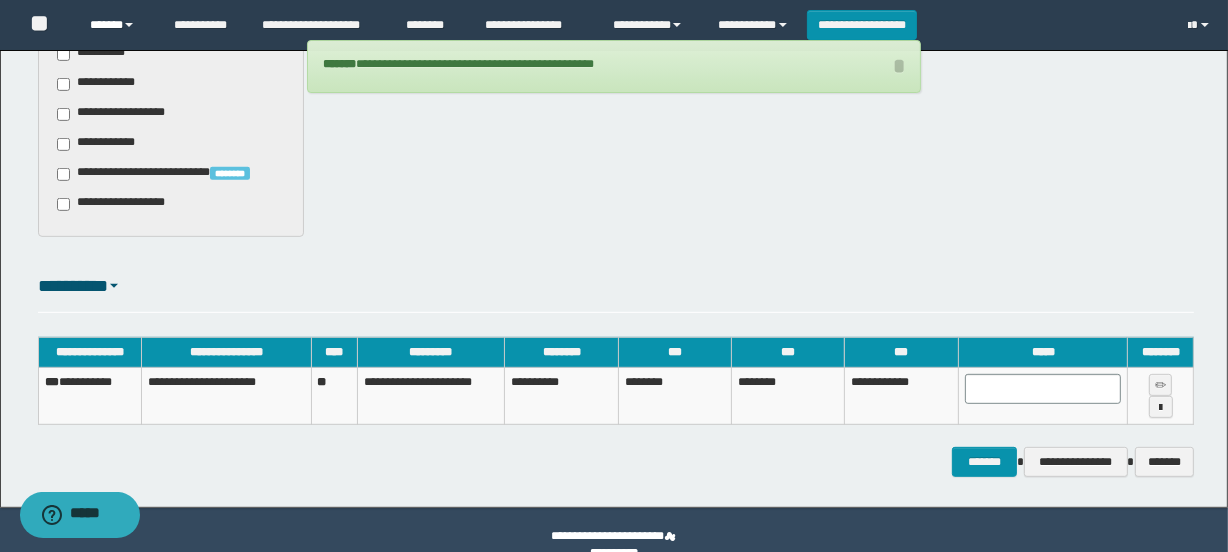 click on "******" at bounding box center [117, 25] 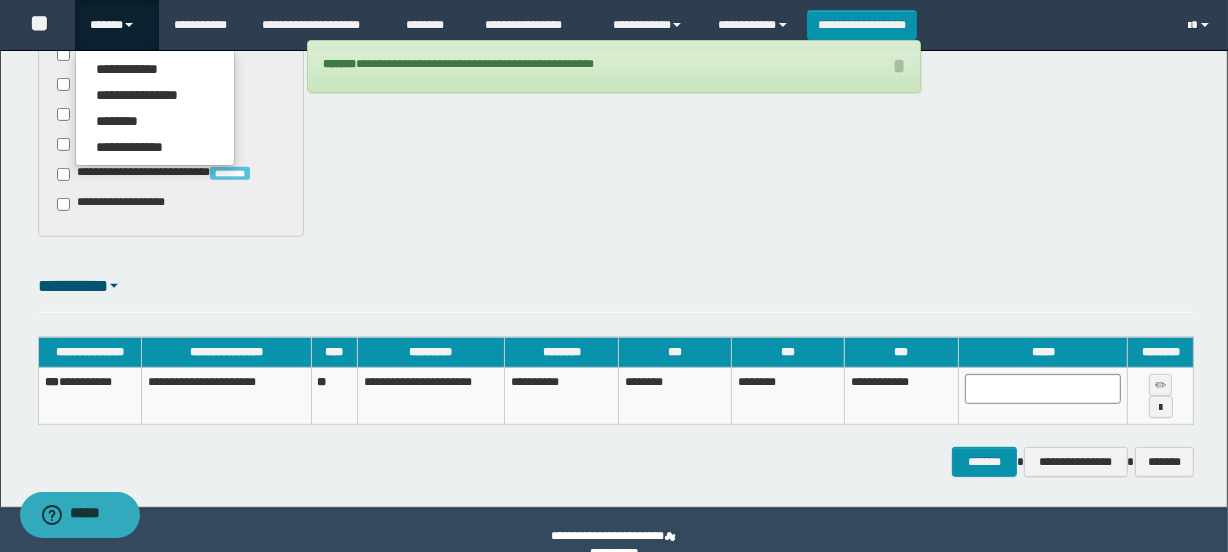click on "**********" at bounding box center (616, 2) 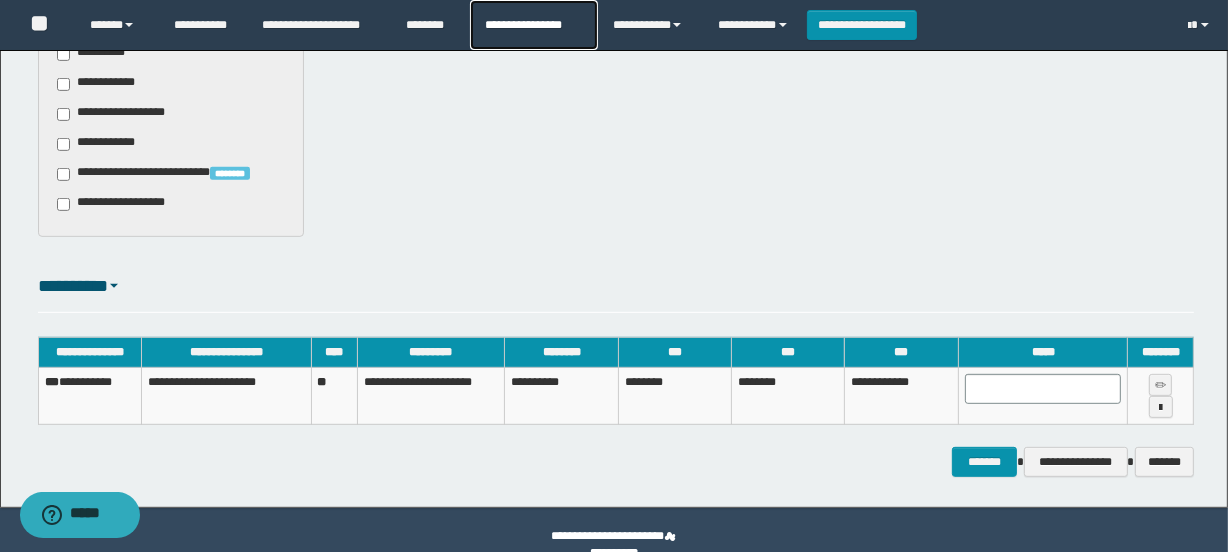 click on "**********" at bounding box center (534, 25) 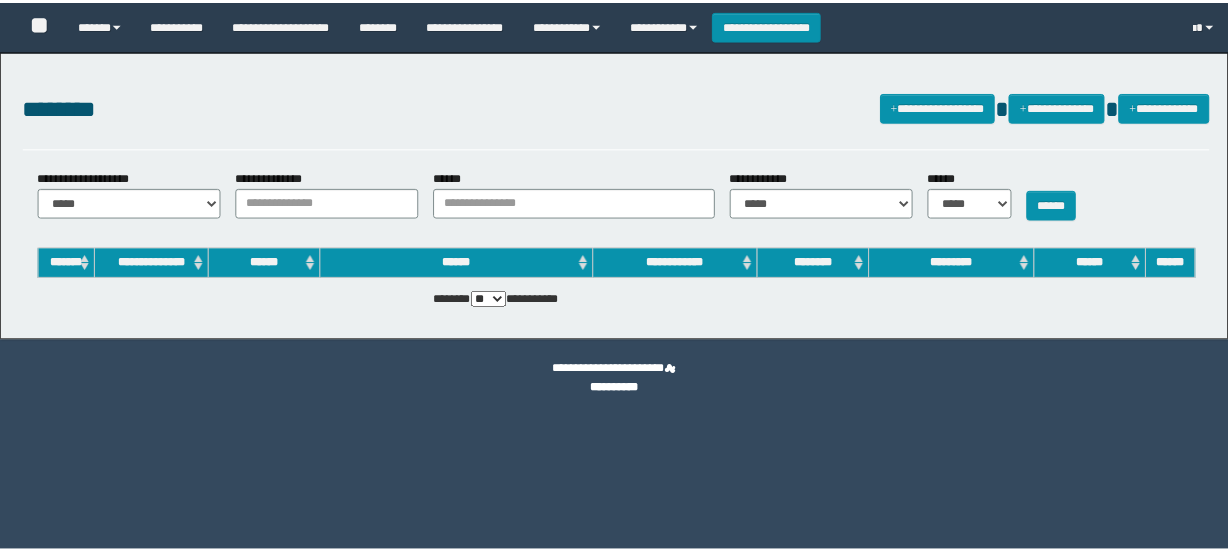 scroll, scrollTop: 0, scrollLeft: 0, axis: both 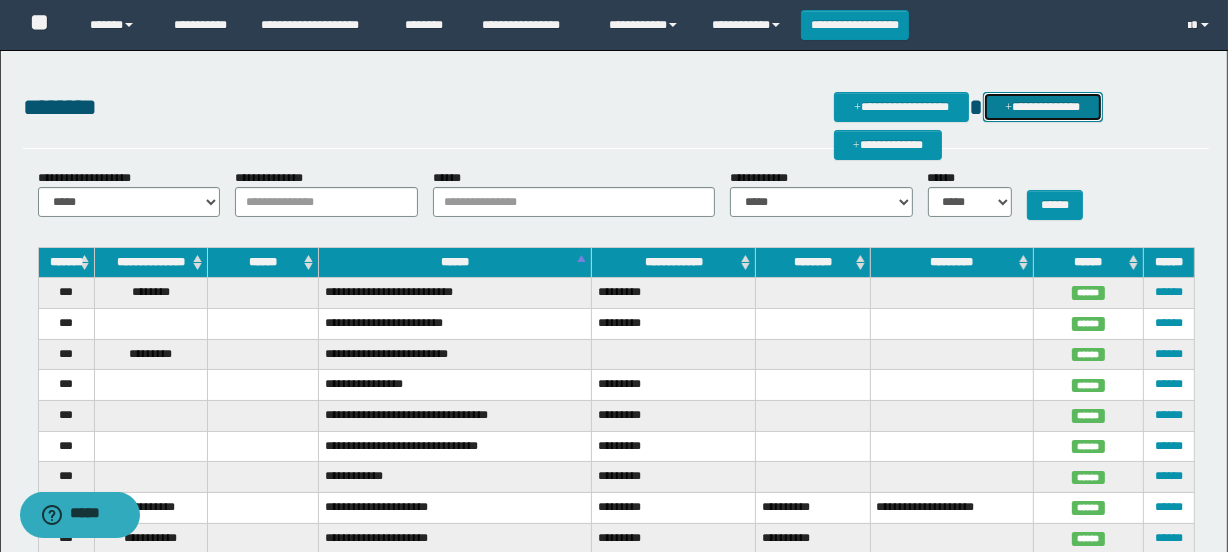 click on "**********" at bounding box center (1043, 107) 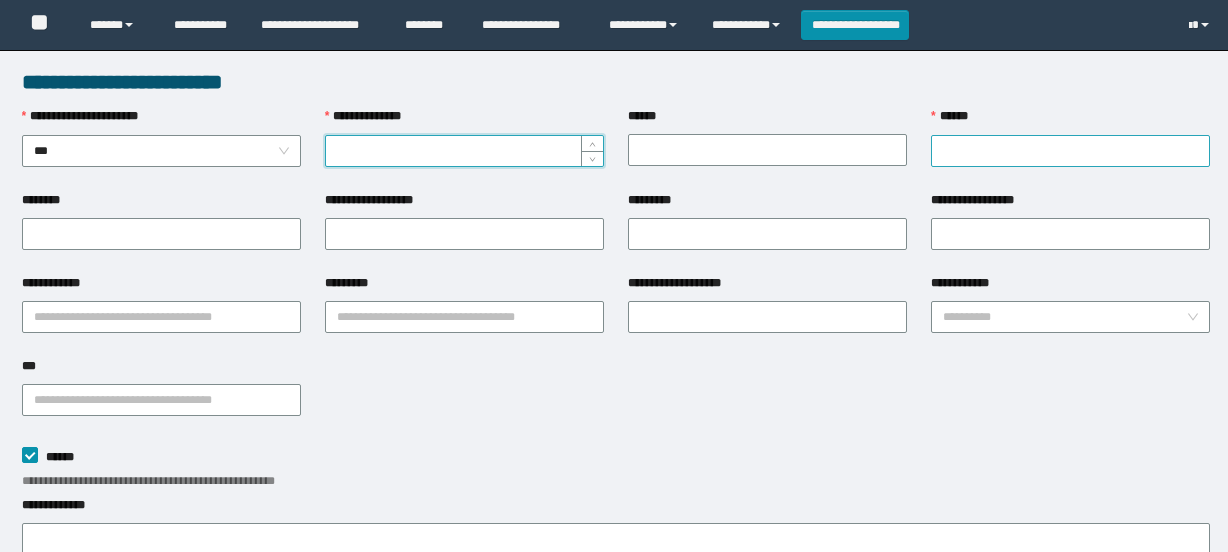 scroll, scrollTop: 0, scrollLeft: 0, axis: both 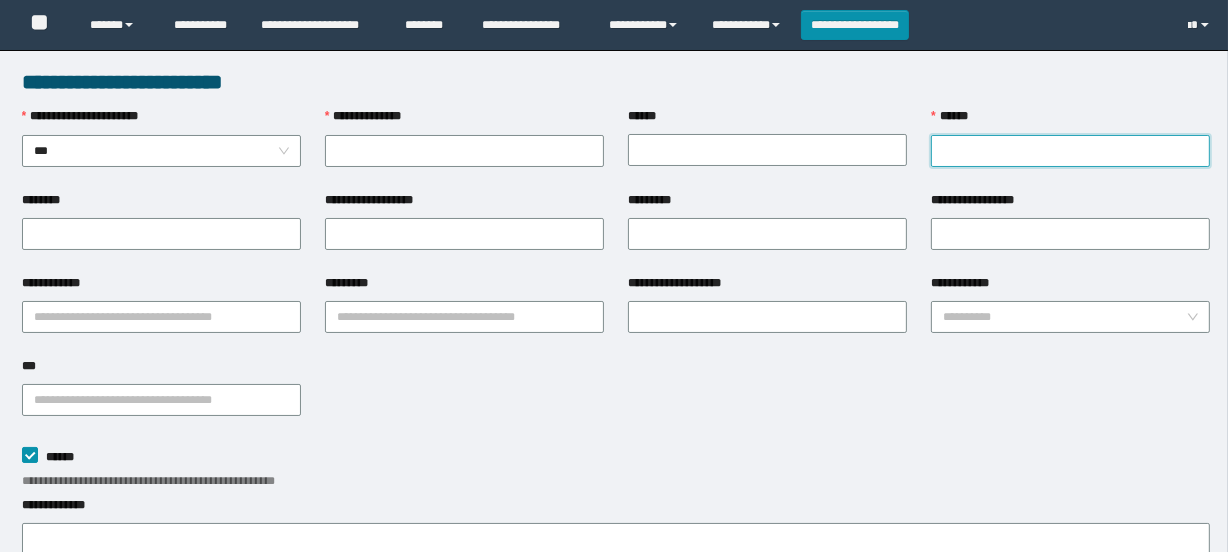 click on "******" at bounding box center (1070, 151) 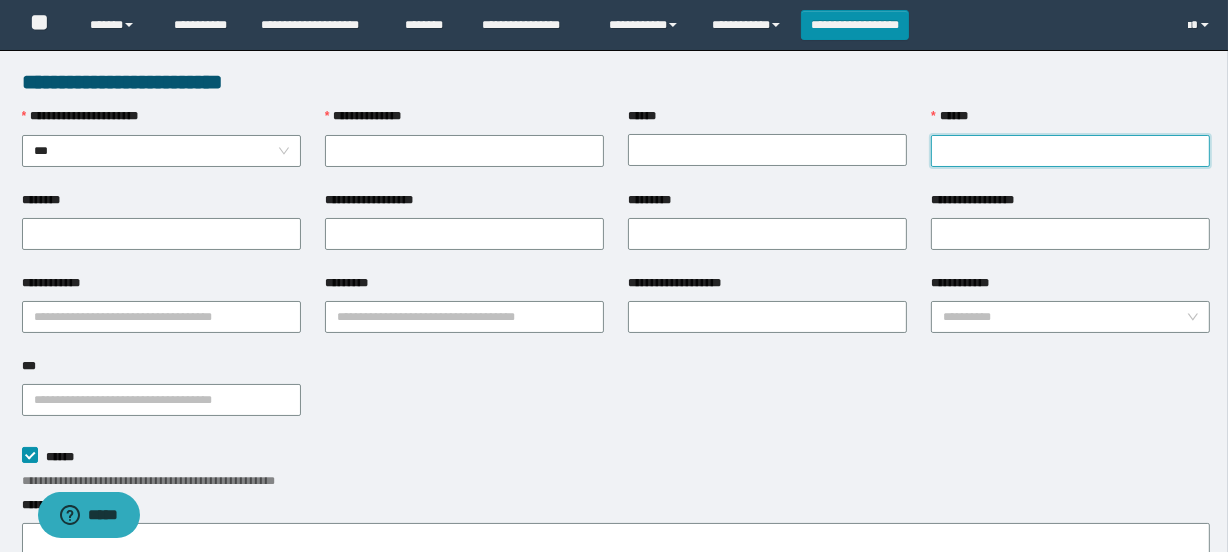 scroll, scrollTop: 0, scrollLeft: 0, axis: both 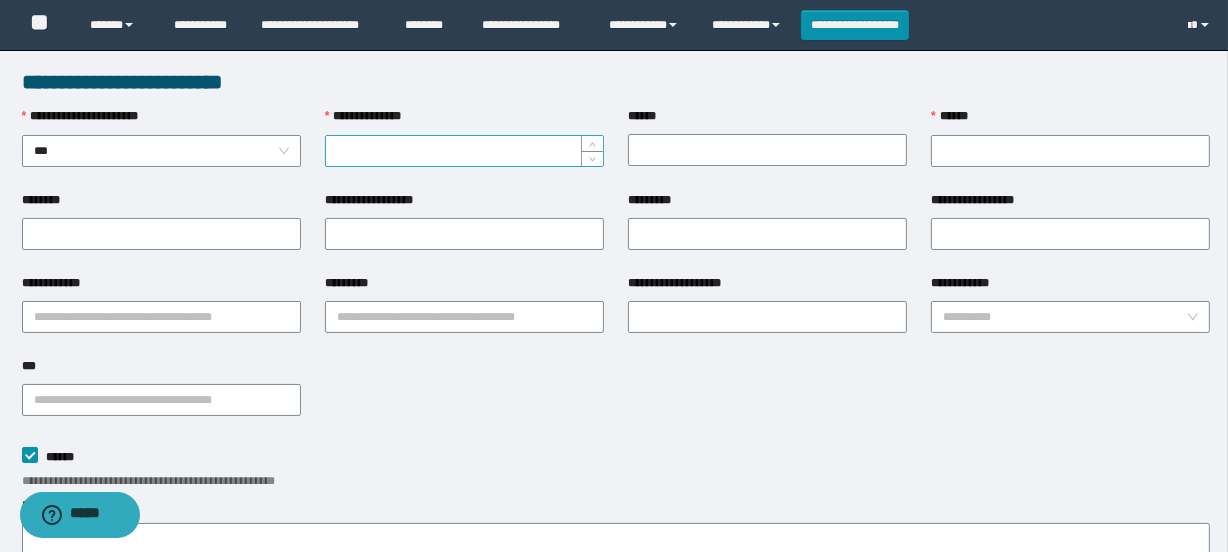 click on "**********" at bounding box center (464, 151) 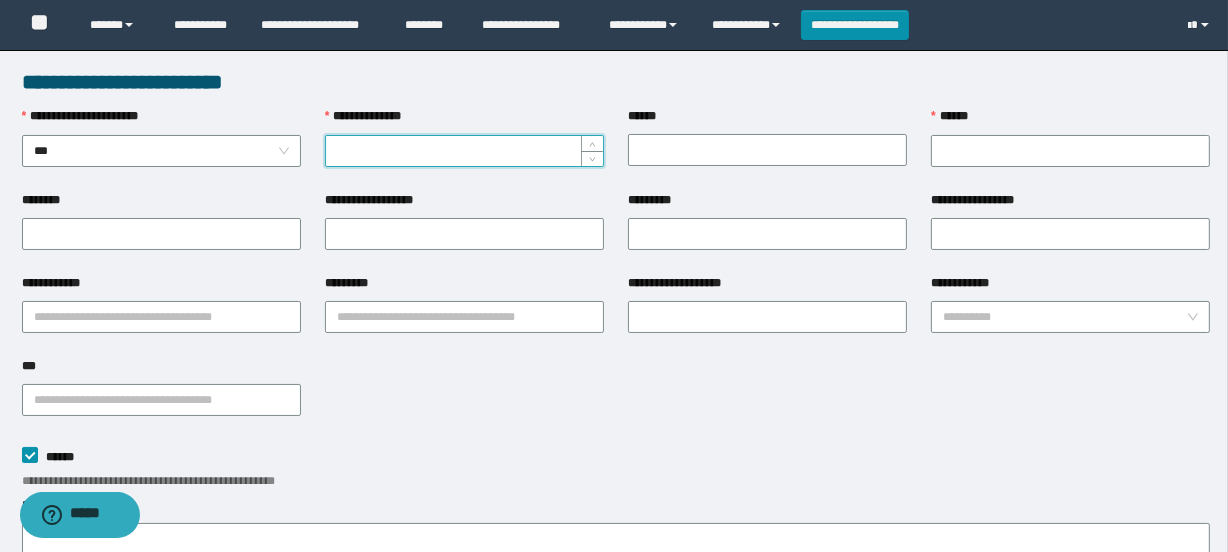 paste on "**********" 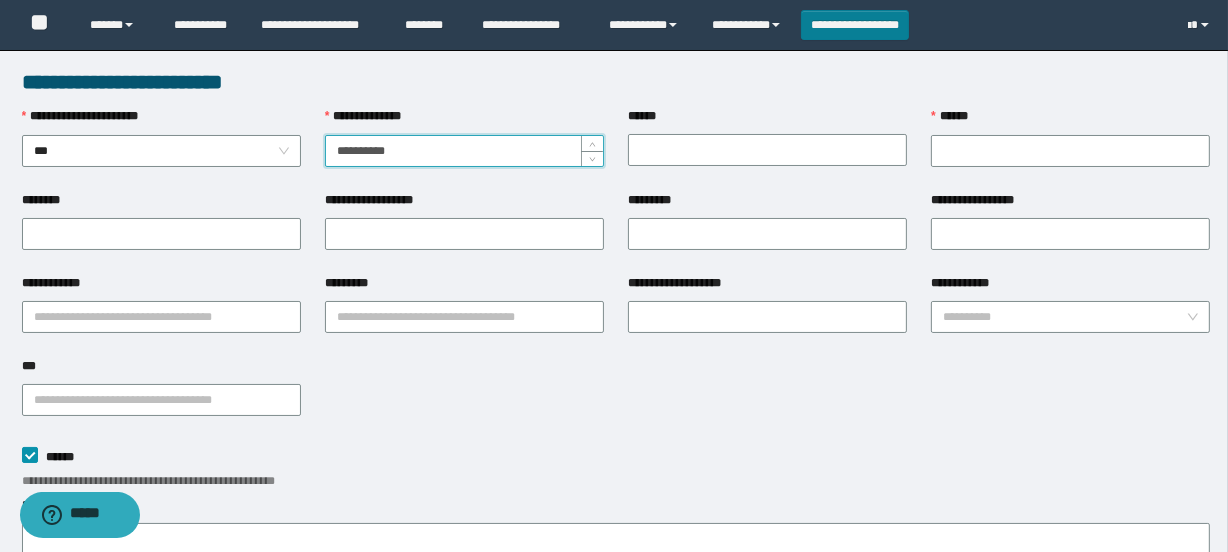 type on "**********" 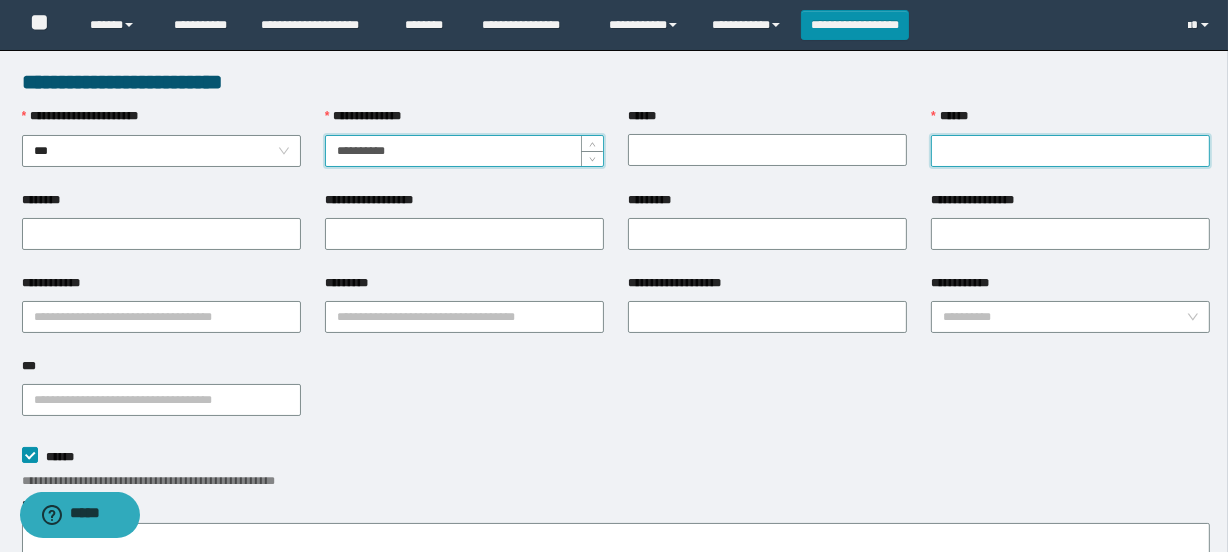 click on "******" at bounding box center (1070, 151) 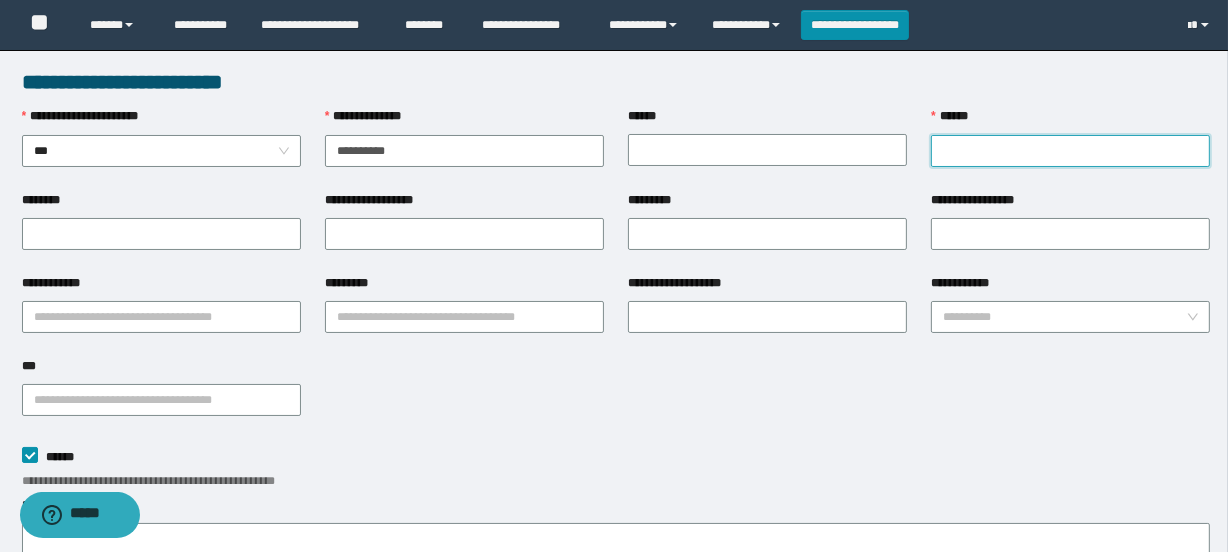 paste on "**********" 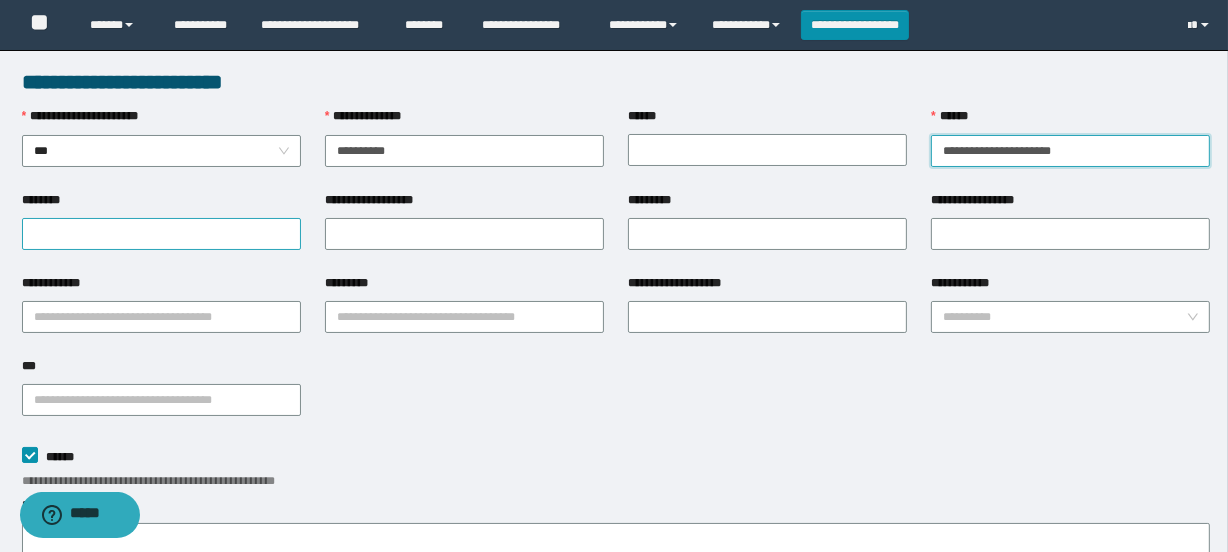 type on "**********" 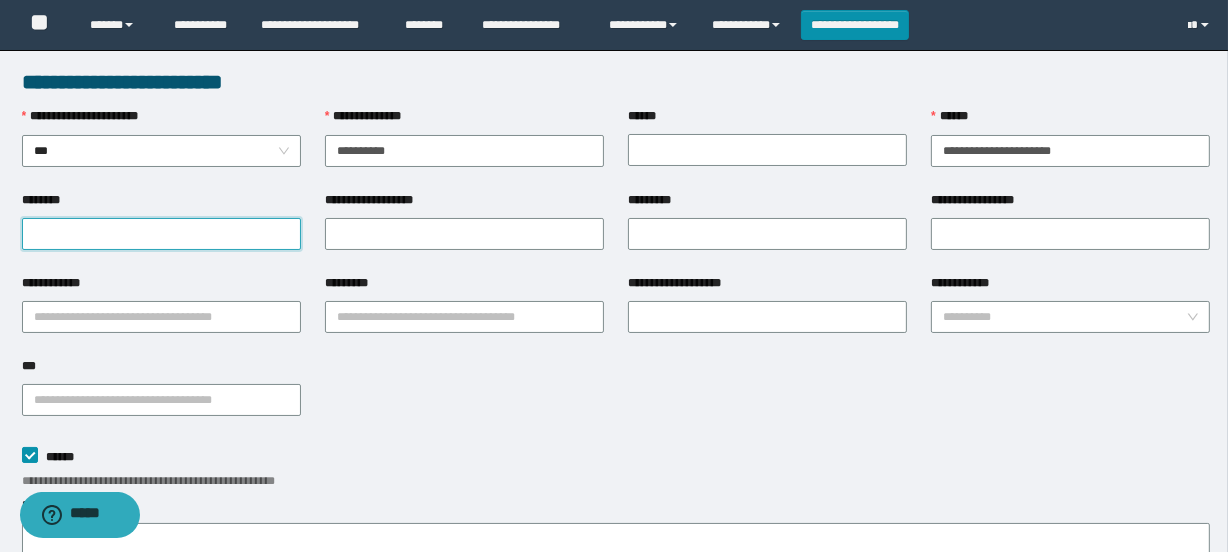 click on "********" at bounding box center [161, 234] 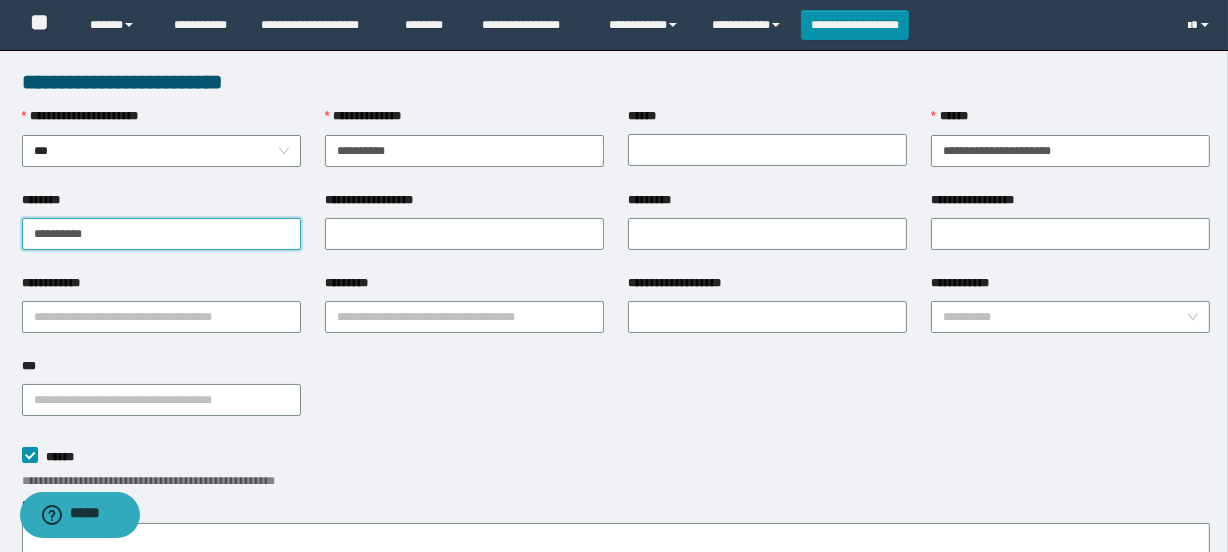 drag, startPoint x: 133, startPoint y: 226, endPoint x: 0, endPoint y: 237, distance: 133.45412 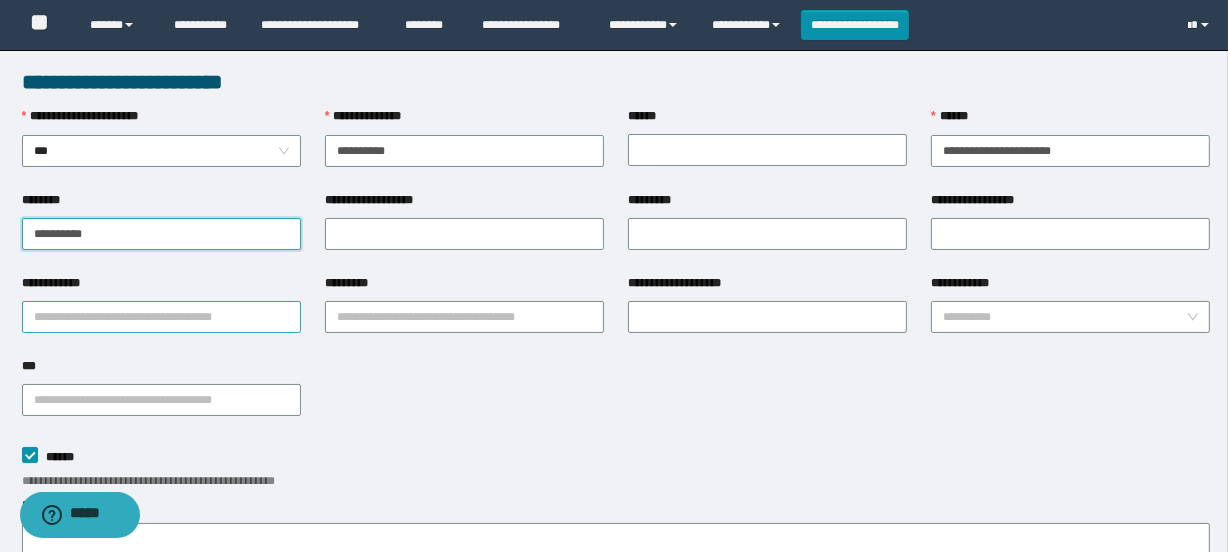 type on "**********" 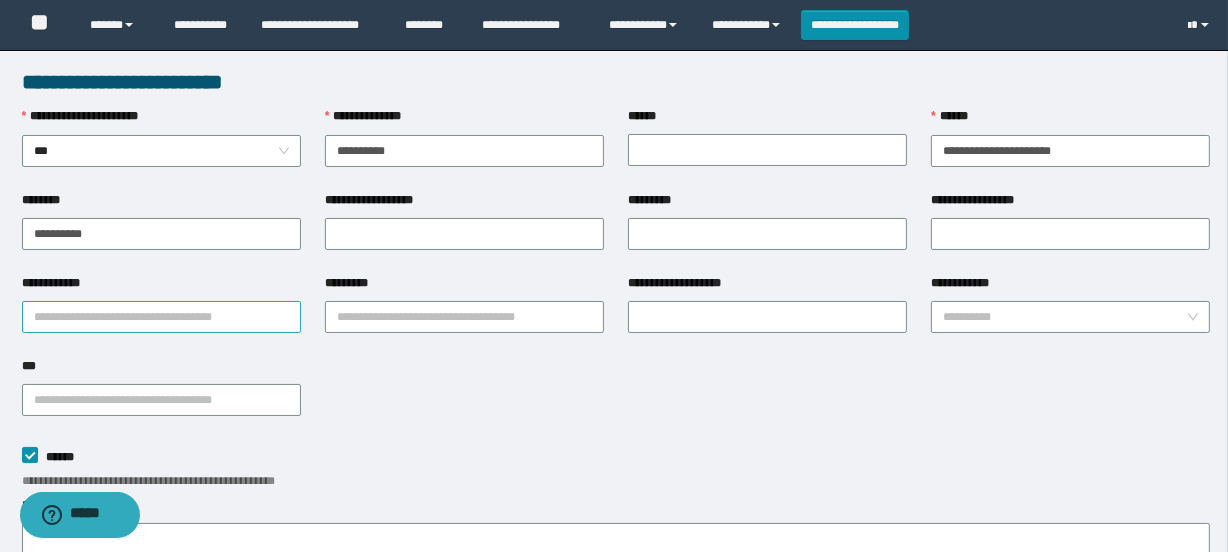 click on "**********" at bounding box center (161, 317) 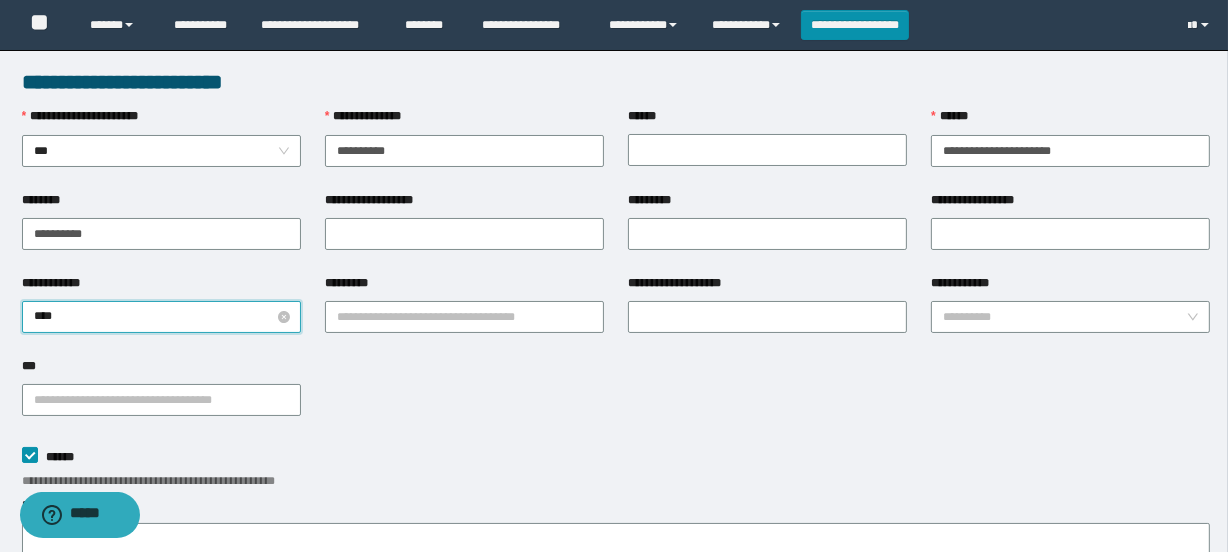 type on "*****" 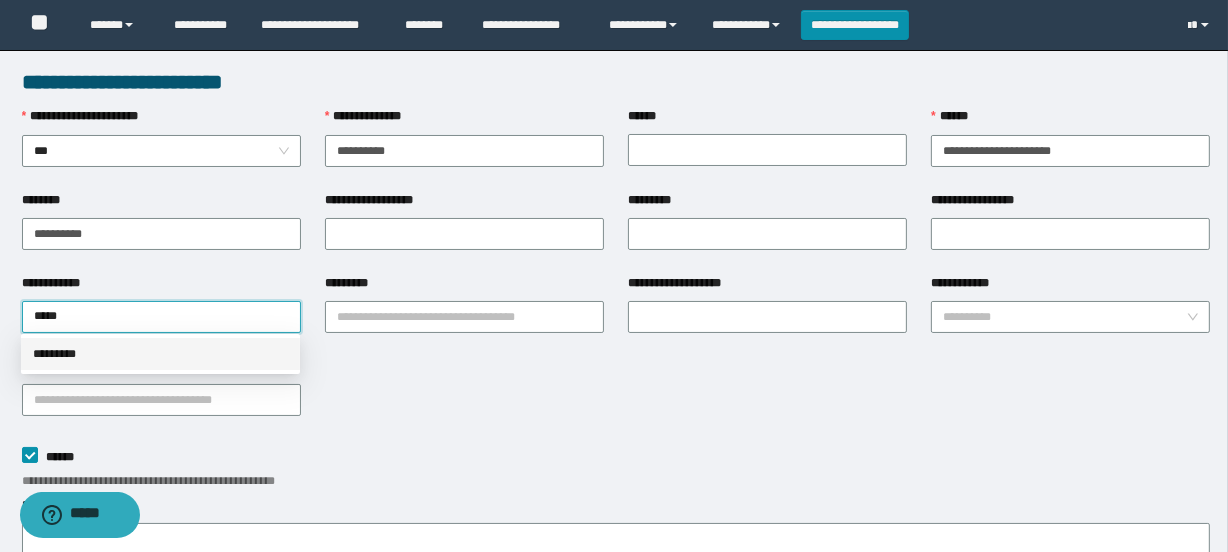 click on "*********" at bounding box center (160, 354) 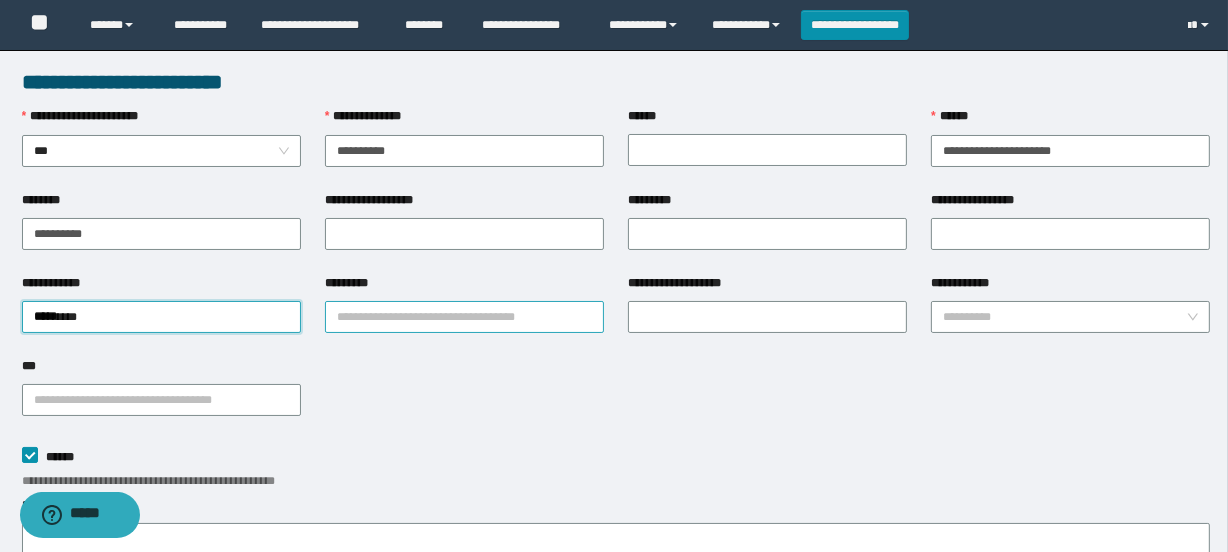 click on "*********" at bounding box center (464, 317) 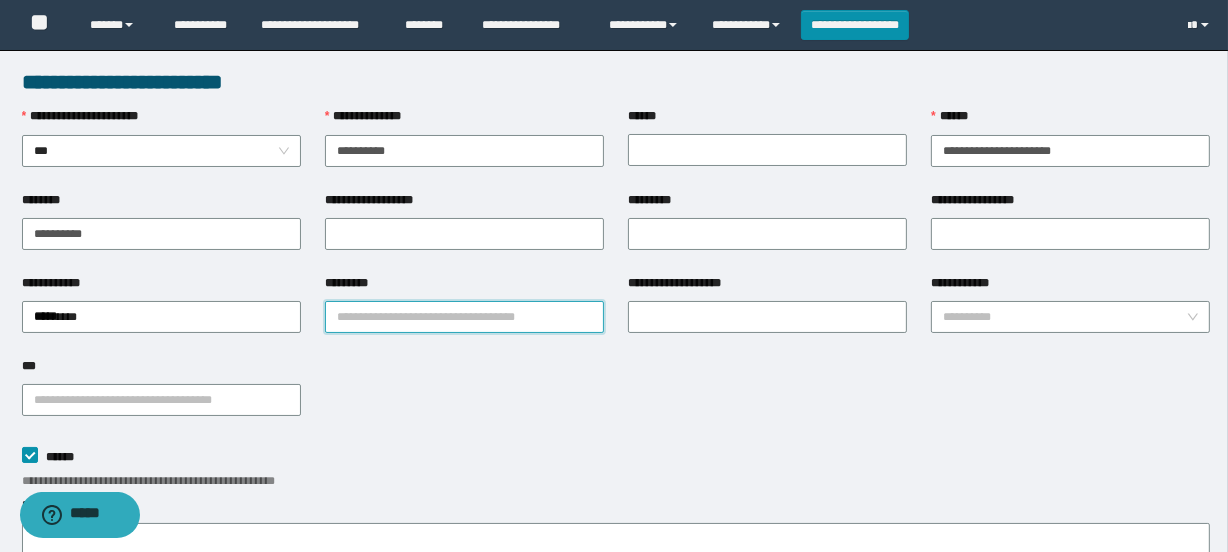 click on "*********" at bounding box center (464, 317) 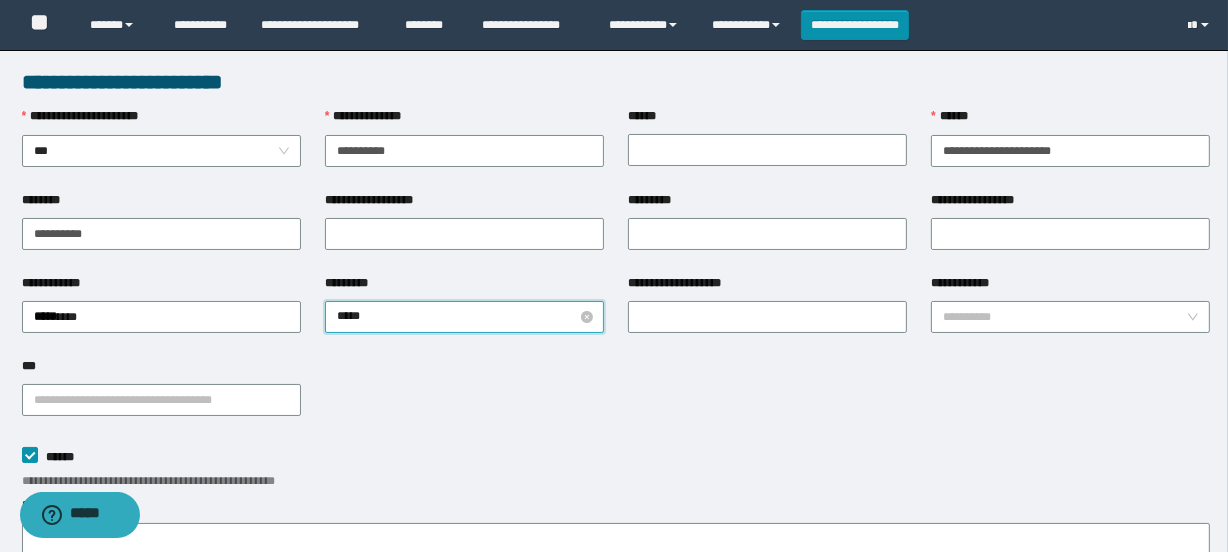 type on "******" 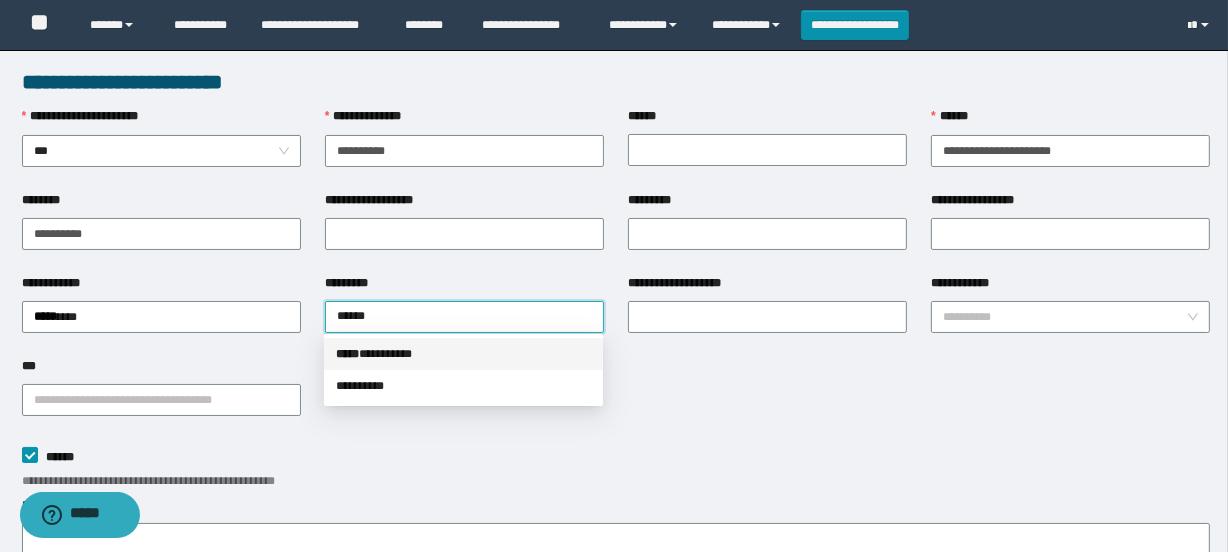 click on "***** * ********" at bounding box center (463, 354) 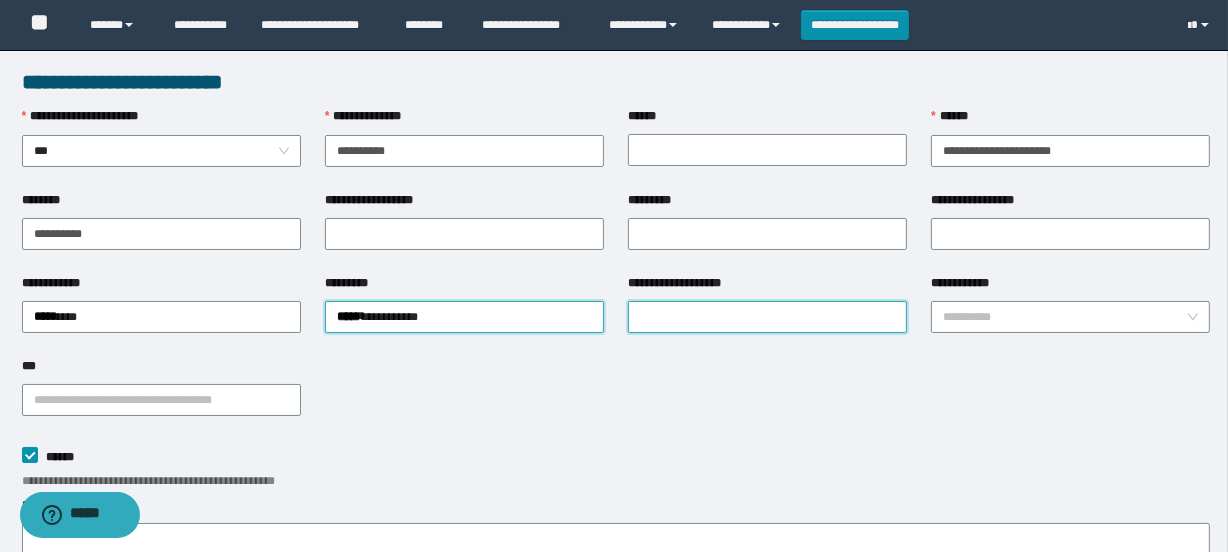 click on "**********" at bounding box center (767, 317) 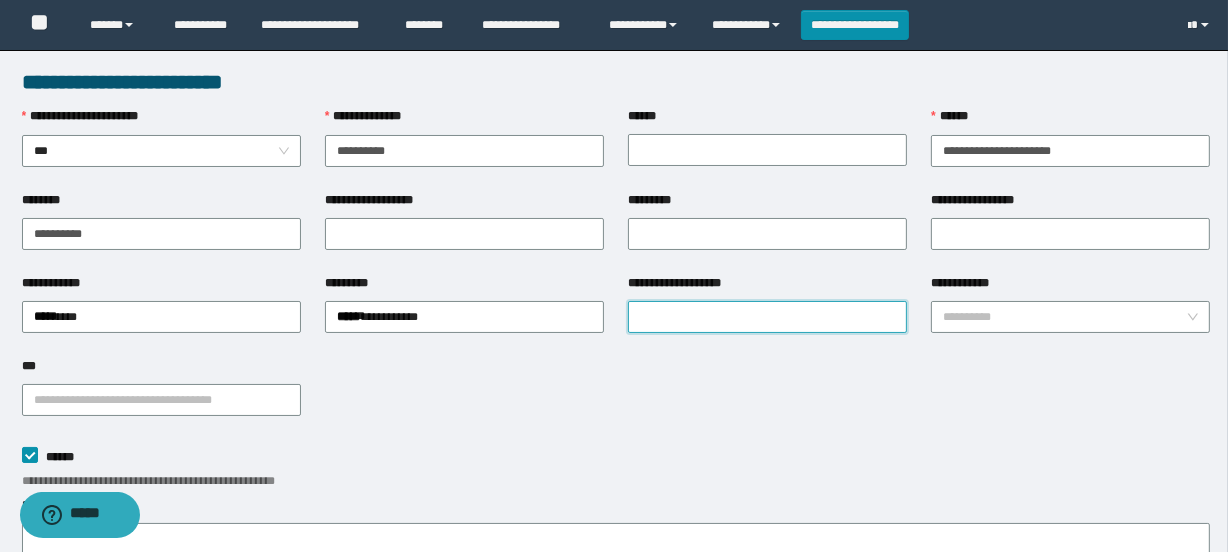 type on "**********" 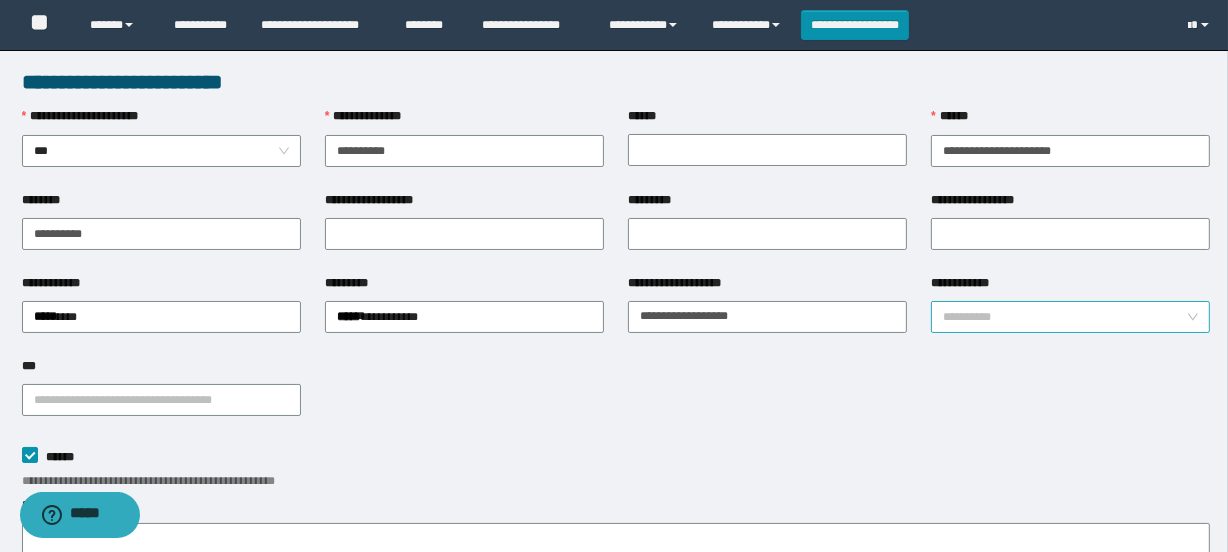 click on "**********" at bounding box center (1064, 317) 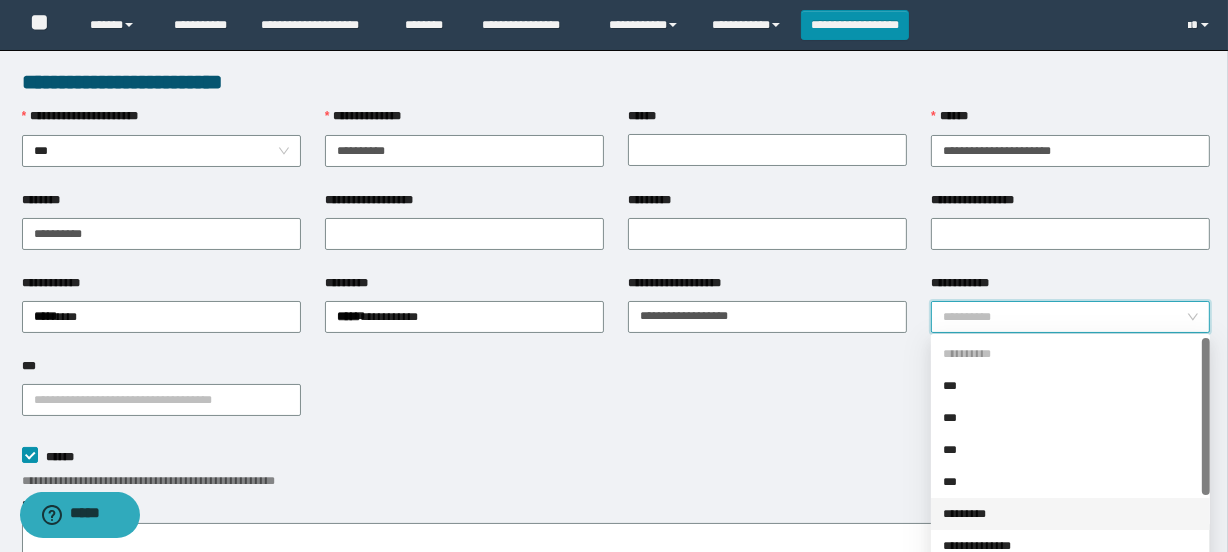 click on "*********" at bounding box center [1070, 514] 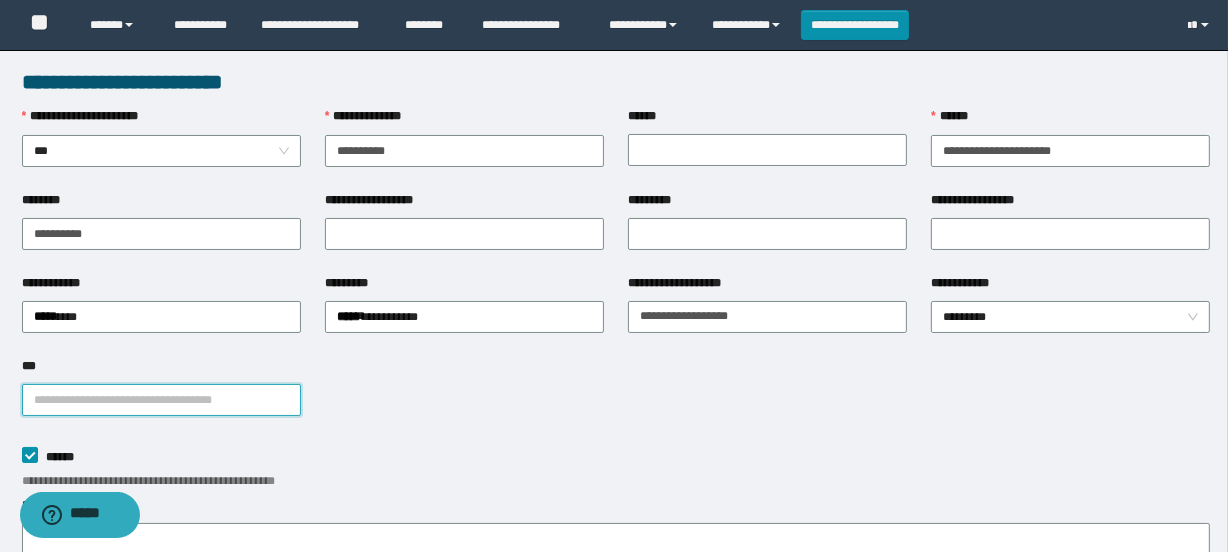 click on "***" at bounding box center (161, 400) 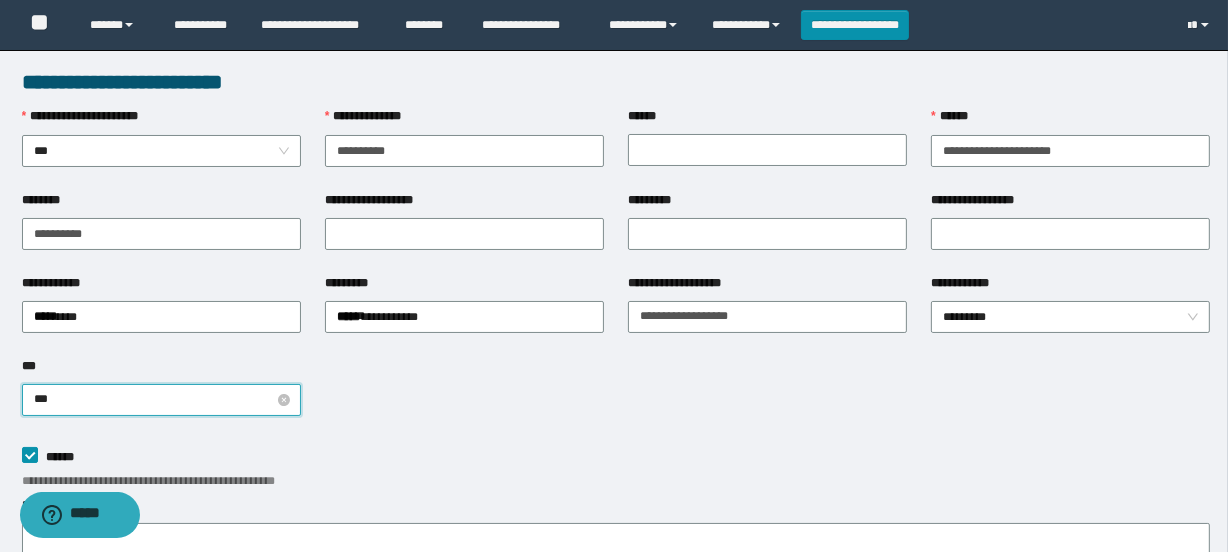 type on "****" 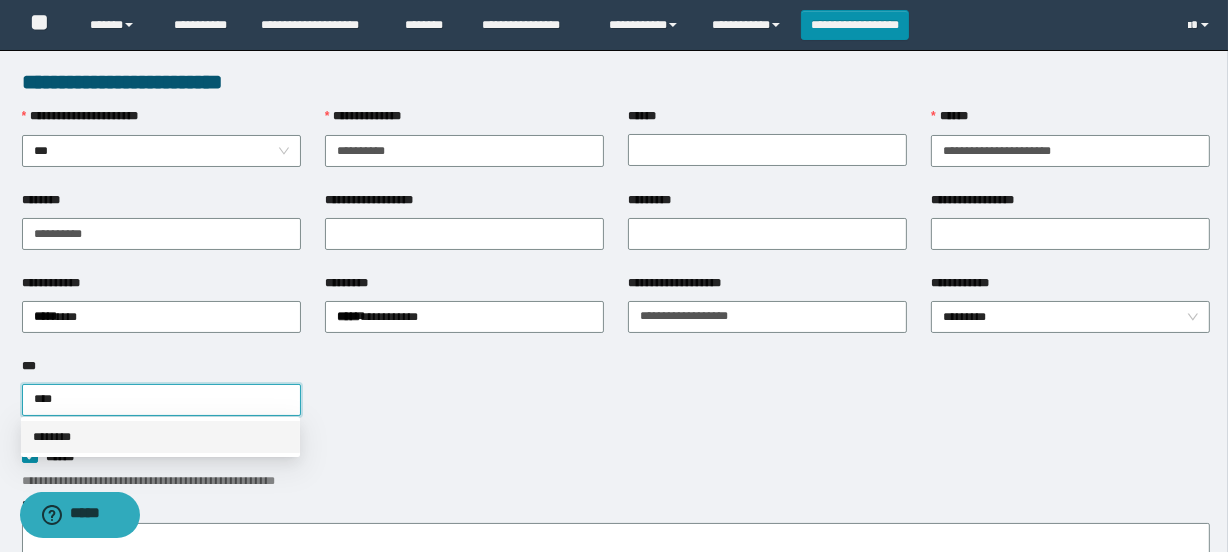 click on "********" at bounding box center (160, 437) 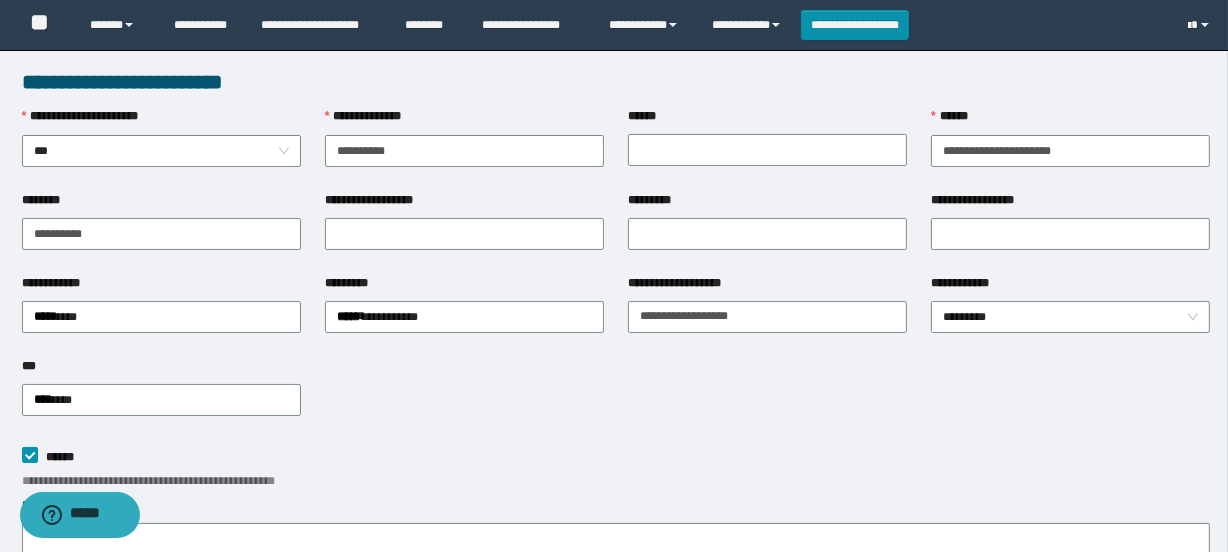 click on "*** **** ********" at bounding box center (616, 398) 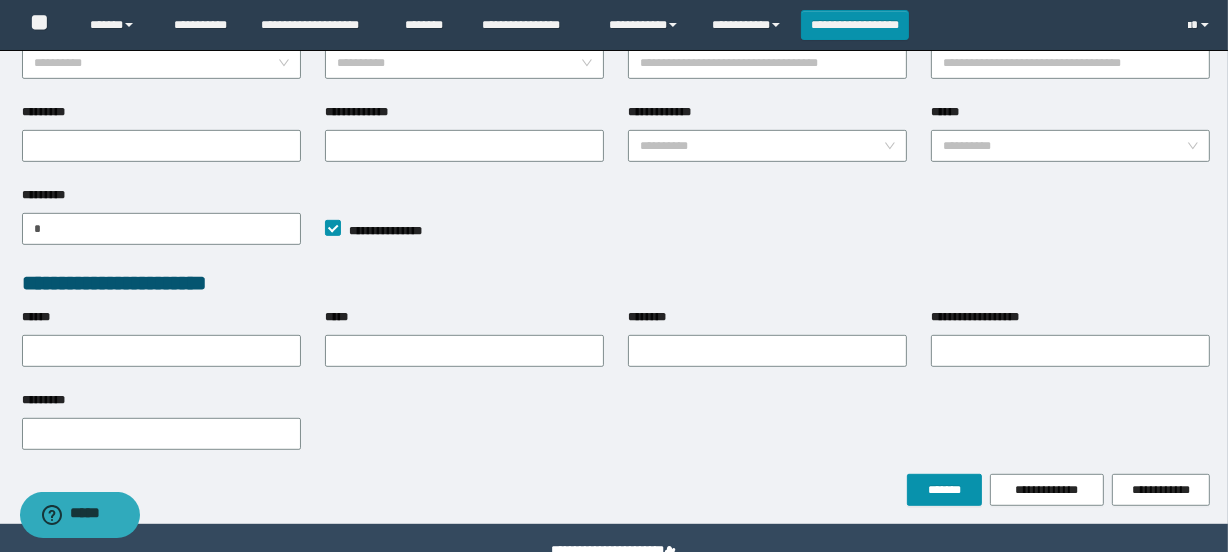 scroll, scrollTop: 926, scrollLeft: 0, axis: vertical 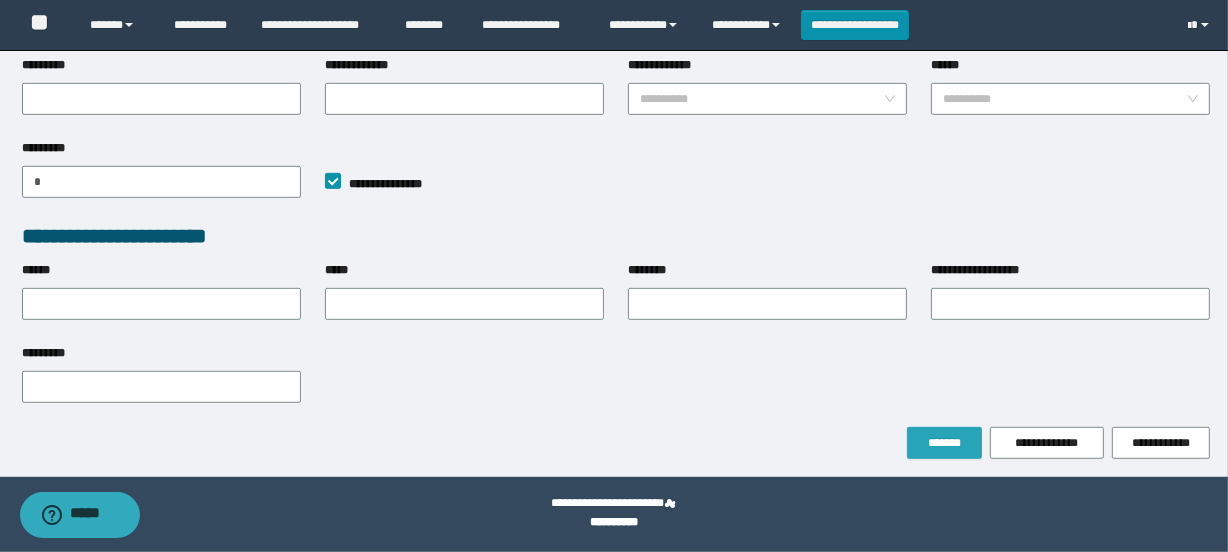 click on "*******" at bounding box center (944, 443) 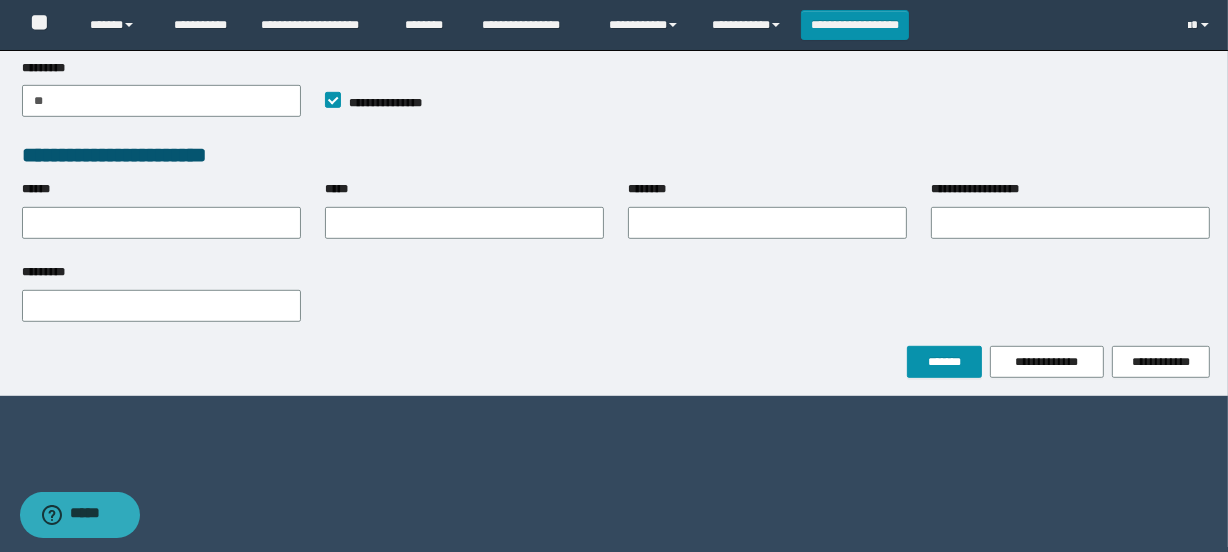 scroll, scrollTop: 0, scrollLeft: 0, axis: both 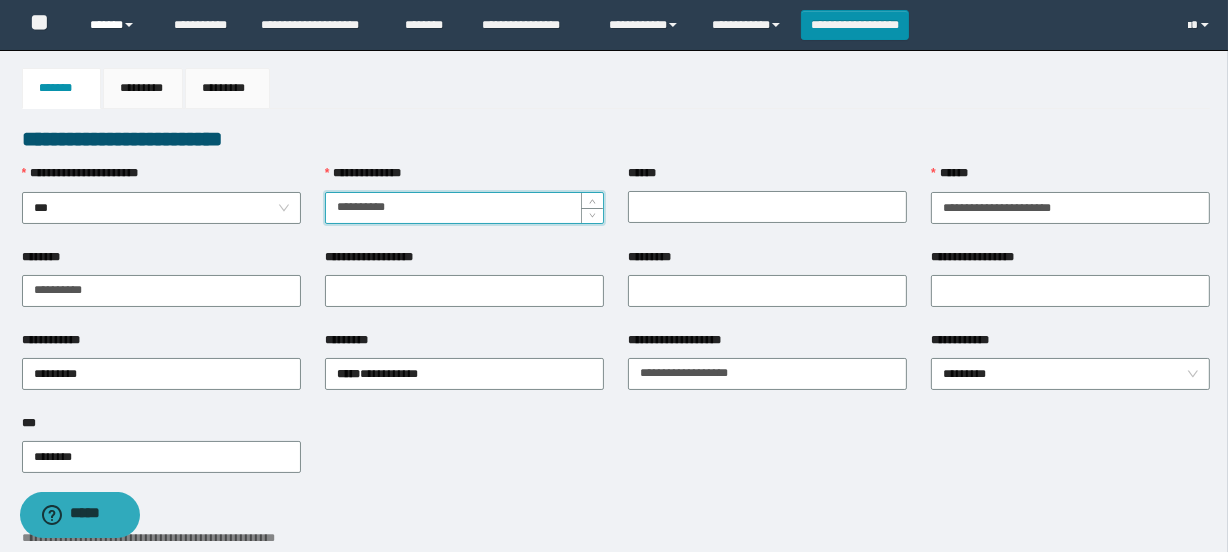click on "******" at bounding box center [117, 25] 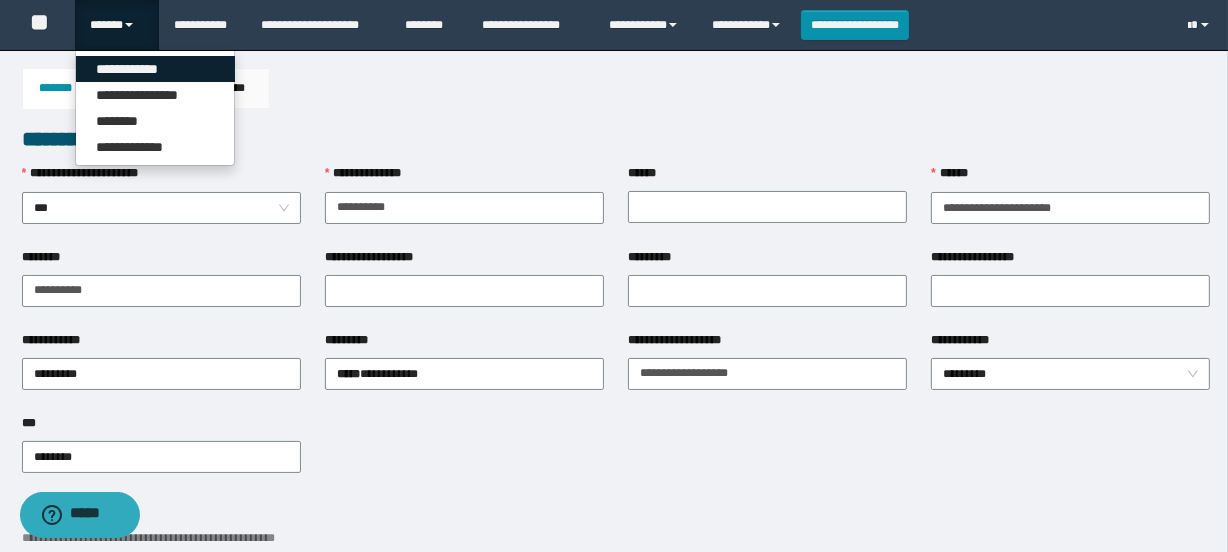 click on "**********" at bounding box center (155, 69) 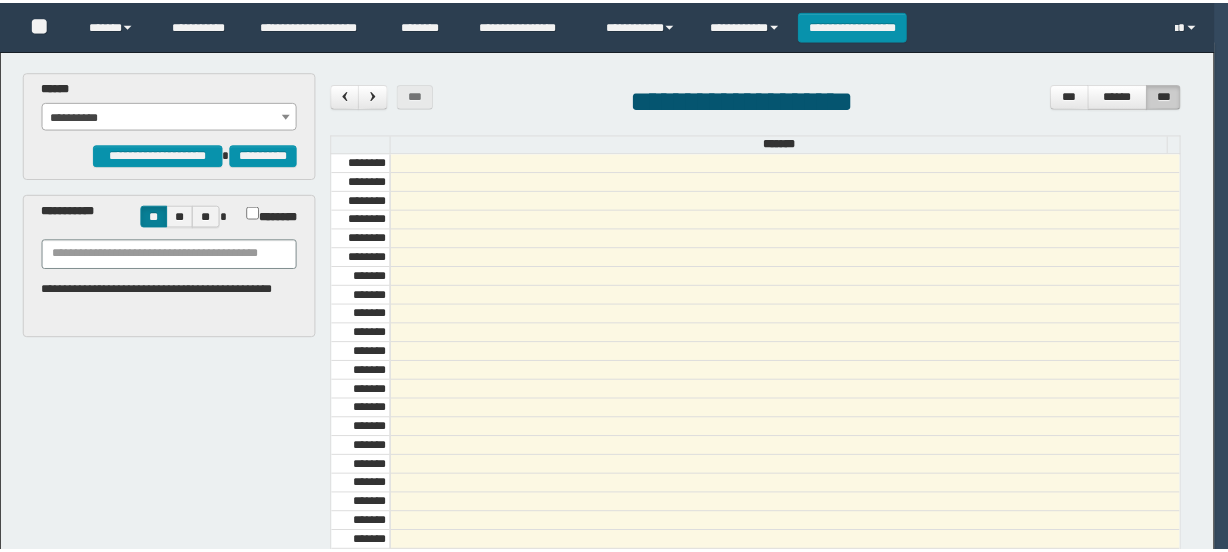 scroll, scrollTop: 0, scrollLeft: 0, axis: both 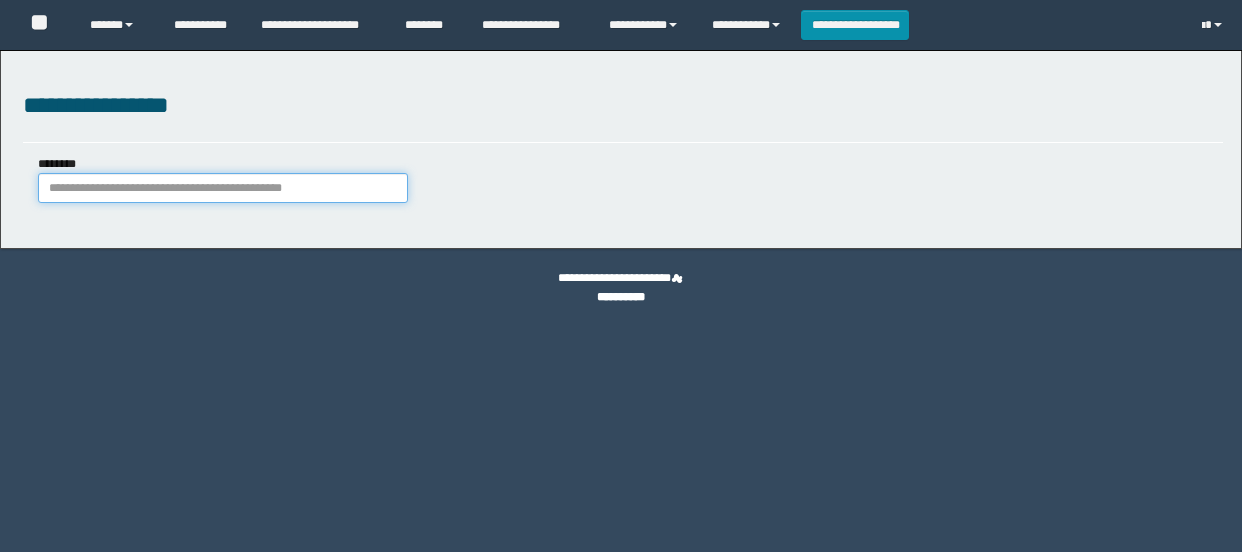 click on "********" at bounding box center [223, 188] 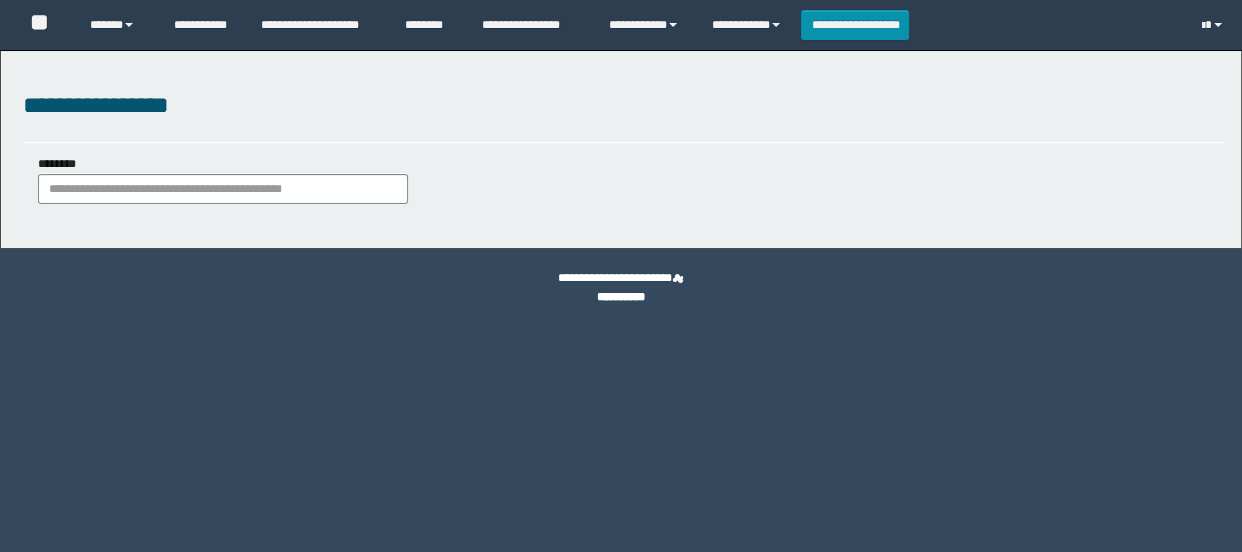 scroll, scrollTop: 0, scrollLeft: 0, axis: both 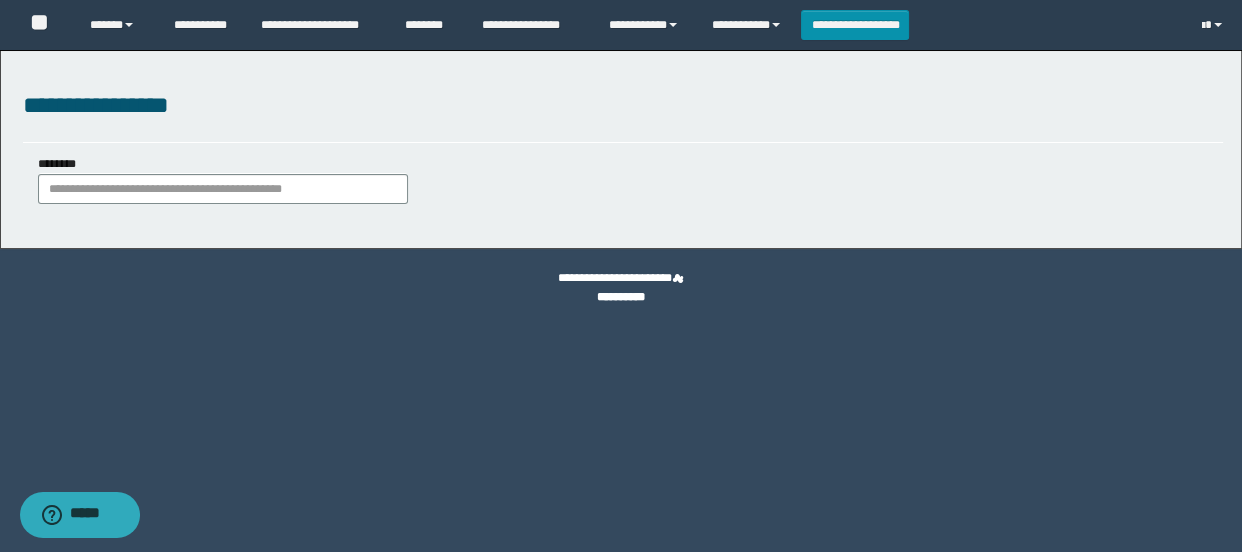 type on "**********" 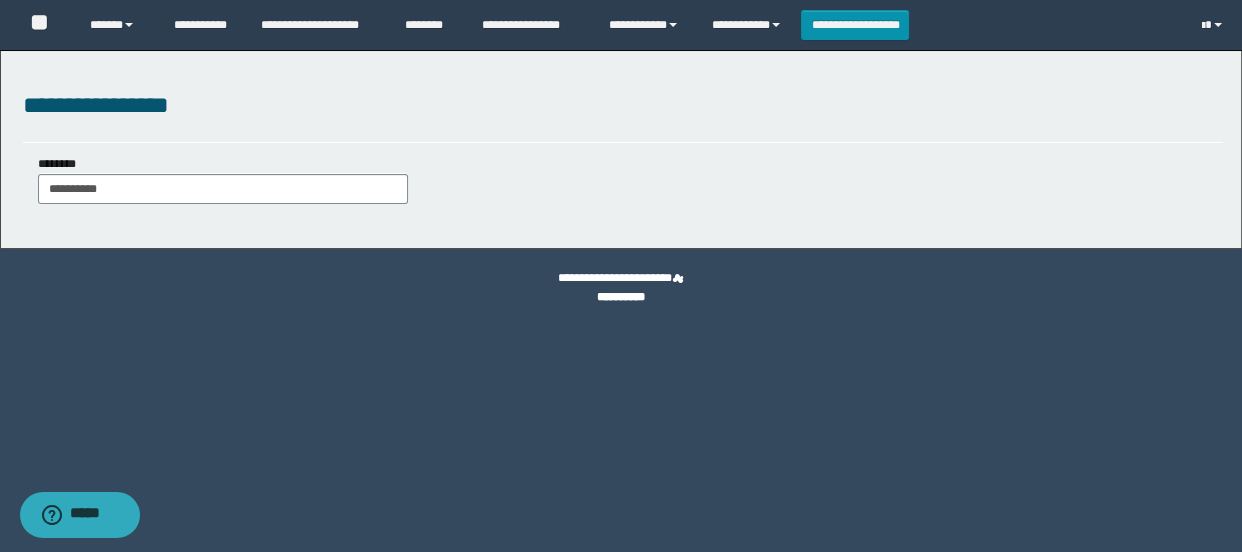 drag, startPoint x: 122, startPoint y: 190, endPoint x: 0, endPoint y: 189, distance: 122.0041 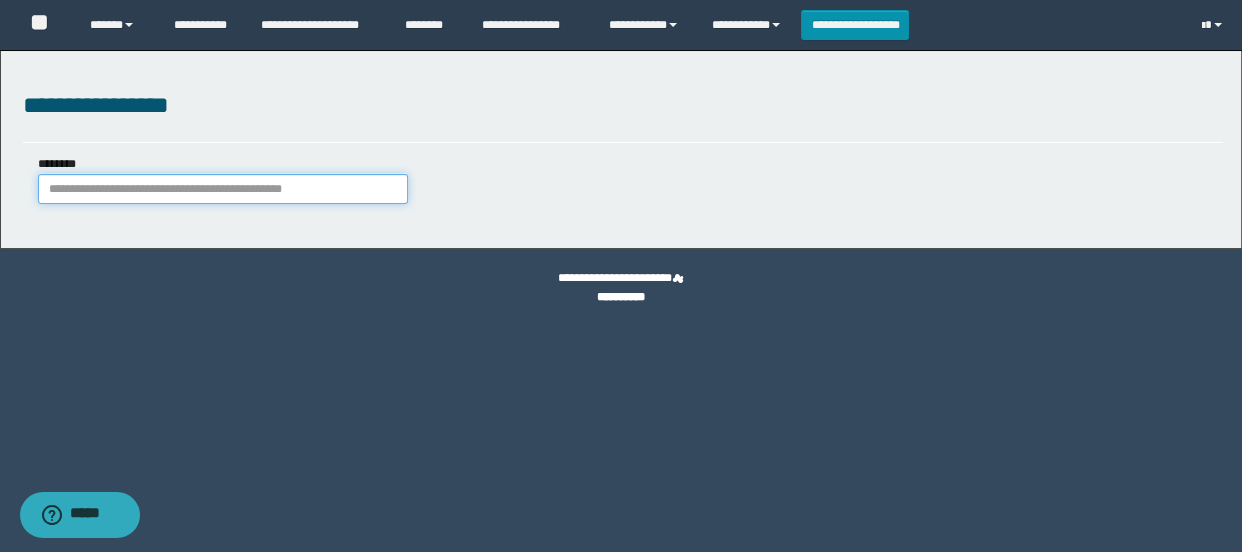 click on "********" at bounding box center (223, 189) 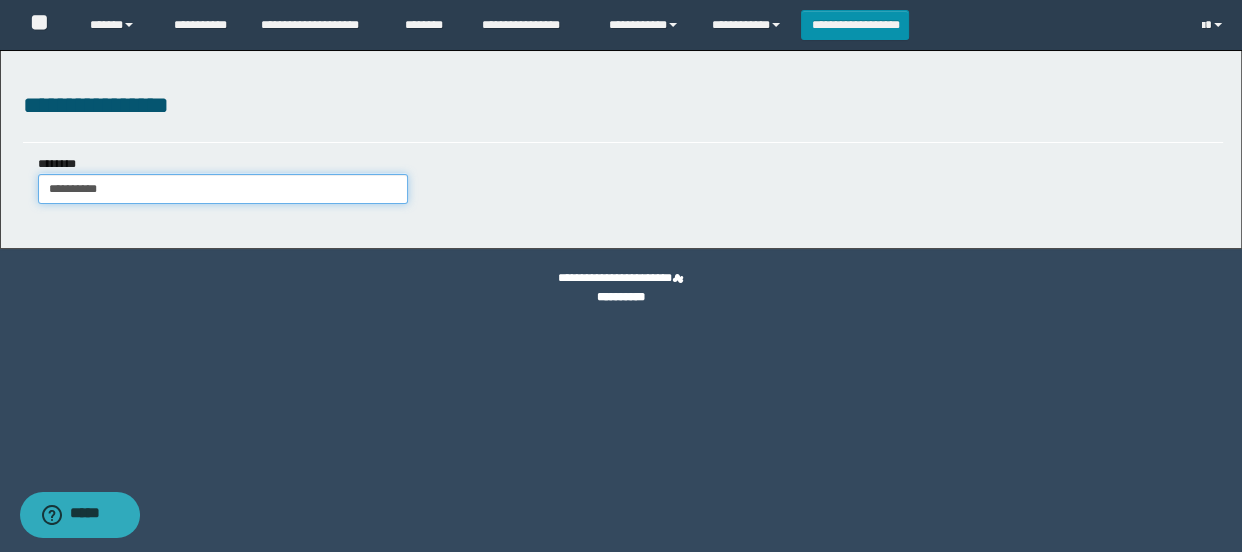 type on "**********" 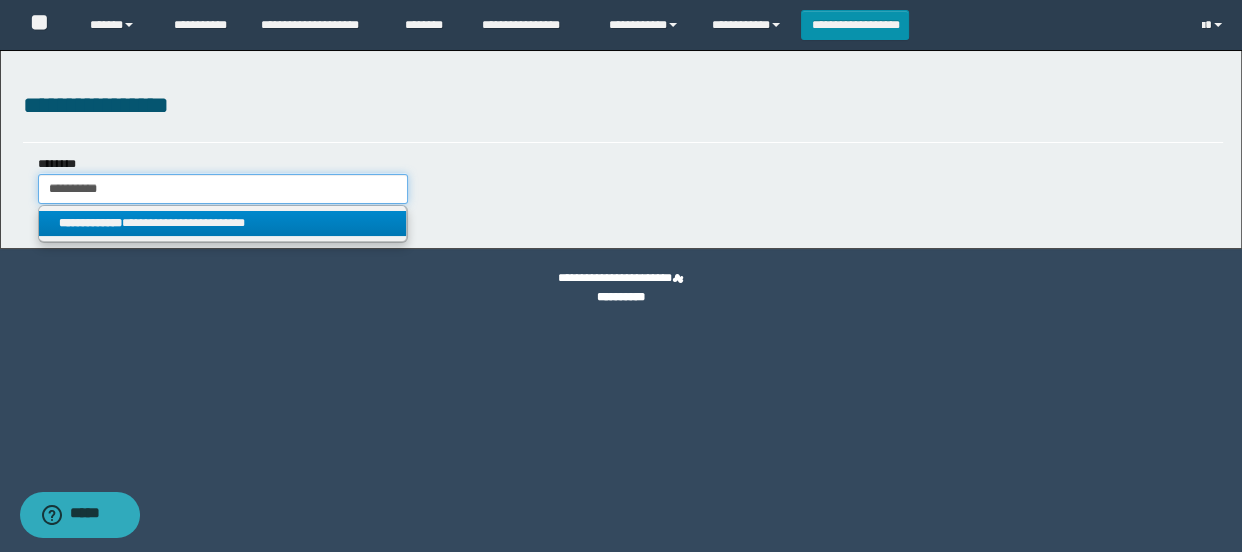 type on "**********" 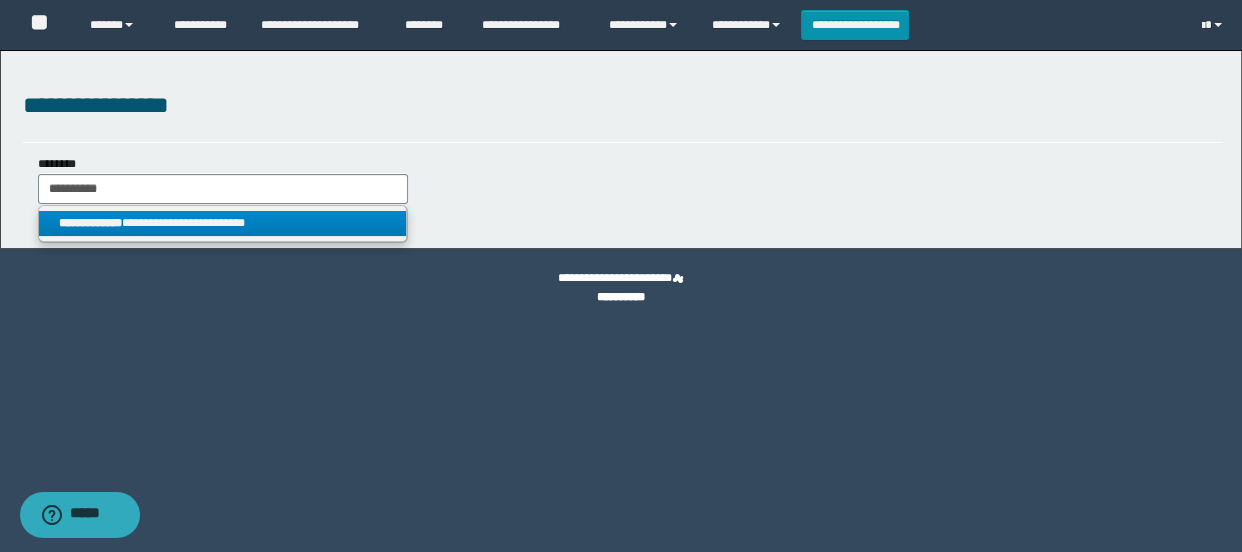 click on "**********" at bounding box center (222, 223) 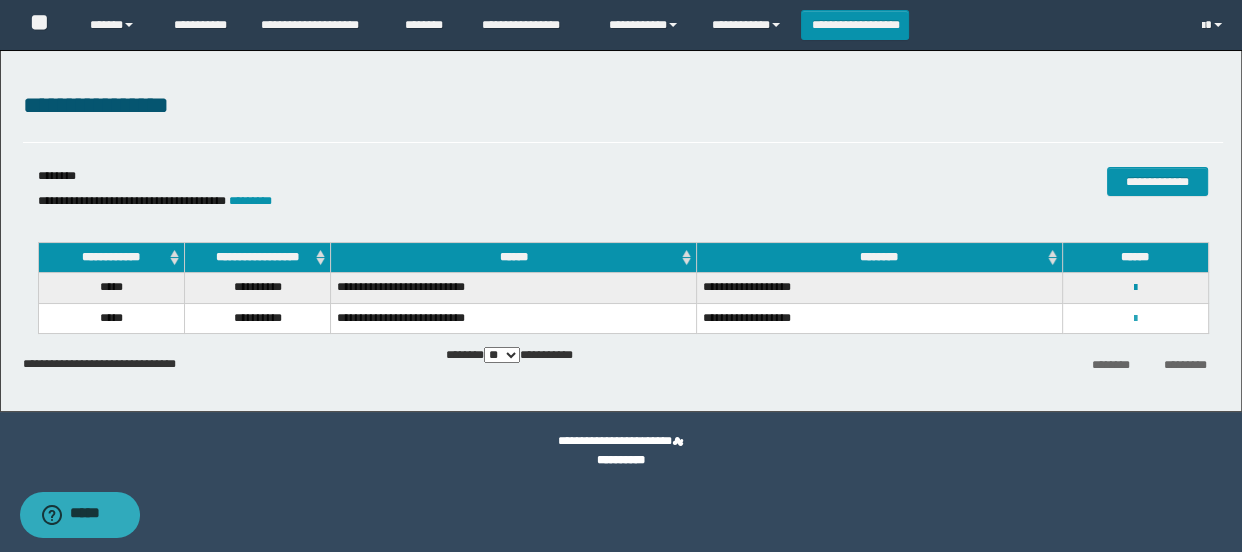 click at bounding box center (1135, 319) 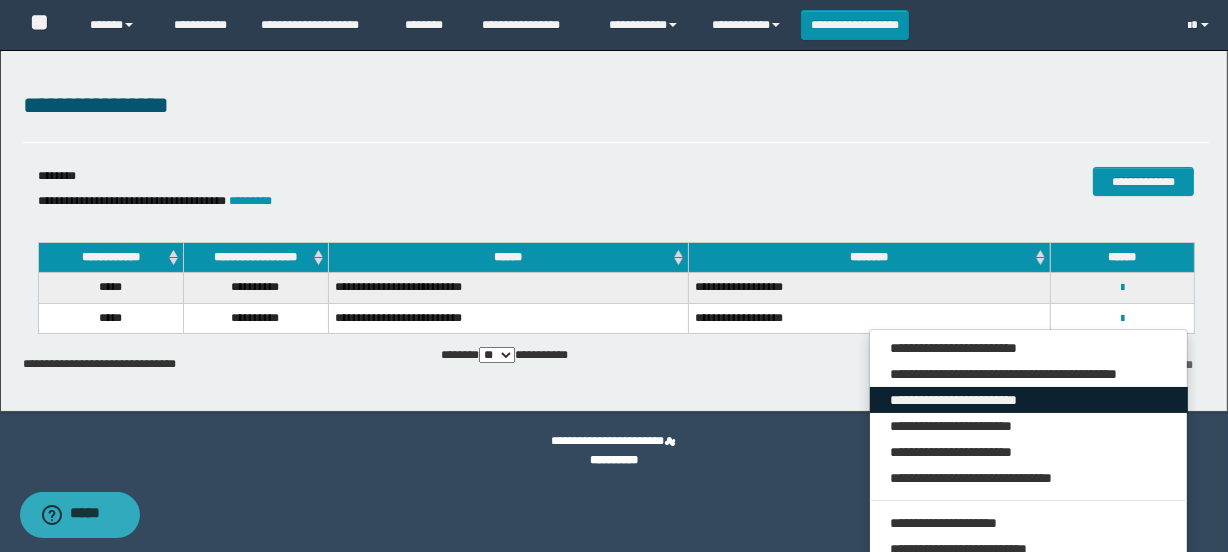 click on "**********" at bounding box center [1029, 400] 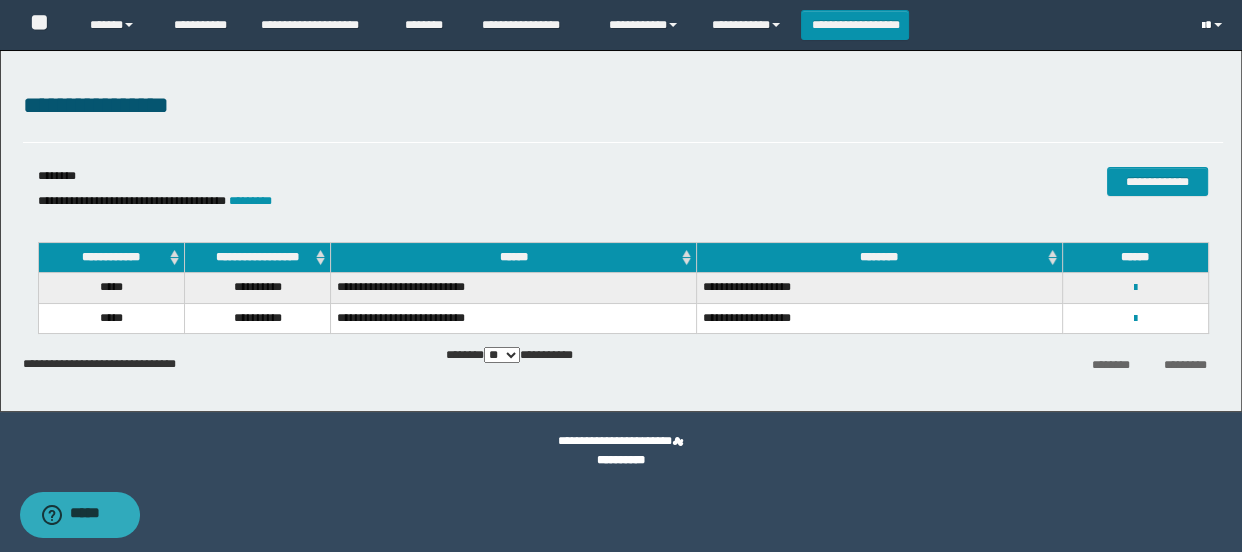 click at bounding box center [1214, 25] 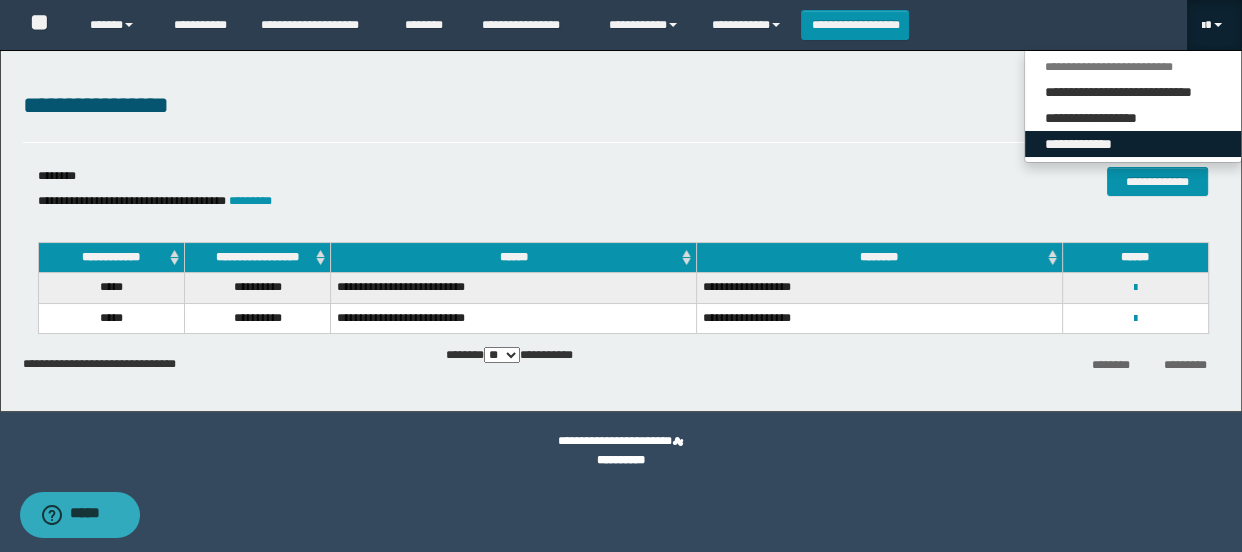 click on "**********" at bounding box center (1133, 144) 